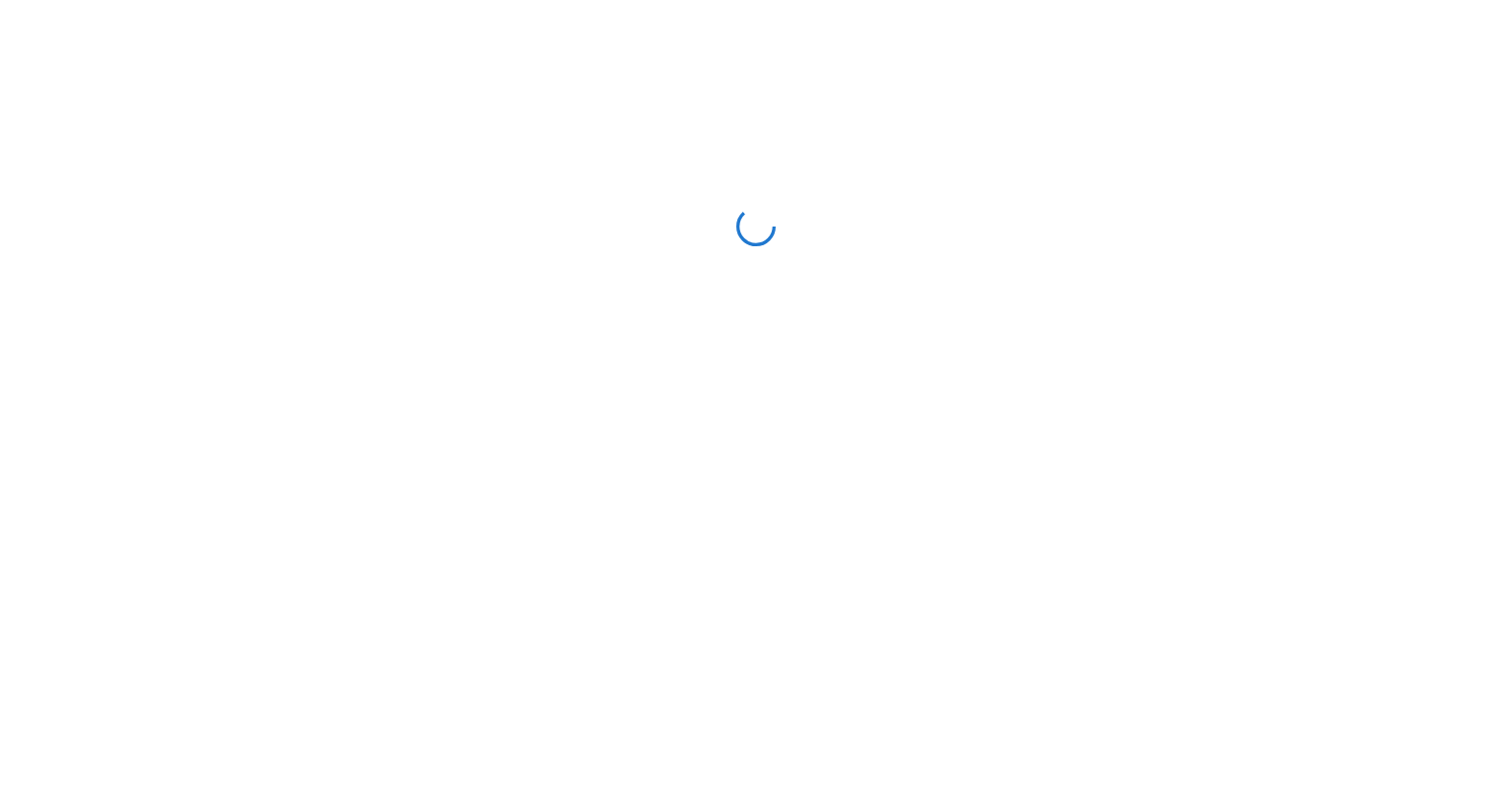 scroll, scrollTop: 0, scrollLeft: 0, axis: both 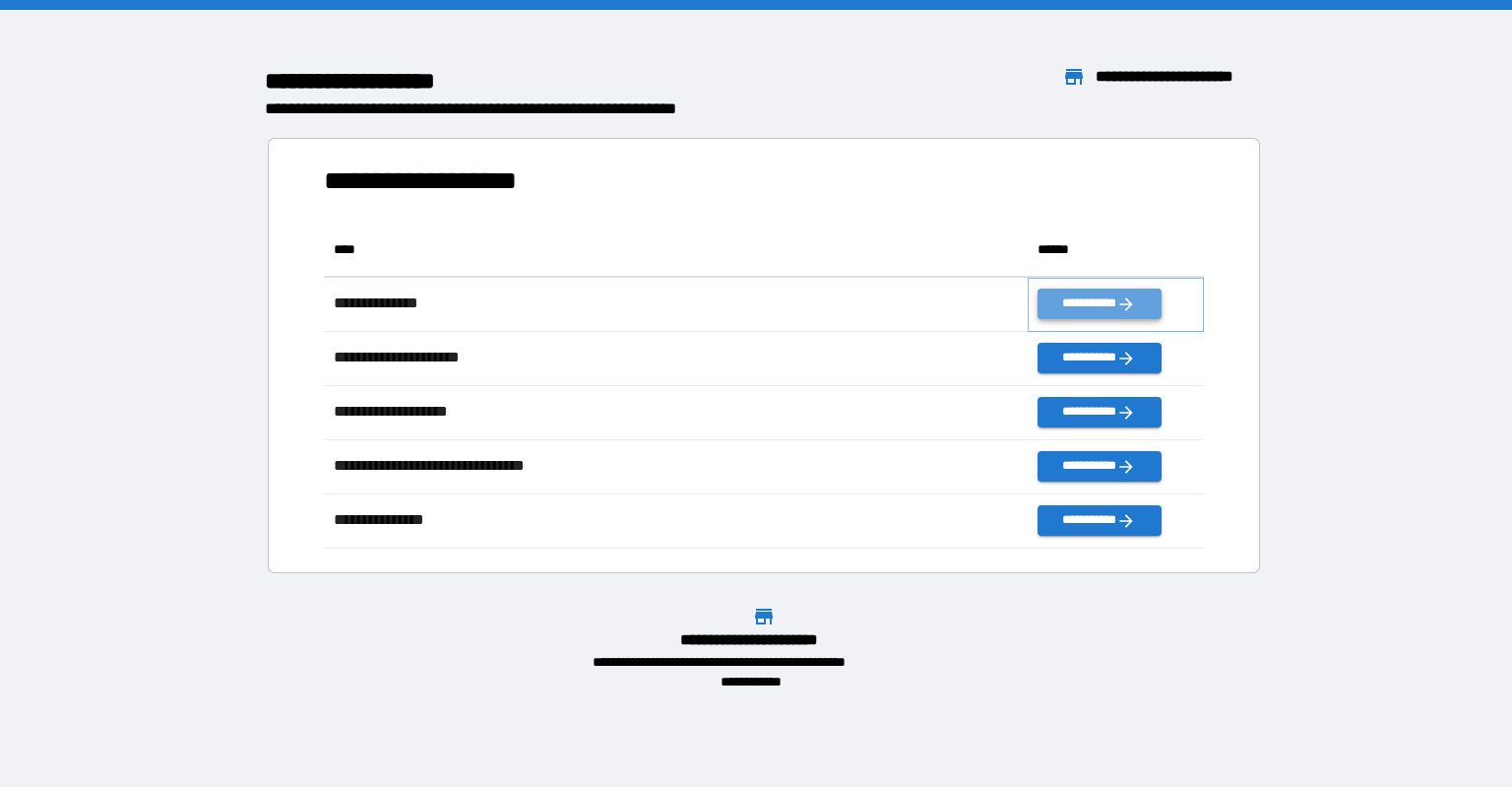 click on "**********" at bounding box center [1099, 303] 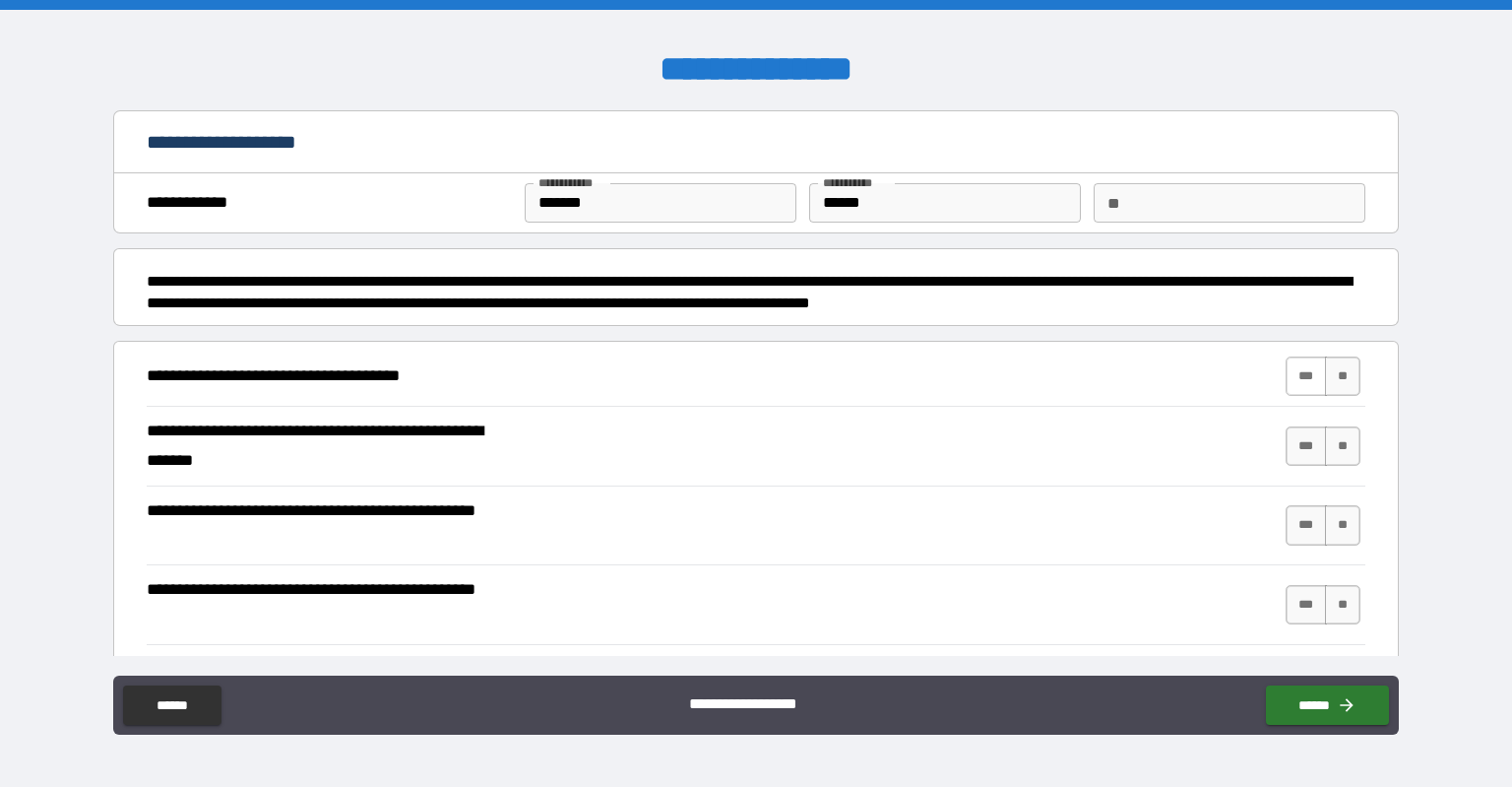 click on "***" at bounding box center (1306, 376) 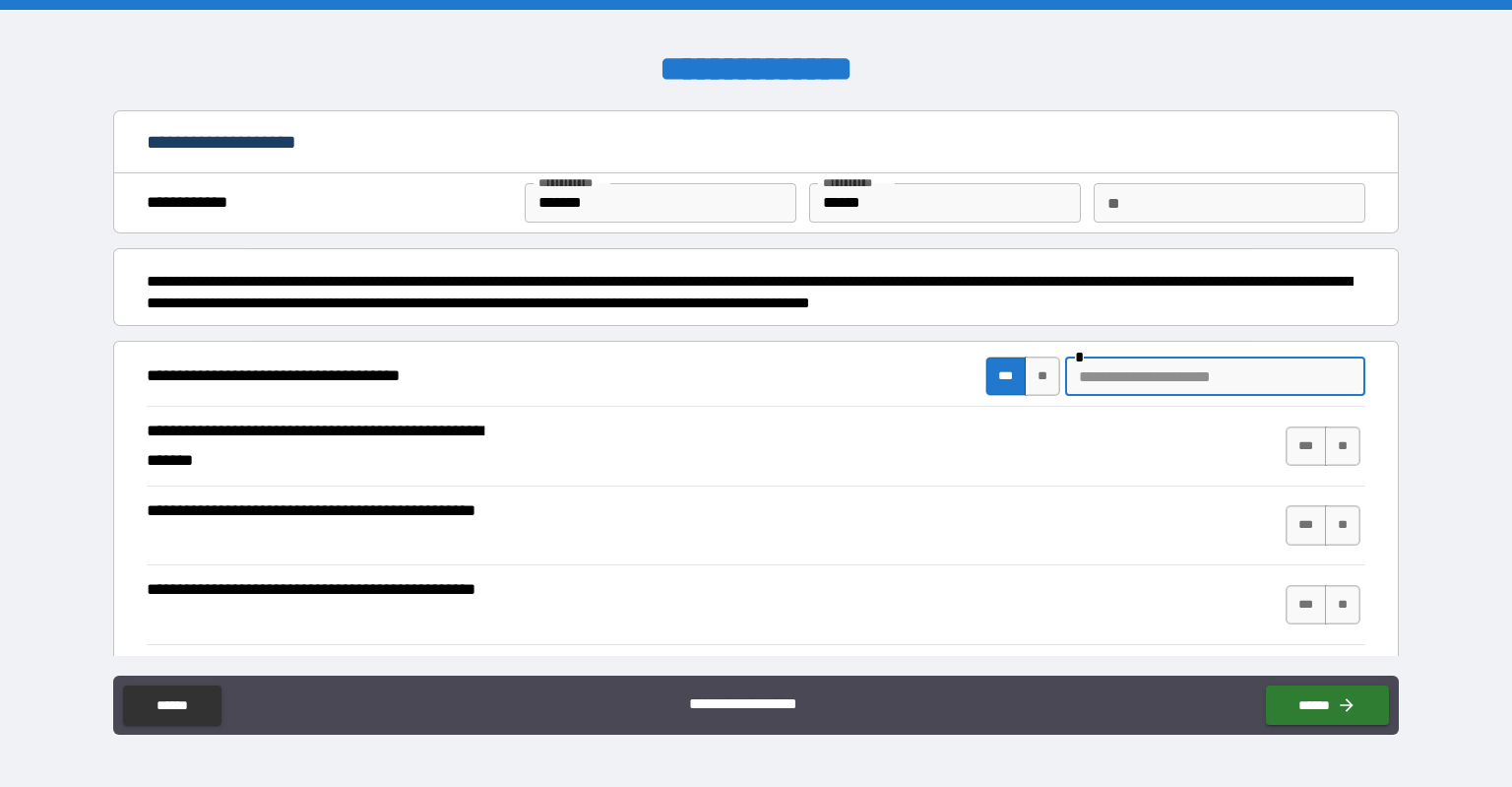 click at bounding box center [1215, 376] 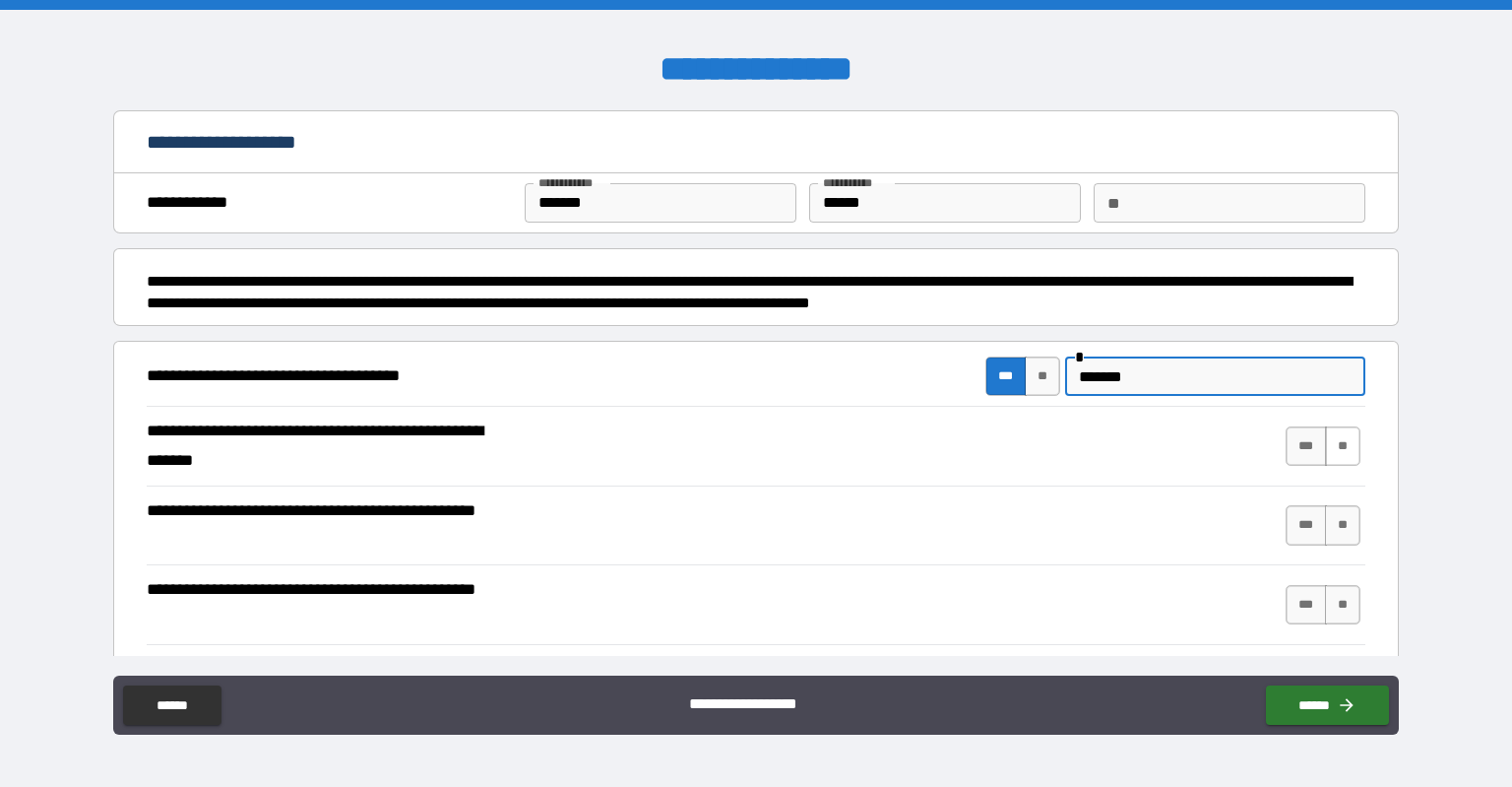 type on "******" 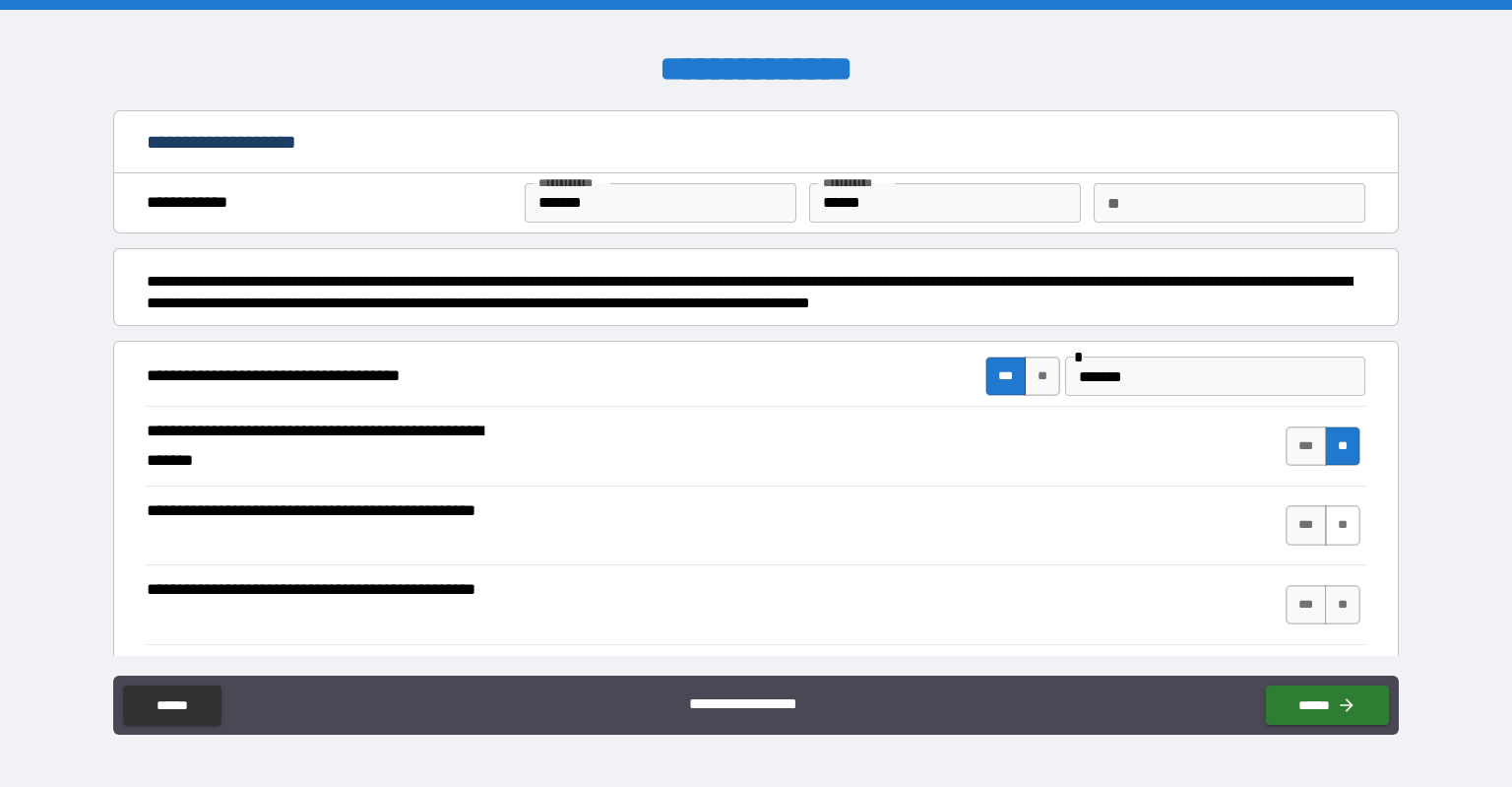 click on "**" at bounding box center (1343, 525) 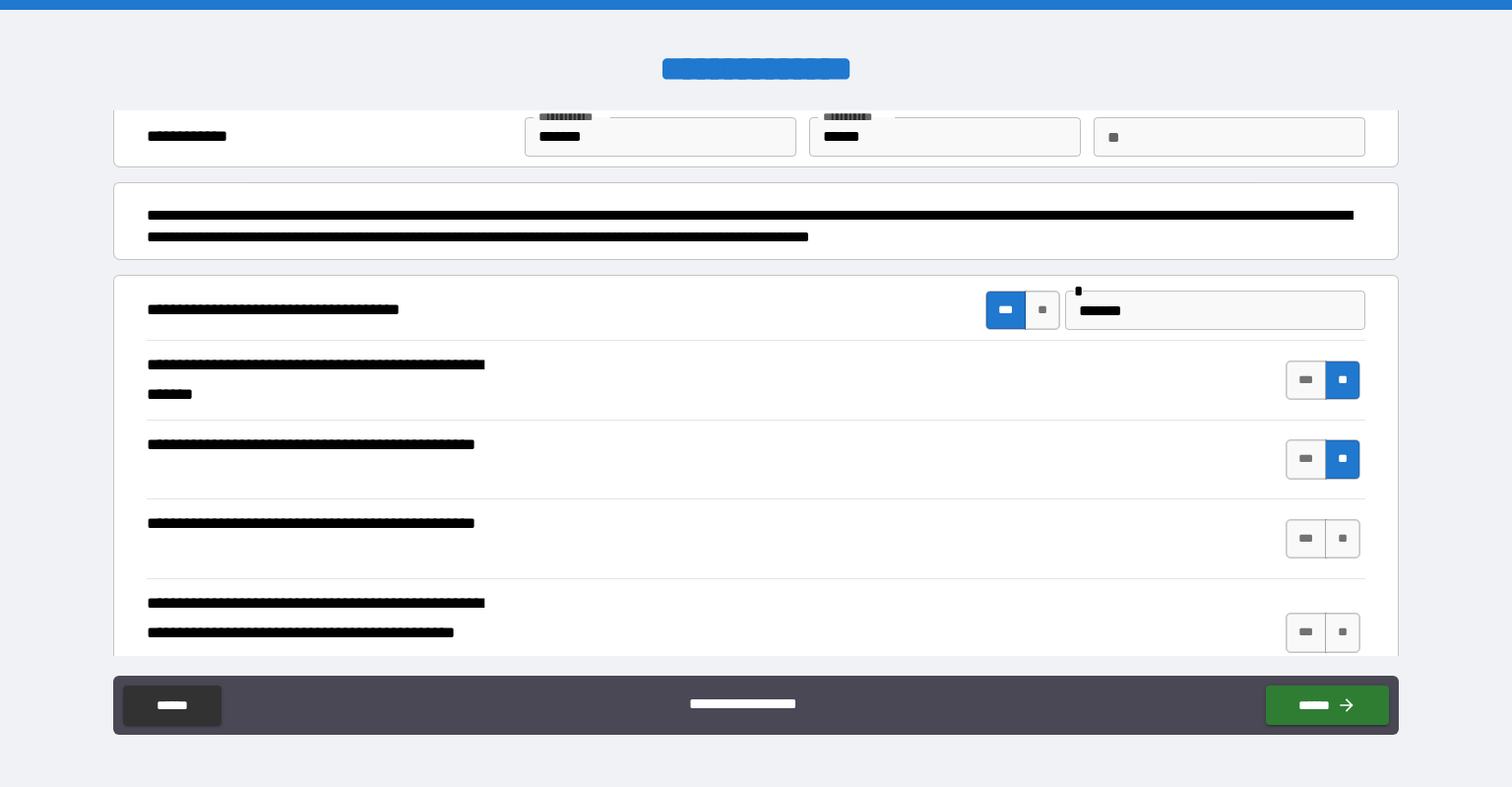scroll, scrollTop: 98, scrollLeft: 0, axis: vertical 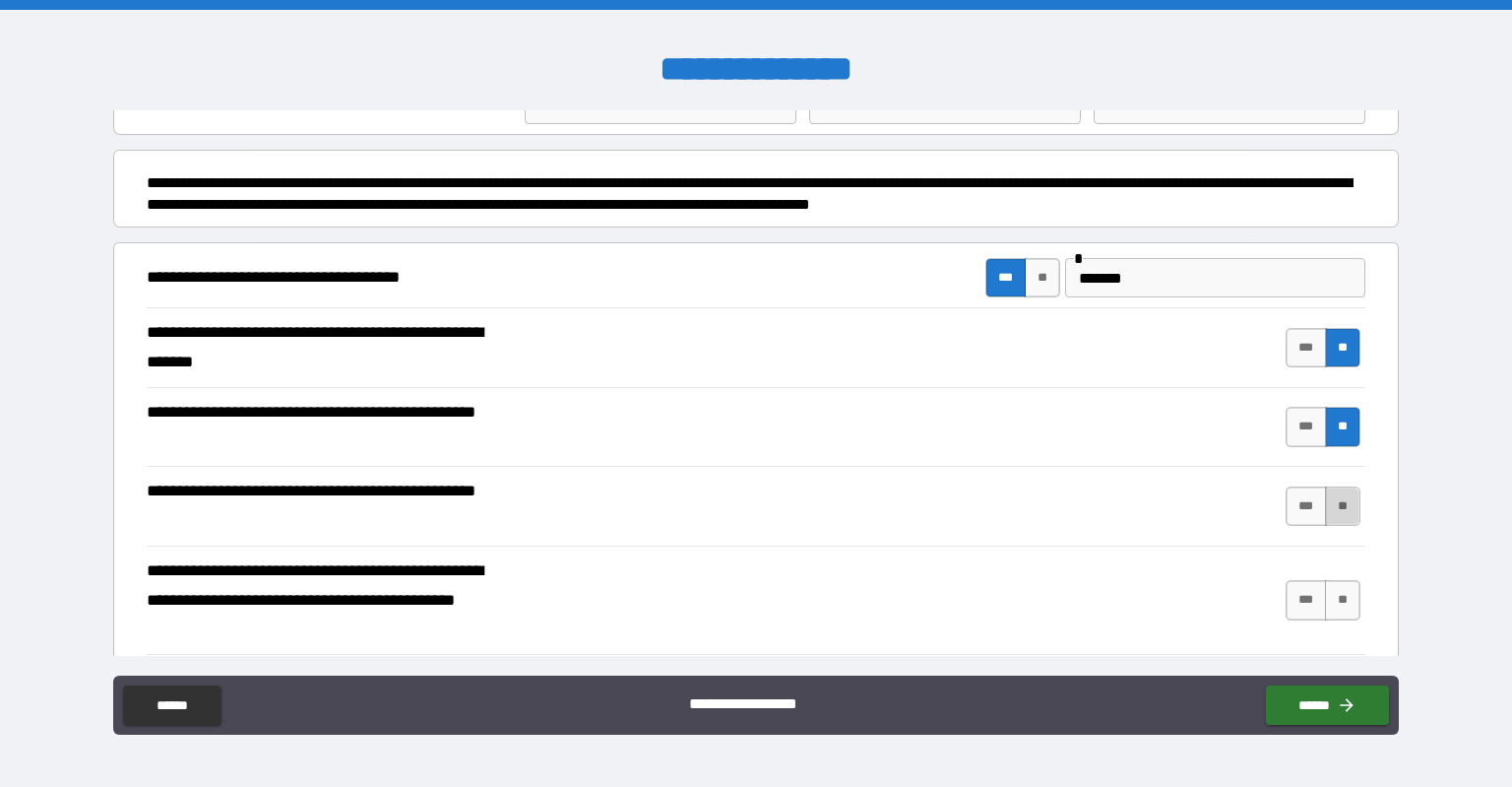 click on "**" at bounding box center (1343, 506) 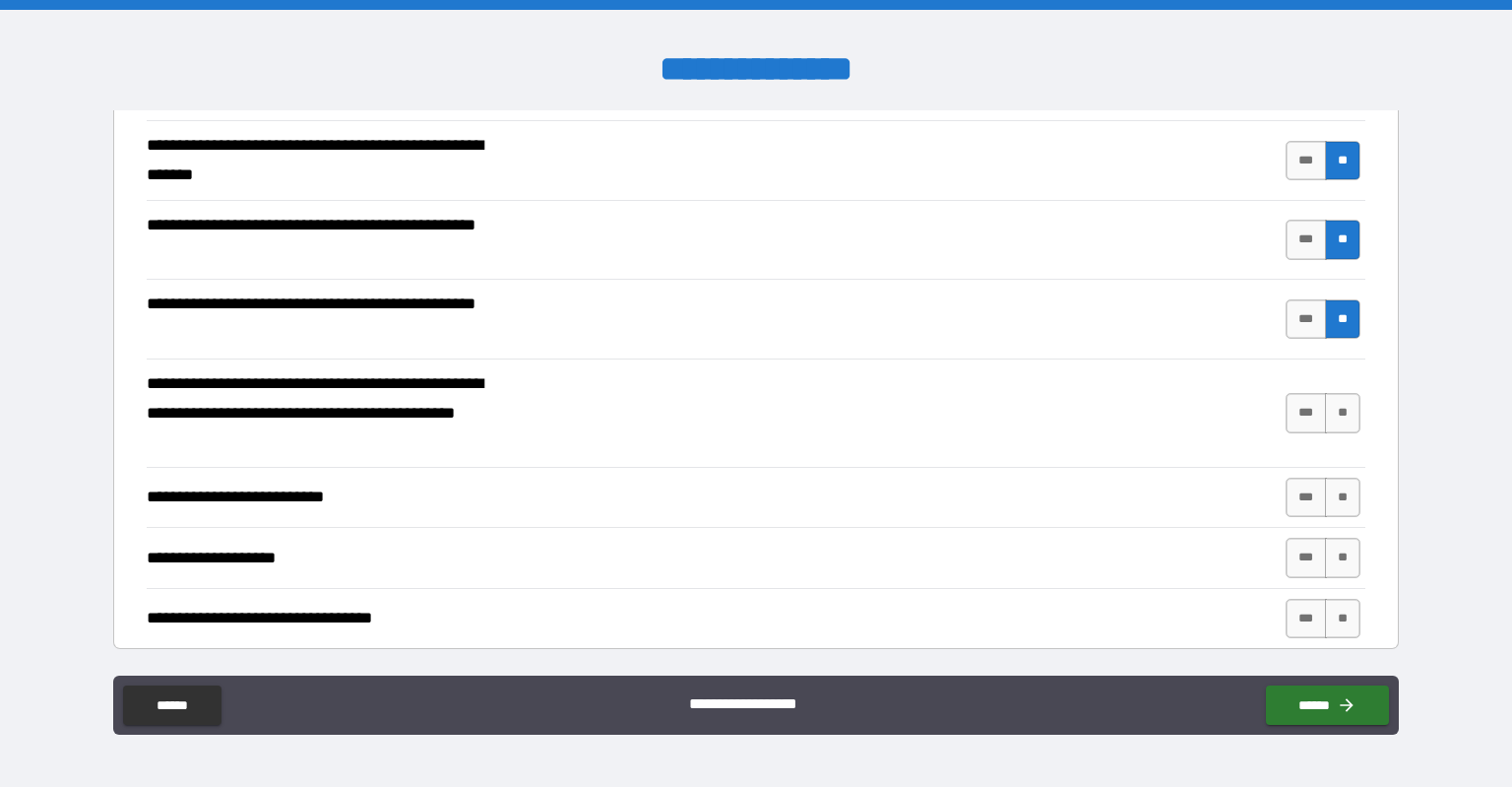scroll, scrollTop: 295, scrollLeft: 0, axis: vertical 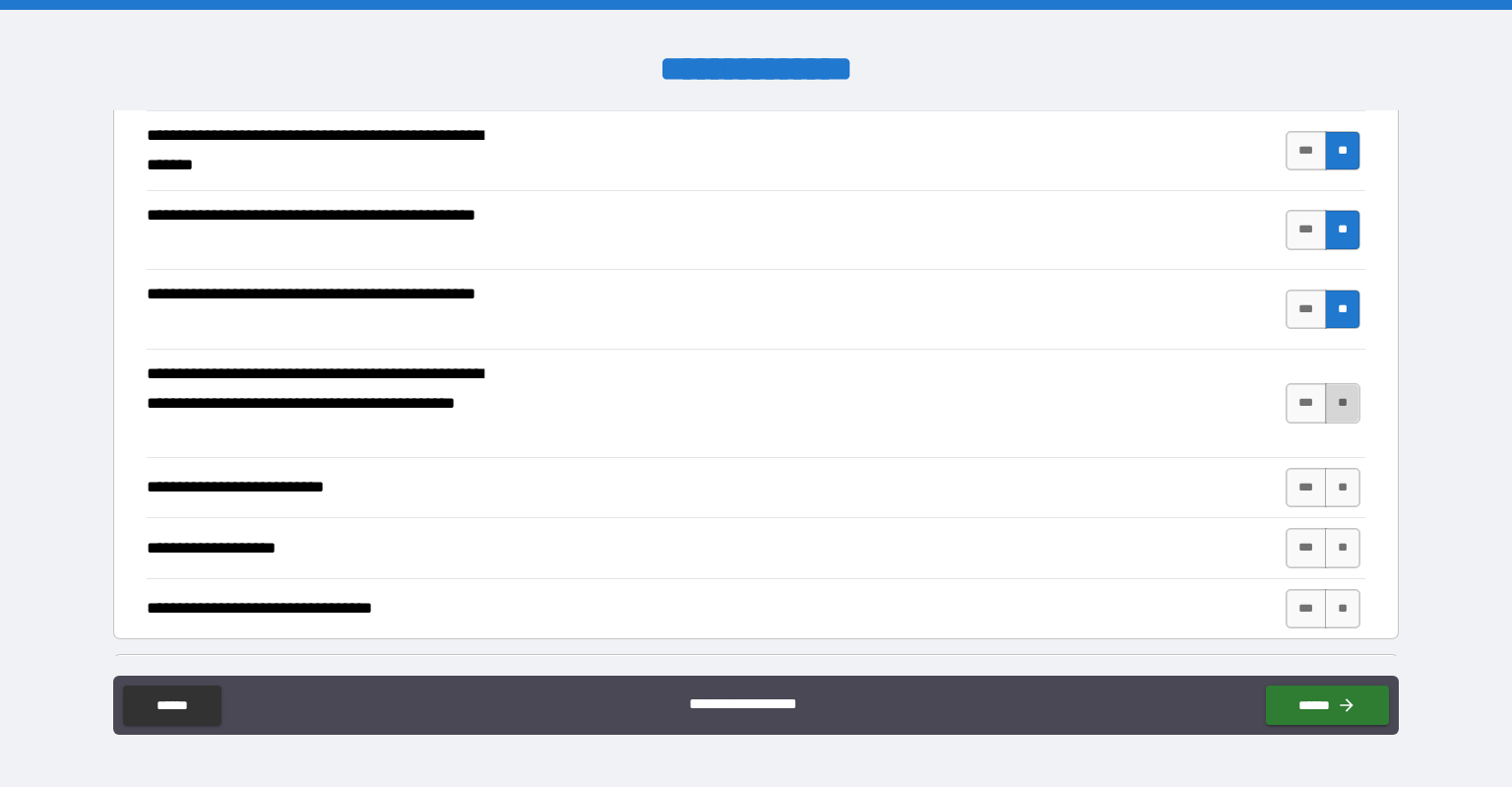 drag, startPoint x: 1331, startPoint y: 398, endPoint x: 1071, endPoint y: 412, distance: 260.37665 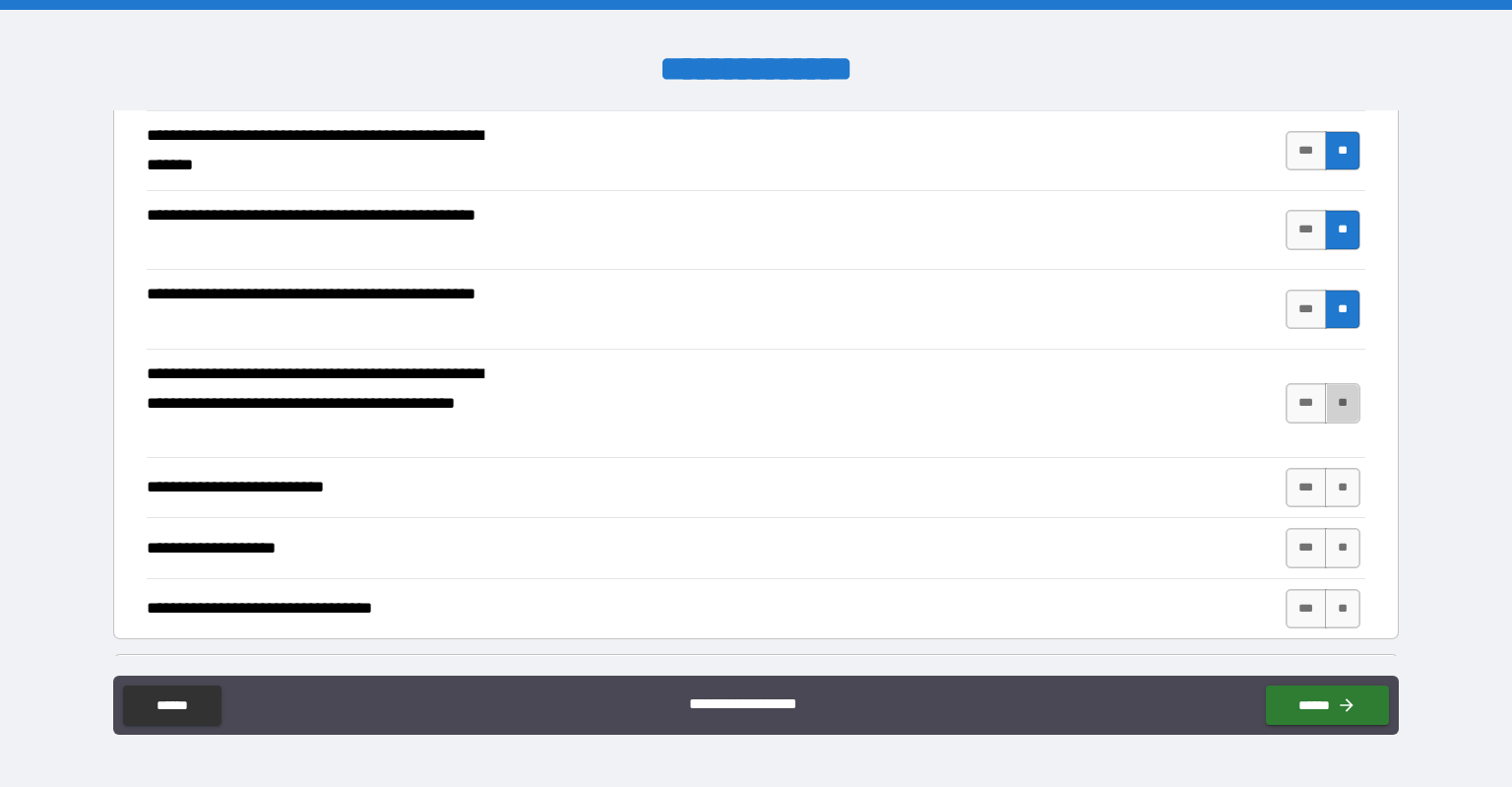 click on "**" at bounding box center [1343, 403] 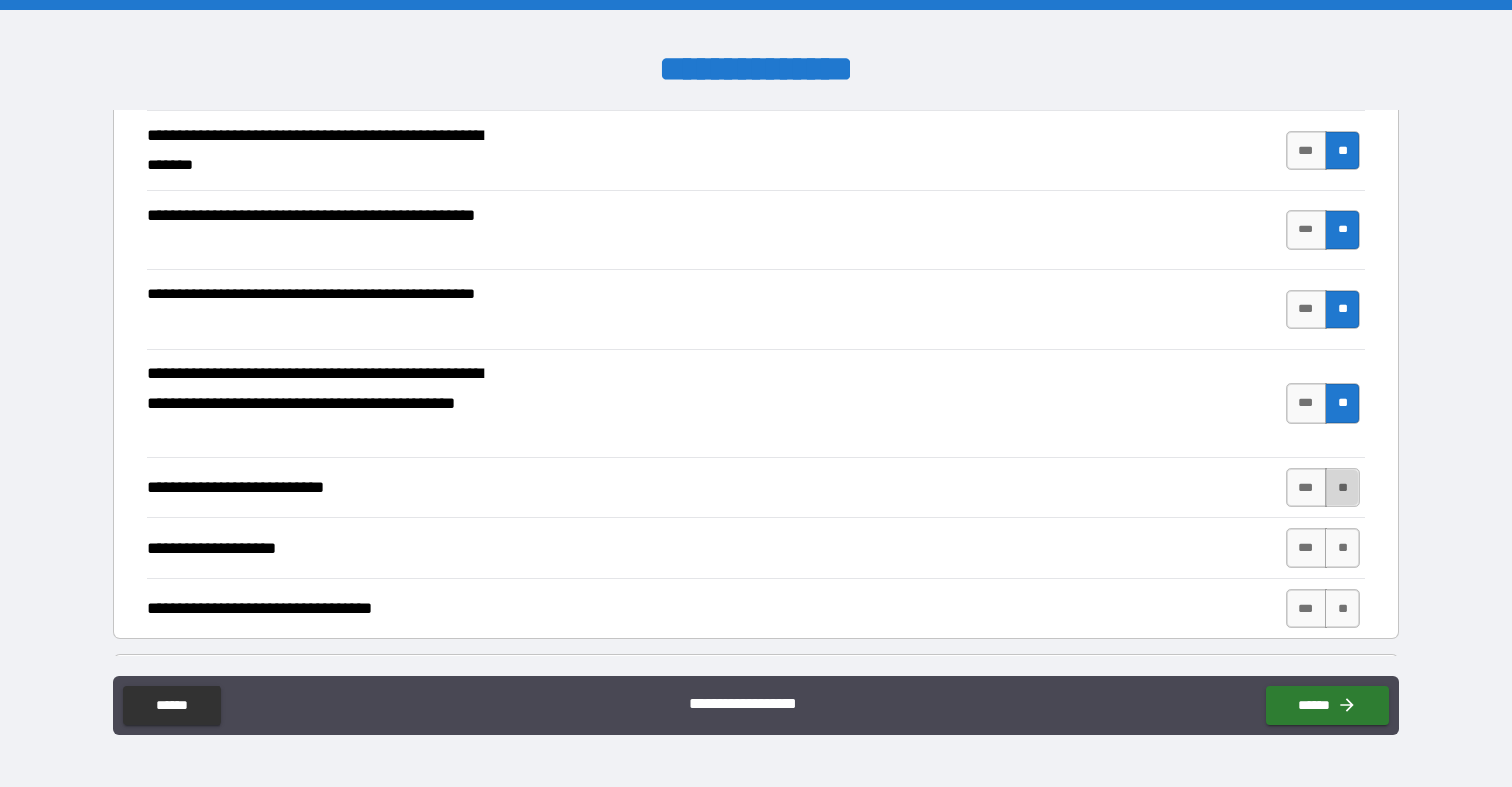 click on "**" at bounding box center (1343, 488) 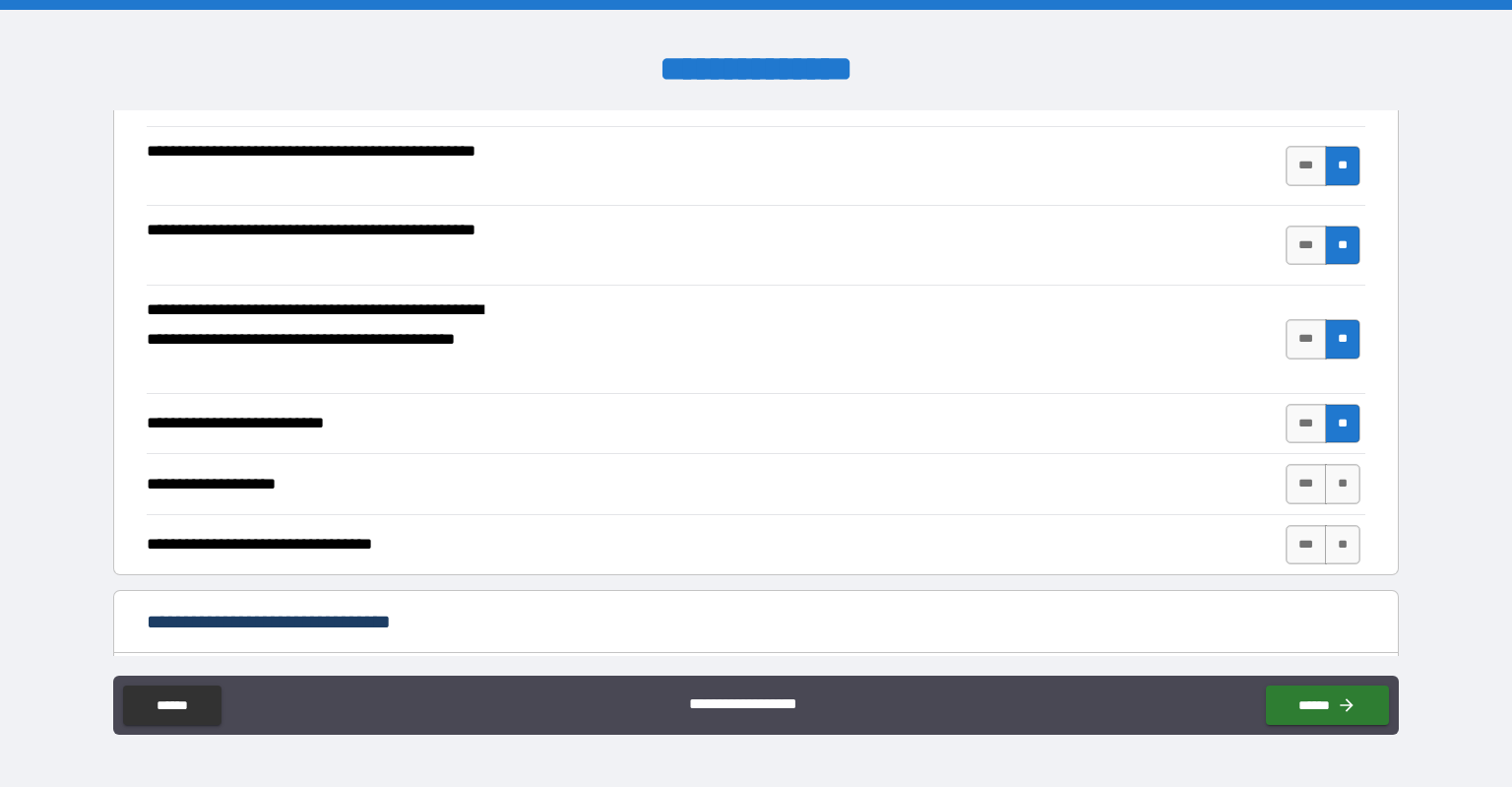 scroll, scrollTop: 394, scrollLeft: 0, axis: vertical 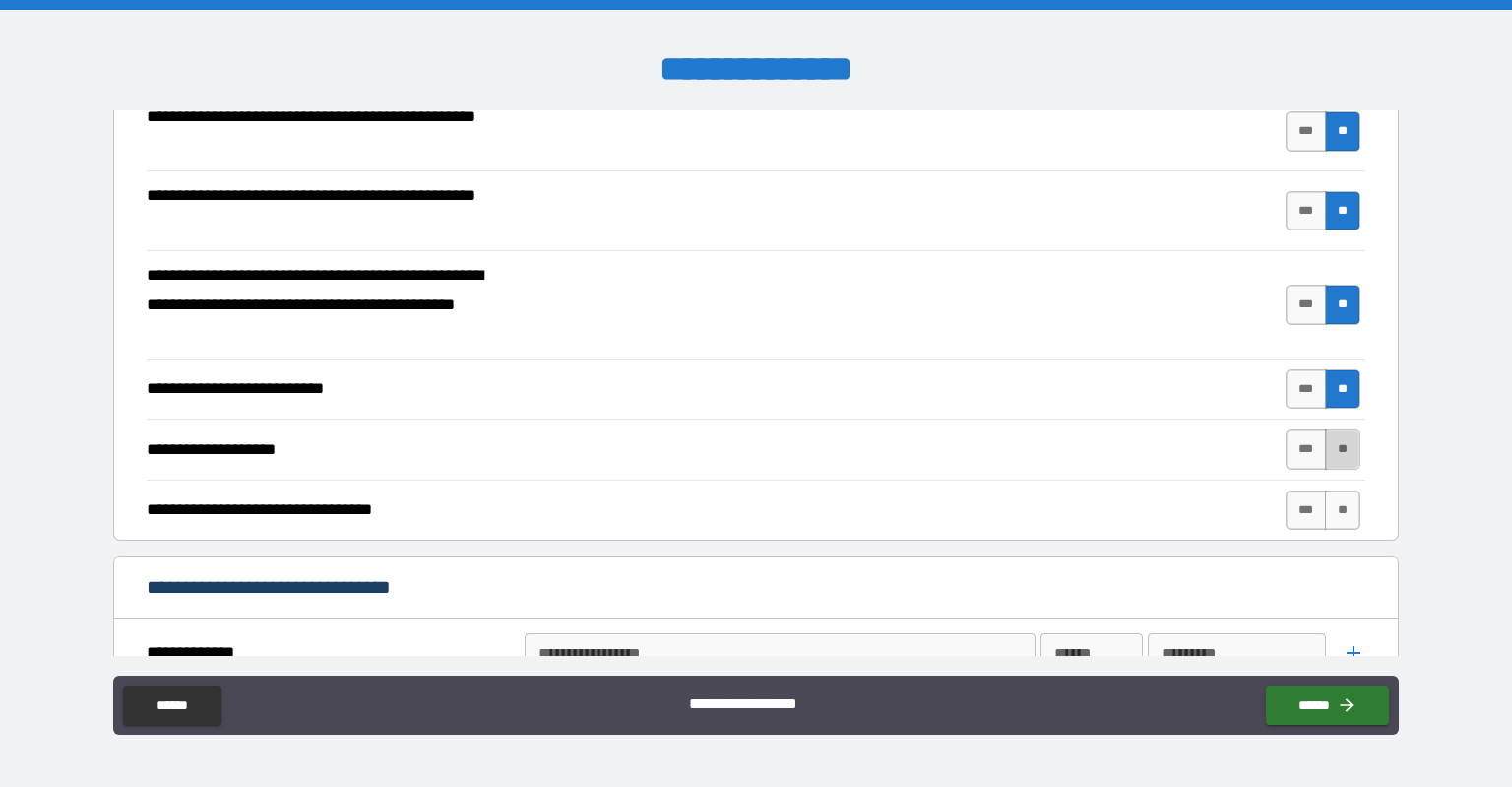 click on "**" at bounding box center (1343, 449) 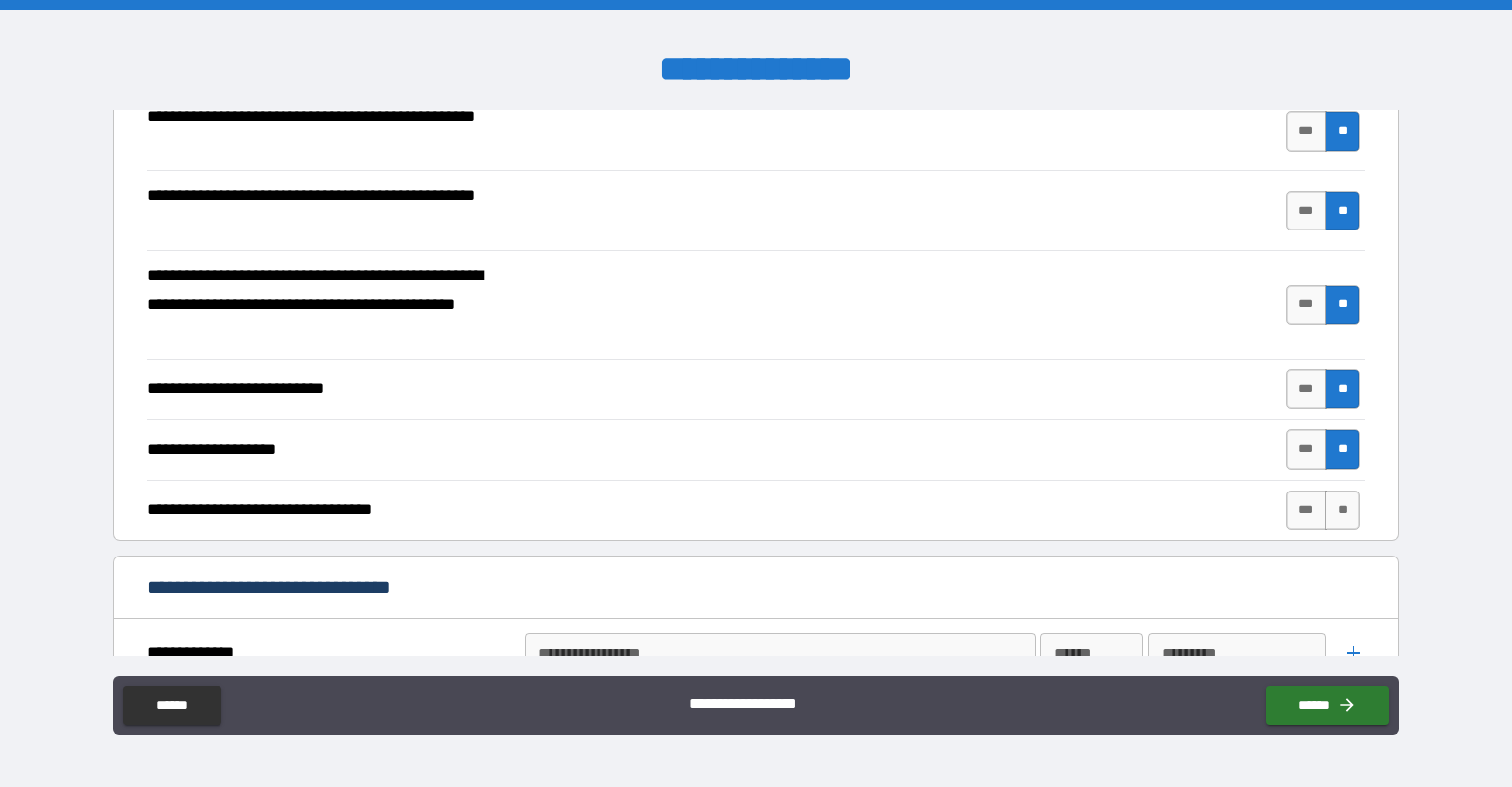 drag, startPoint x: 1343, startPoint y: 506, endPoint x: 1236, endPoint y: 515, distance: 107.37784 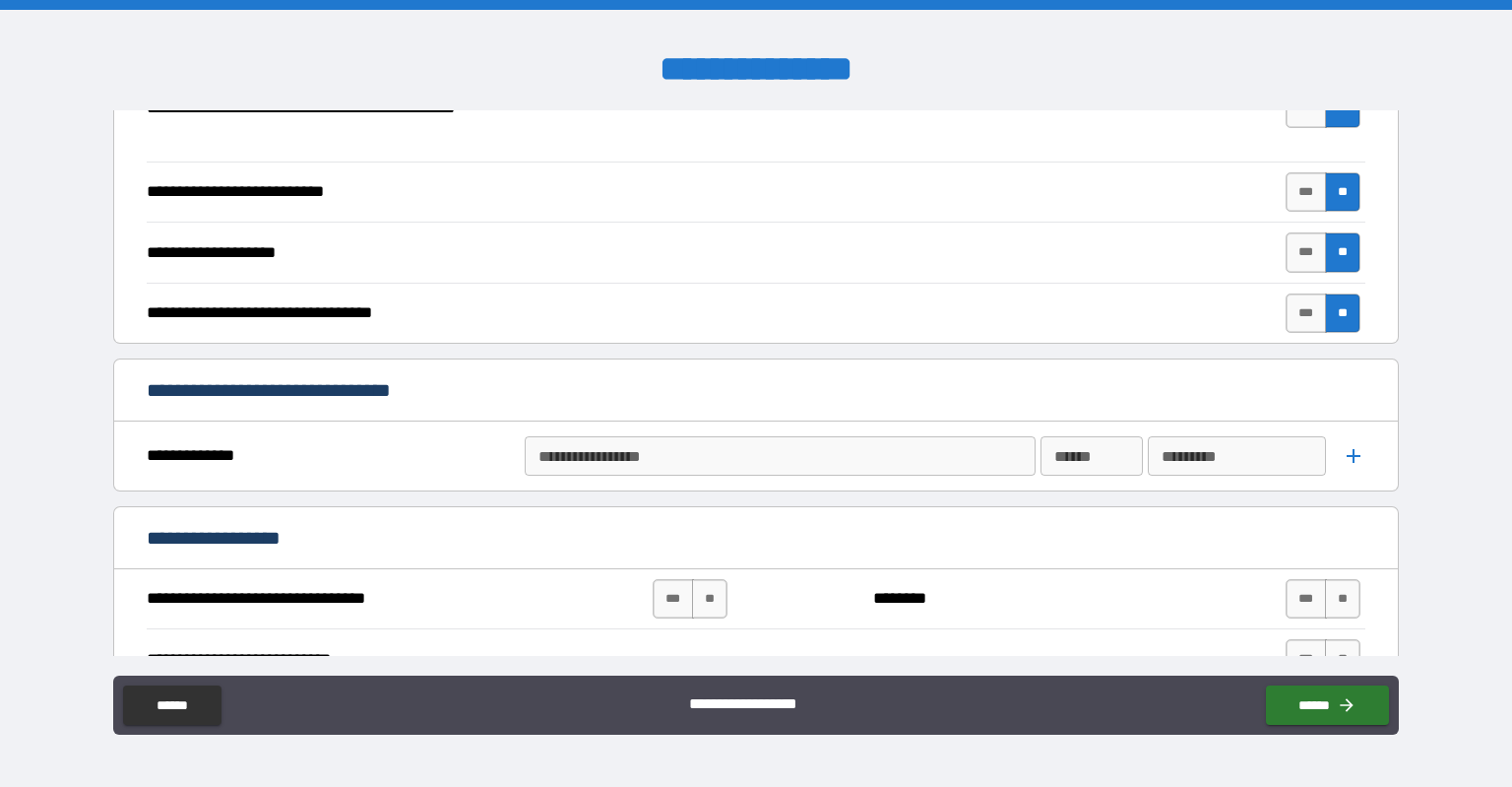 scroll, scrollTop: 788, scrollLeft: 0, axis: vertical 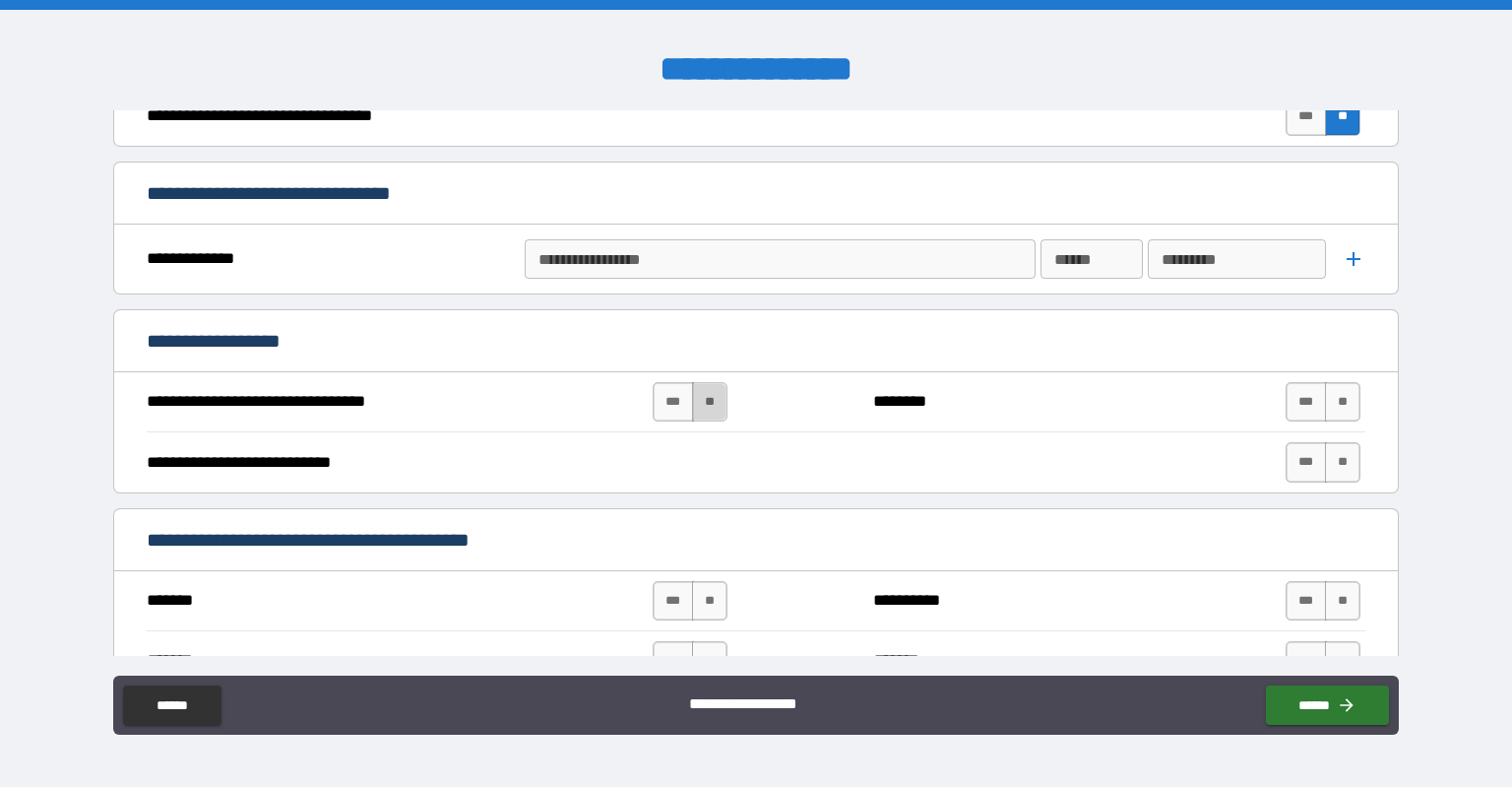 click on "**" at bounding box center [710, 402] 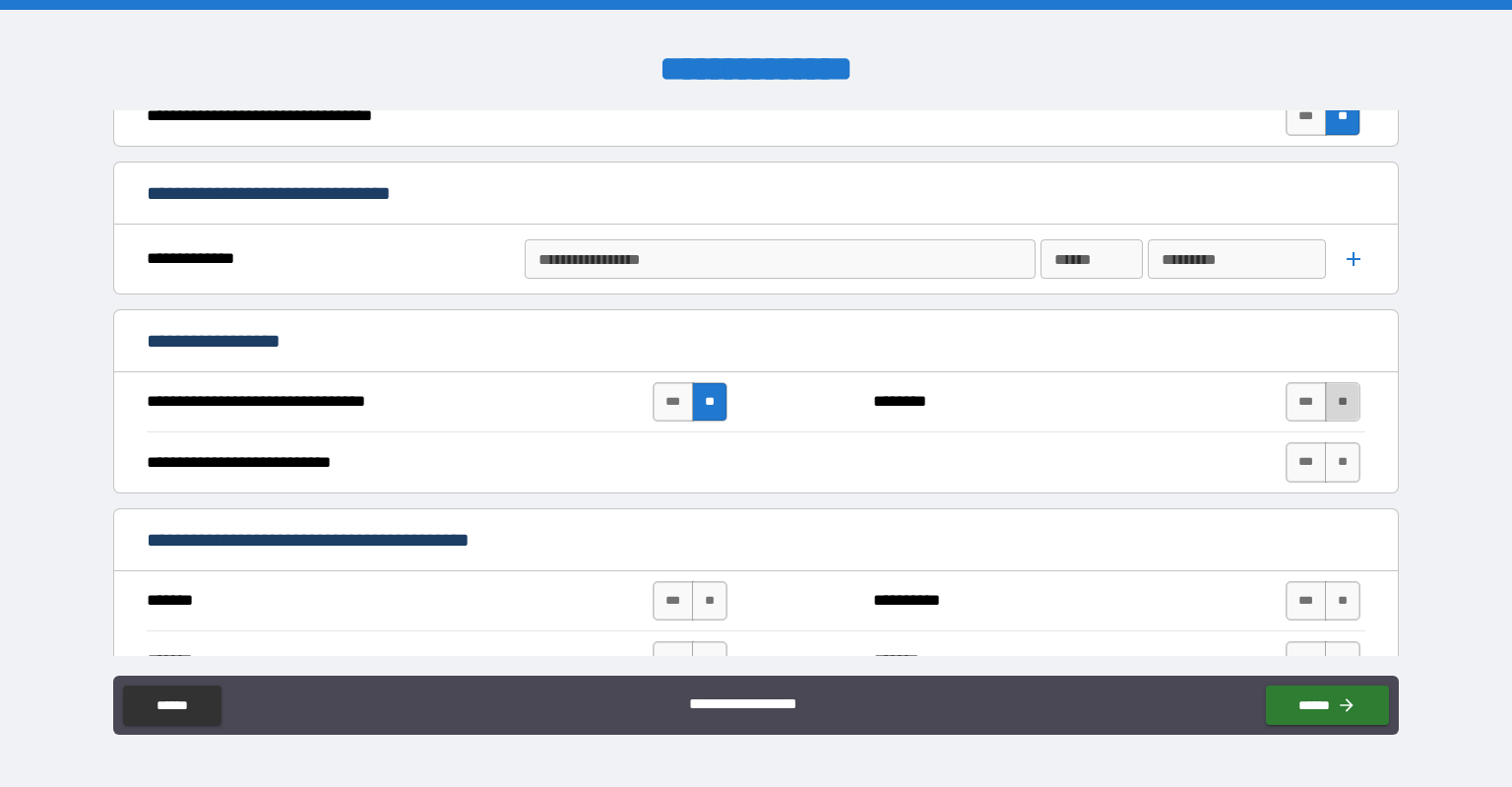 click on "**" at bounding box center [1343, 402] 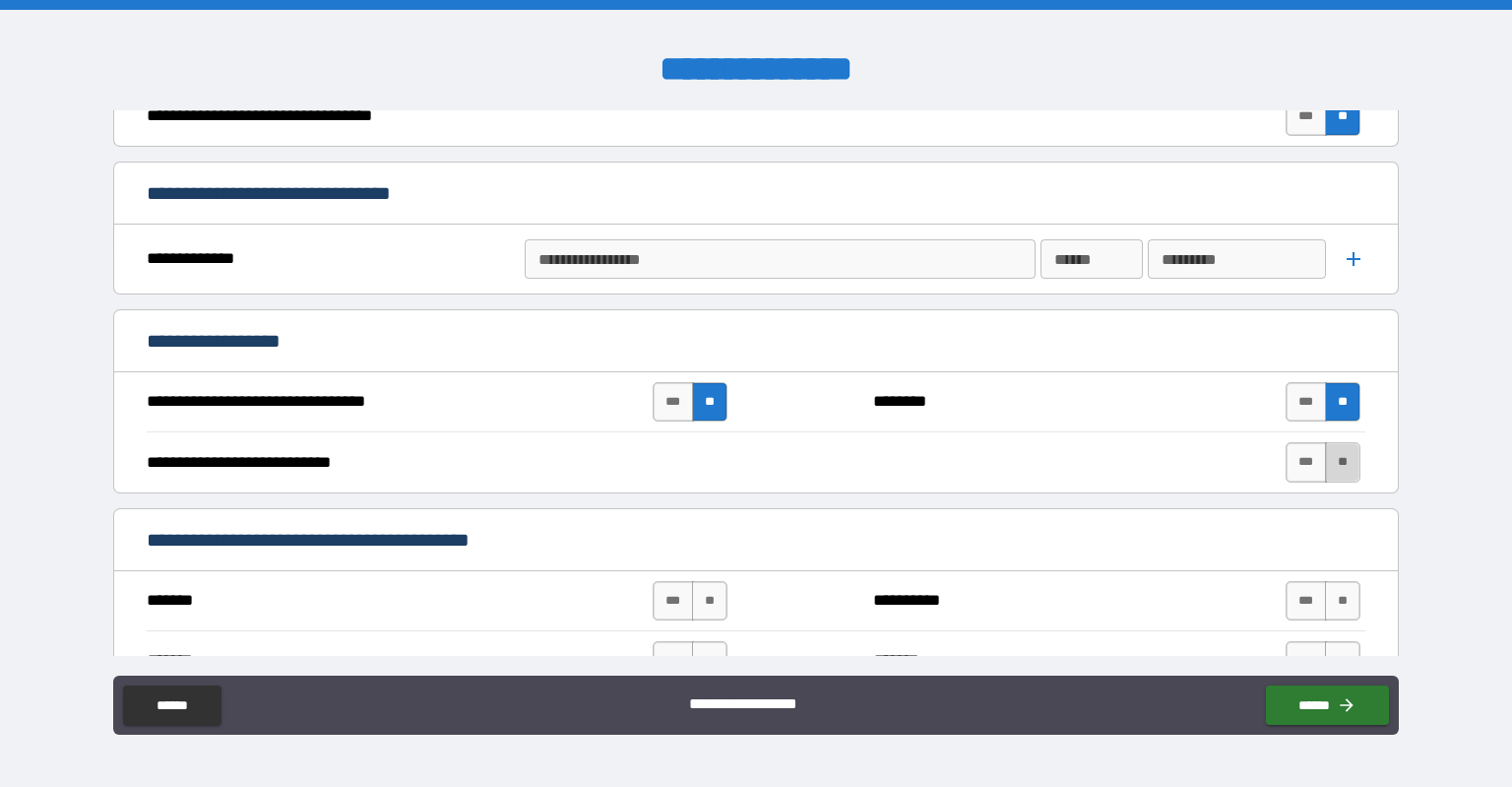 drag, startPoint x: 1330, startPoint y: 456, endPoint x: 1093, endPoint y: 462, distance: 237.07594 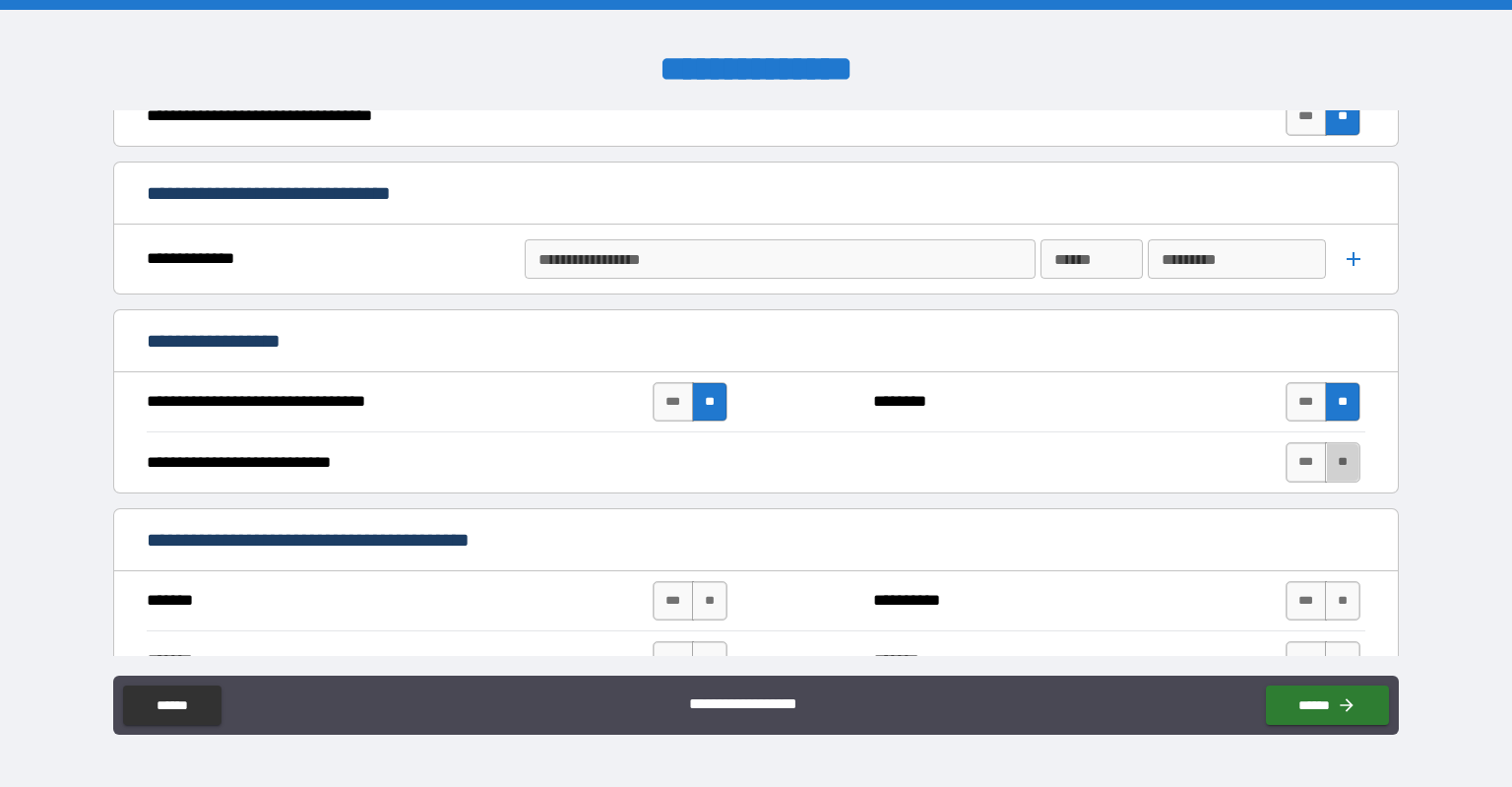 click on "**" at bounding box center (1343, 462) 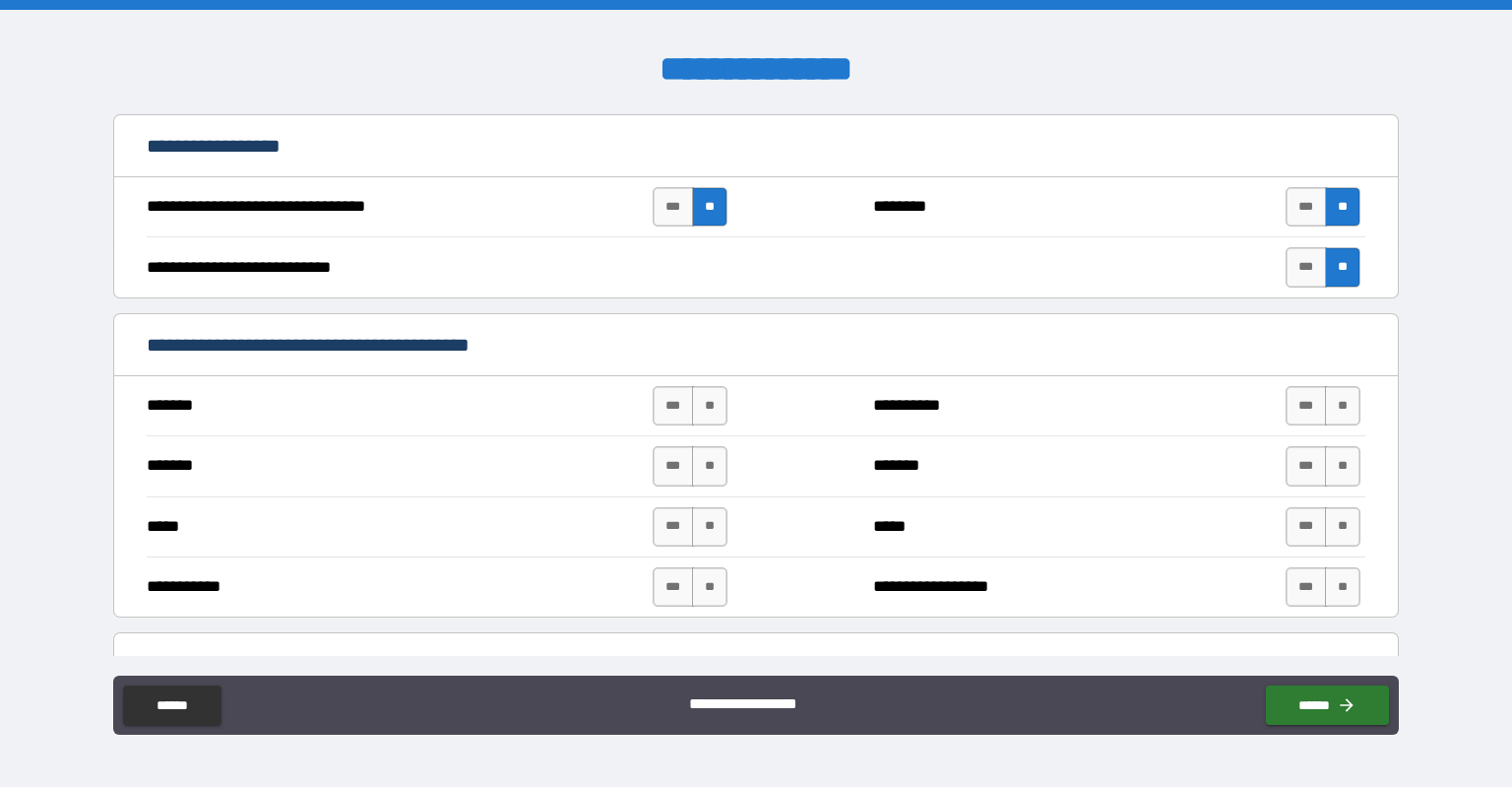 scroll, scrollTop: 985, scrollLeft: 0, axis: vertical 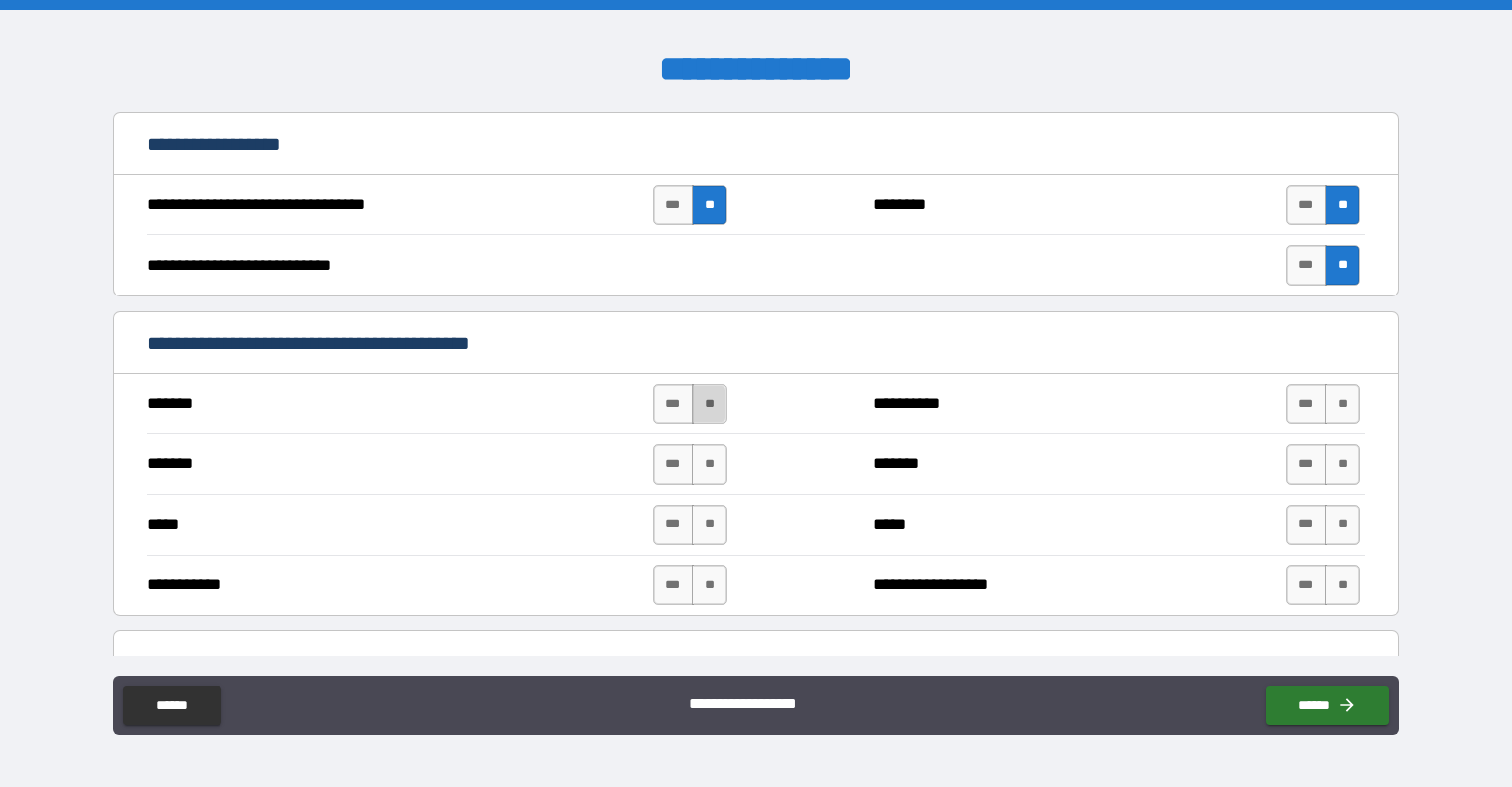 click on "**" at bounding box center (710, 404) 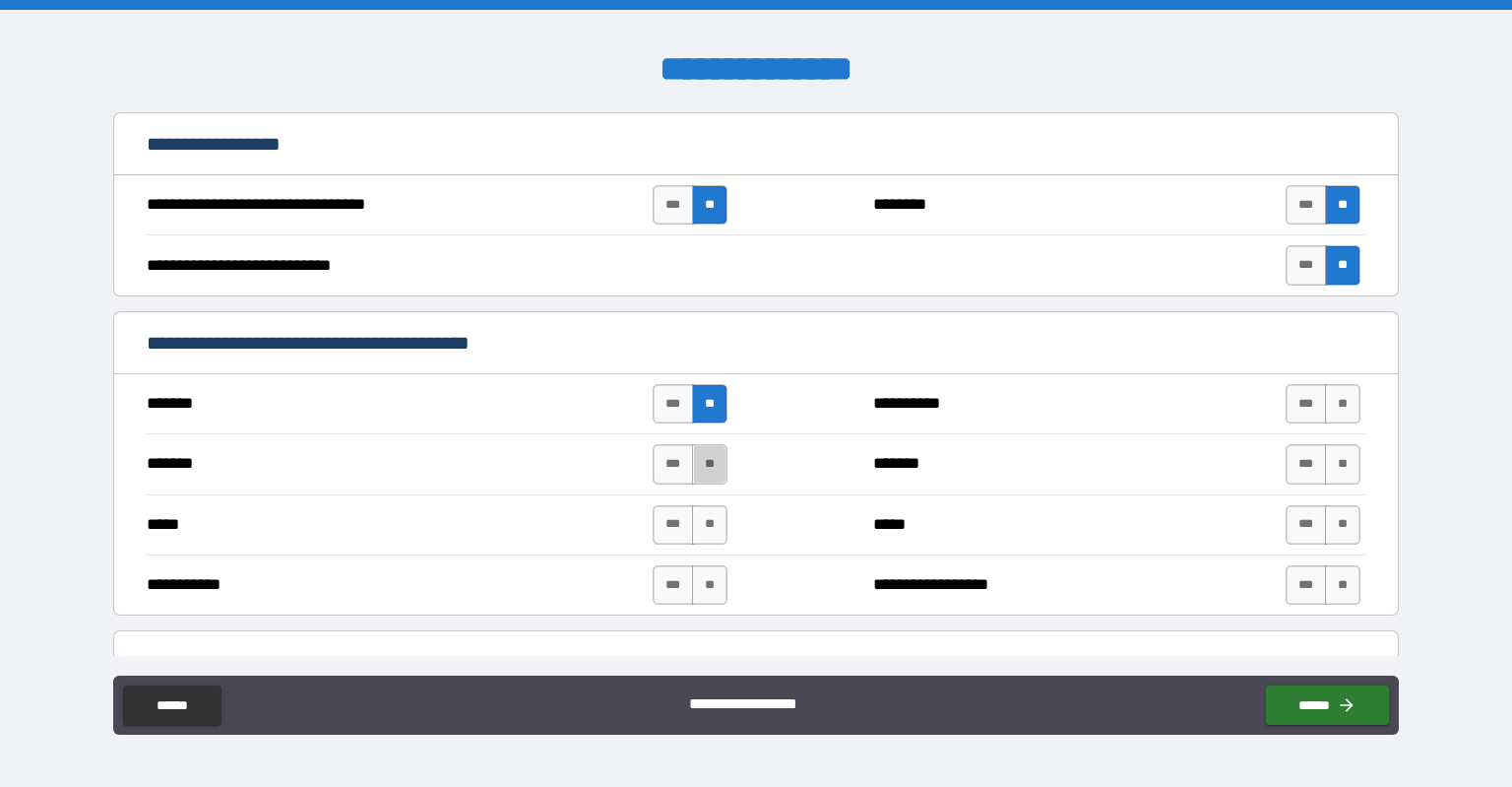 drag, startPoint x: 702, startPoint y: 452, endPoint x: 701, endPoint y: 479, distance: 27.018512 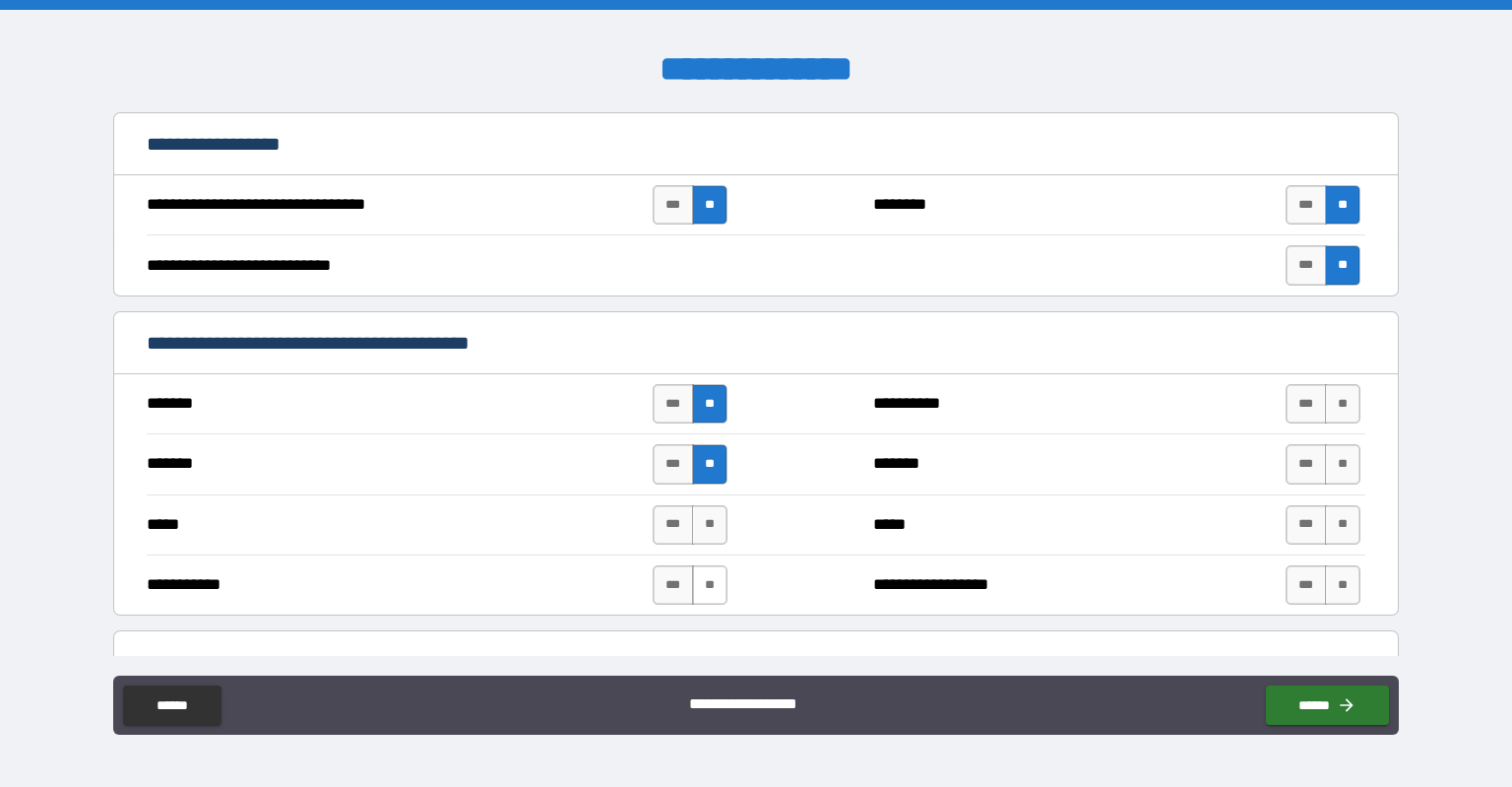 drag, startPoint x: 697, startPoint y: 521, endPoint x: 707, endPoint y: 562, distance: 42.201896 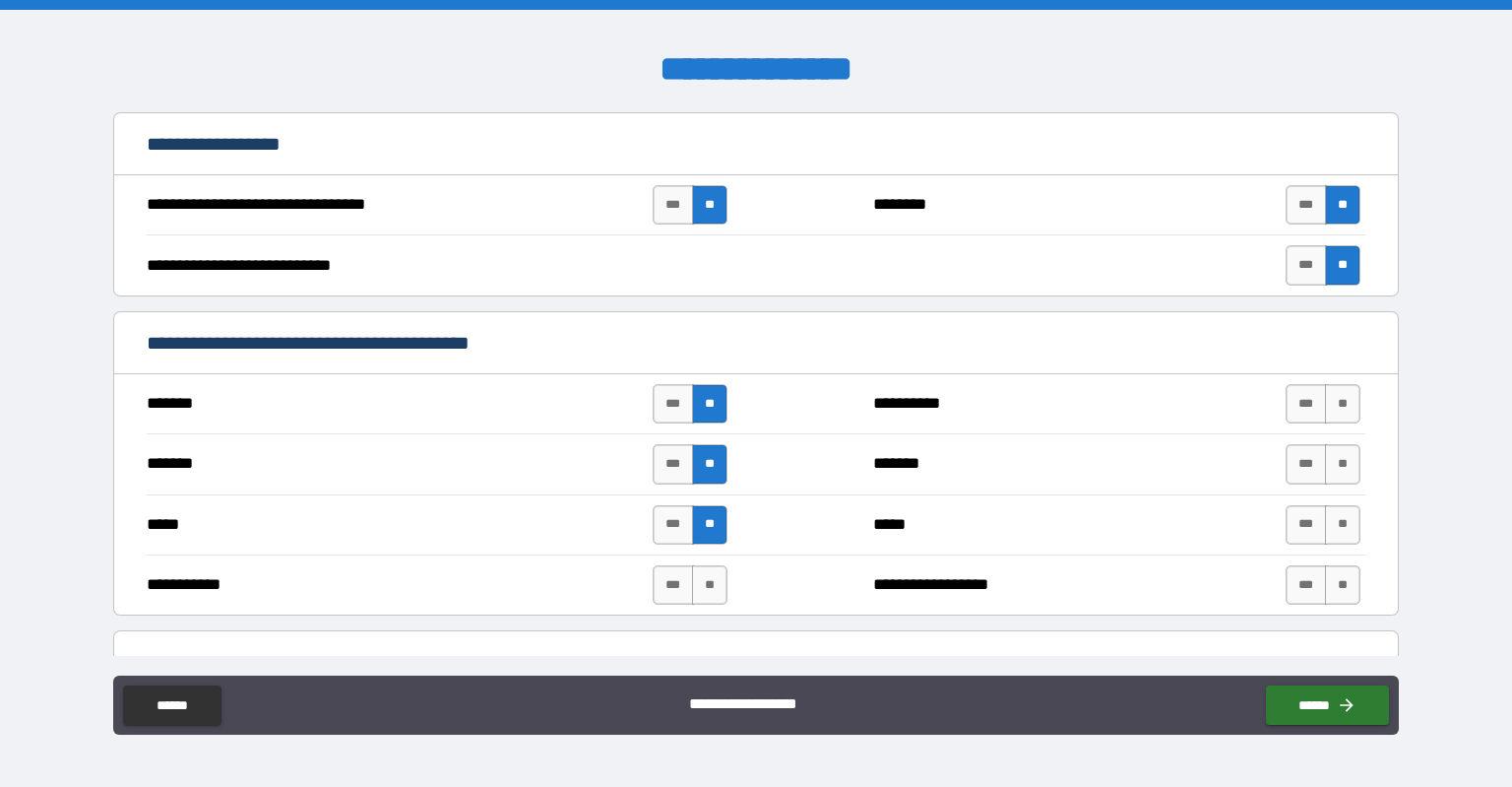 drag, startPoint x: 705, startPoint y: 582, endPoint x: 811, endPoint y: 529, distance: 118.5116 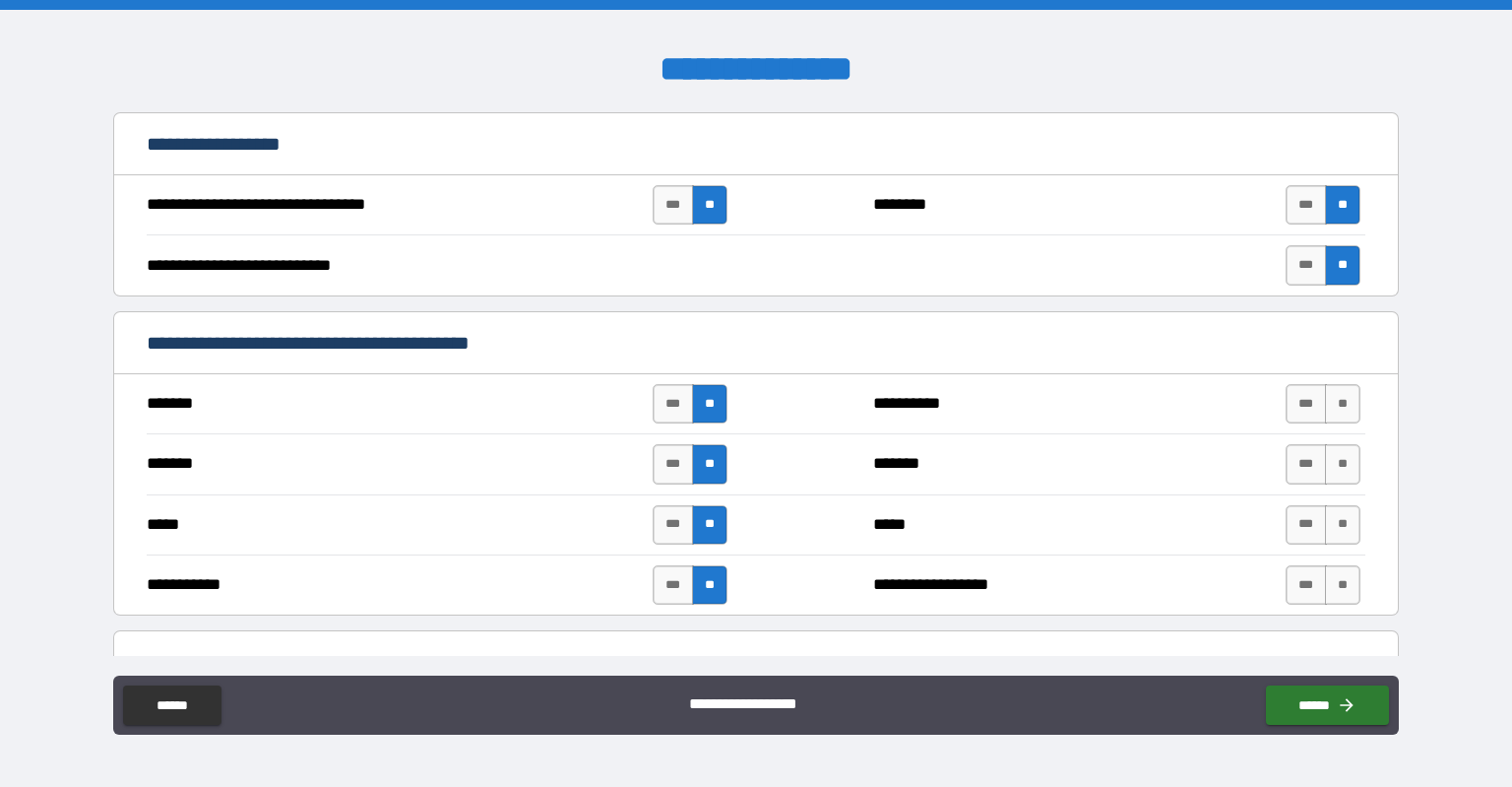 drag, startPoint x: 1333, startPoint y: 394, endPoint x: 1338, endPoint y: 428, distance: 34.36568 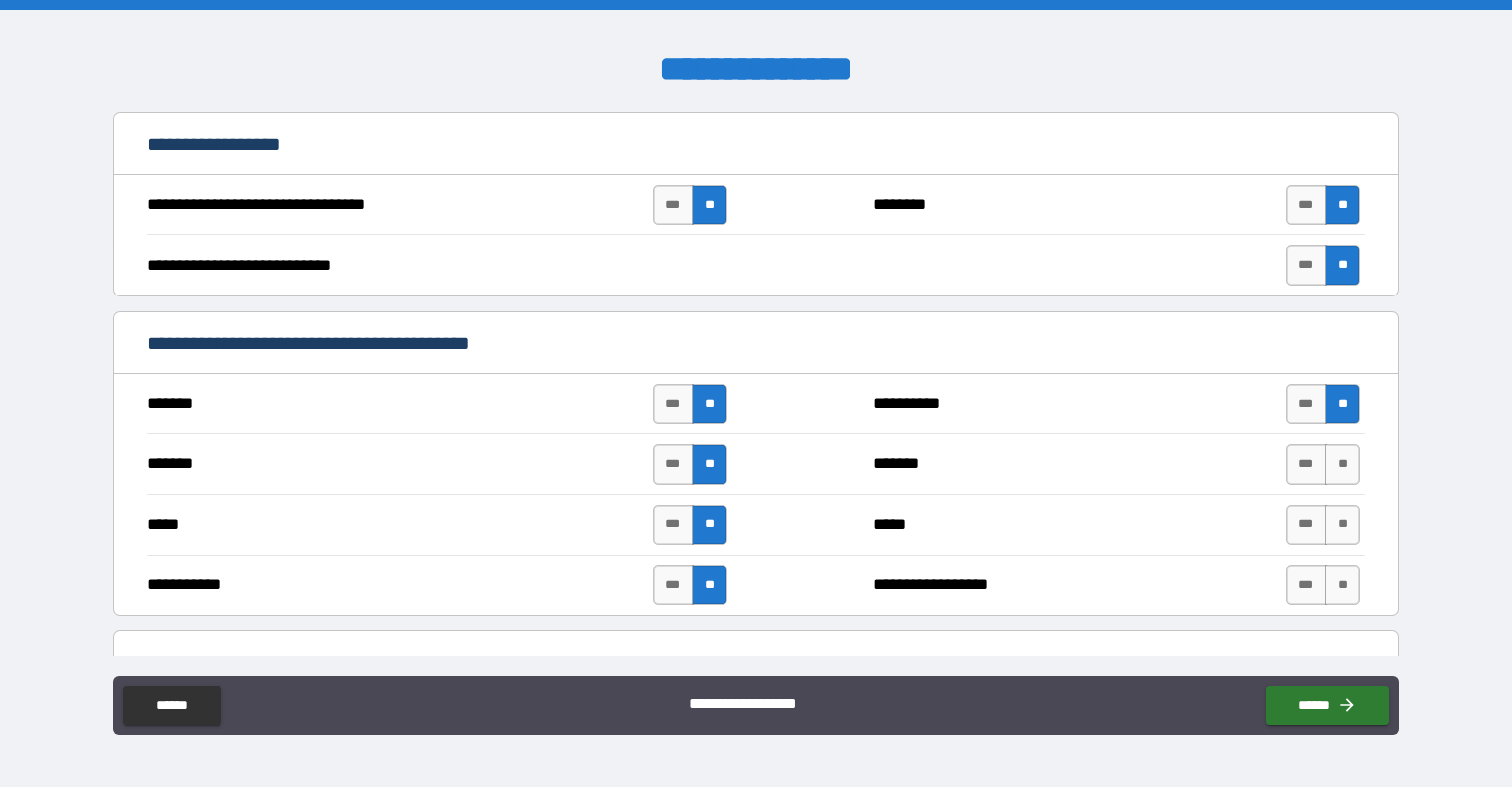 drag, startPoint x: 1345, startPoint y: 460, endPoint x: 1336, endPoint y: 489, distance: 30.364453 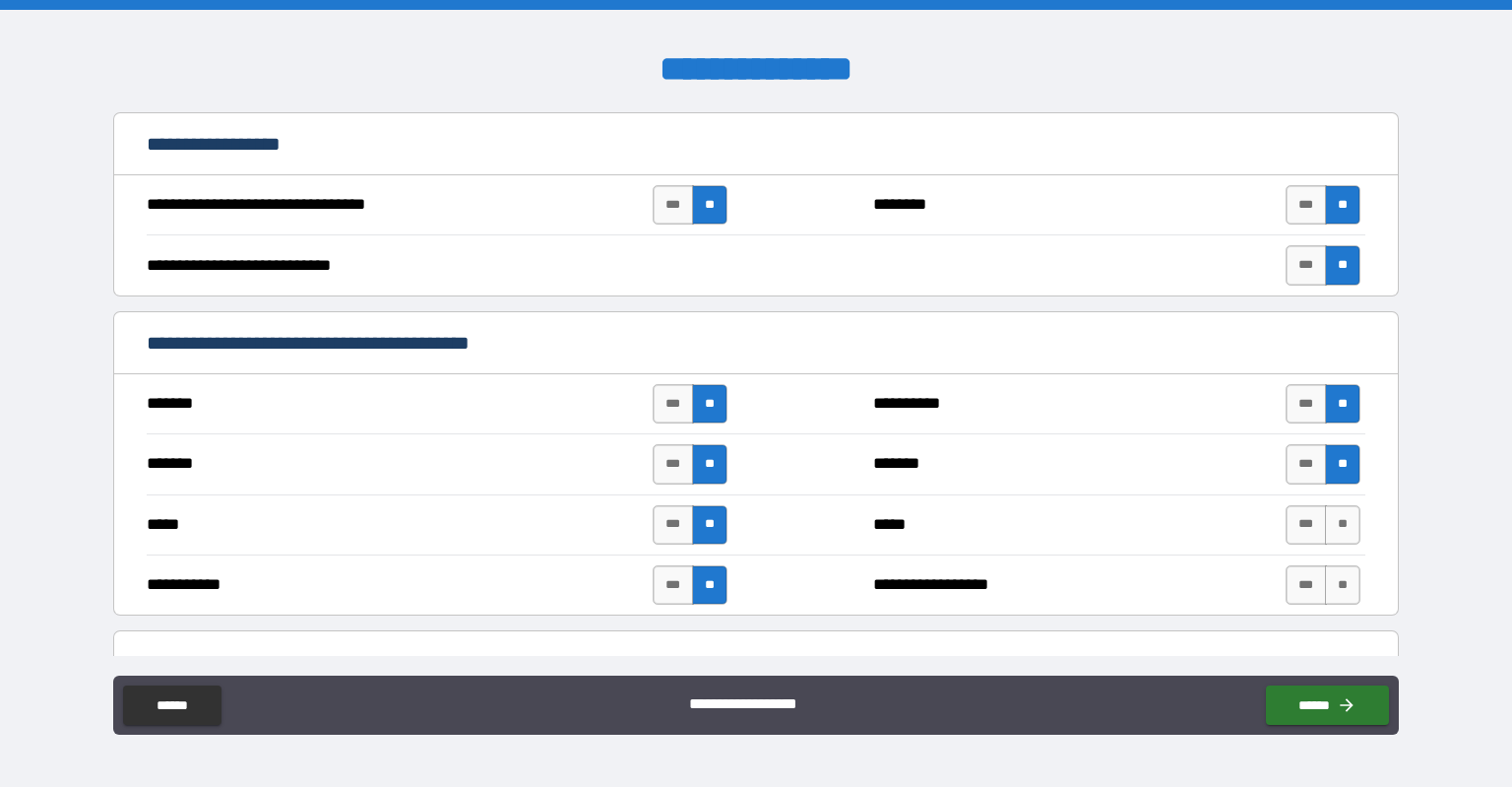 drag, startPoint x: 1335, startPoint y: 514, endPoint x: 1331, endPoint y: 552, distance: 38.209946 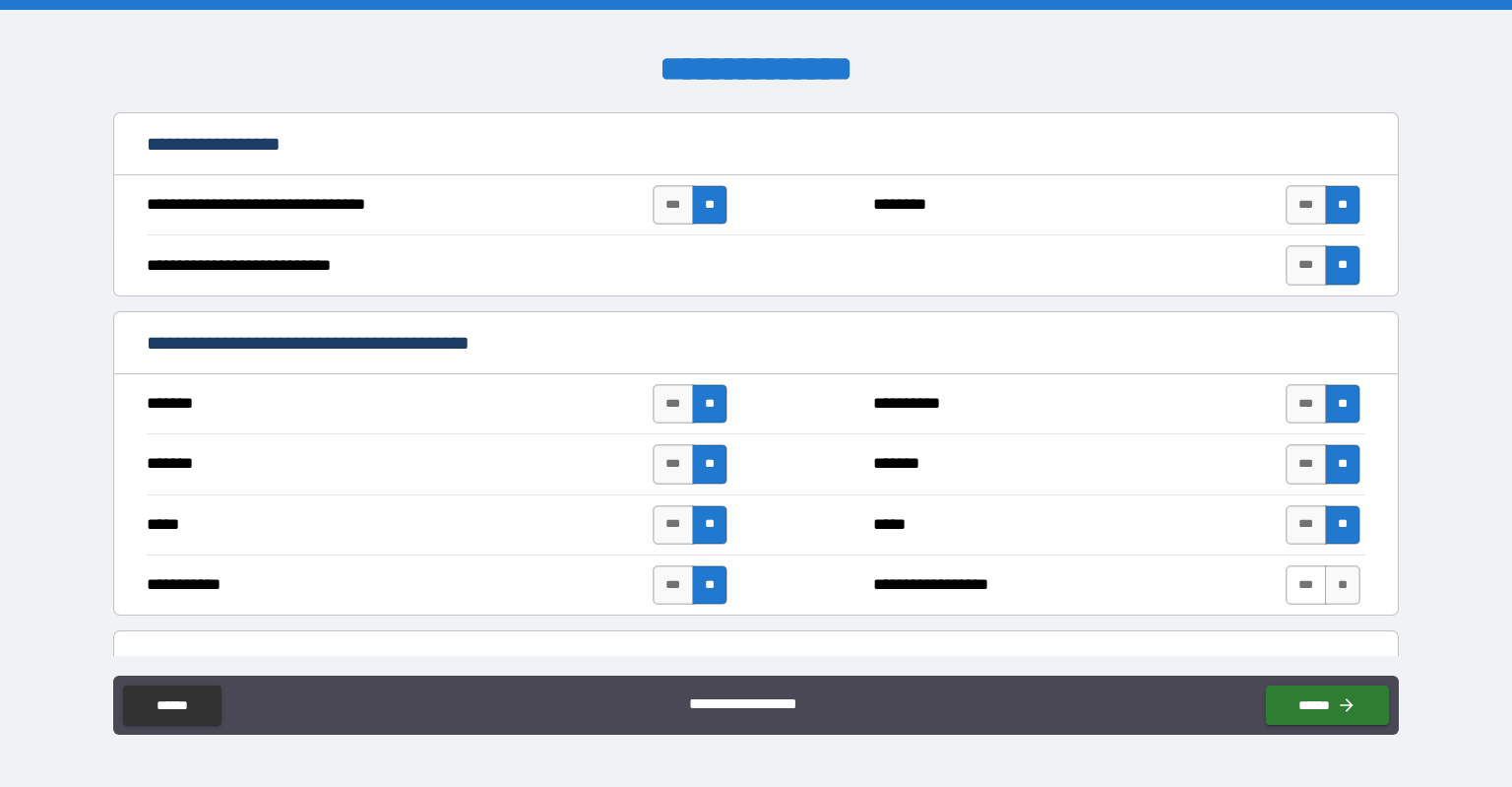 drag, startPoint x: 1322, startPoint y: 578, endPoint x: 1292, endPoint y: 576, distance: 30.066593 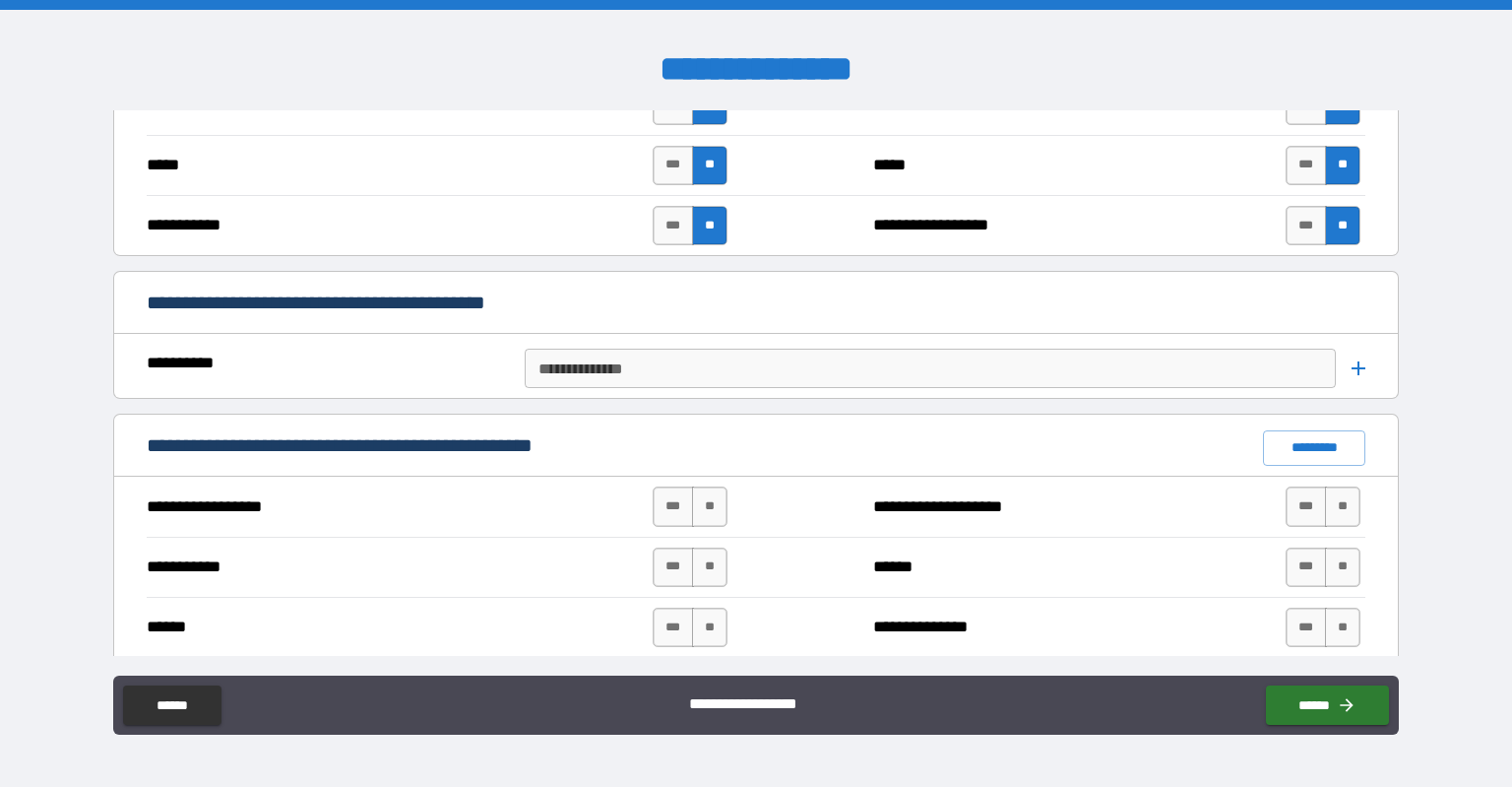 scroll, scrollTop: 1379, scrollLeft: 0, axis: vertical 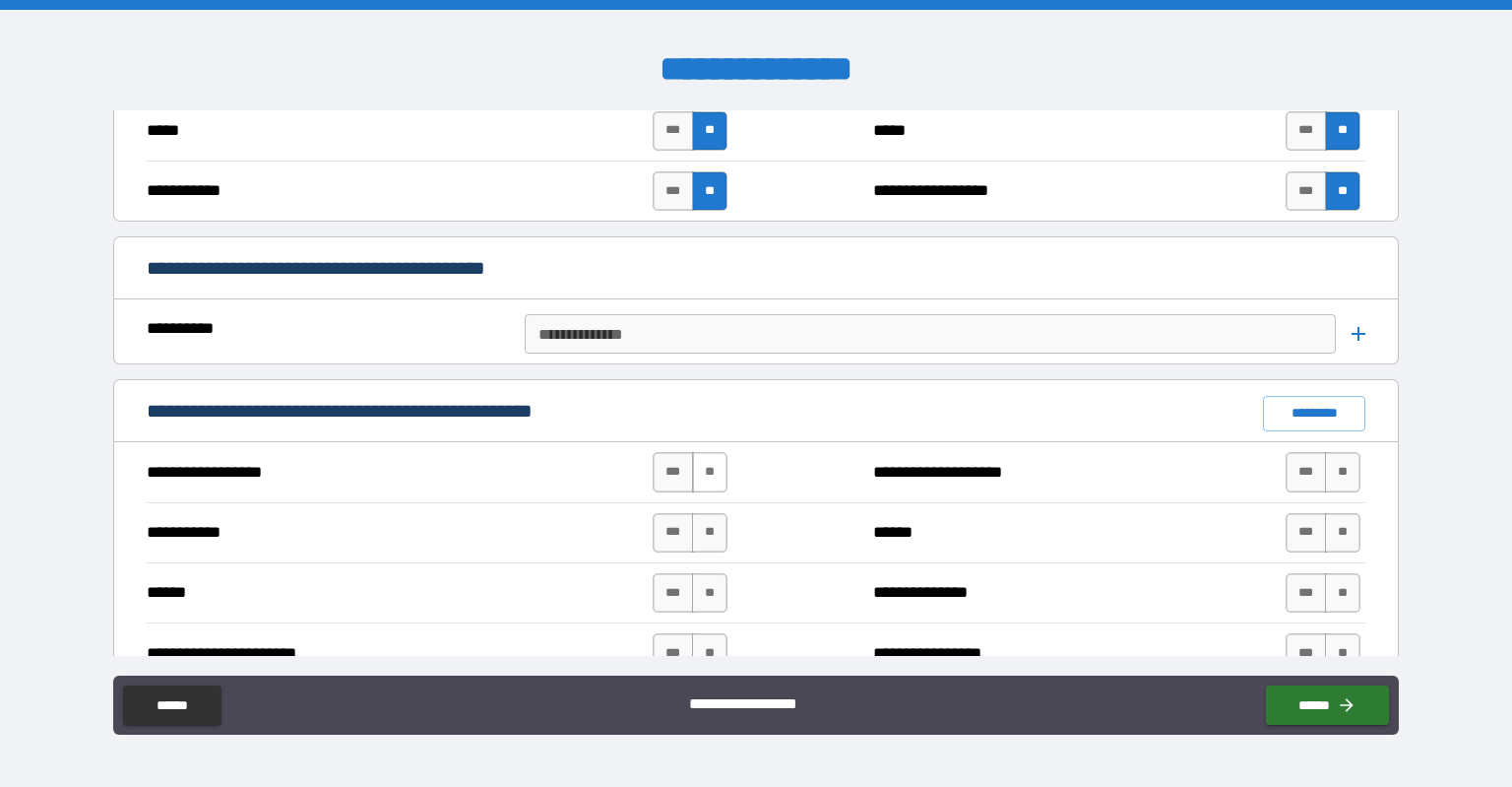 drag, startPoint x: 708, startPoint y: 462, endPoint x: 705, endPoint y: 476, distance: 14.3178211 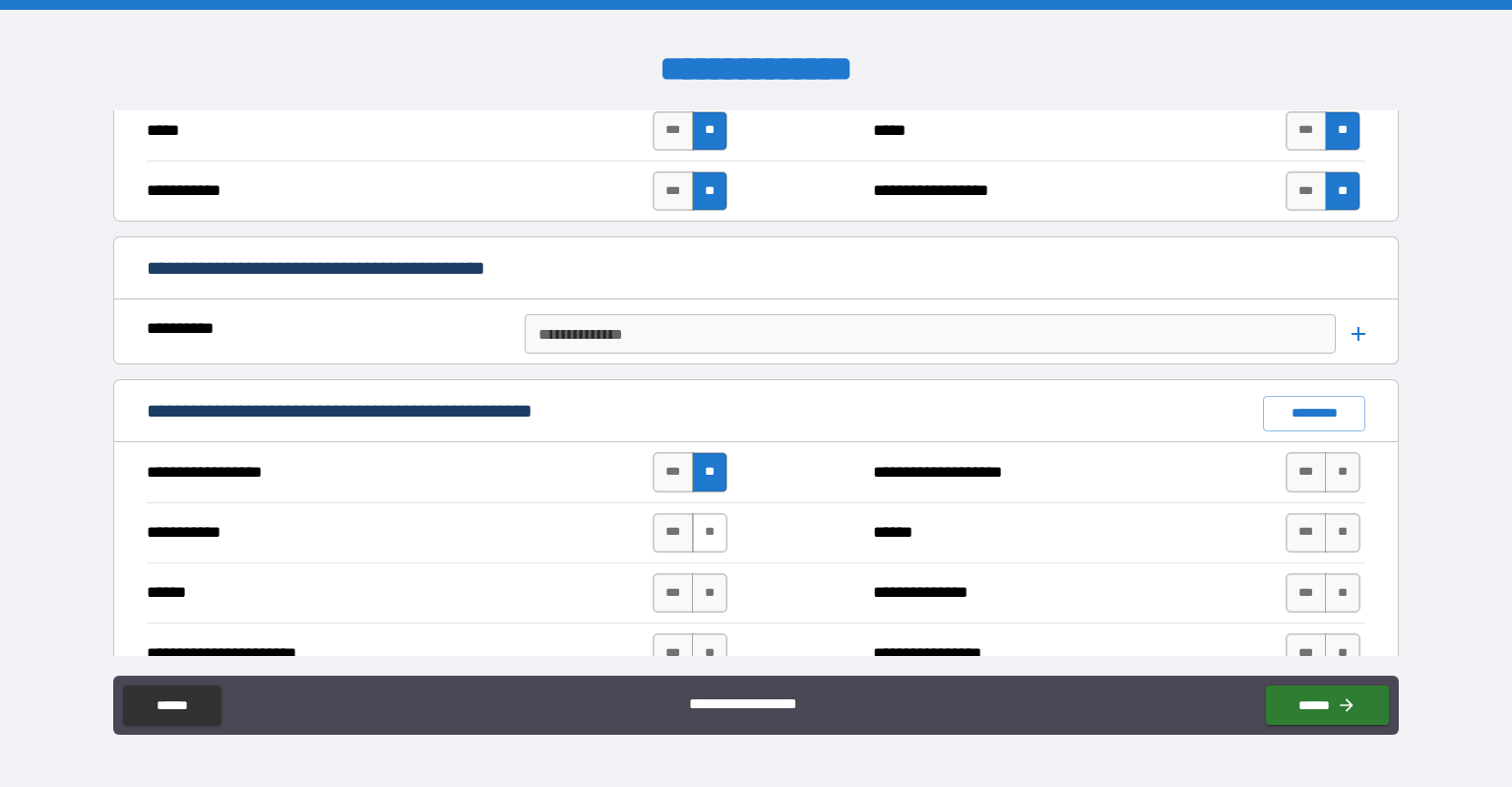 click on "**" at bounding box center (710, 533) 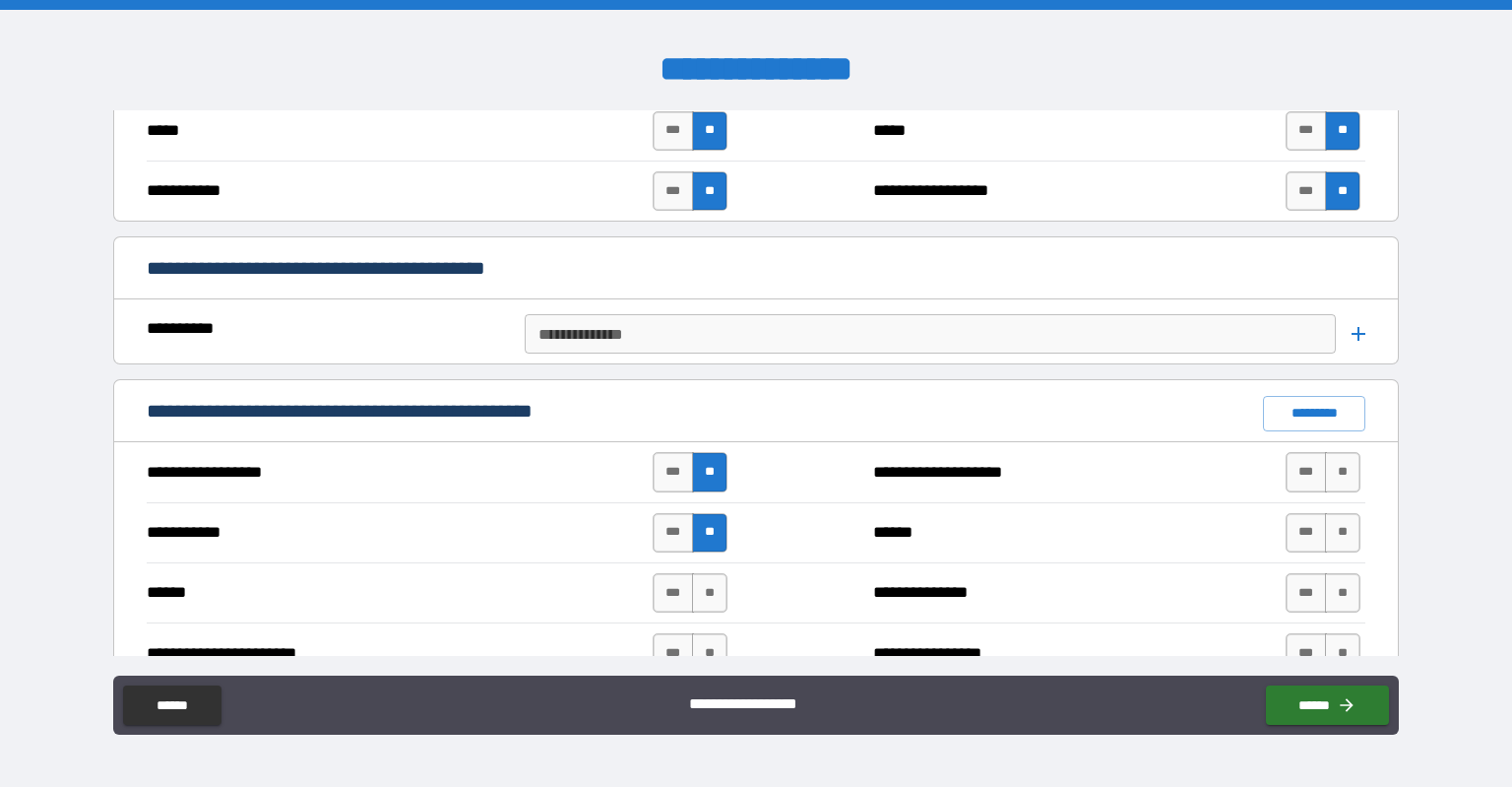 scroll, scrollTop: 1477, scrollLeft: 0, axis: vertical 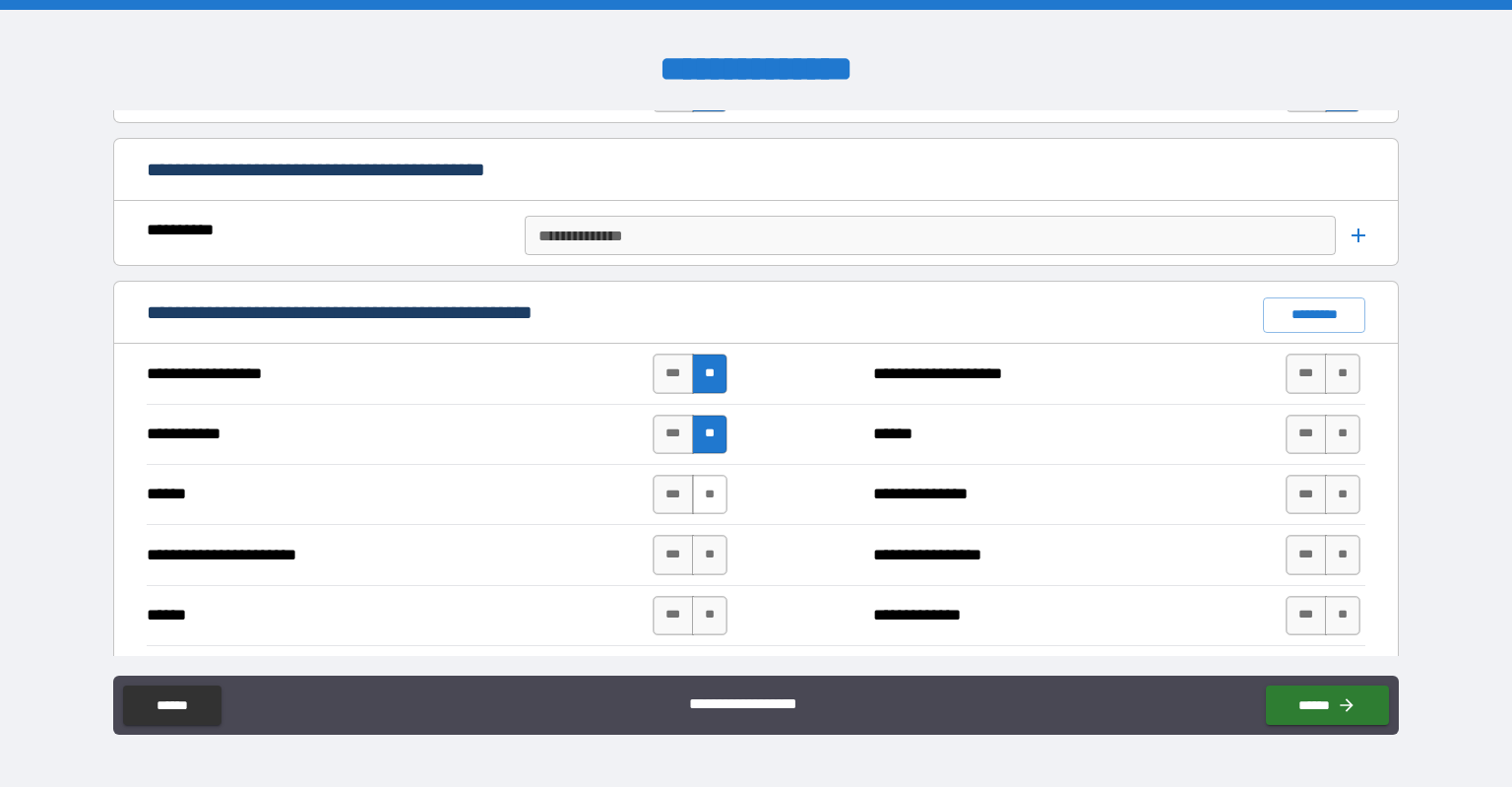 click on "**" at bounding box center [710, 494] 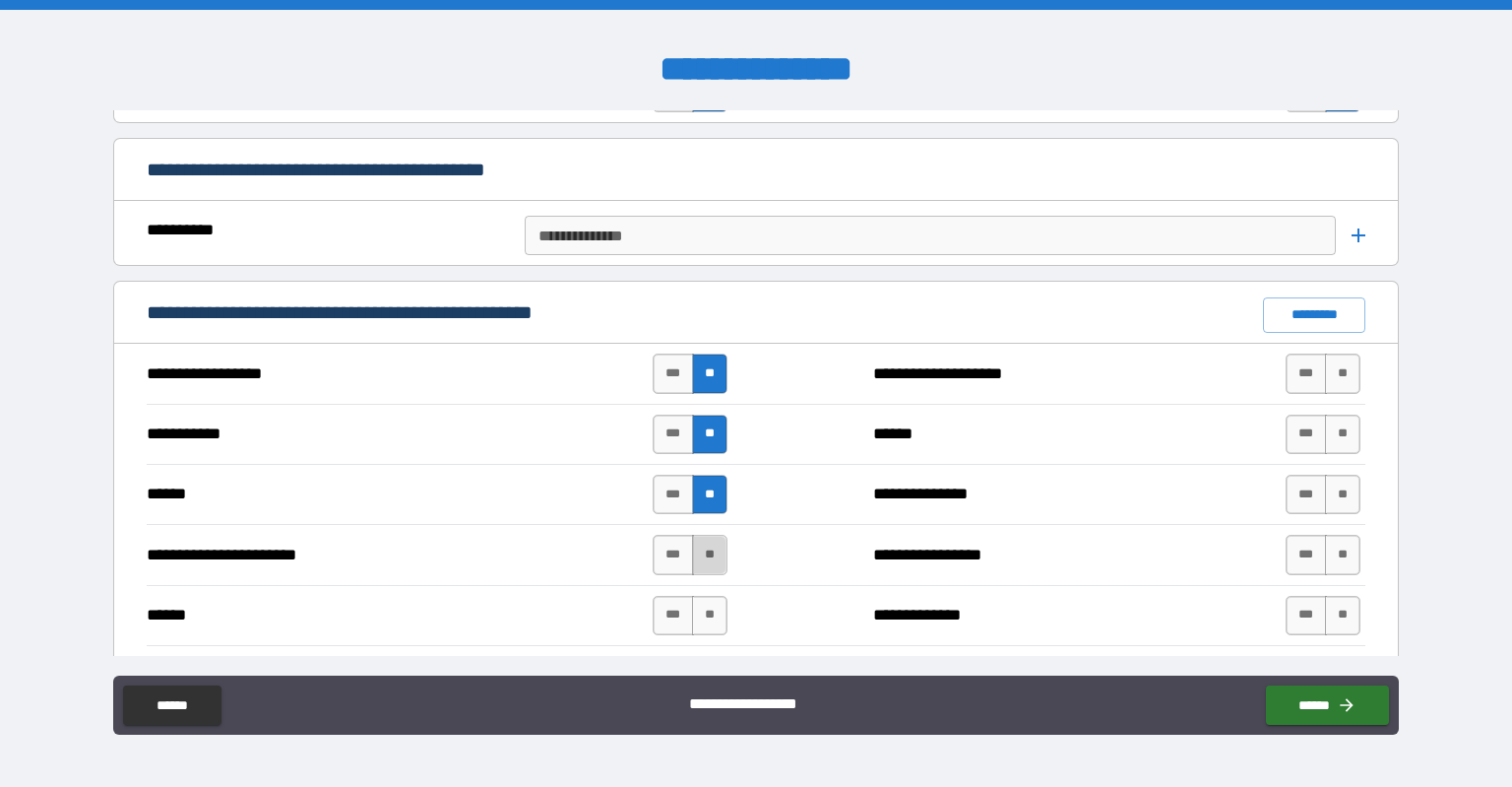 click on "**" at bounding box center (710, 555) 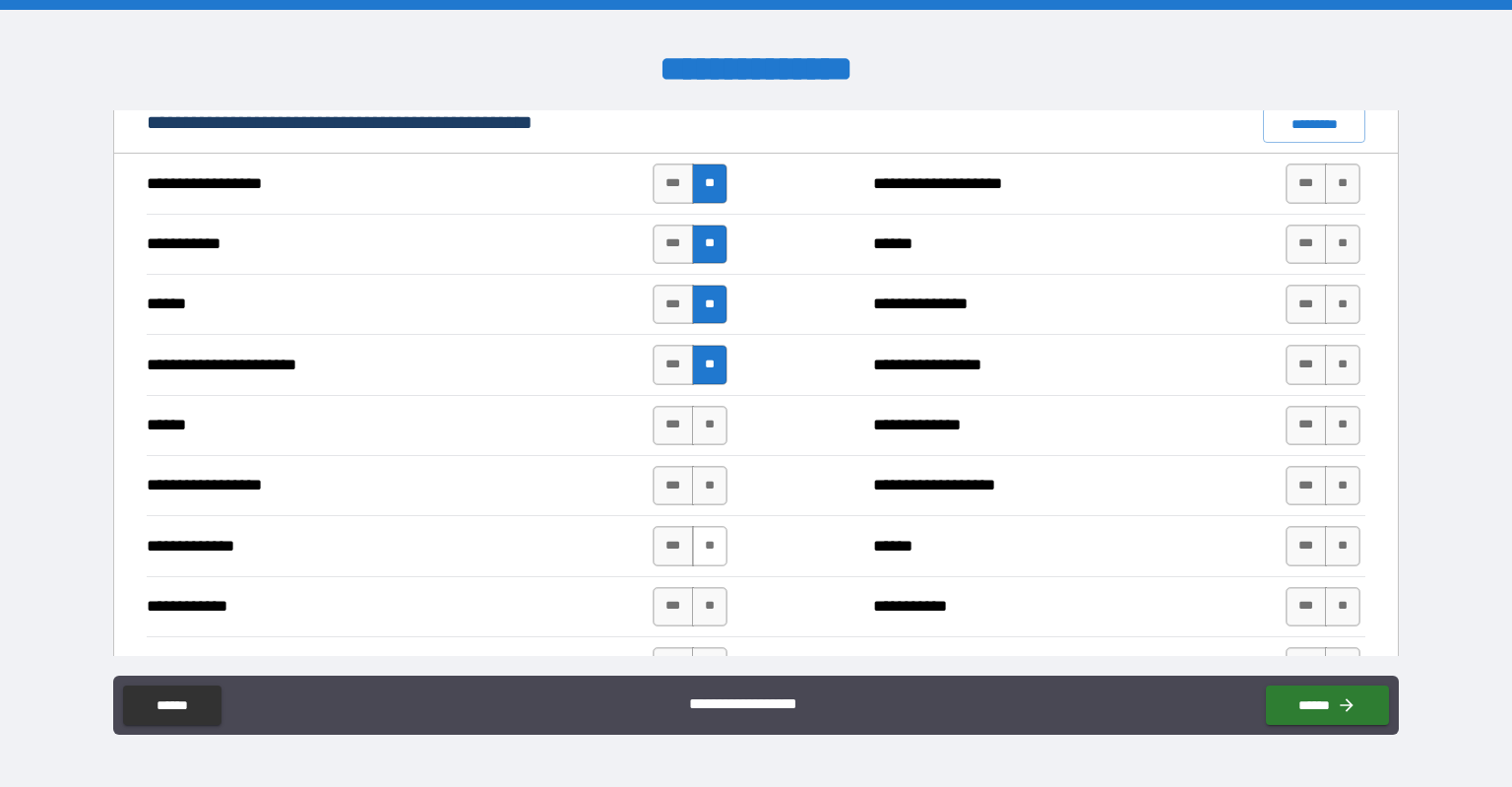 scroll, scrollTop: 1674, scrollLeft: 0, axis: vertical 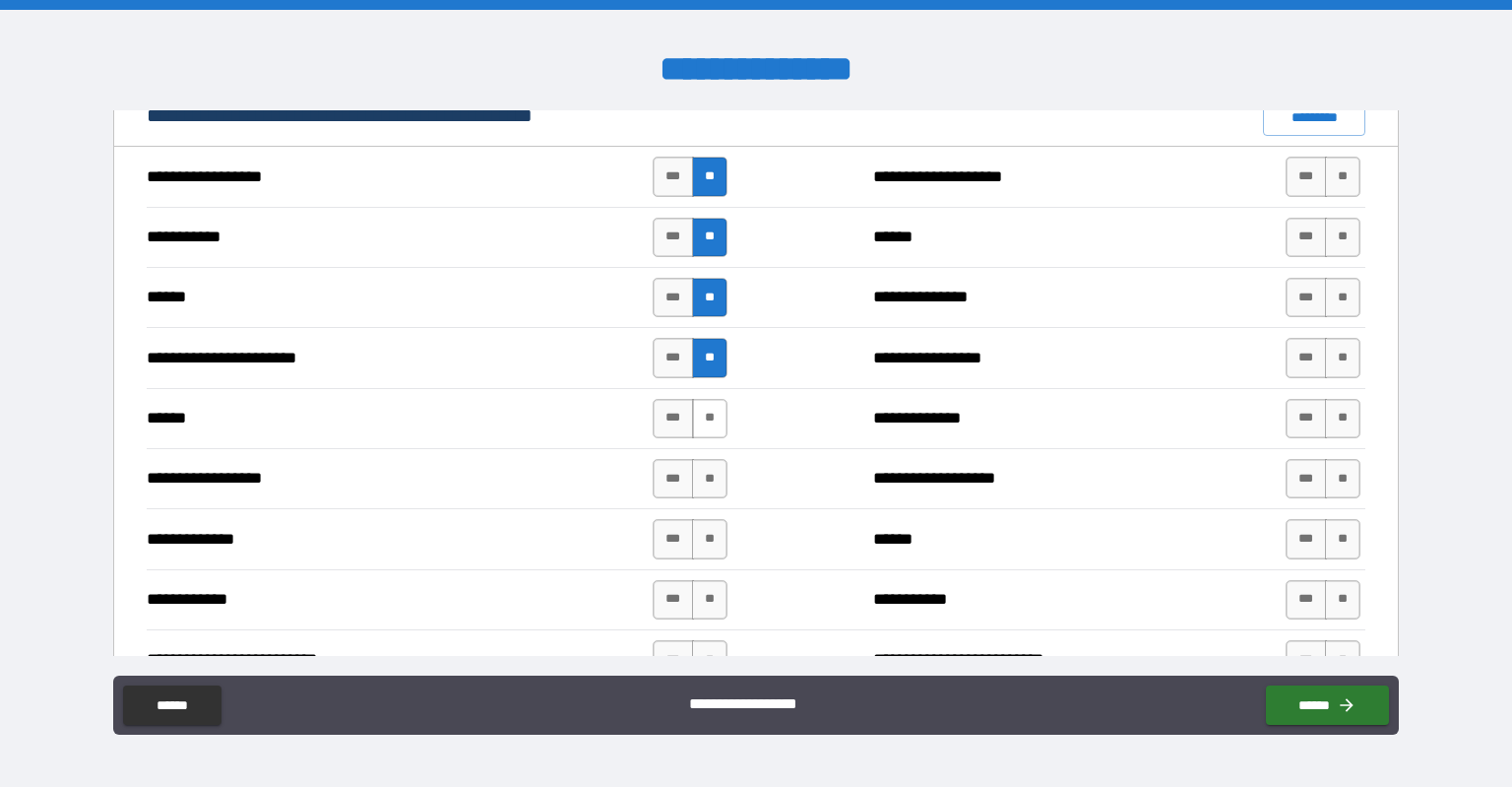 click on "**" at bounding box center [710, 419] 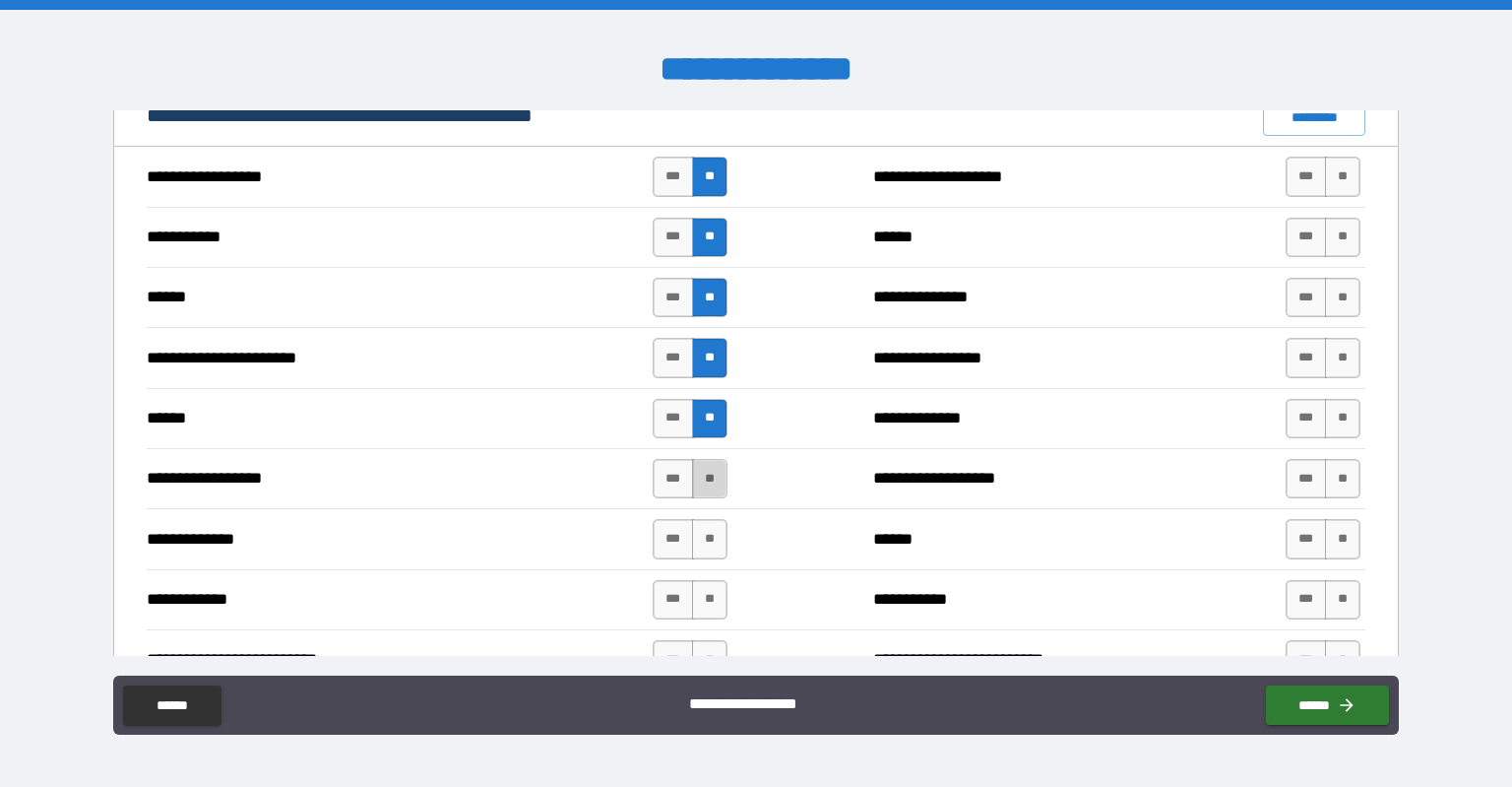 click on "**" at bounding box center [710, 479] 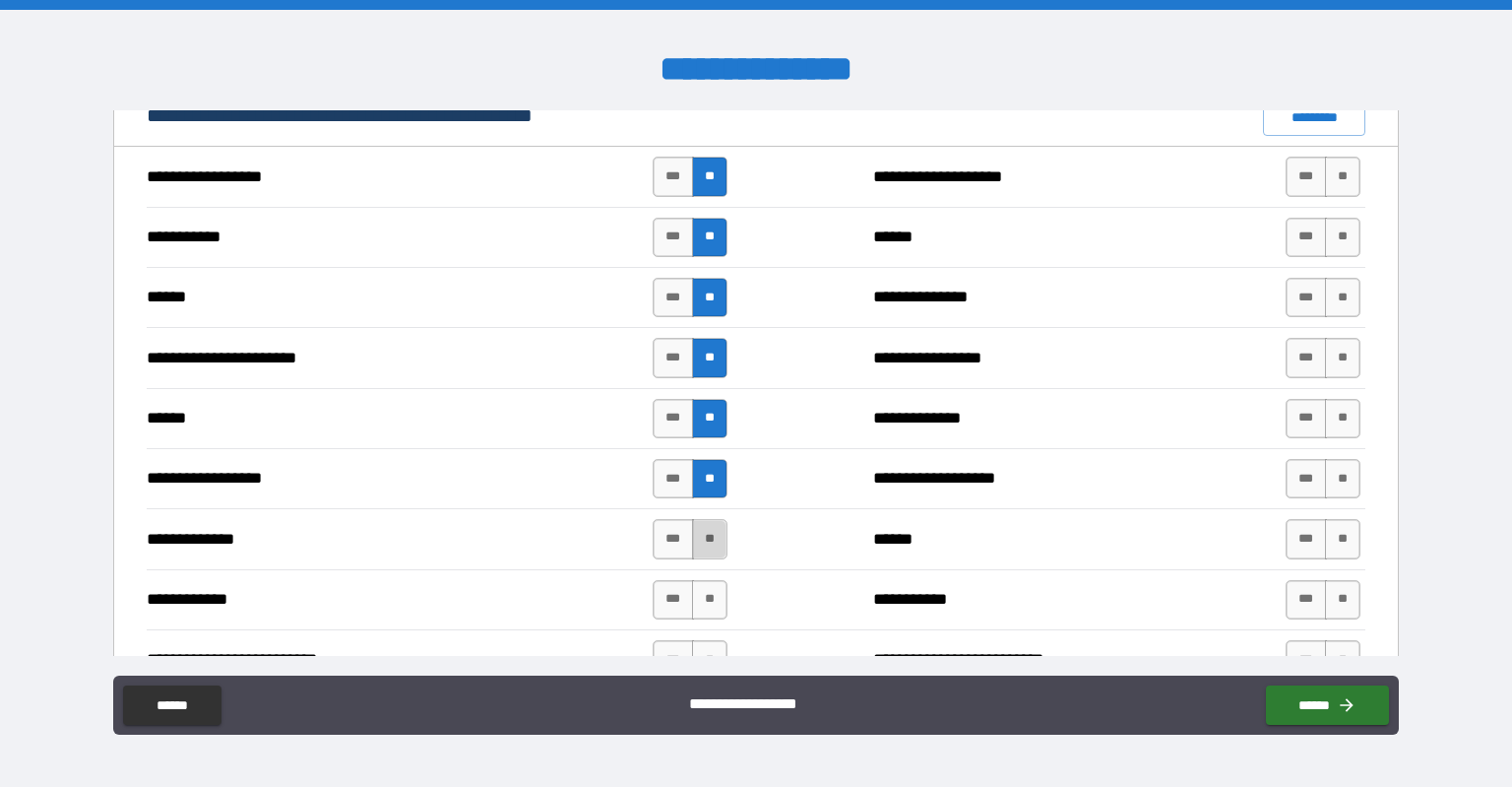 click on "**" at bounding box center [710, 539] 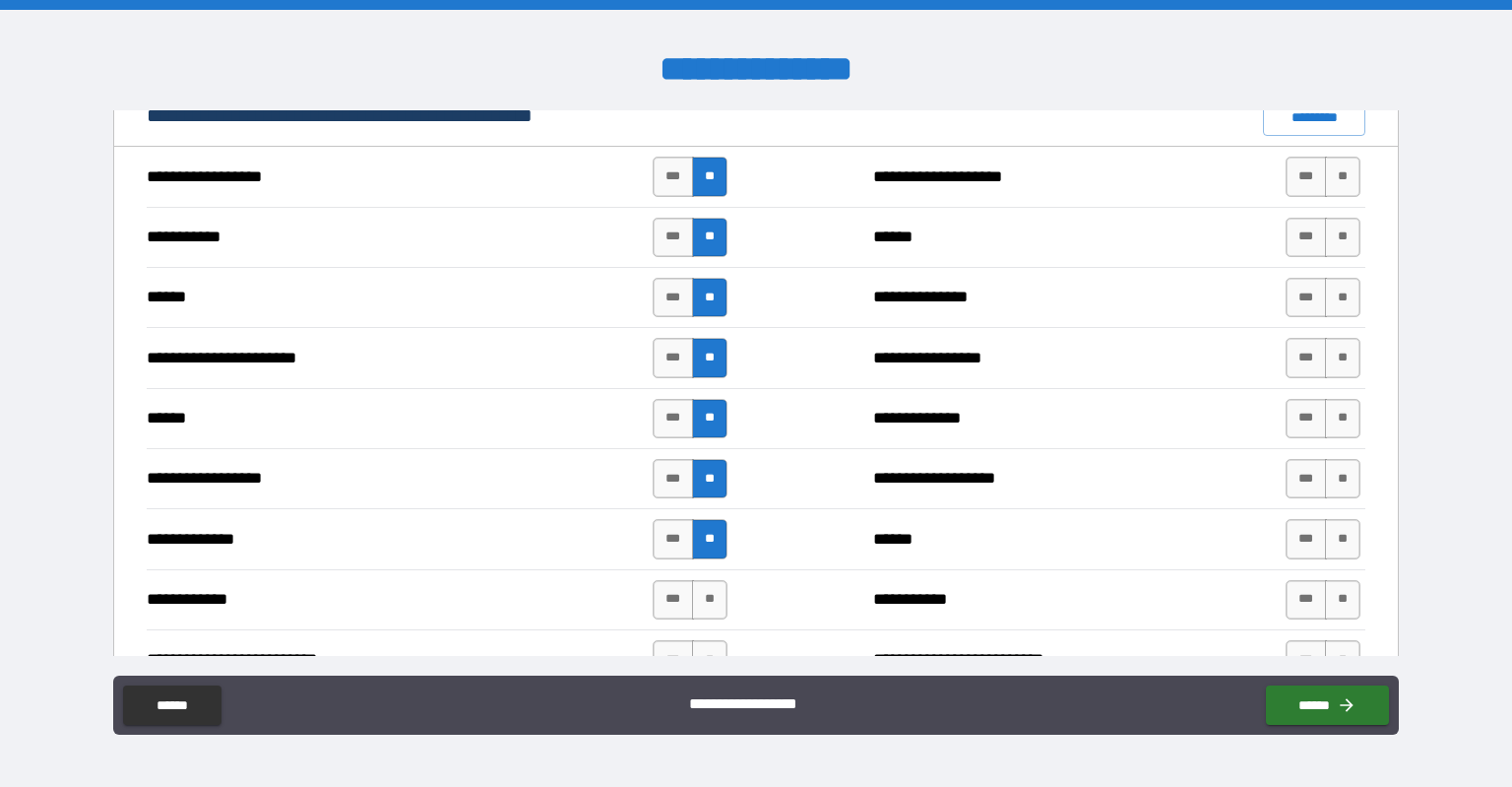 scroll, scrollTop: 1773, scrollLeft: 0, axis: vertical 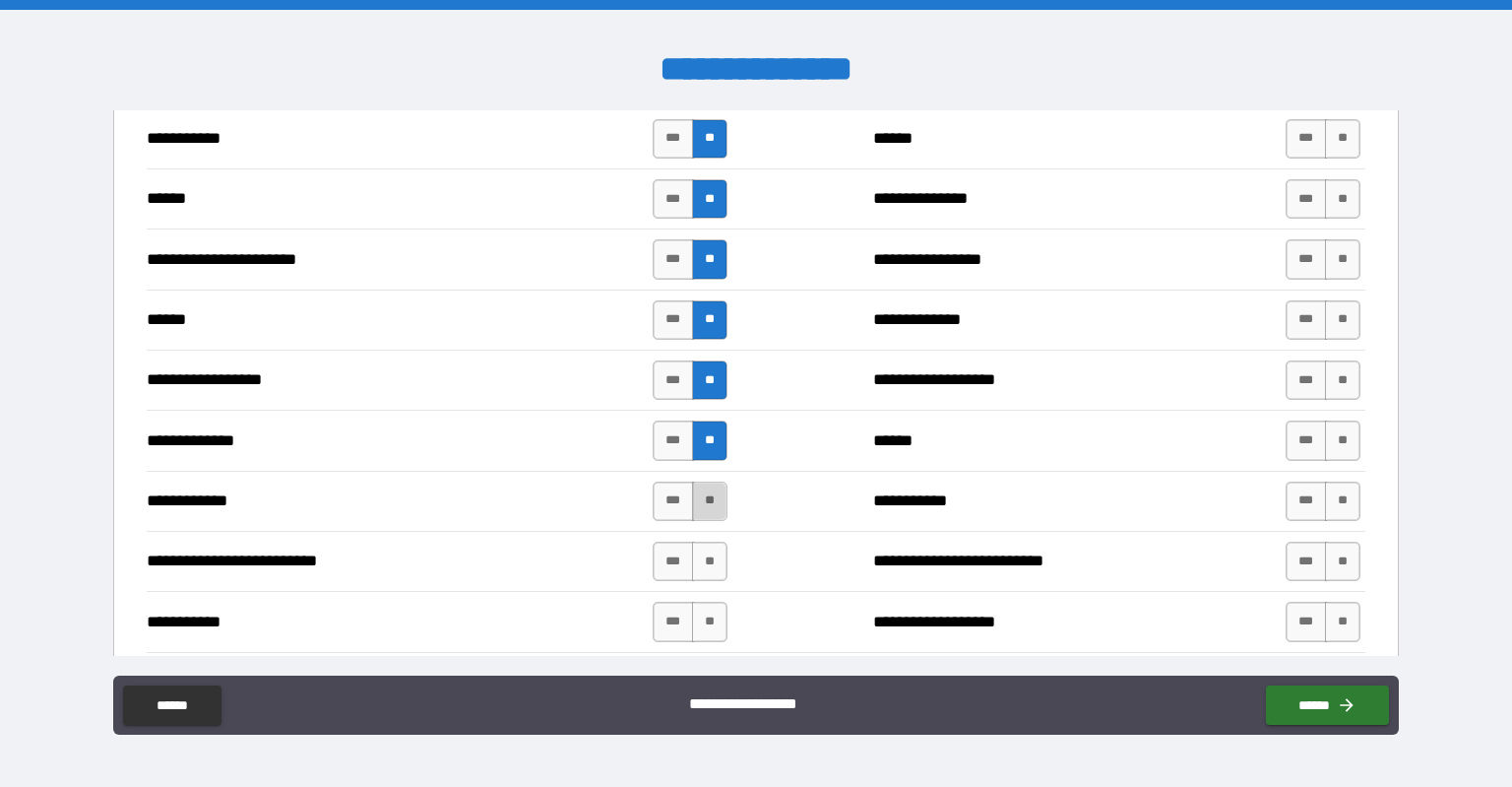 click on "**" at bounding box center [710, 501] 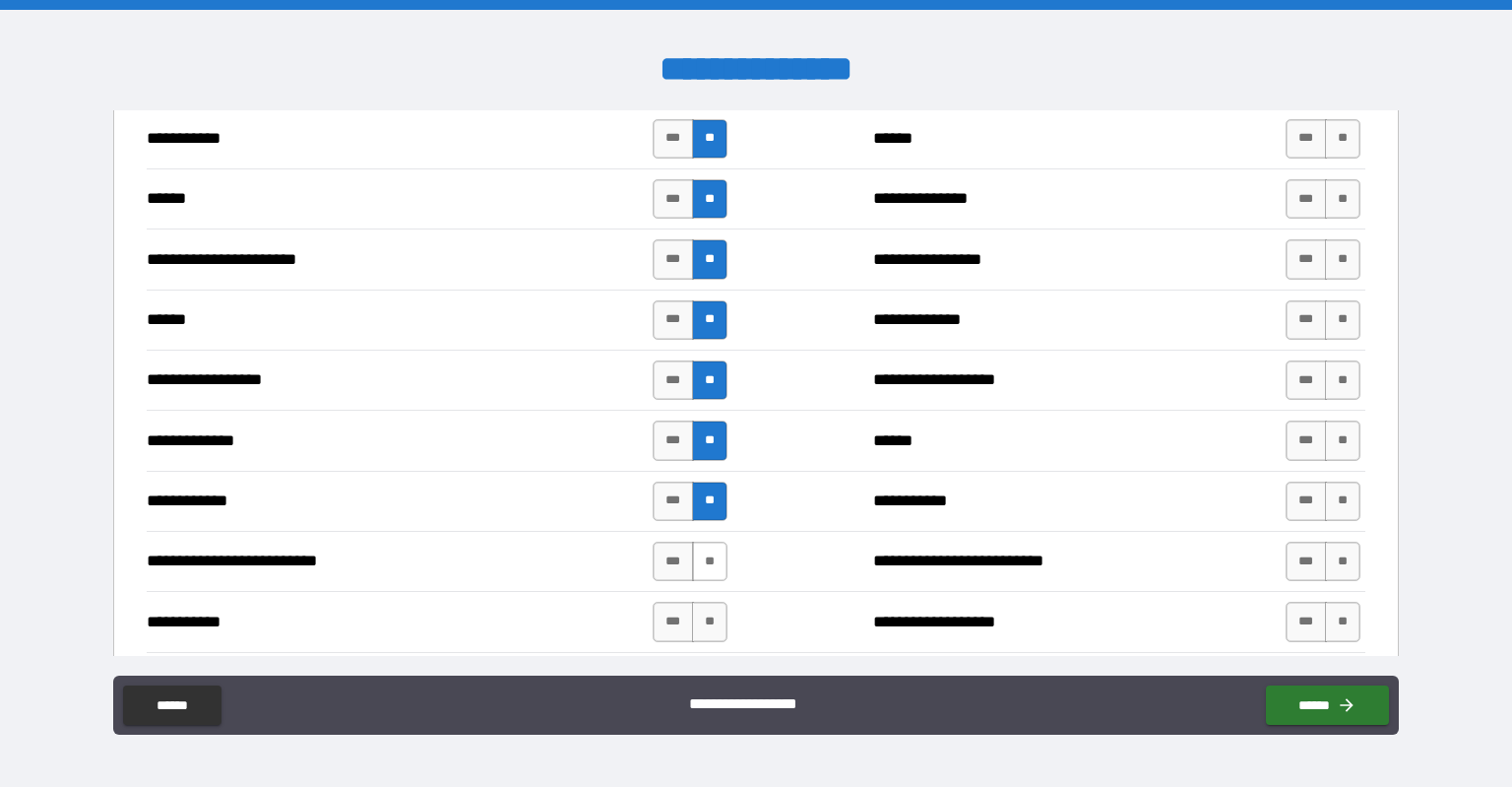 click on "**" at bounding box center [710, 561] 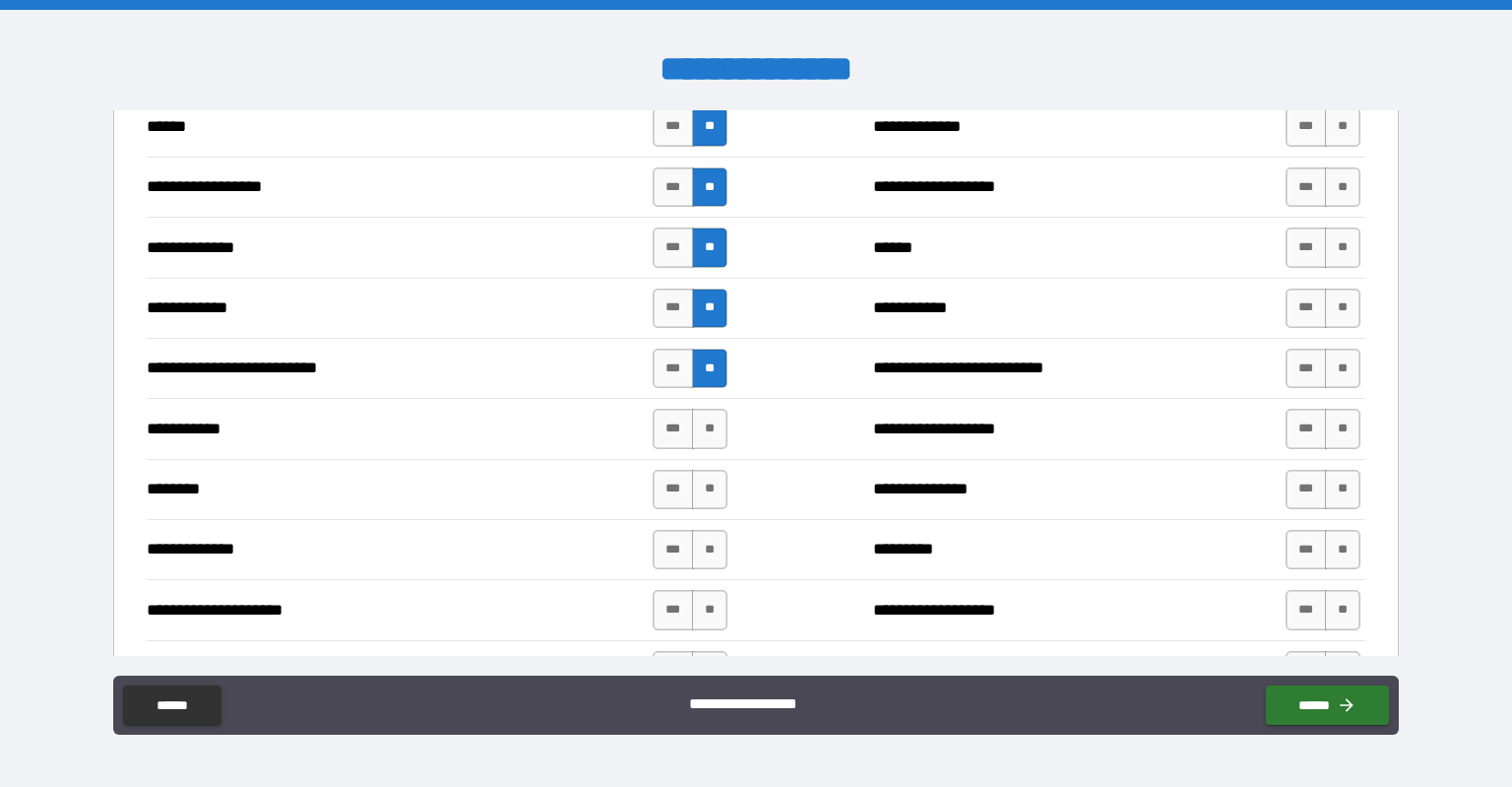 scroll, scrollTop: 1970, scrollLeft: 0, axis: vertical 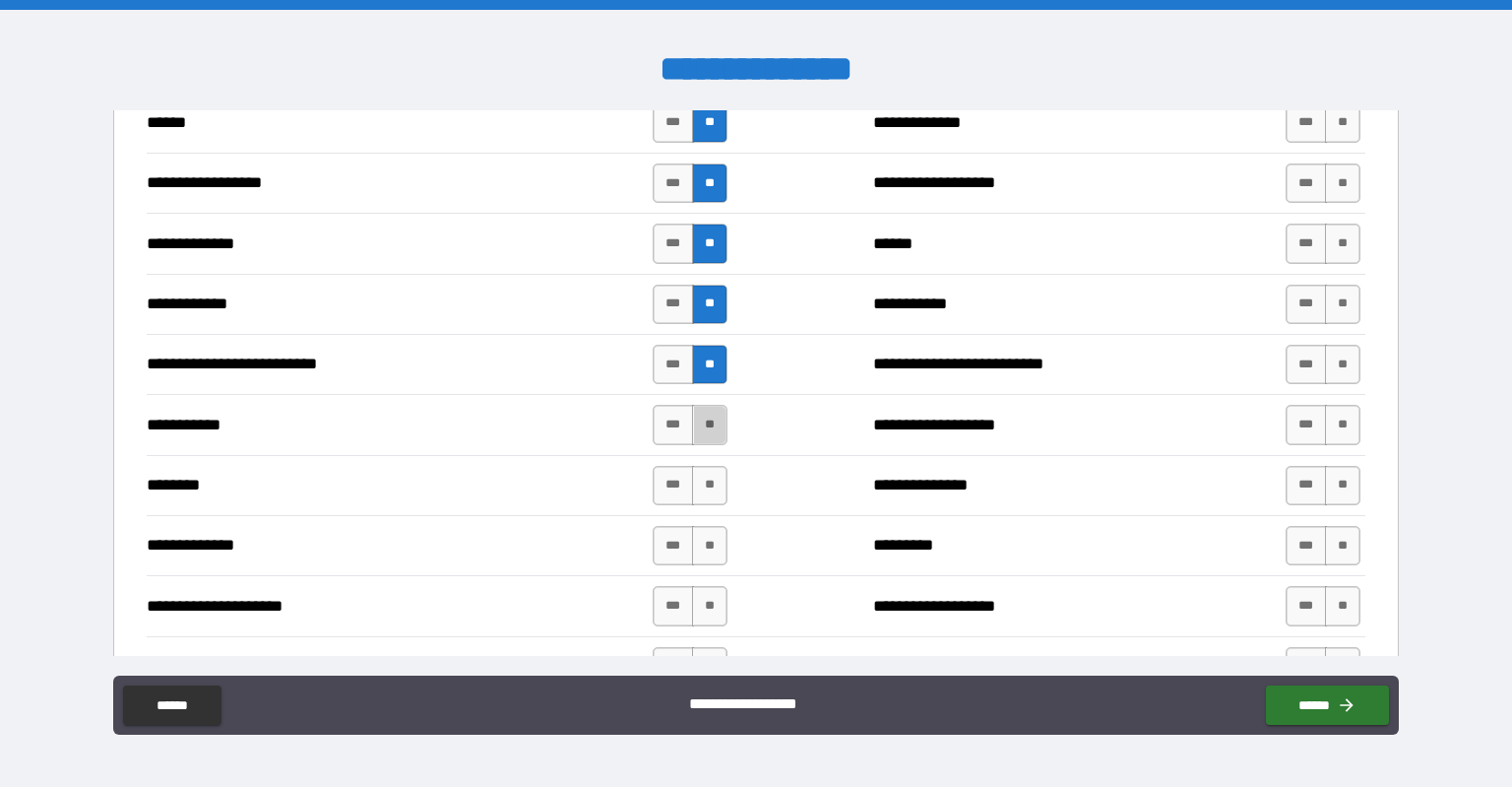 drag, startPoint x: 701, startPoint y: 413, endPoint x: 701, endPoint y: 452, distance: 39 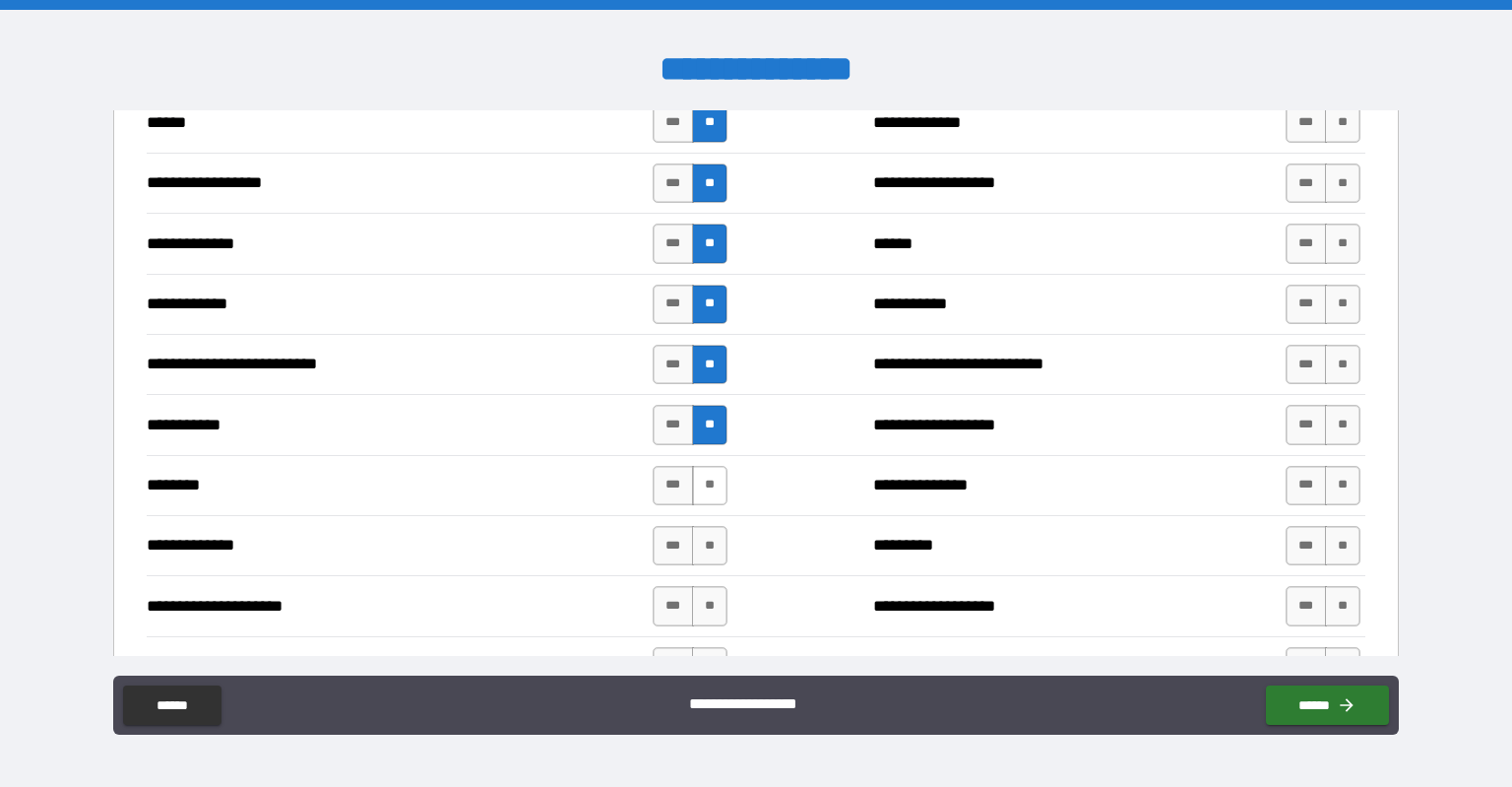 click on "**" at bounding box center [710, 486] 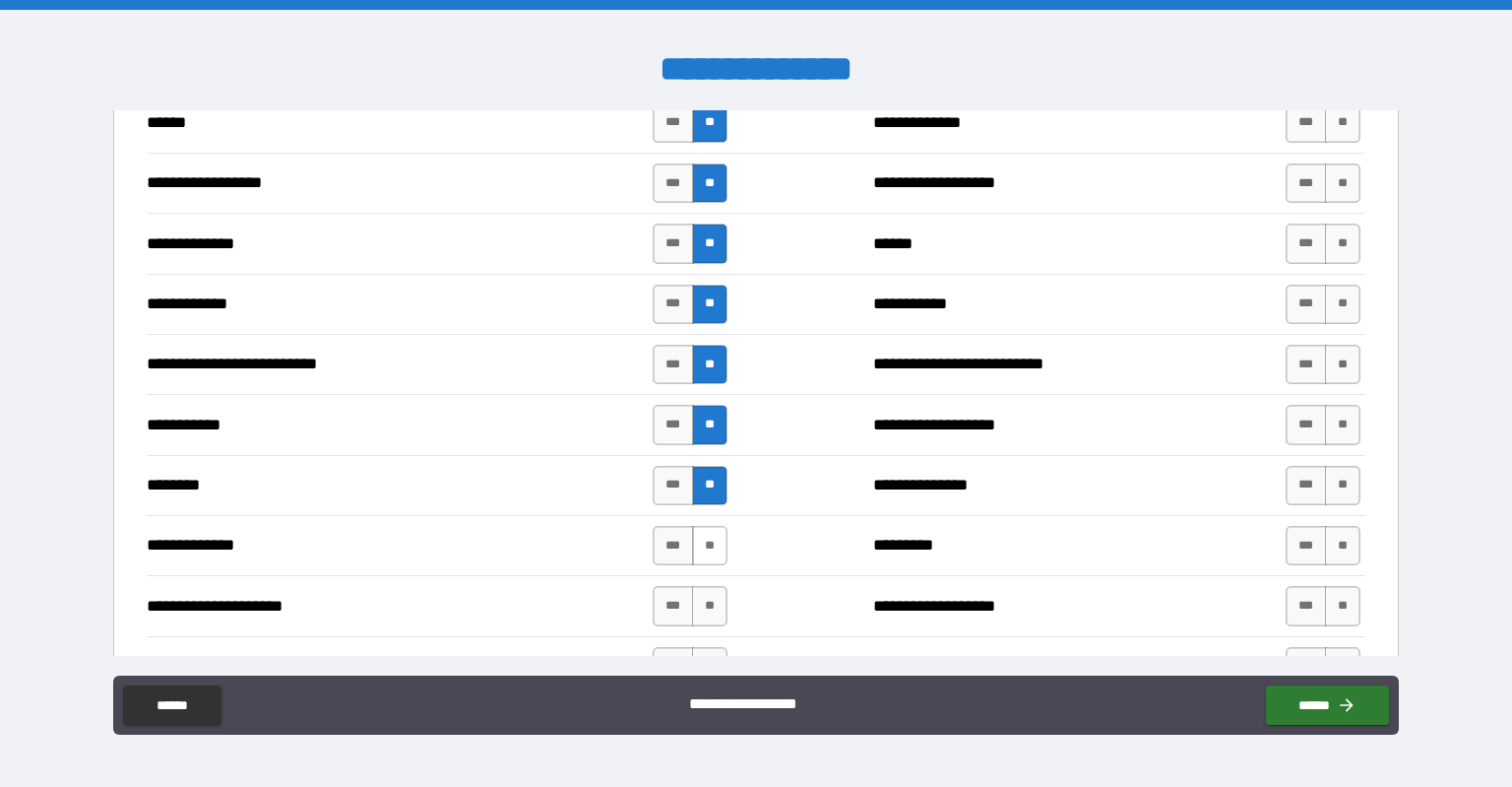 scroll, scrollTop: 2068, scrollLeft: 0, axis: vertical 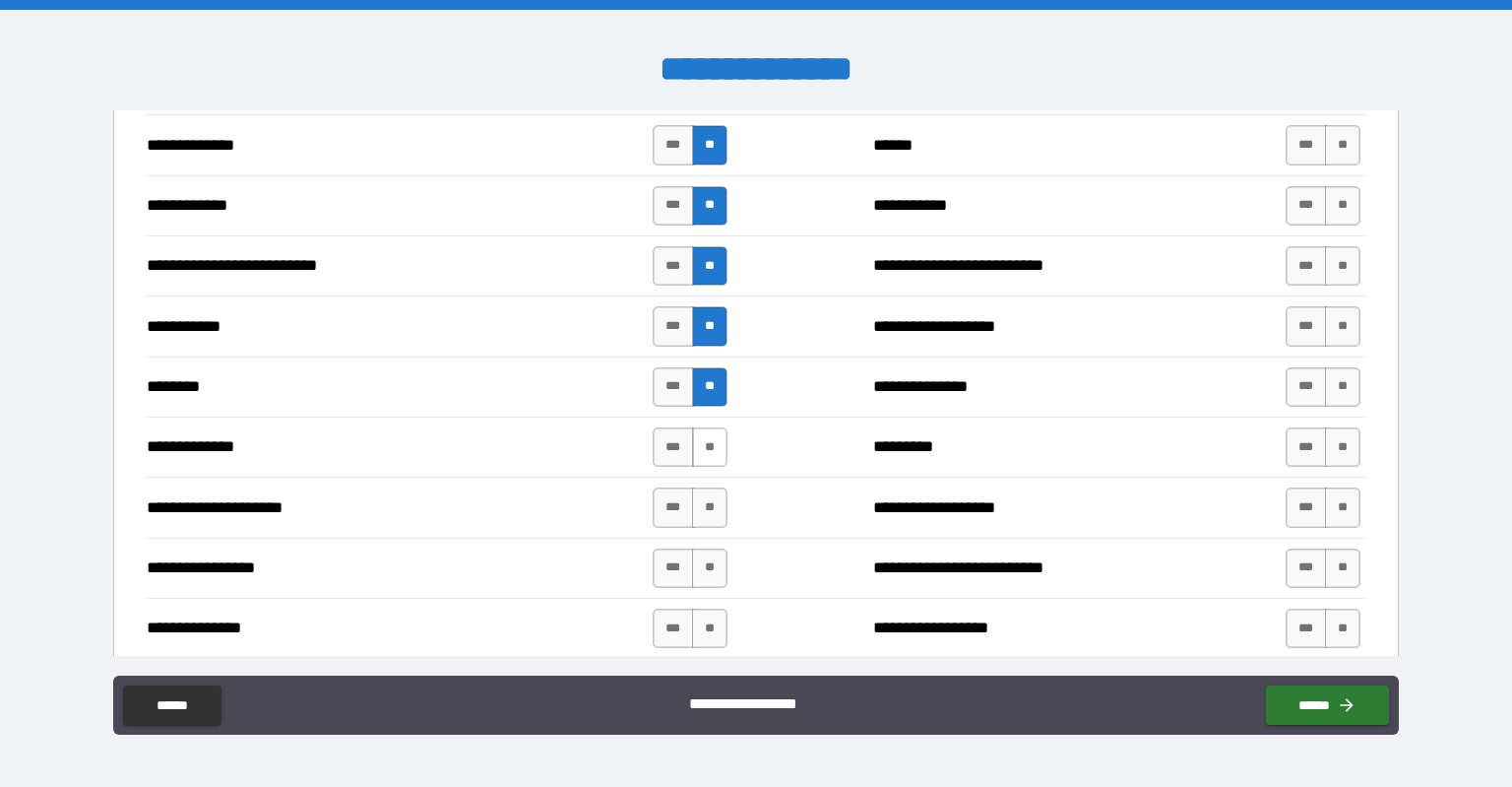click on "**" at bounding box center [710, 447] 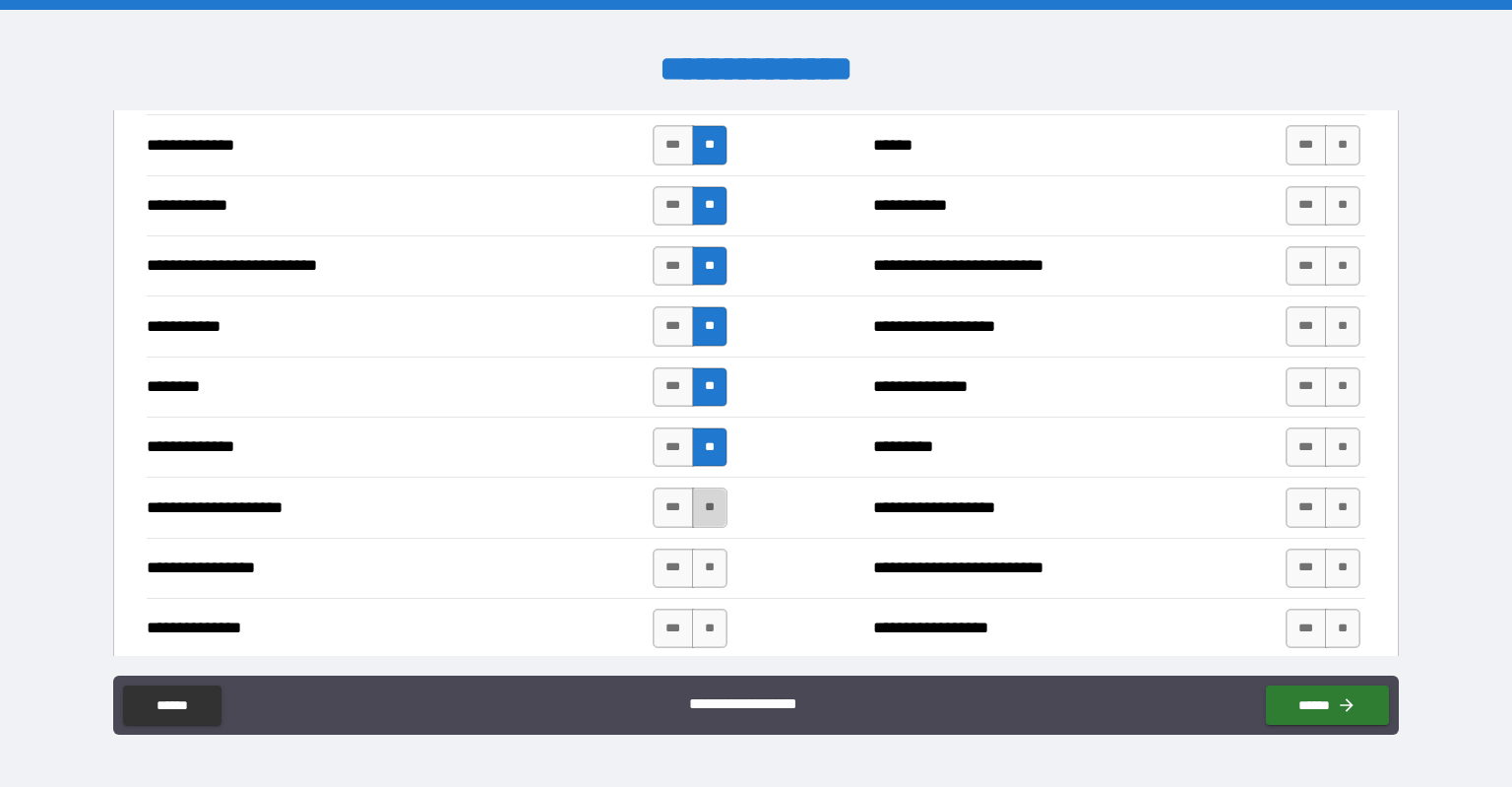click on "**" at bounding box center (710, 507) 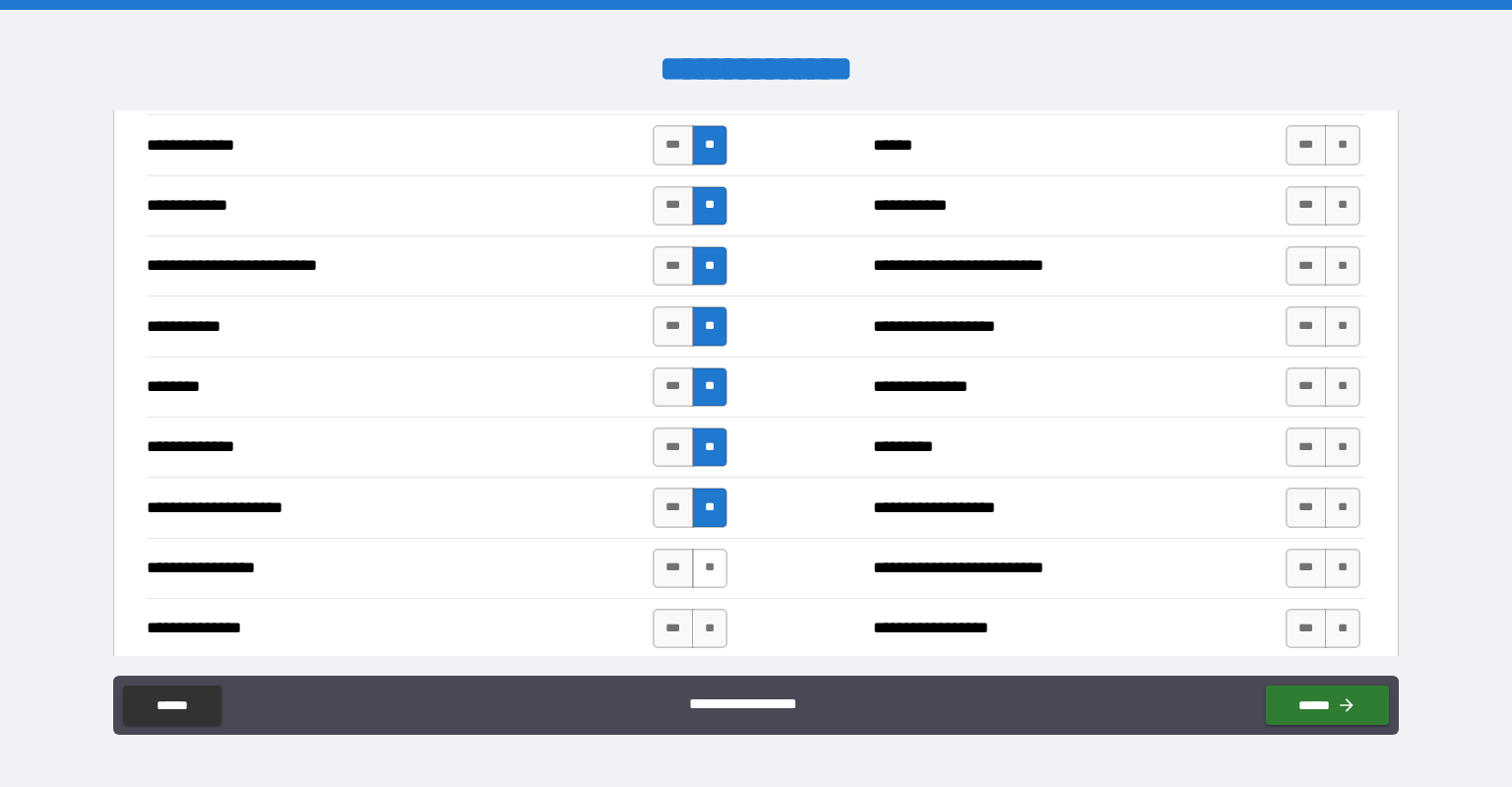 scroll, scrollTop: 2167, scrollLeft: 0, axis: vertical 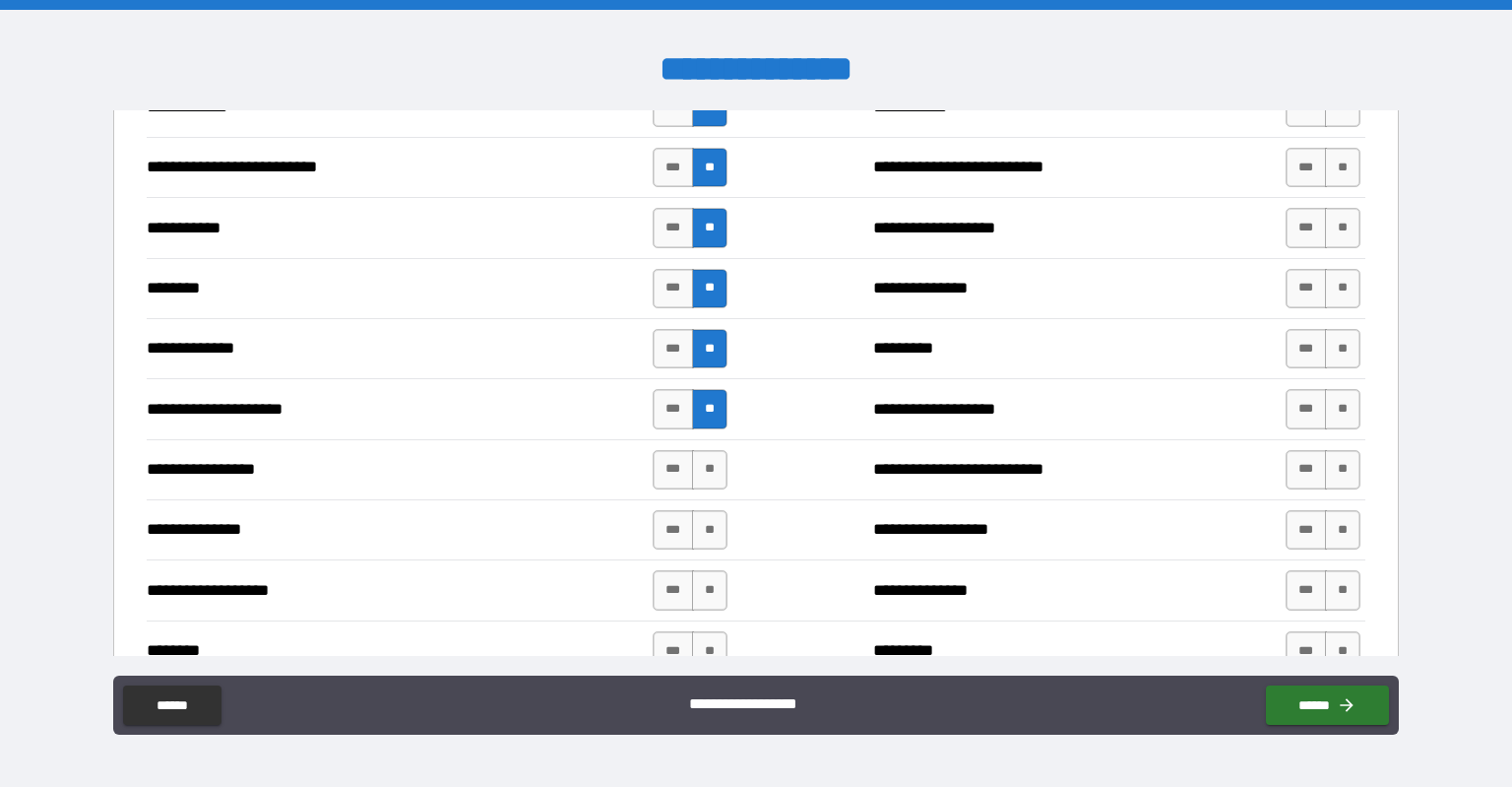 drag, startPoint x: 702, startPoint y: 465, endPoint x: 711, endPoint y: 497, distance: 33.24154 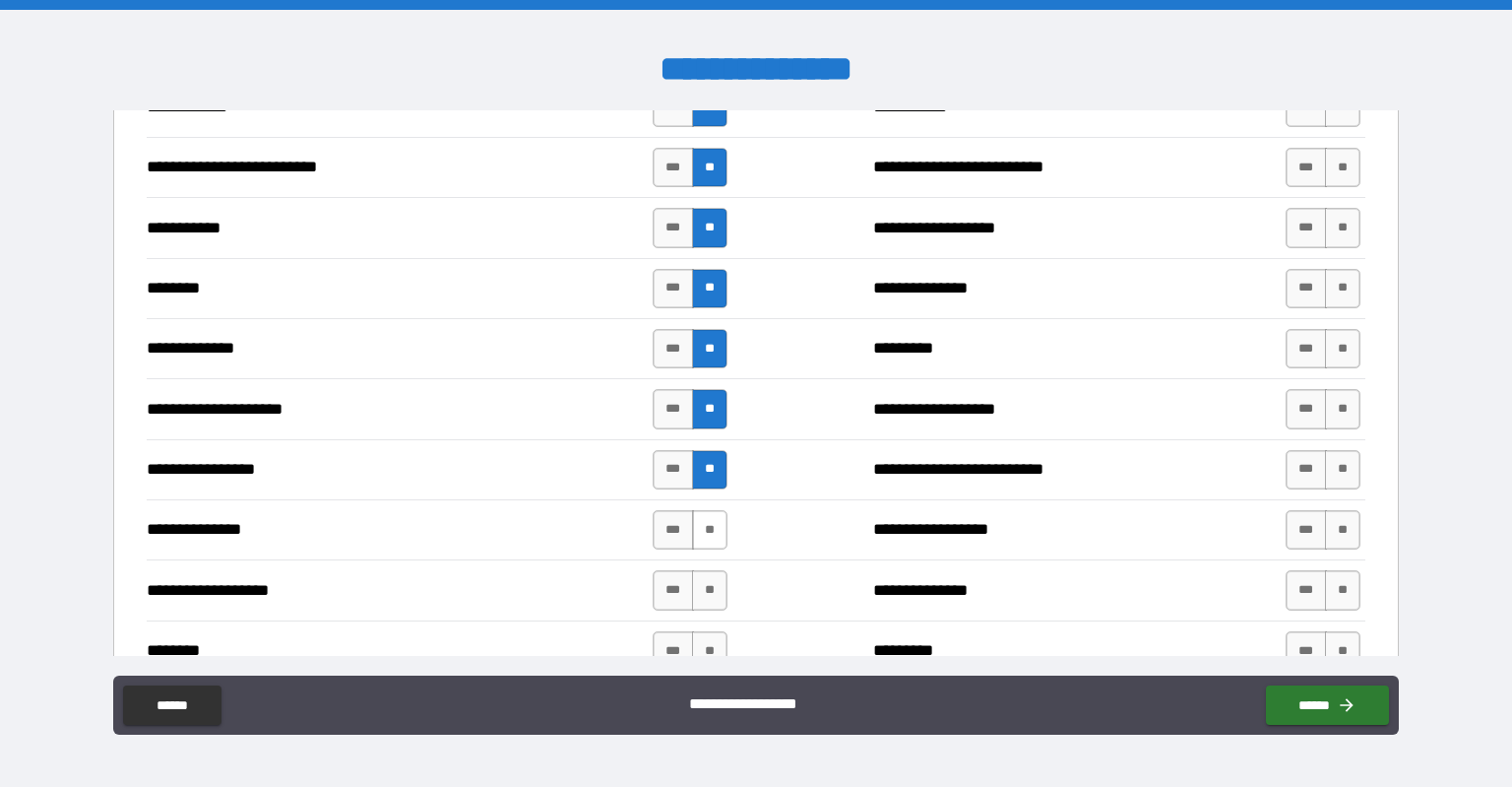 click on "**" at bounding box center (710, 530) 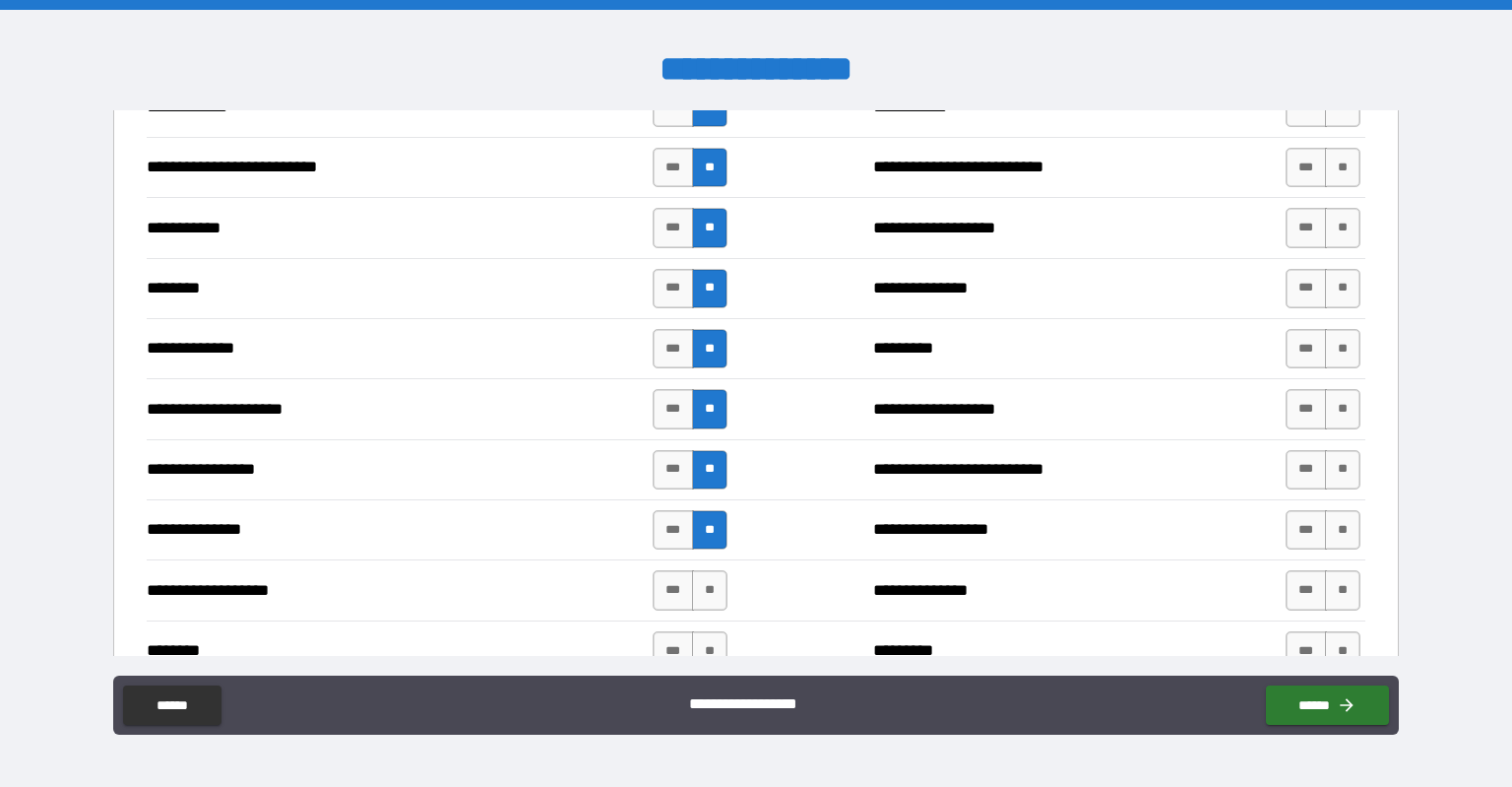 scroll, scrollTop: 2265, scrollLeft: 0, axis: vertical 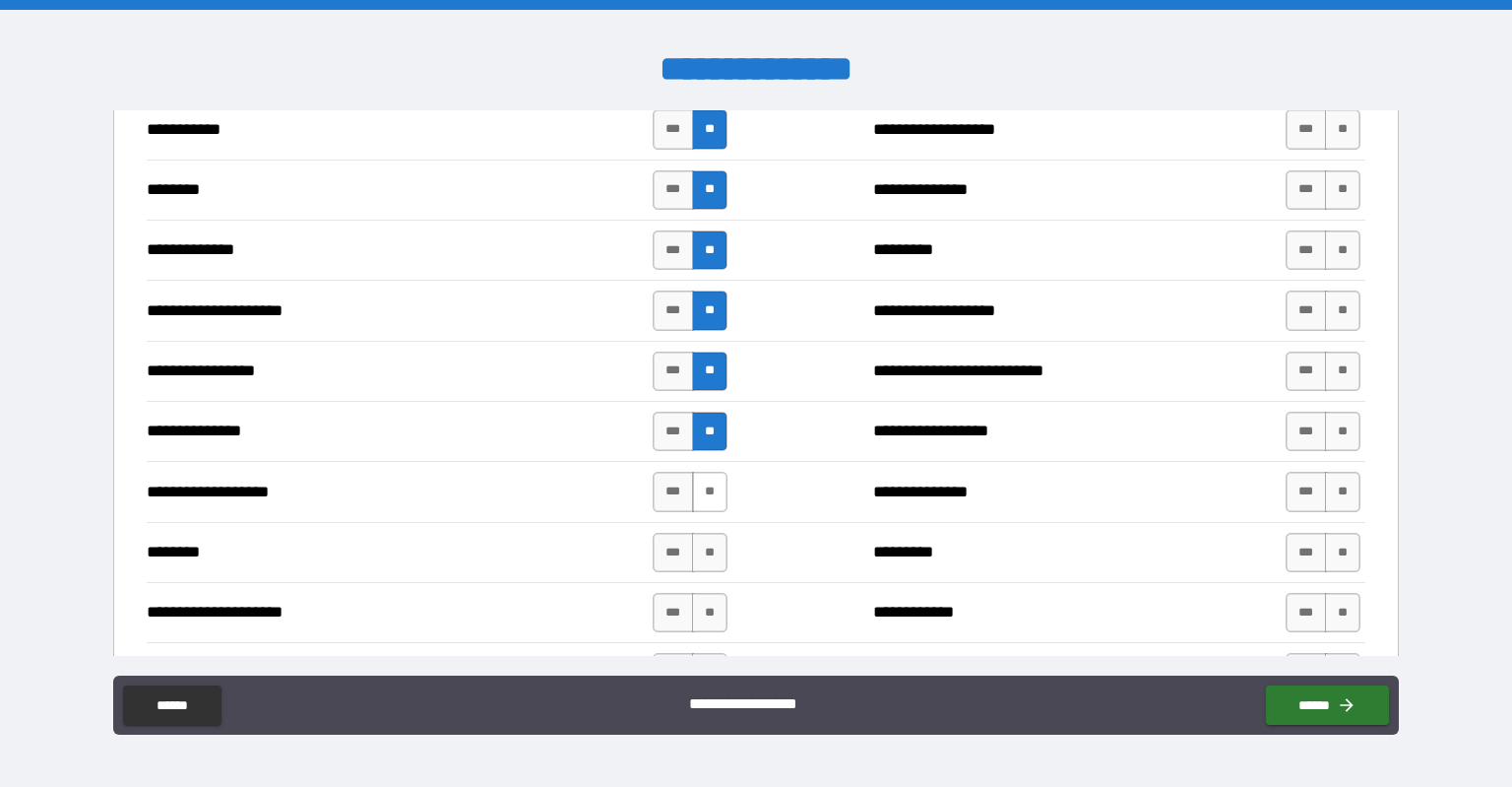 click on "**" at bounding box center (710, 492) 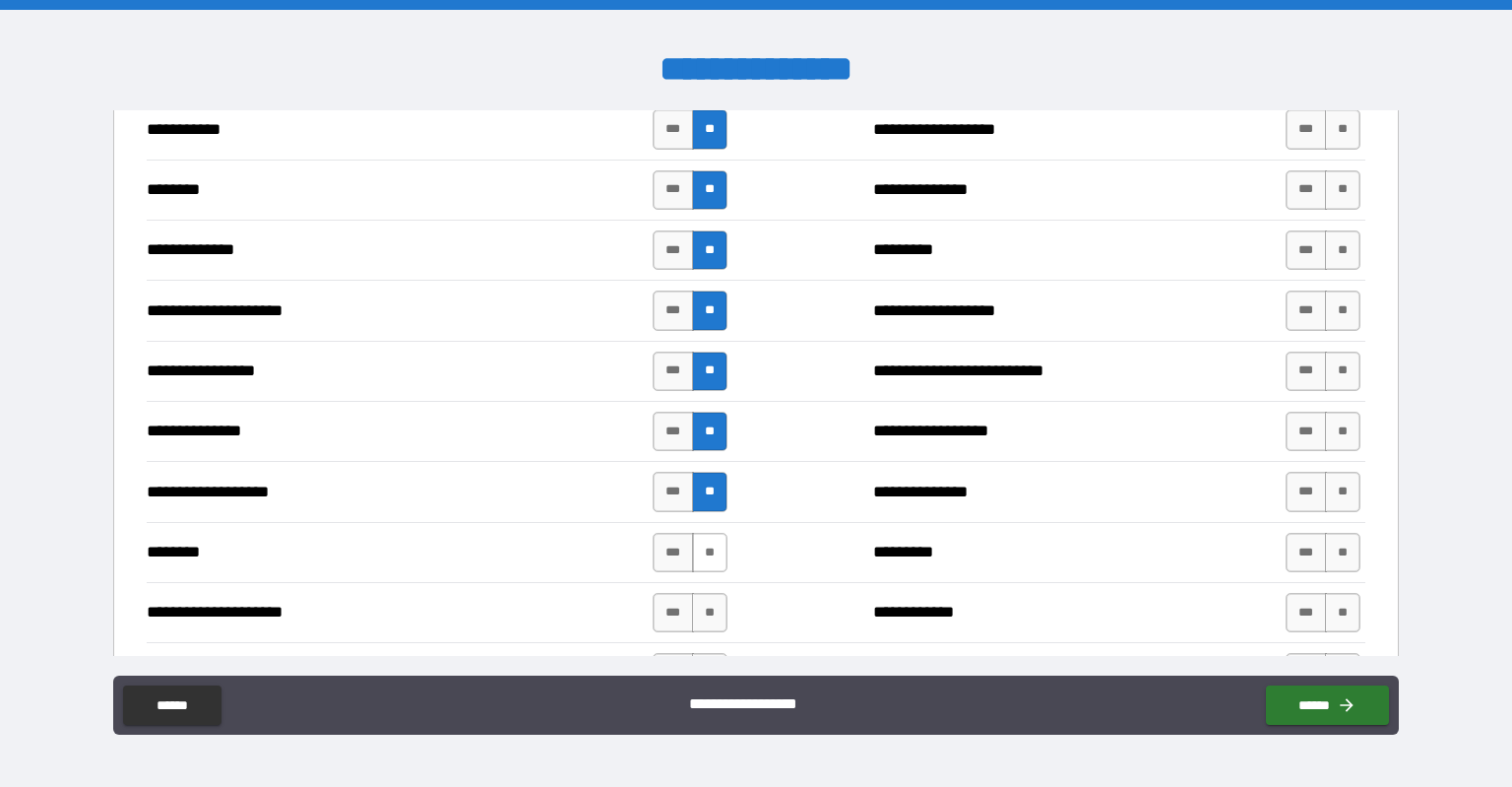 scroll, scrollTop: 2462, scrollLeft: 0, axis: vertical 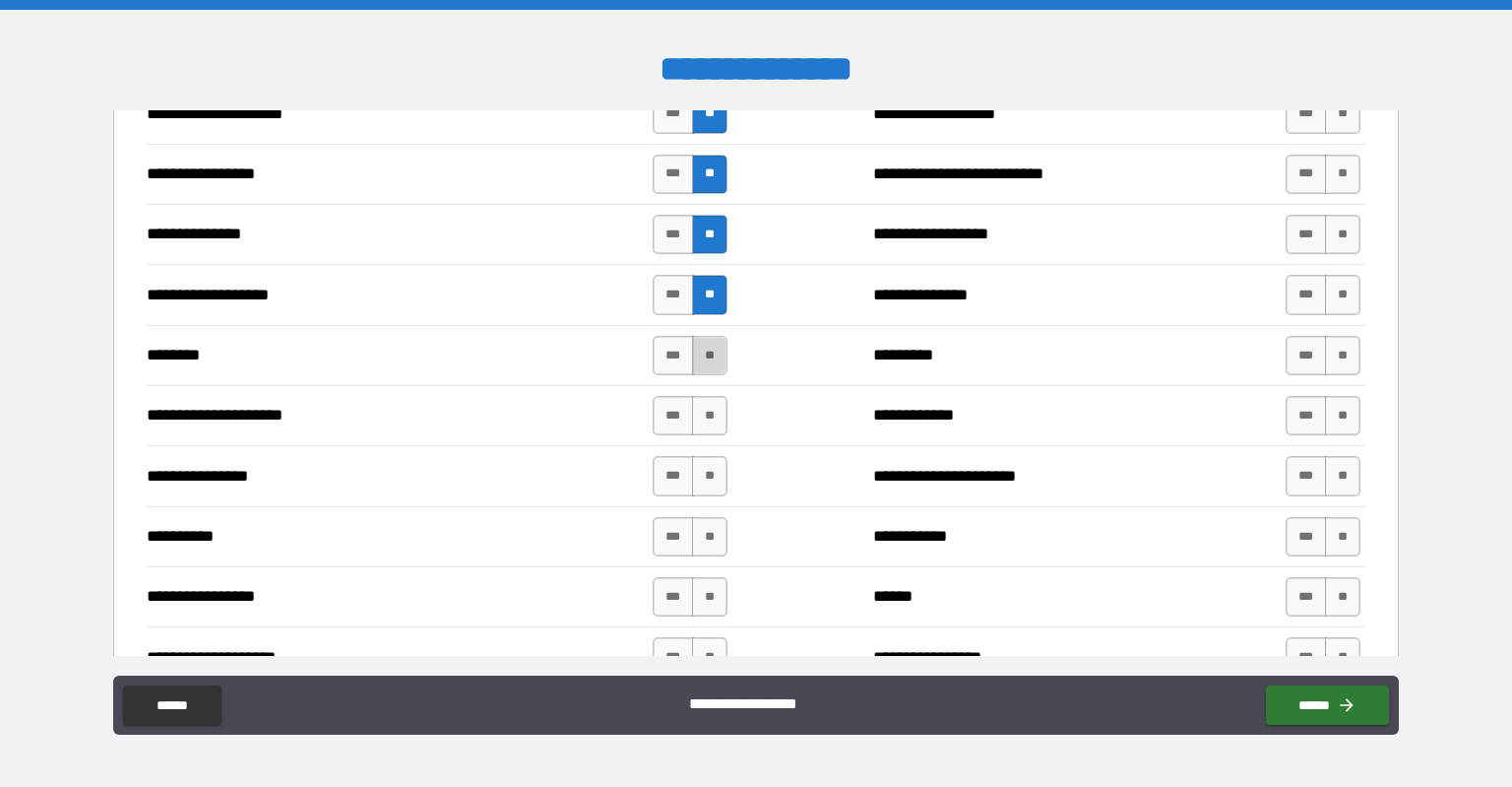 click on "**" at bounding box center (710, 356) 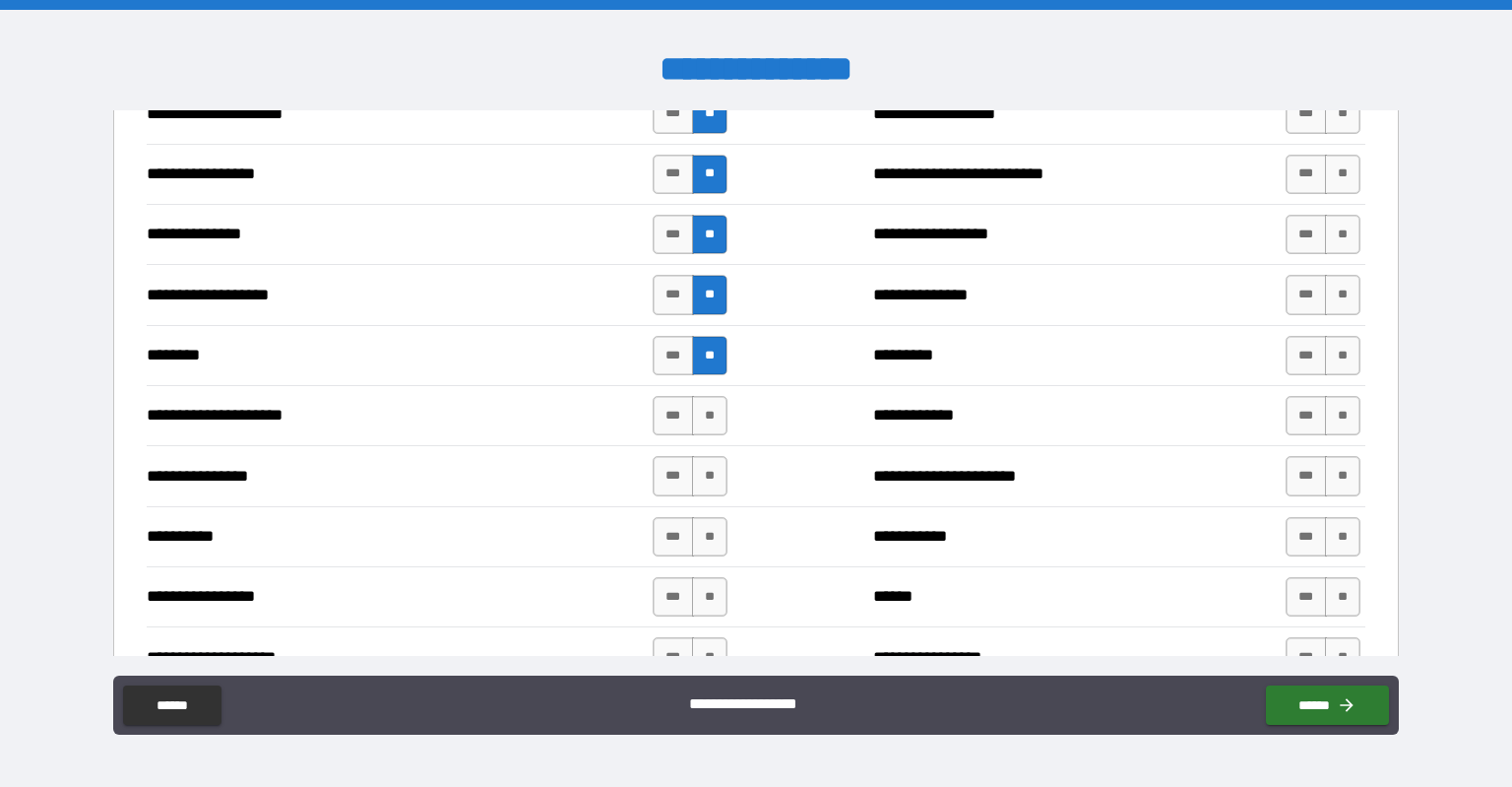 drag, startPoint x: 709, startPoint y: 394, endPoint x: 709, endPoint y: 435, distance: 41 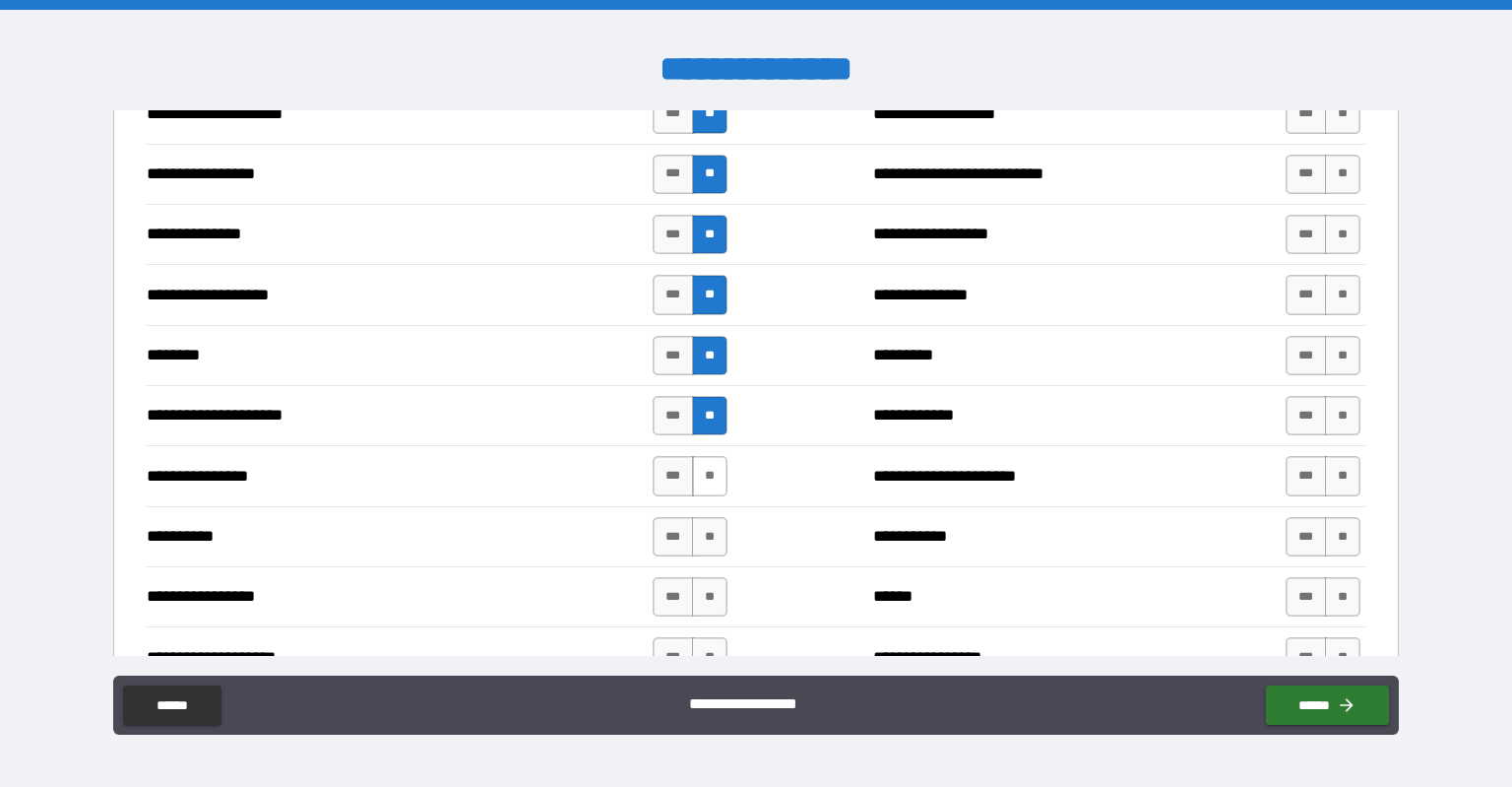 click on "**" at bounding box center (710, 476) 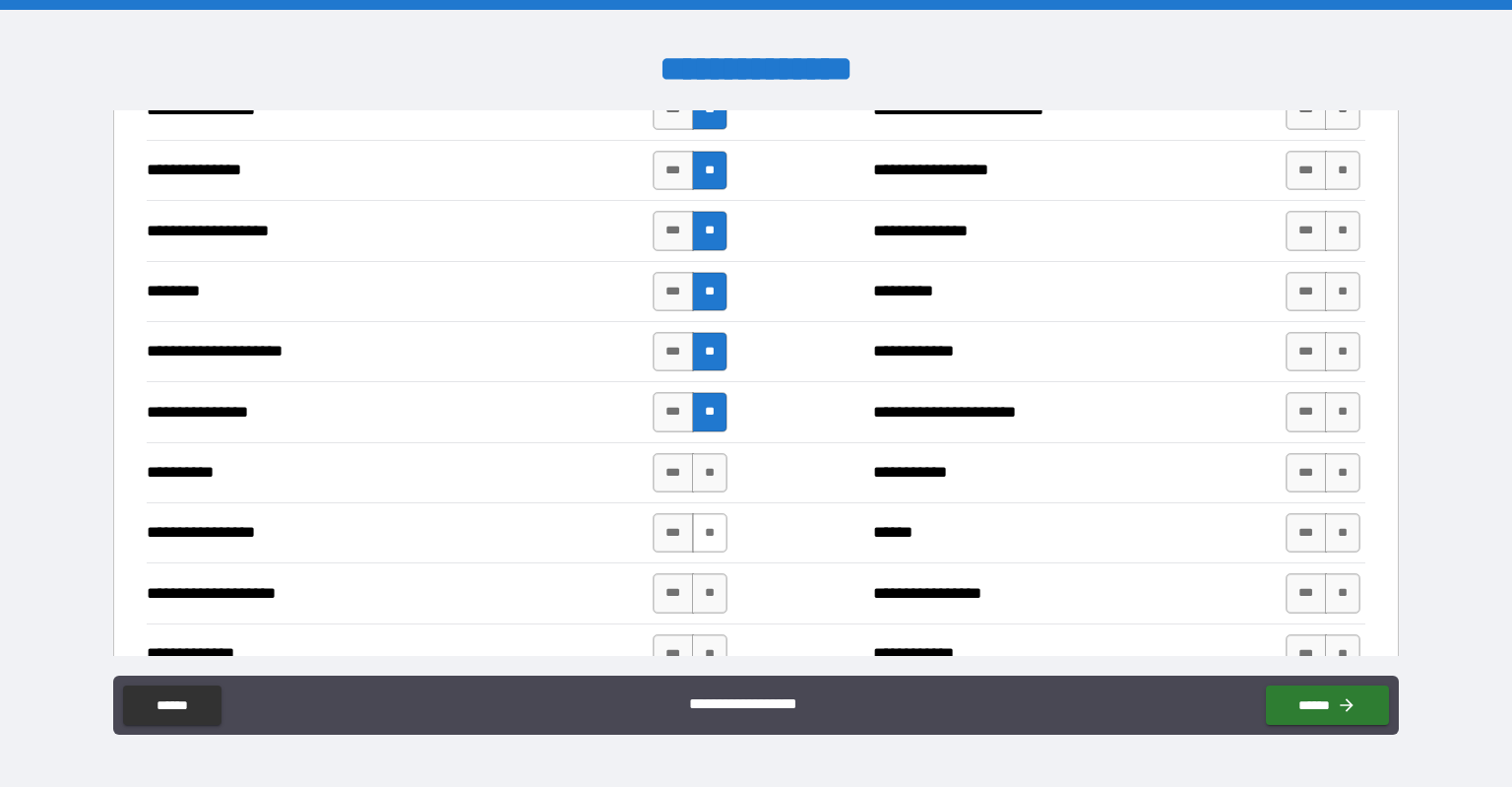 scroll, scrollTop: 2561, scrollLeft: 0, axis: vertical 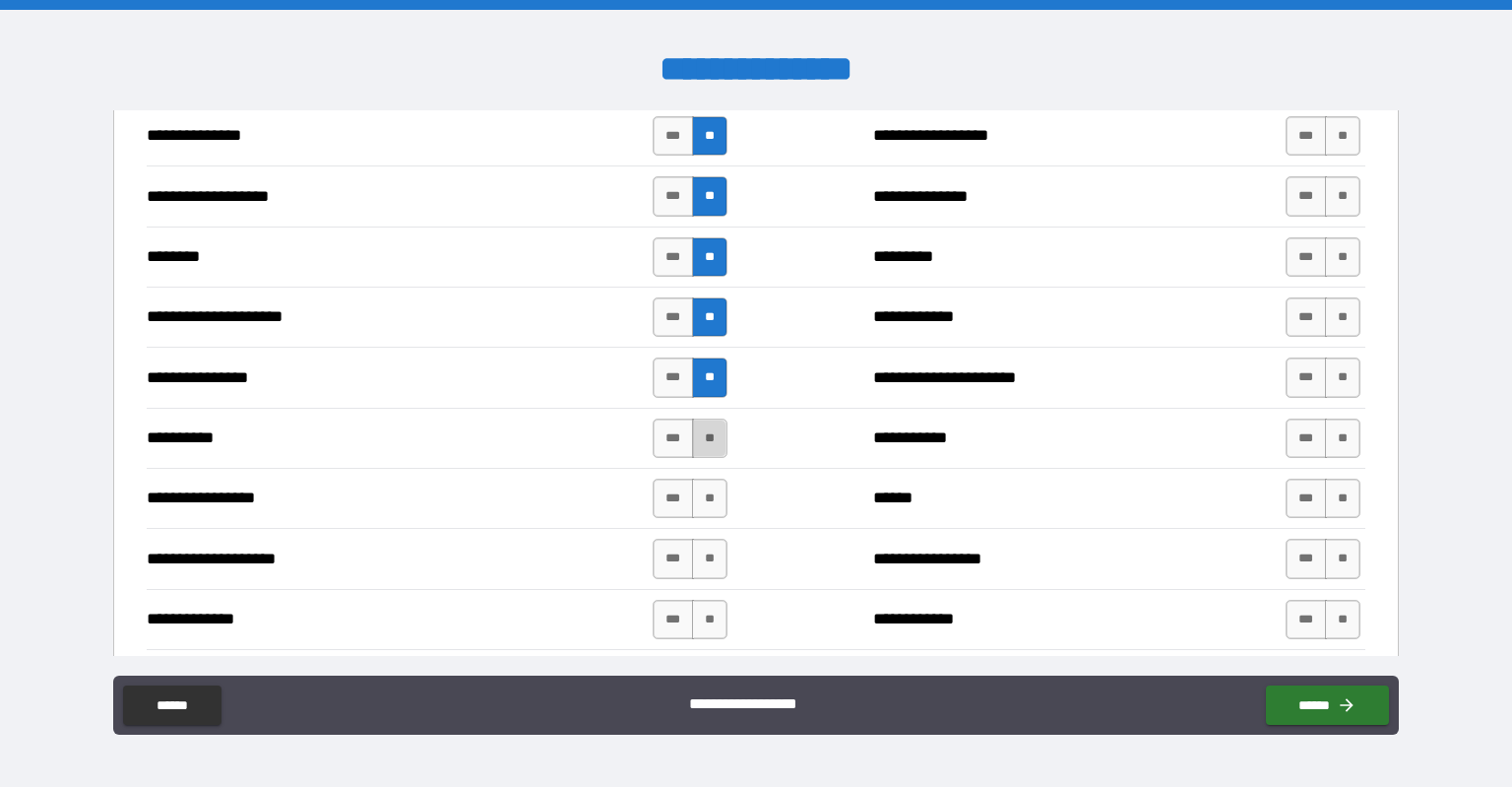 drag, startPoint x: 701, startPoint y: 426, endPoint x: 717, endPoint y: 470, distance: 46.8188 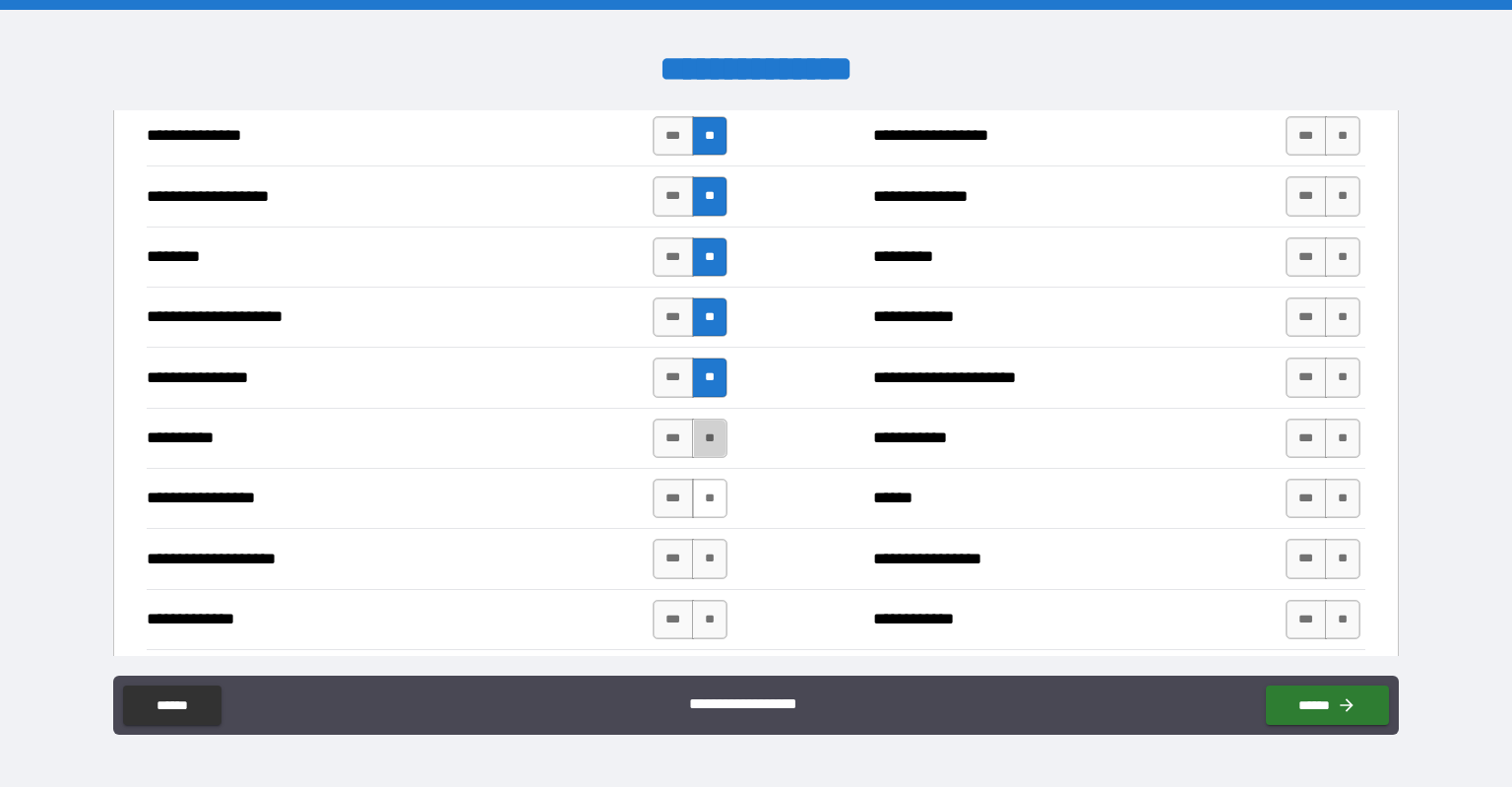 click on "**" at bounding box center (710, 438) 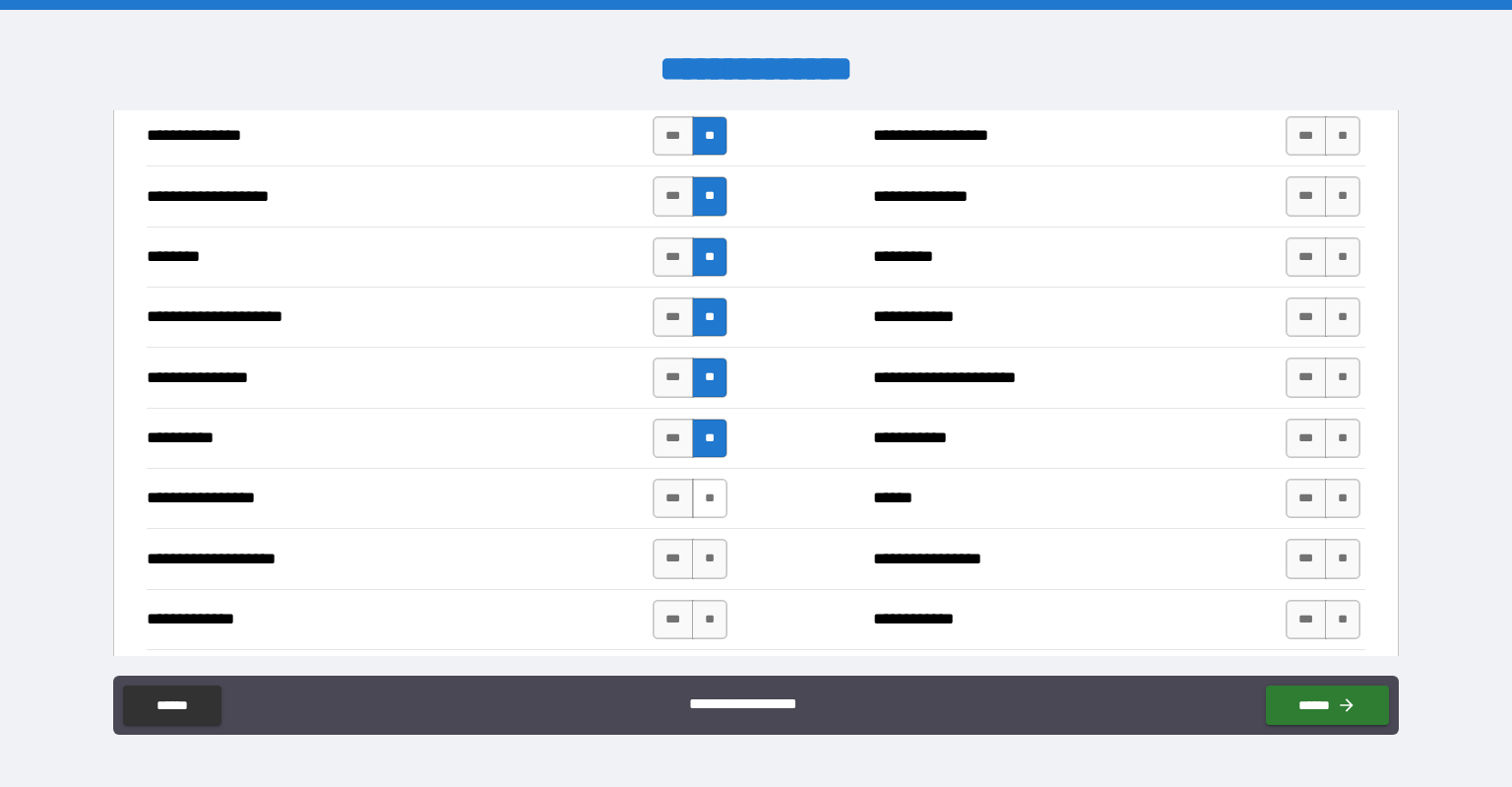 click on "**" at bounding box center (710, 498) 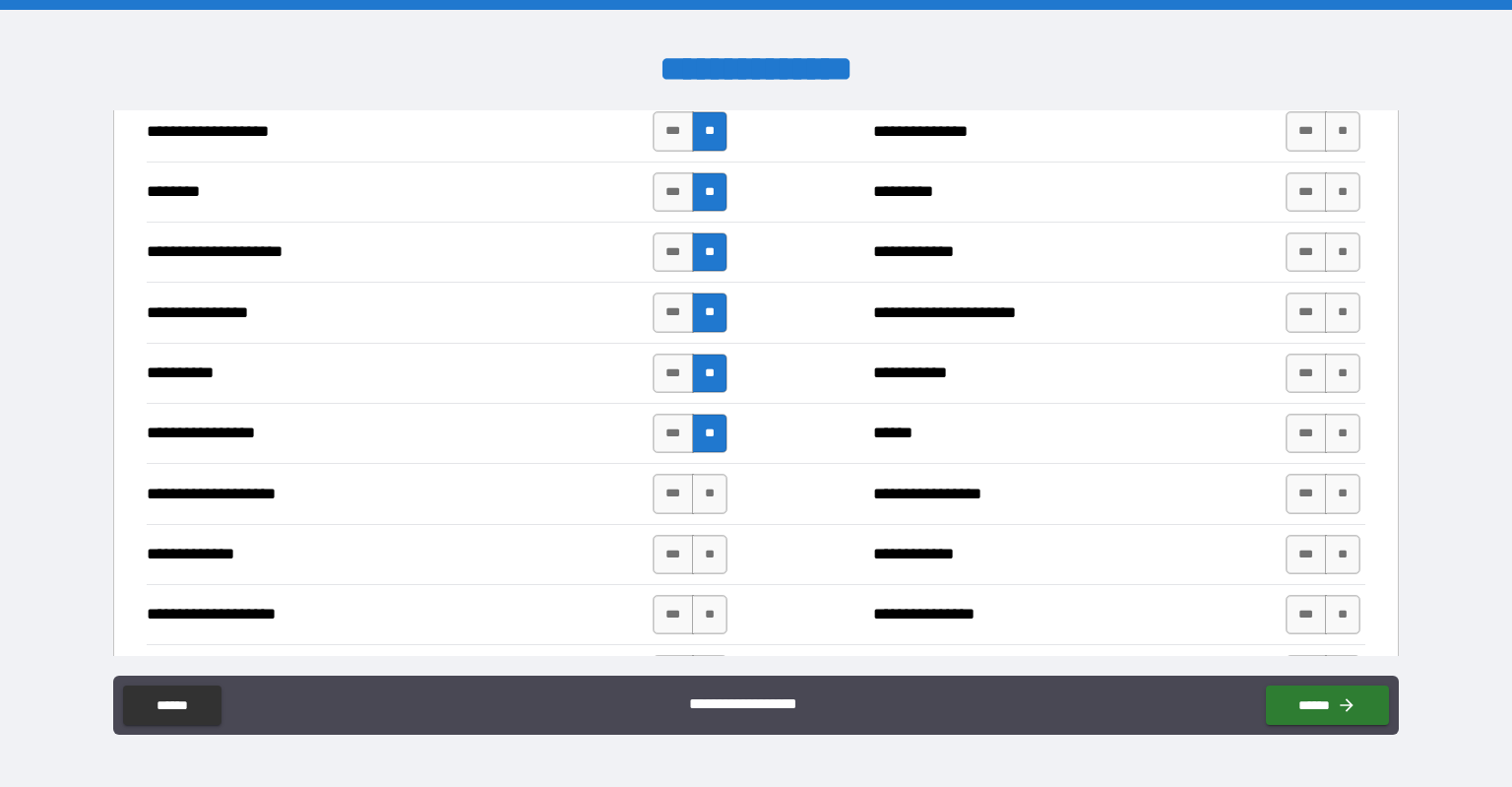 scroll, scrollTop: 2659, scrollLeft: 0, axis: vertical 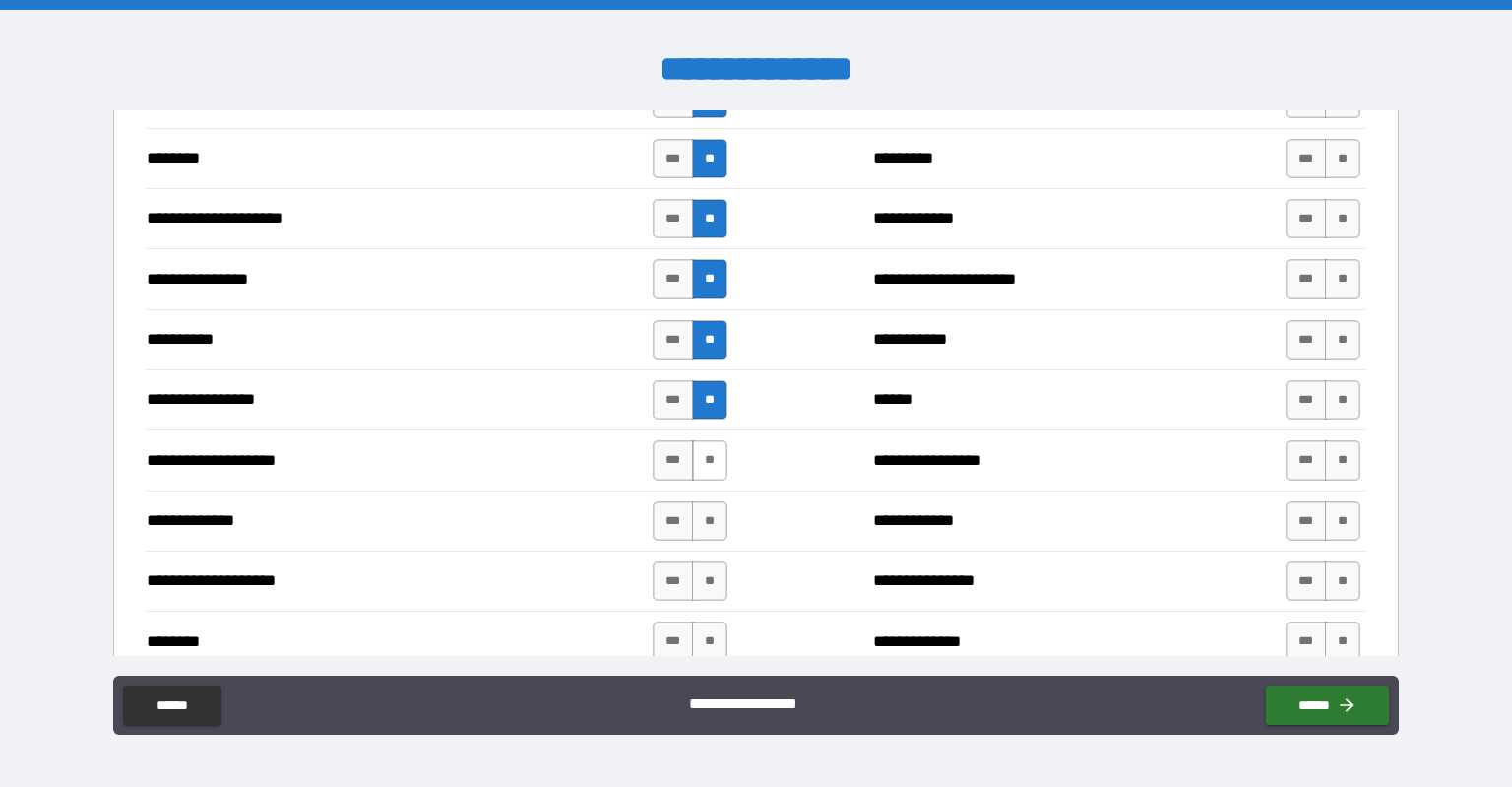 click on "**" at bounding box center (710, 460) 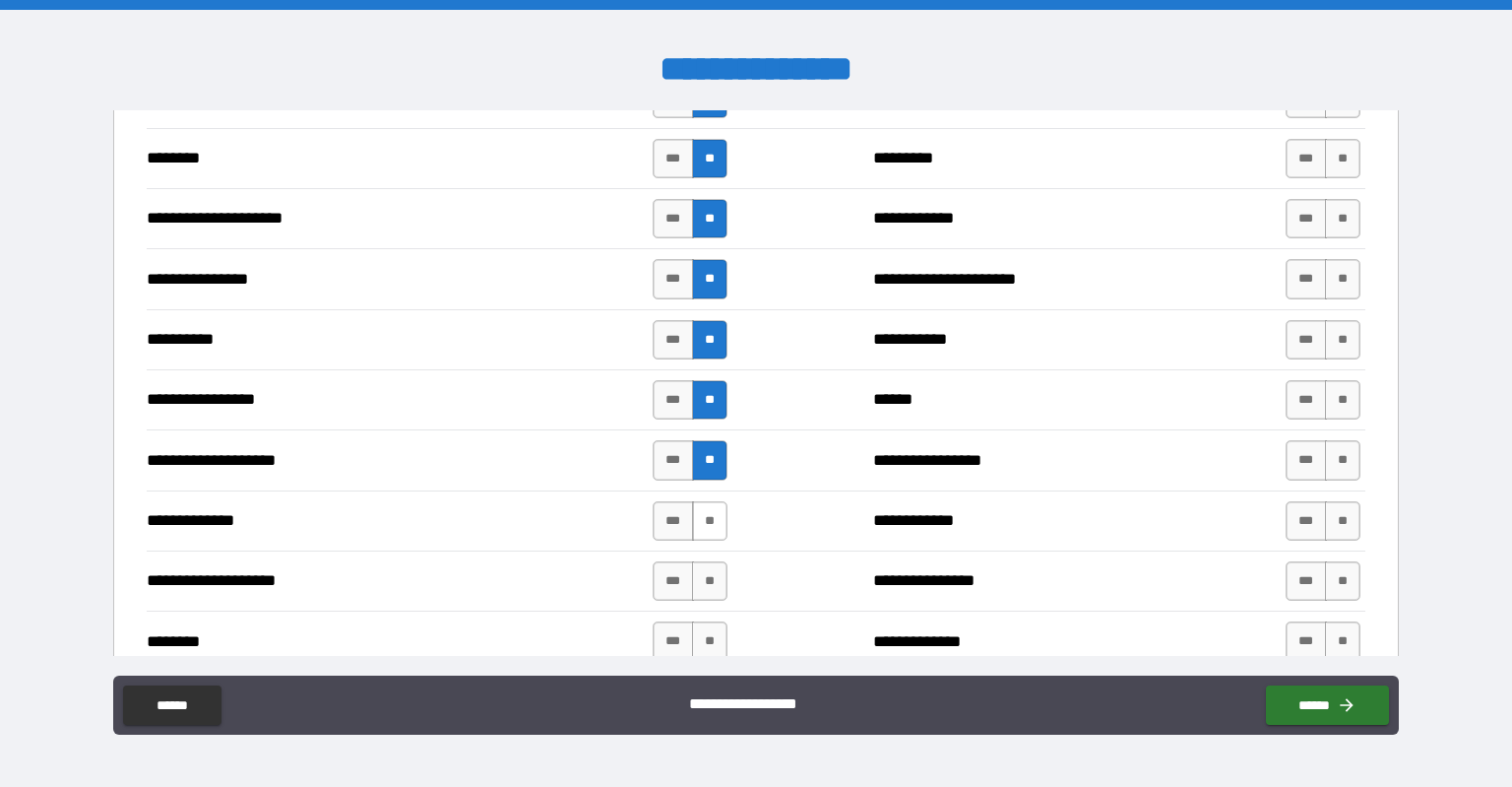 click on "**" at bounding box center (710, 521) 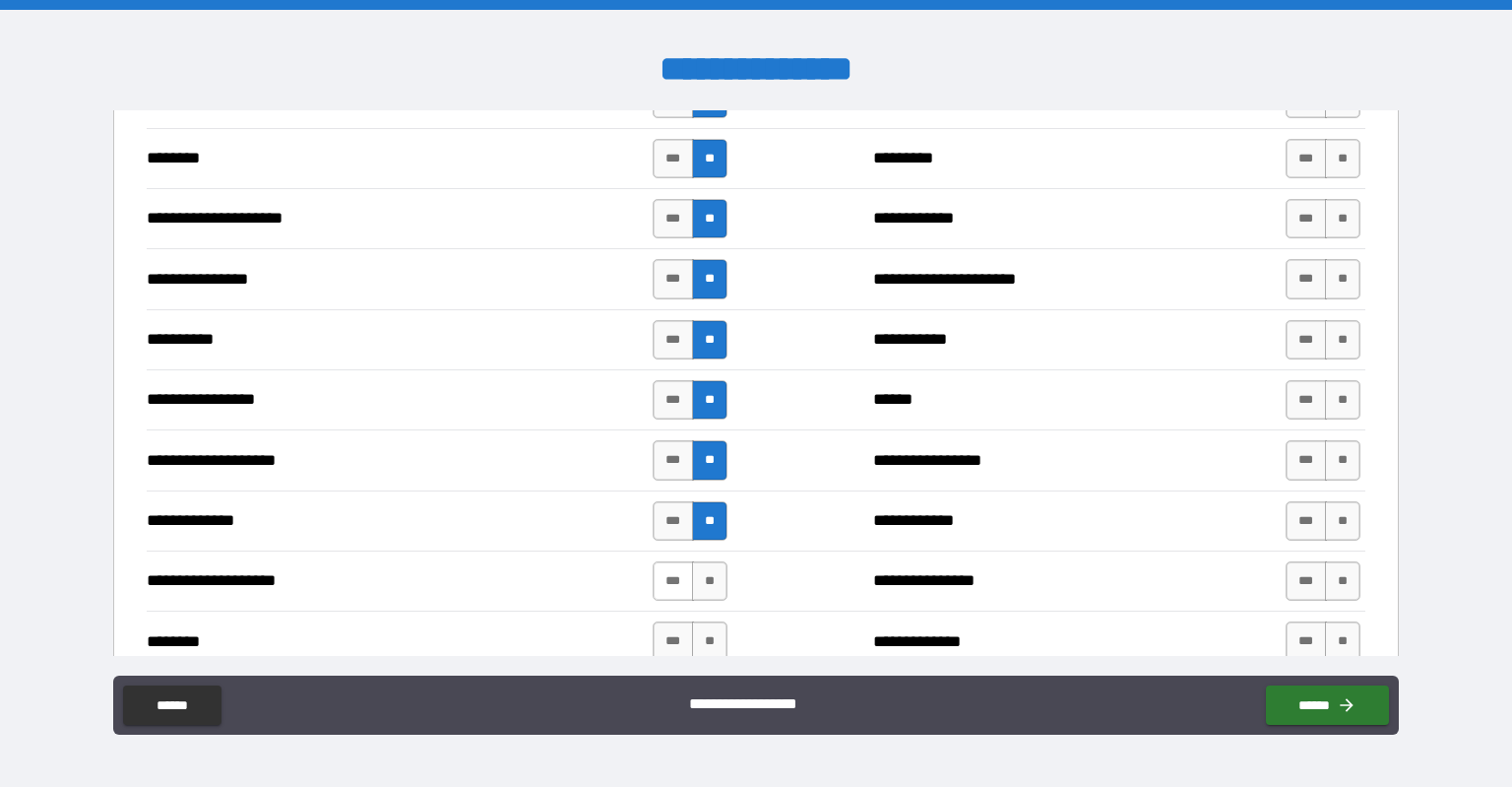 drag, startPoint x: 673, startPoint y: 563, endPoint x: 682, endPoint y: 571, distance: 12.0415946 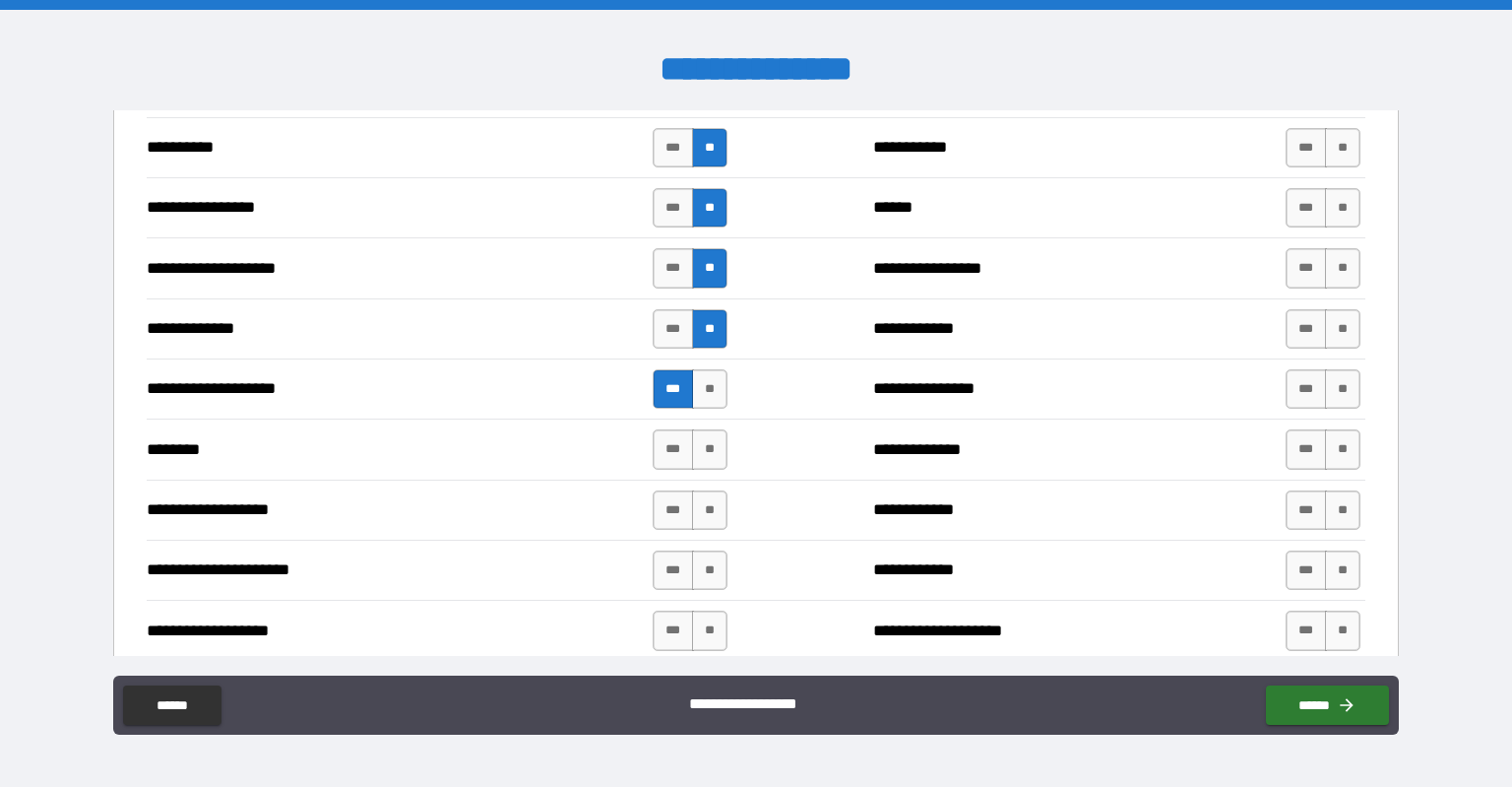 scroll, scrollTop: 2856, scrollLeft: 0, axis: vertical 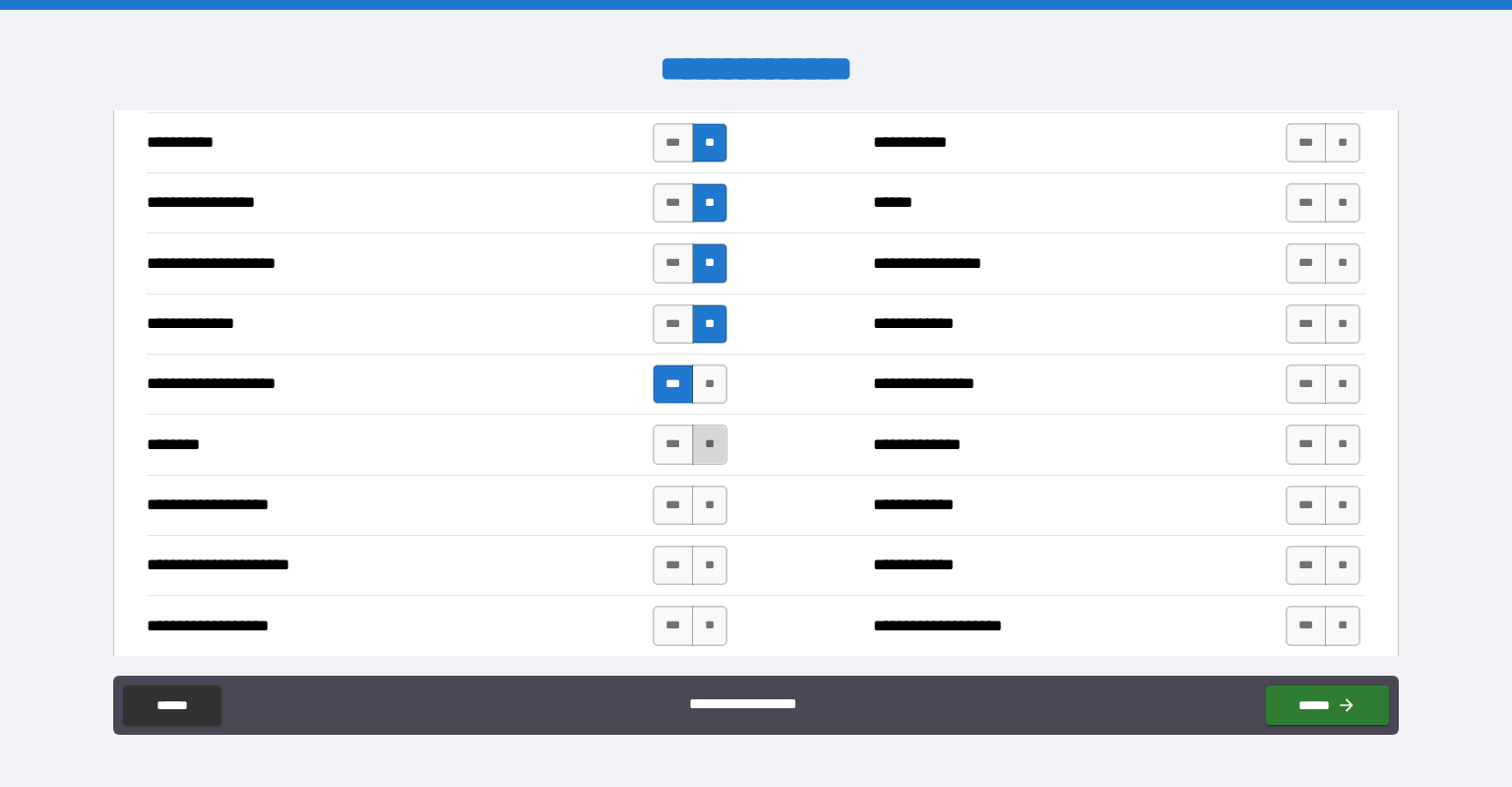 drag, startPoint x: 706, startPoint y: 432, endPoint x: 713, endPoint y: 482, distance: 50.48762 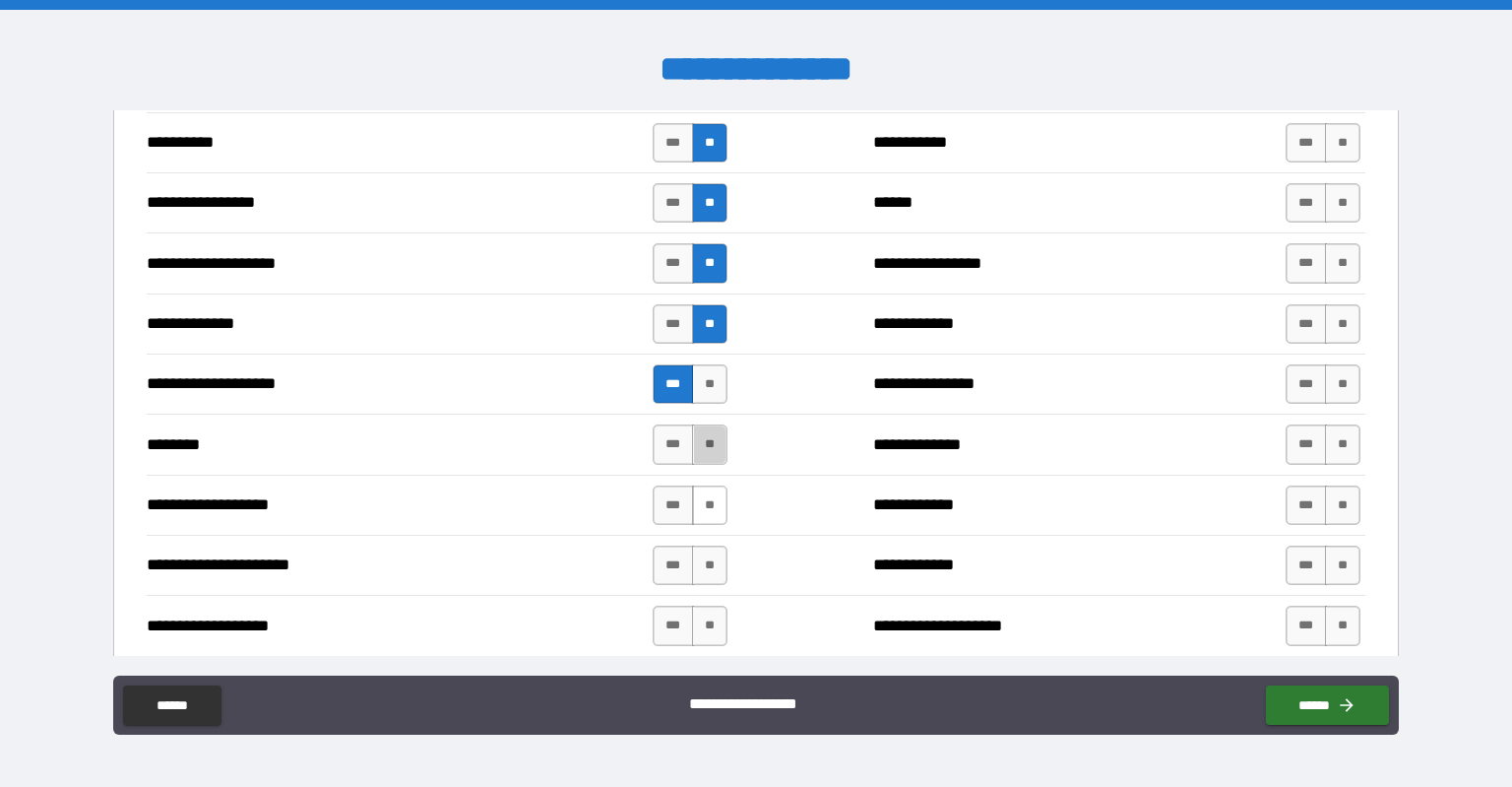 click on "**" at bounding box center [710, 444] 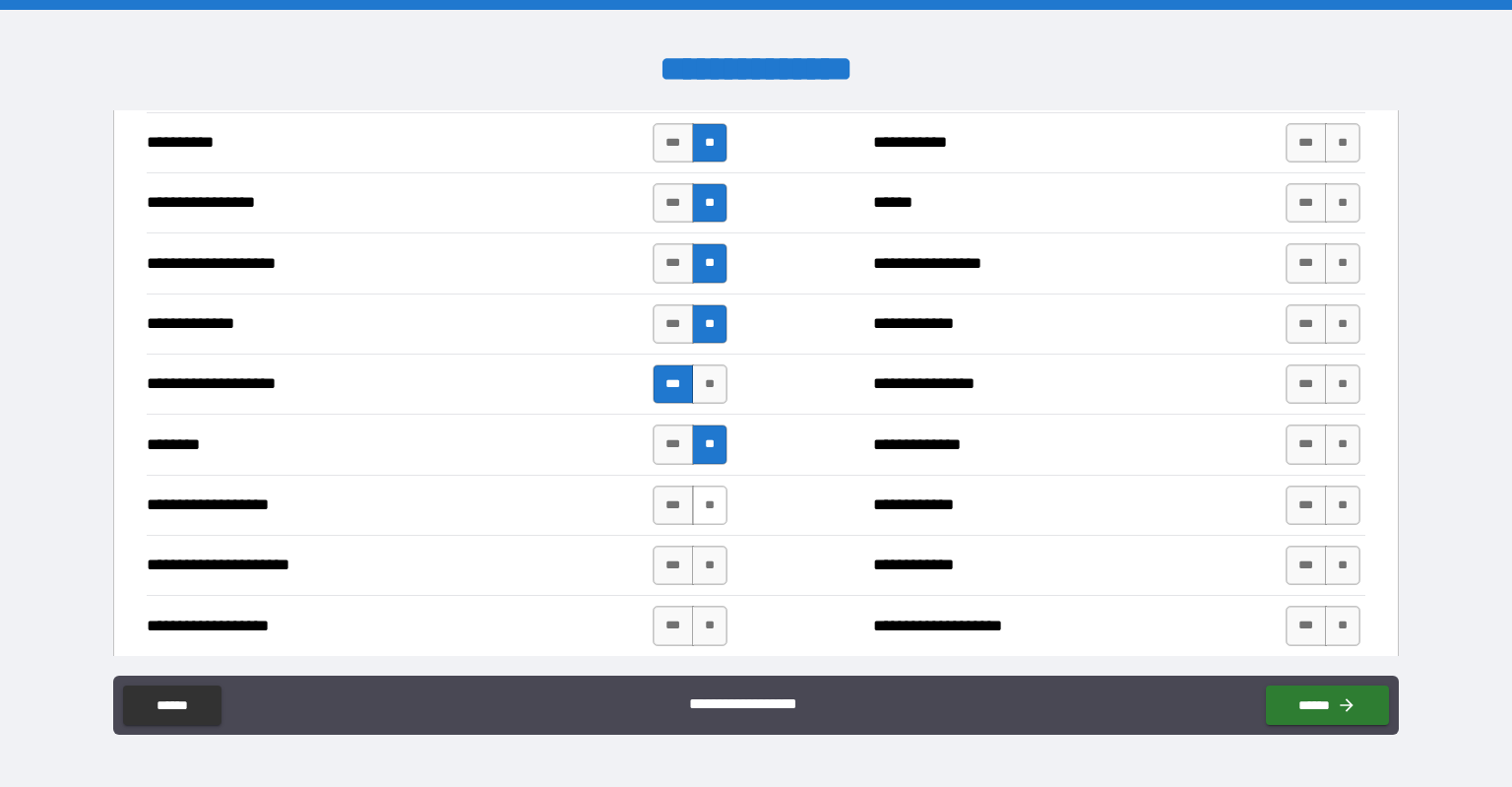 click on "**" at bounding box center (710, 505) 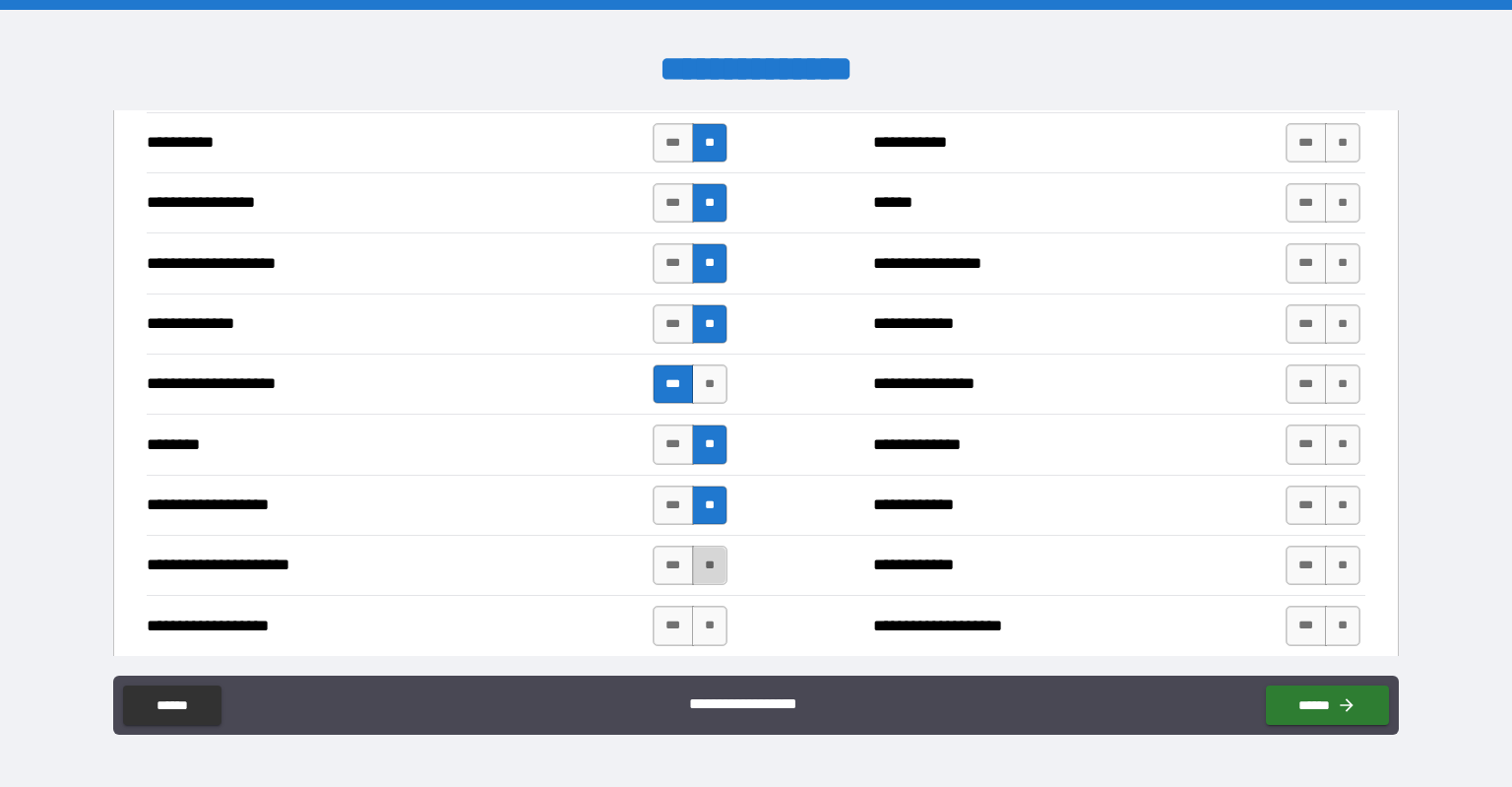 click on "**" at bounding box center (710, 565) 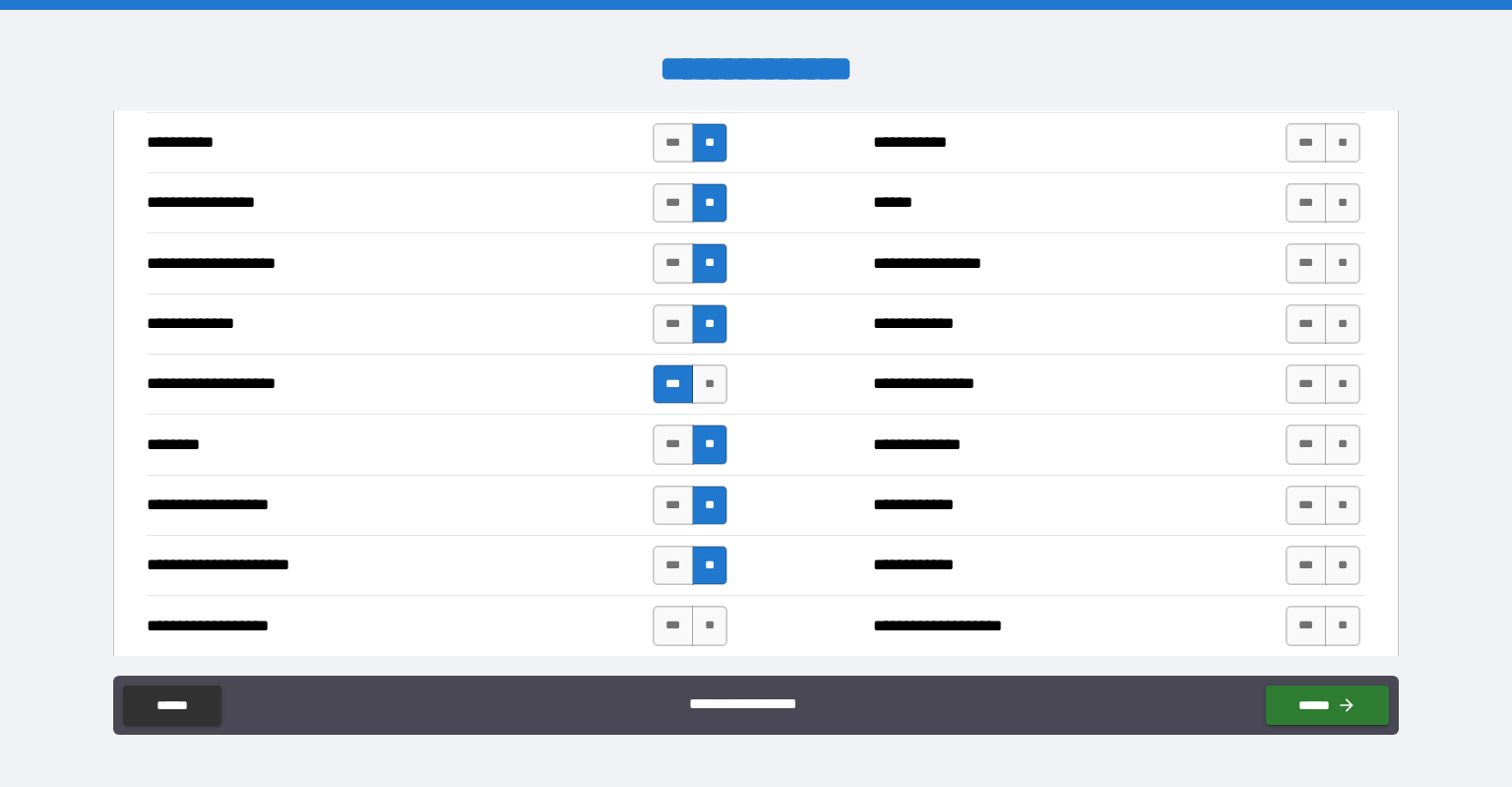 scroll, scrollTop: 2955, scrollLeft: 0, axis: vertical 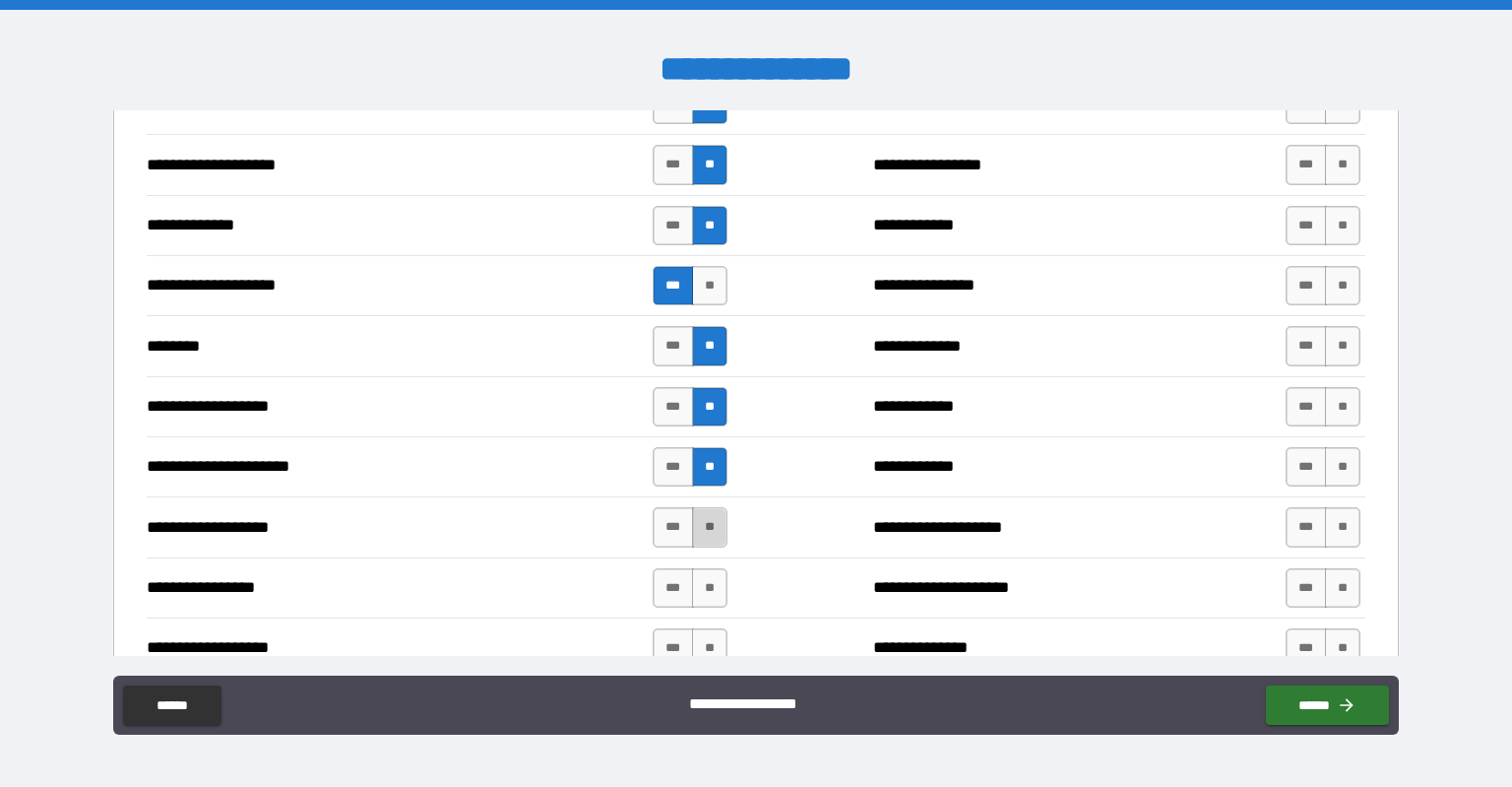 click on "**" at bounding box center [710, 527] 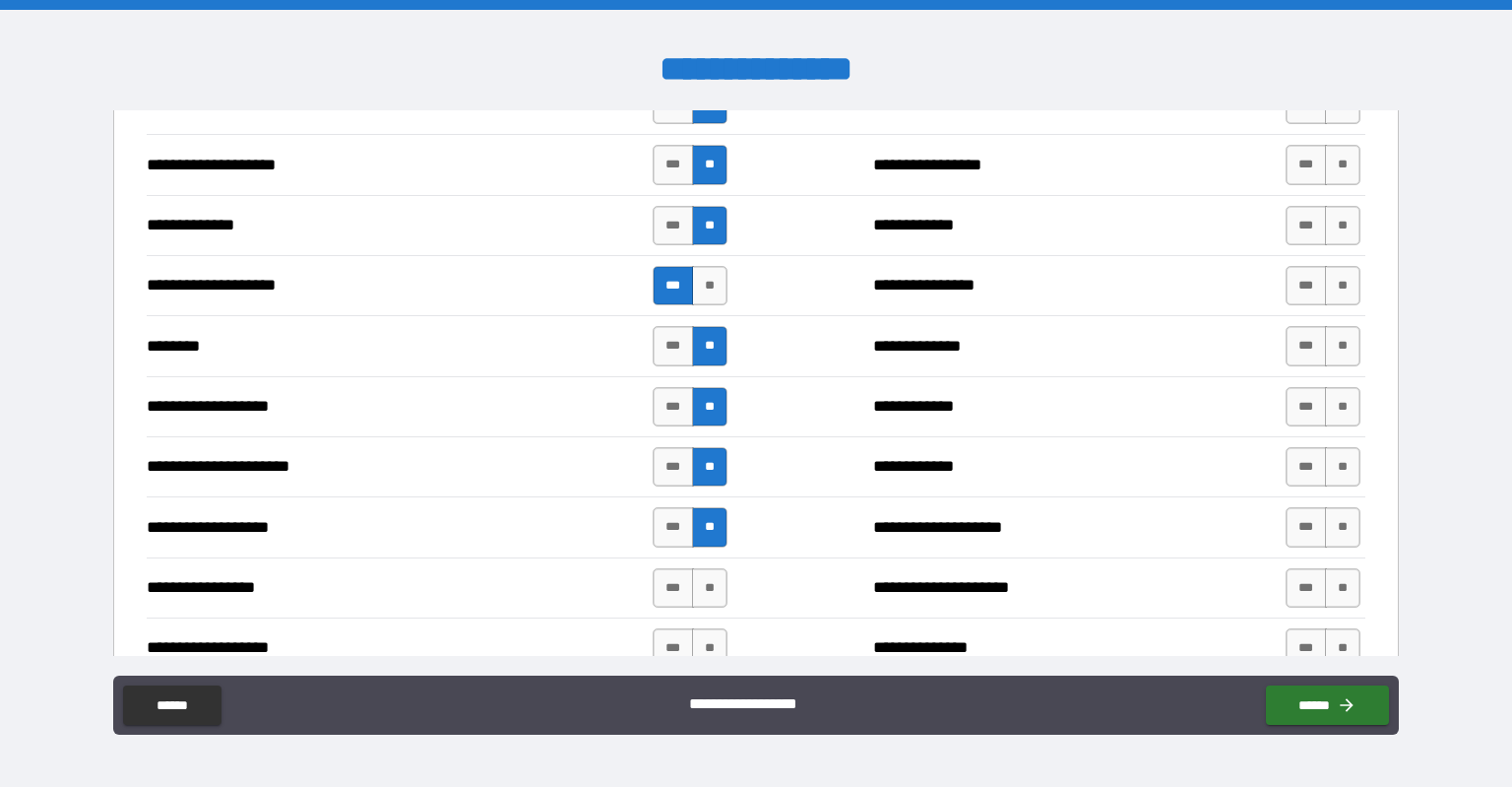 scroll, scrollTop: 3053, scrollLeft: 0, axis: vertical 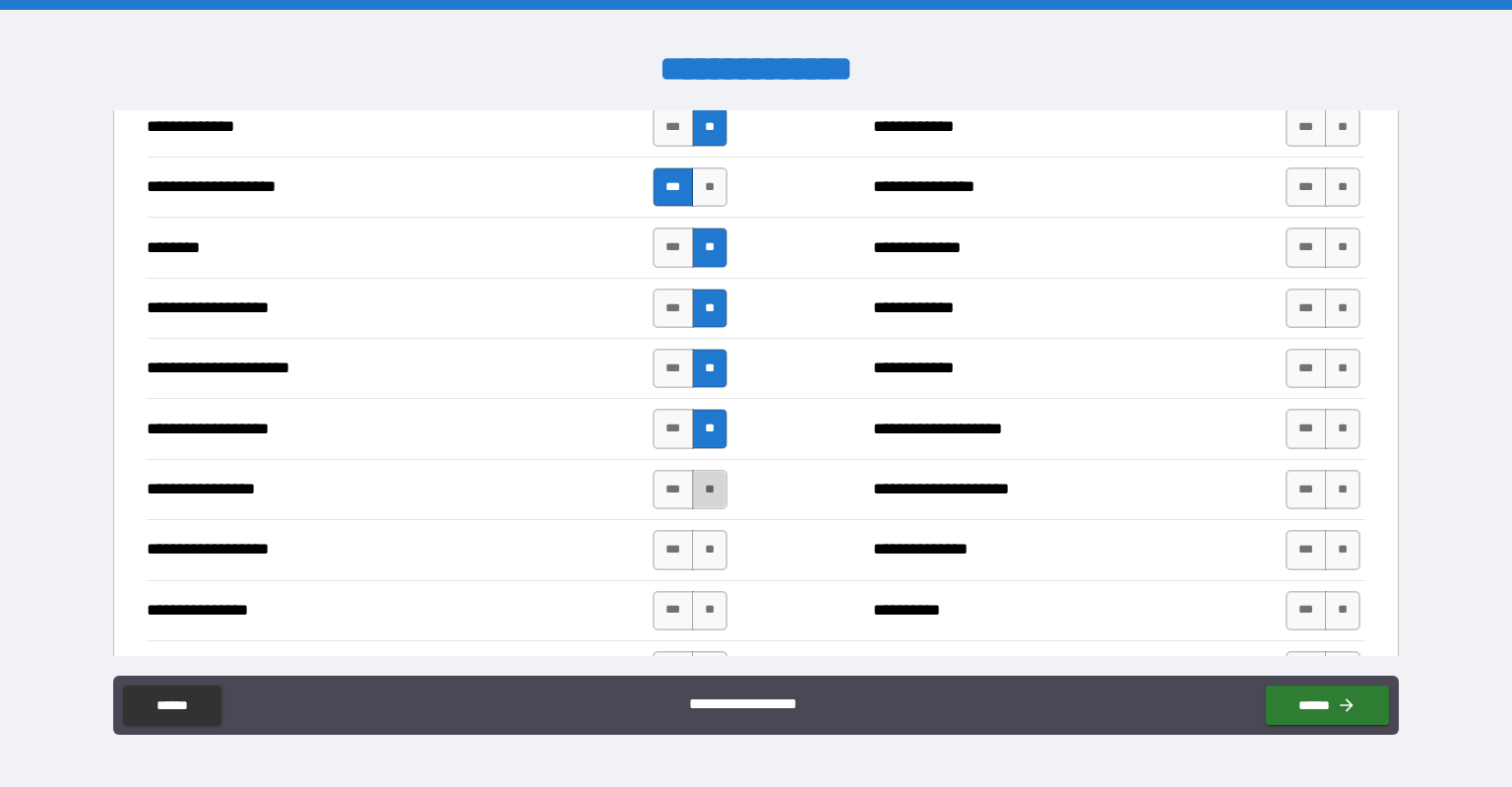 click on "**" at bounding box center (710, 490) 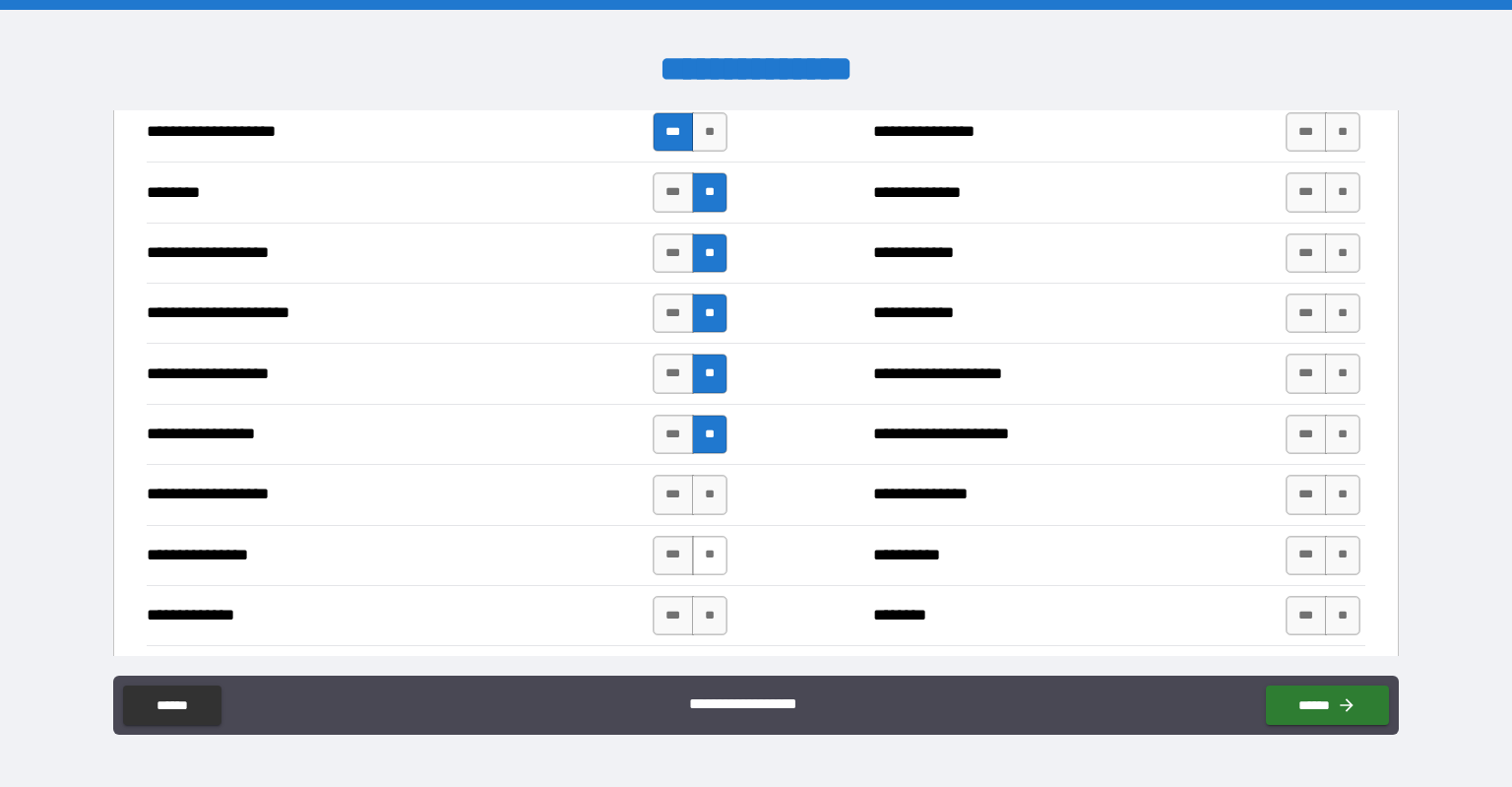 scroll, scrollTop: 3152, scrollLeft: 0, axis: vertical 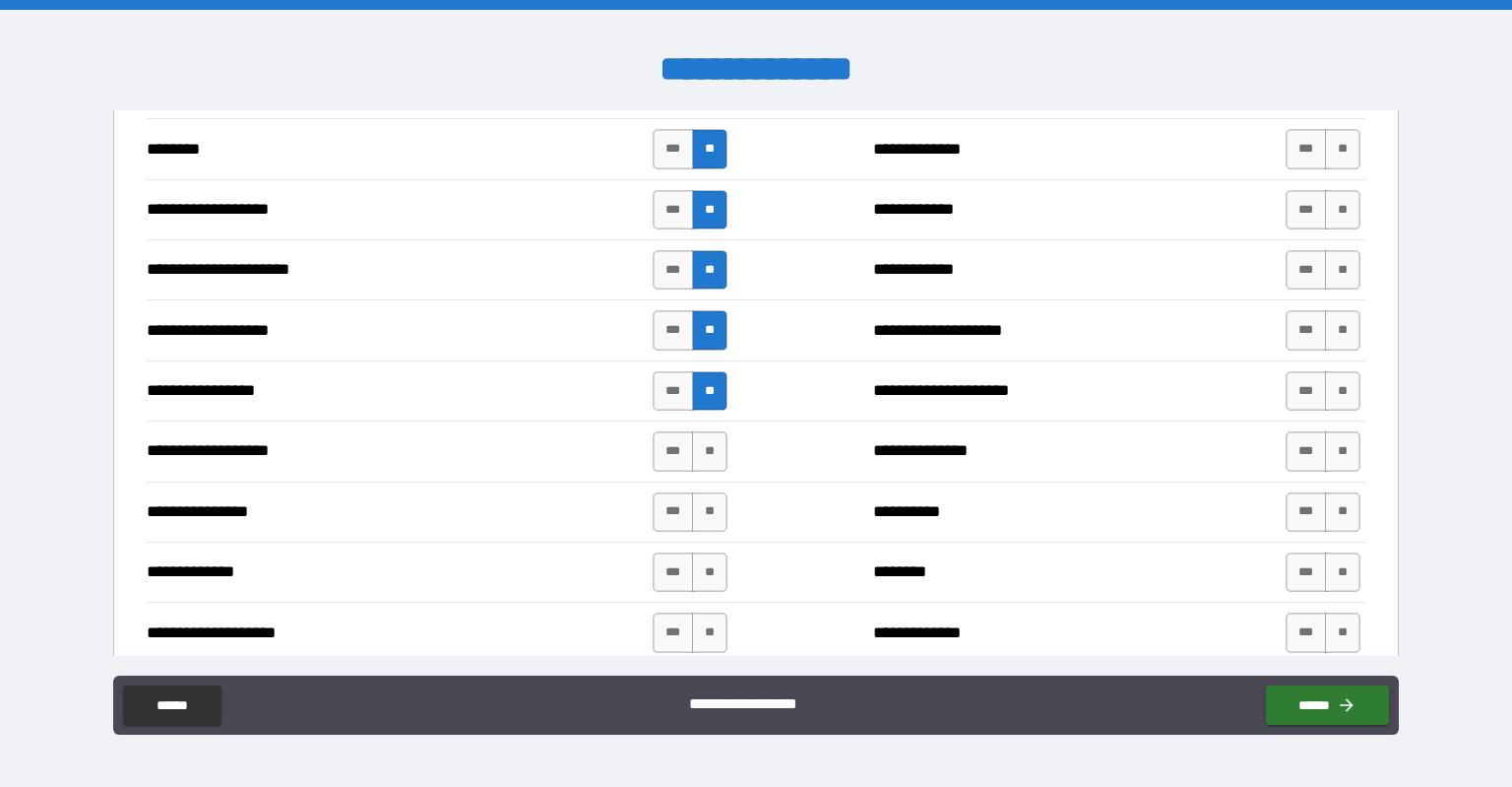 drag, startPoint x: 709, startPoint y: 443, endPoint x: 708, endPoint y: 475, distance: 32.01562 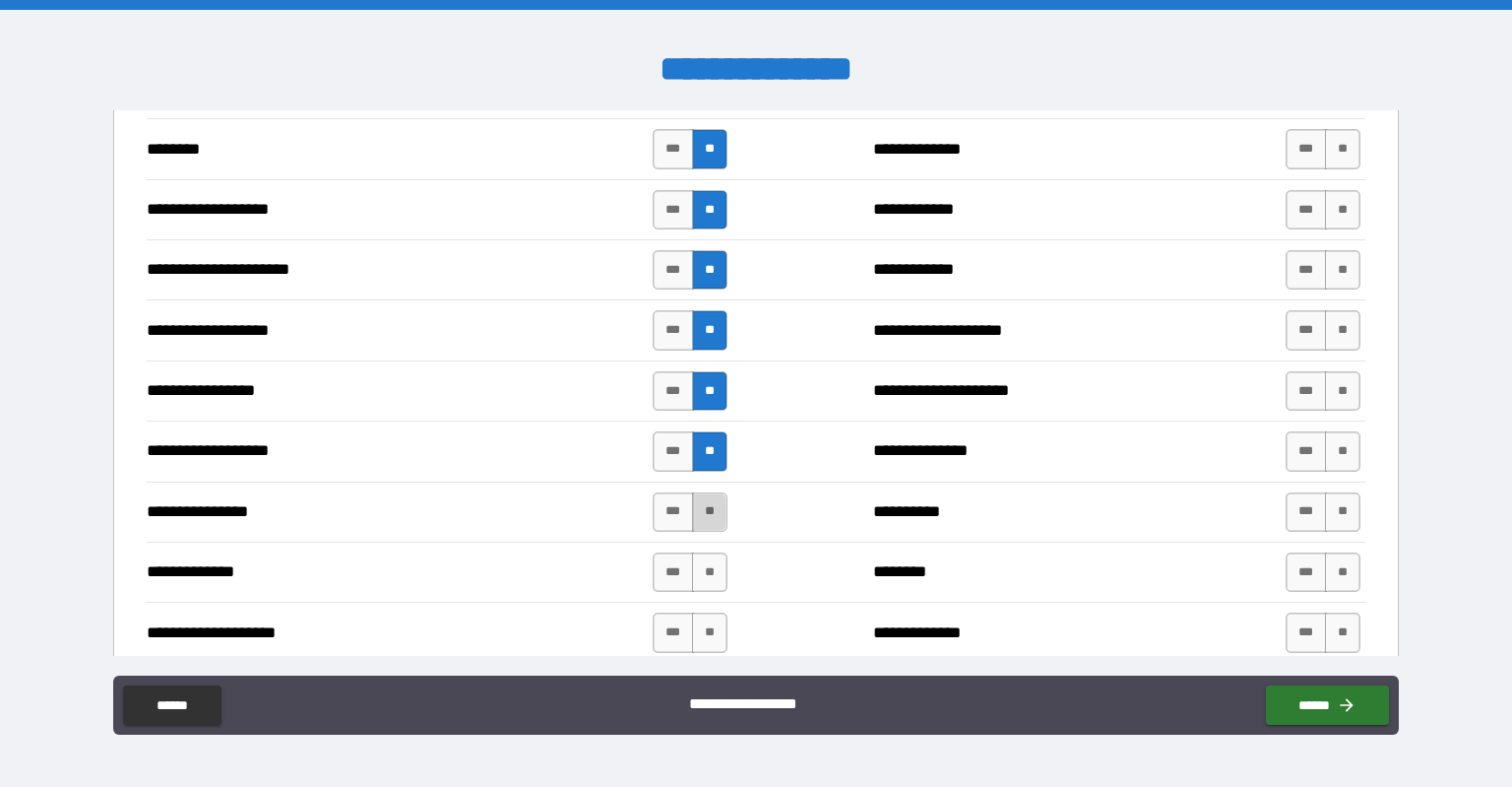 click on "**" at bounding box center [710, 512] 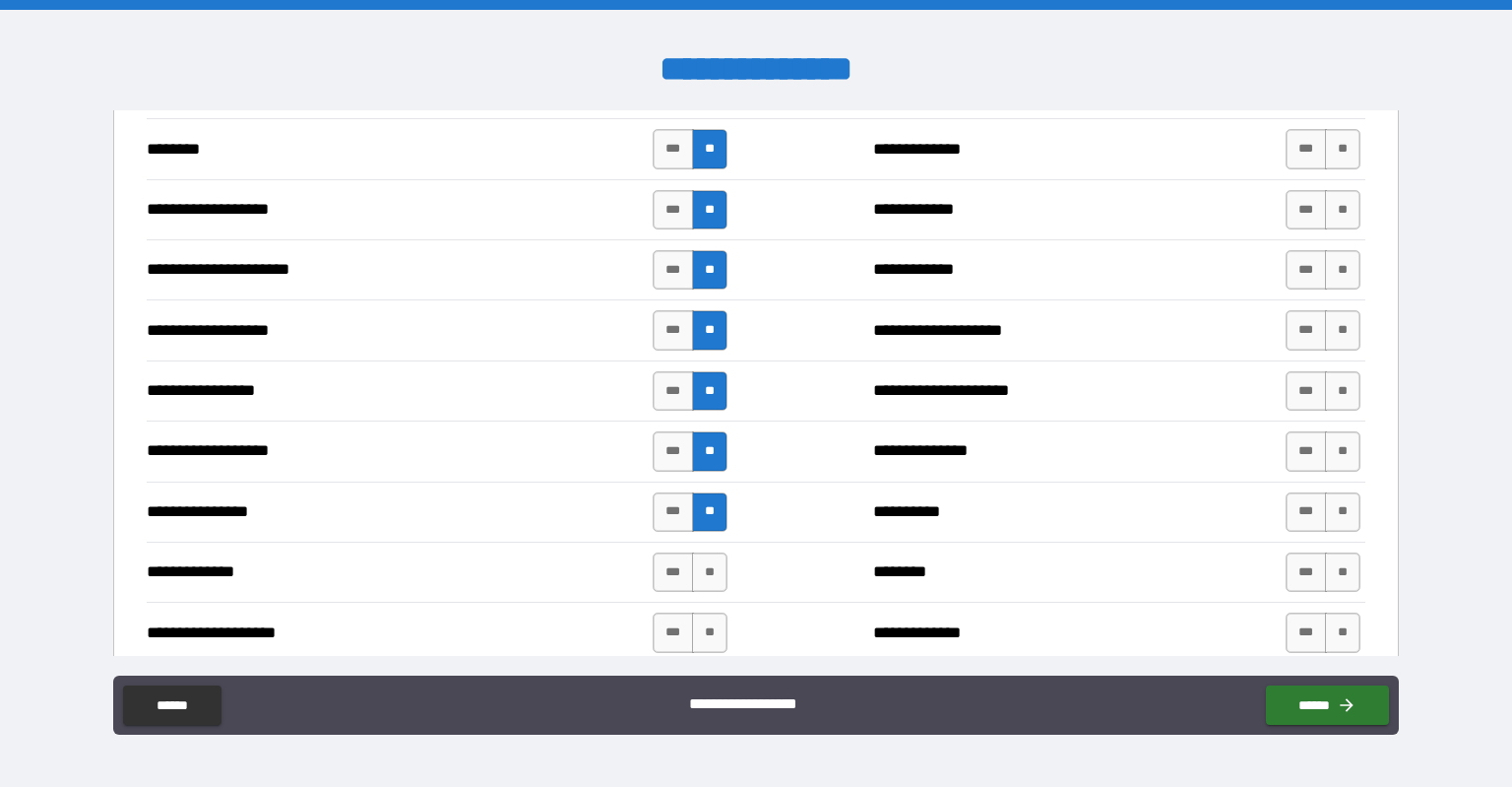drag, startPoint x: 704, startPoint y: 555, endPoint x: 721, endPoint y: 575, distance: 26.248809 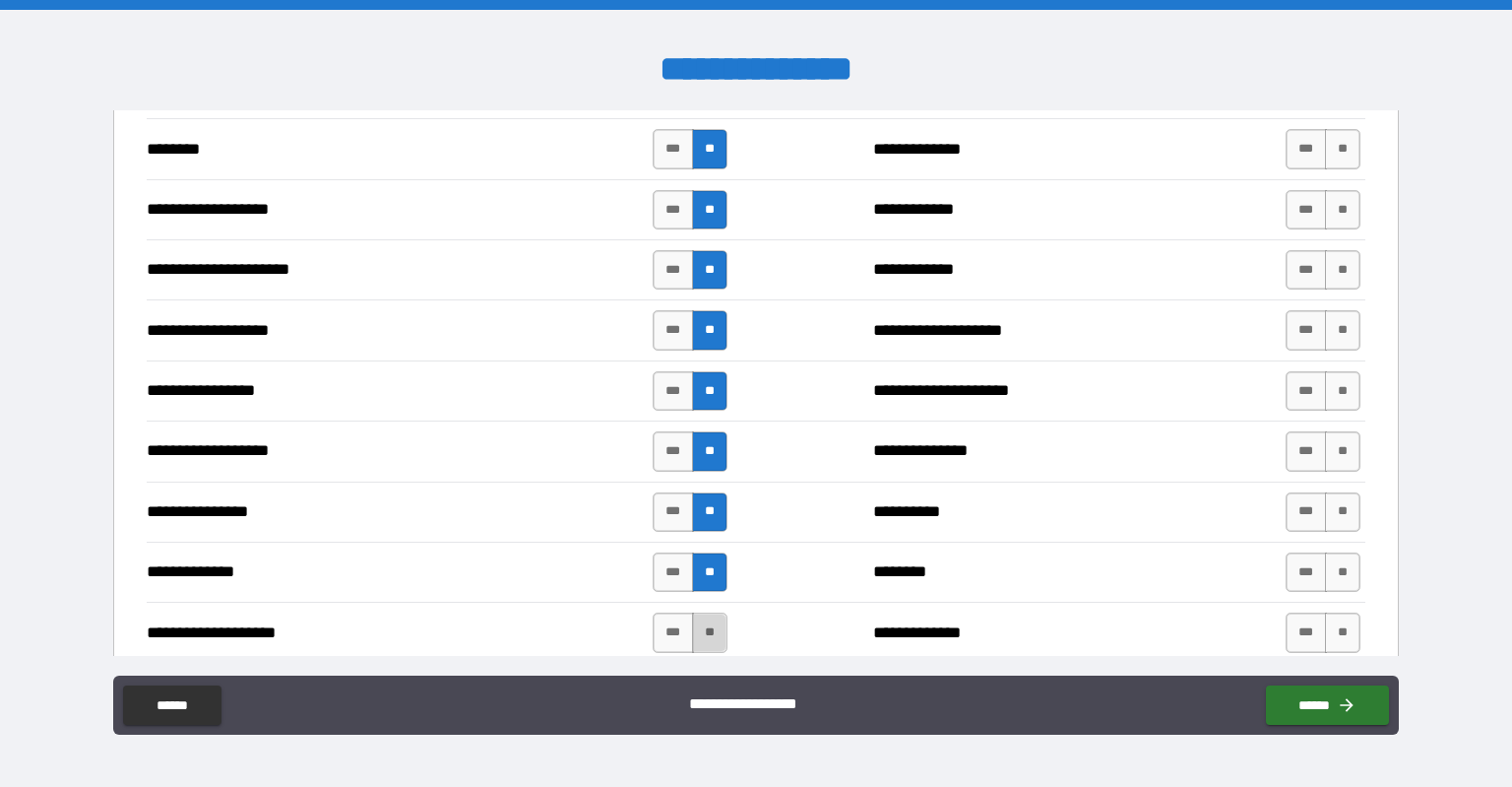 click on "**" at bounding box center (710, 632) 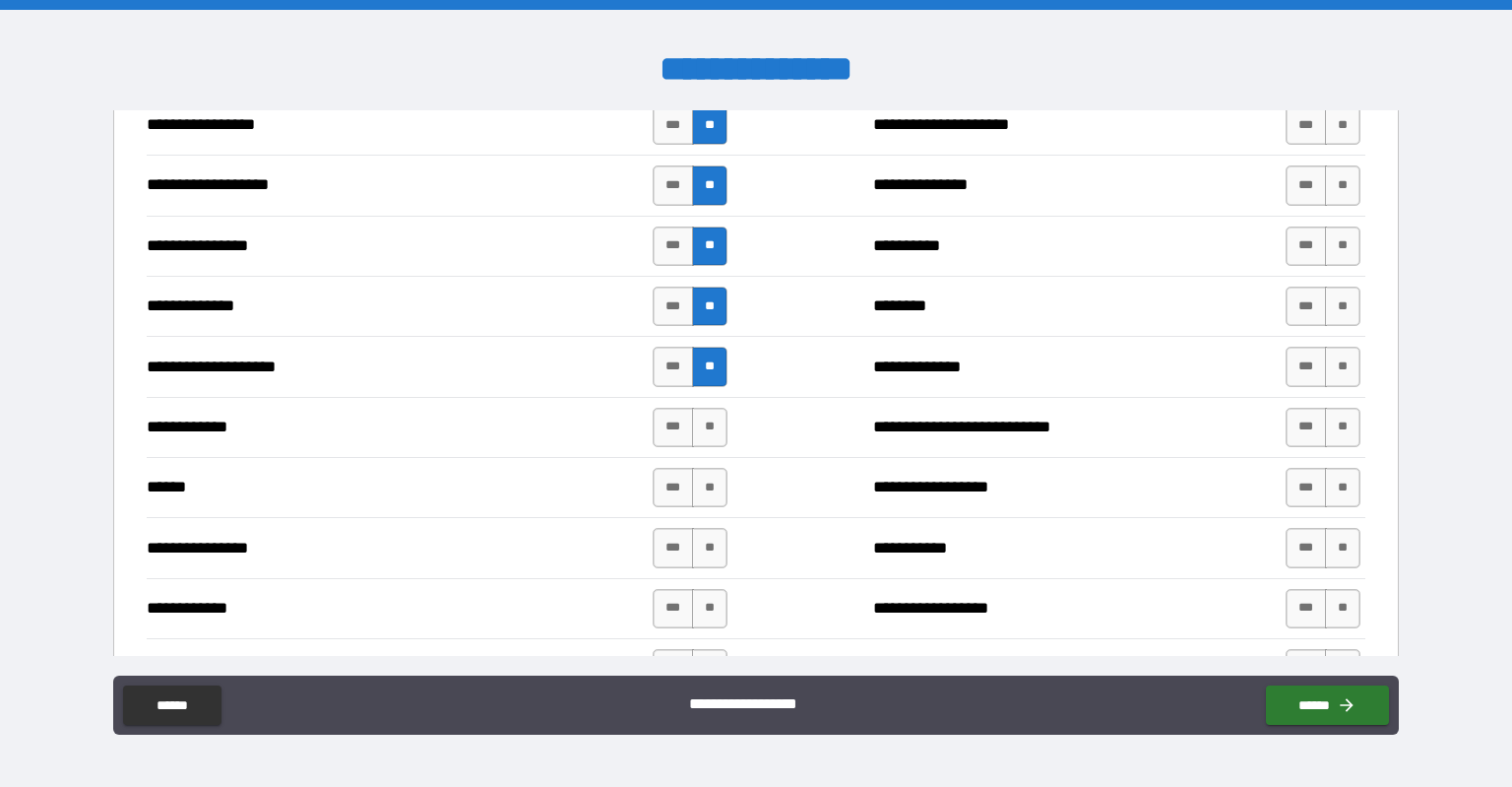 scroll, scrollTop: 3447, scrollLeft: 0, axis: vertical 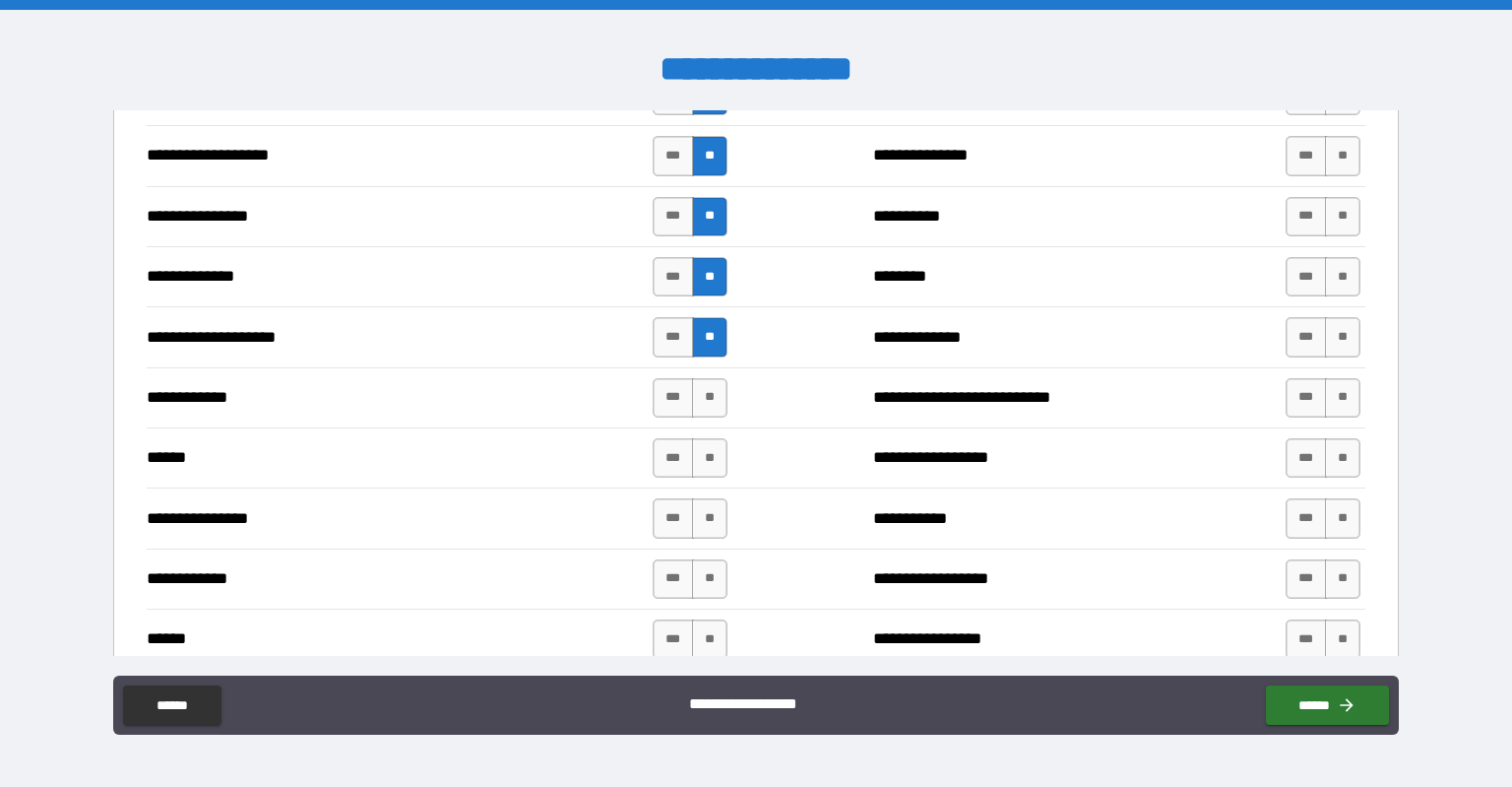 drag, startPoint x: 706, startPoint y: 385, endPoint x: 703, endPoint y: 422, distance: 37.12142 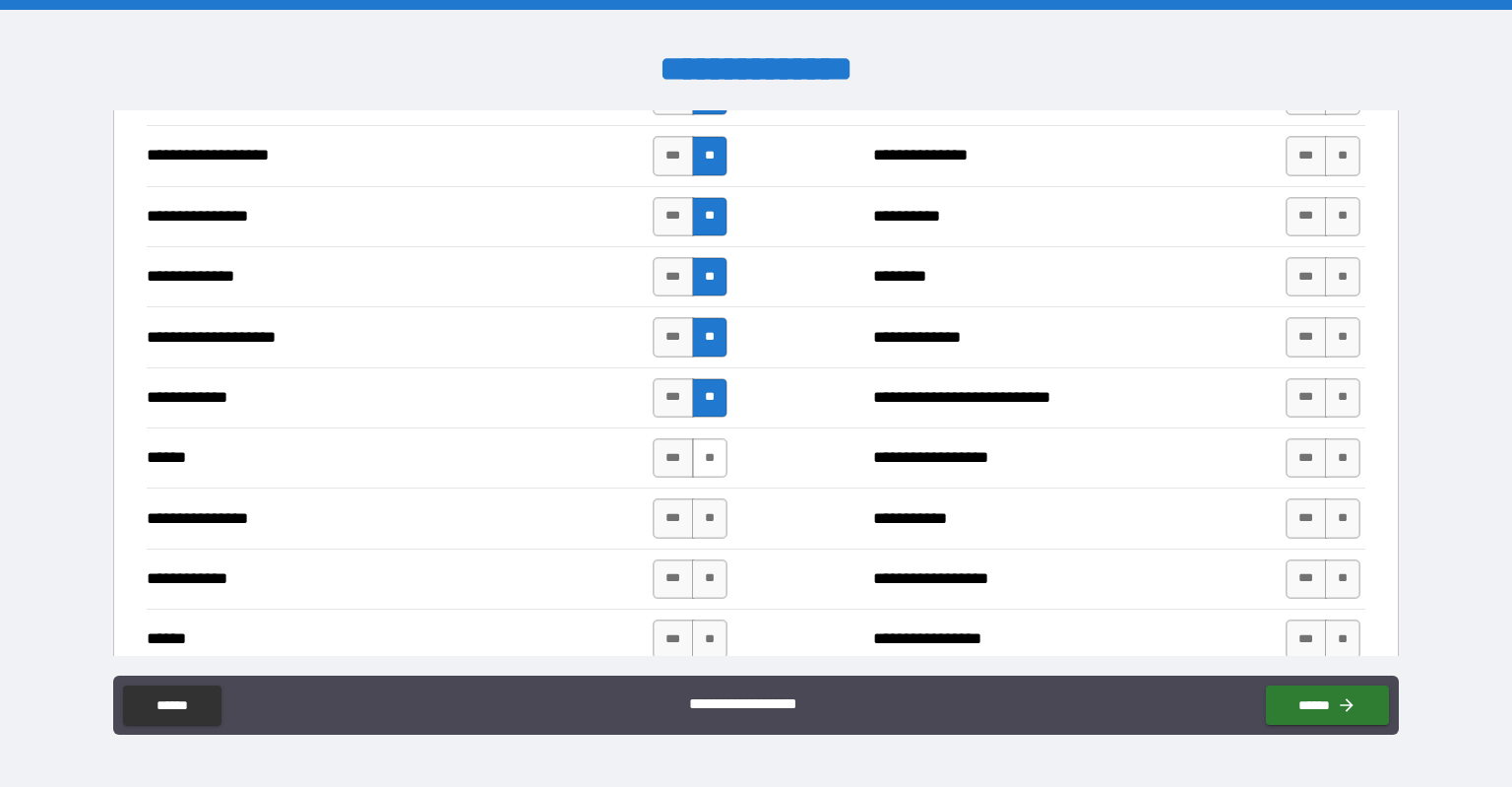 click on "**" at bounding box center (710, 458) 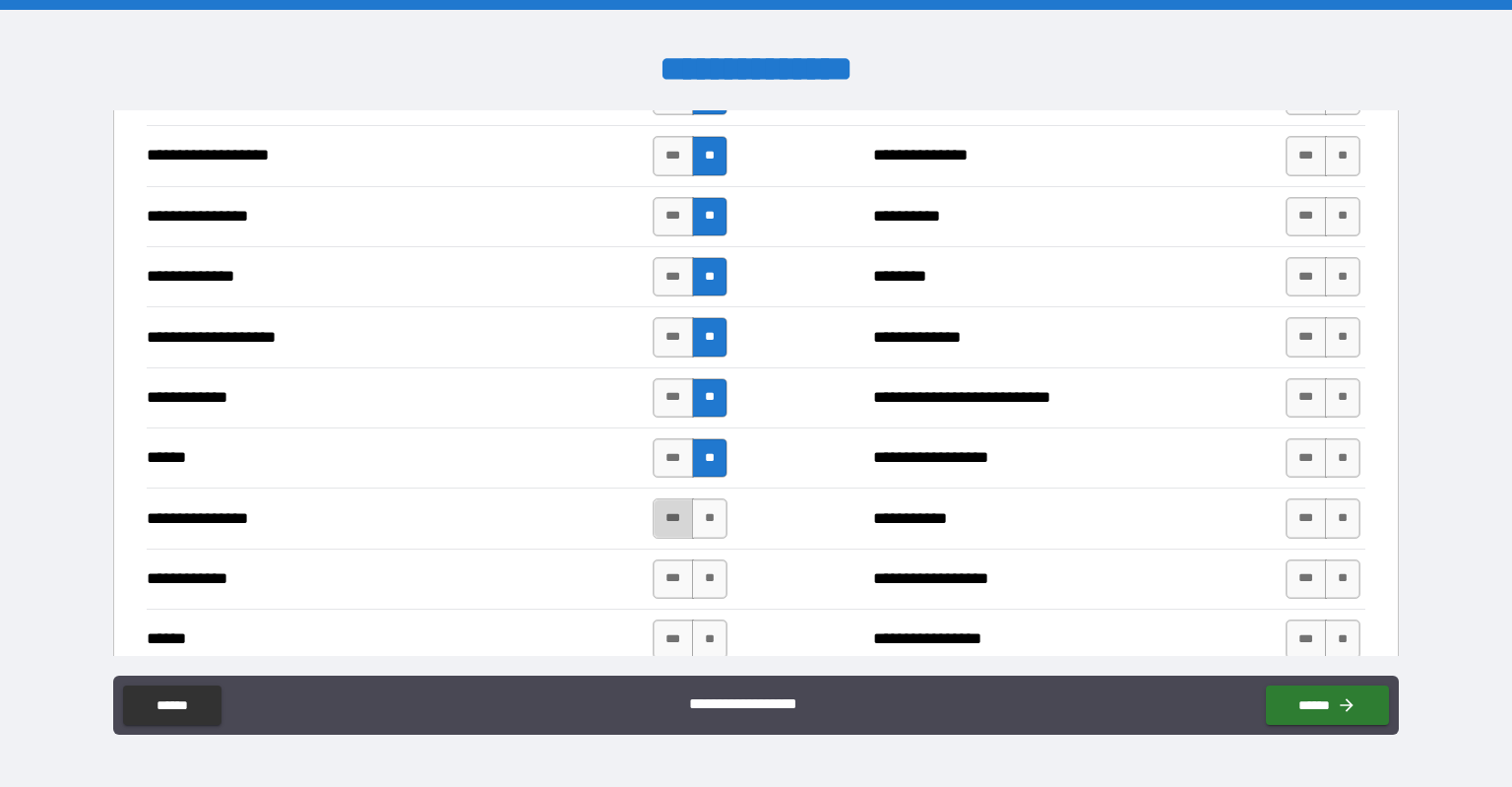 drag, startPoint x: 670, startPoint y: 512, endPoint x: 679, endPoint y: 523, distance: 14.21267 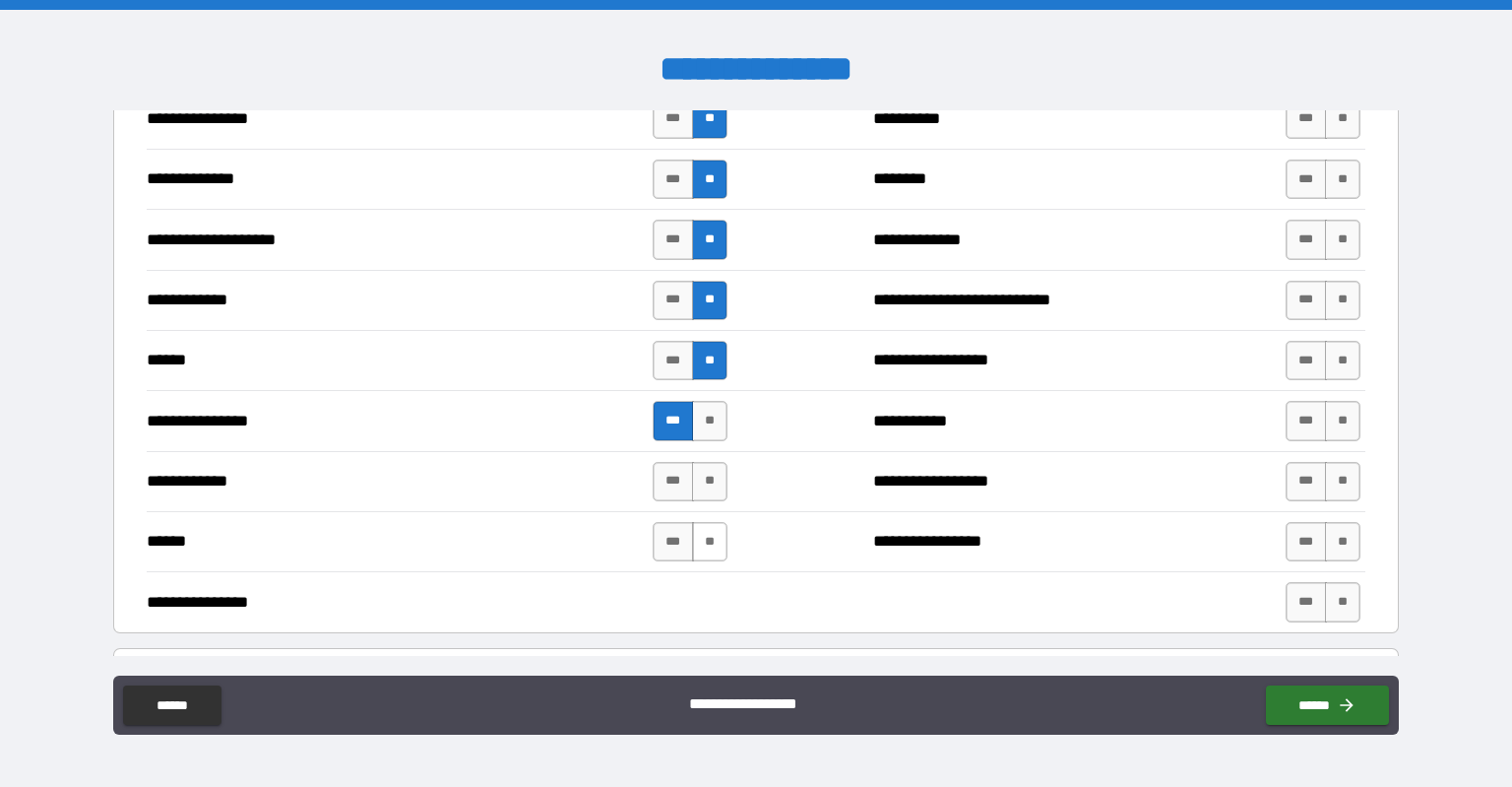 scroll, scrollTop: 3546, scrollLeft: 0, axis: vertical 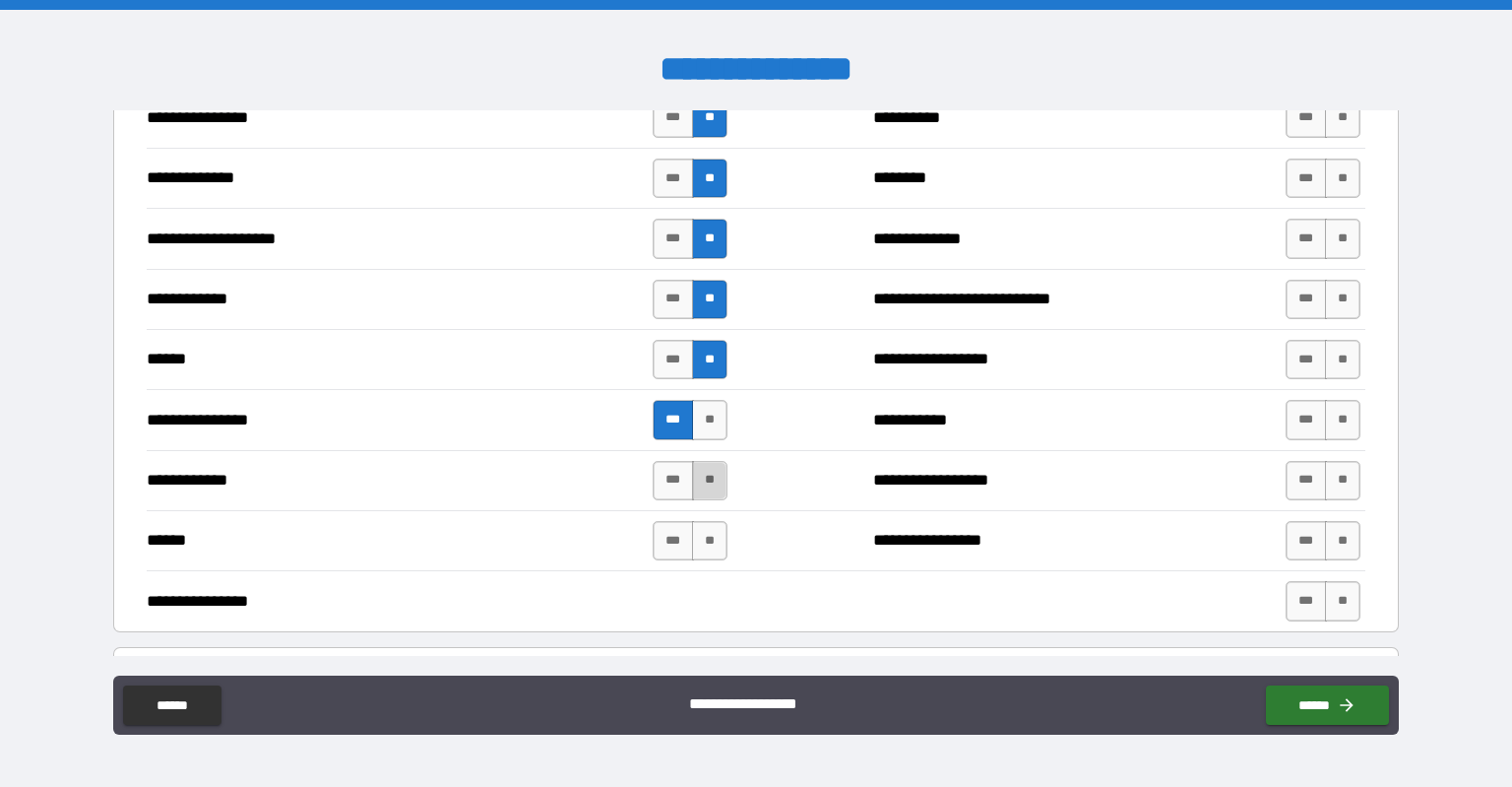 click on "**" at bounding box center (710, 481) 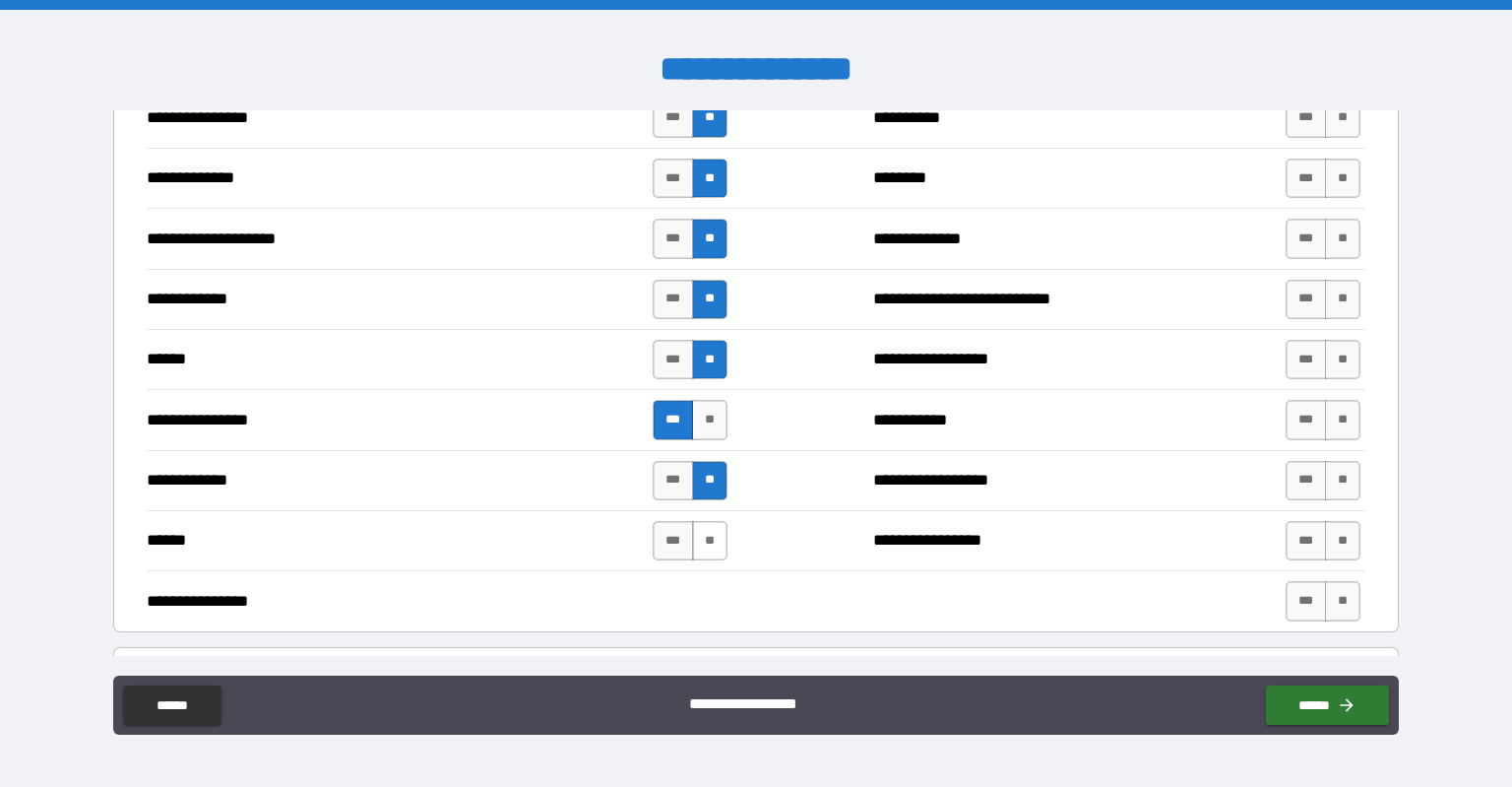 click on "**" at bounding box center [710, 541] 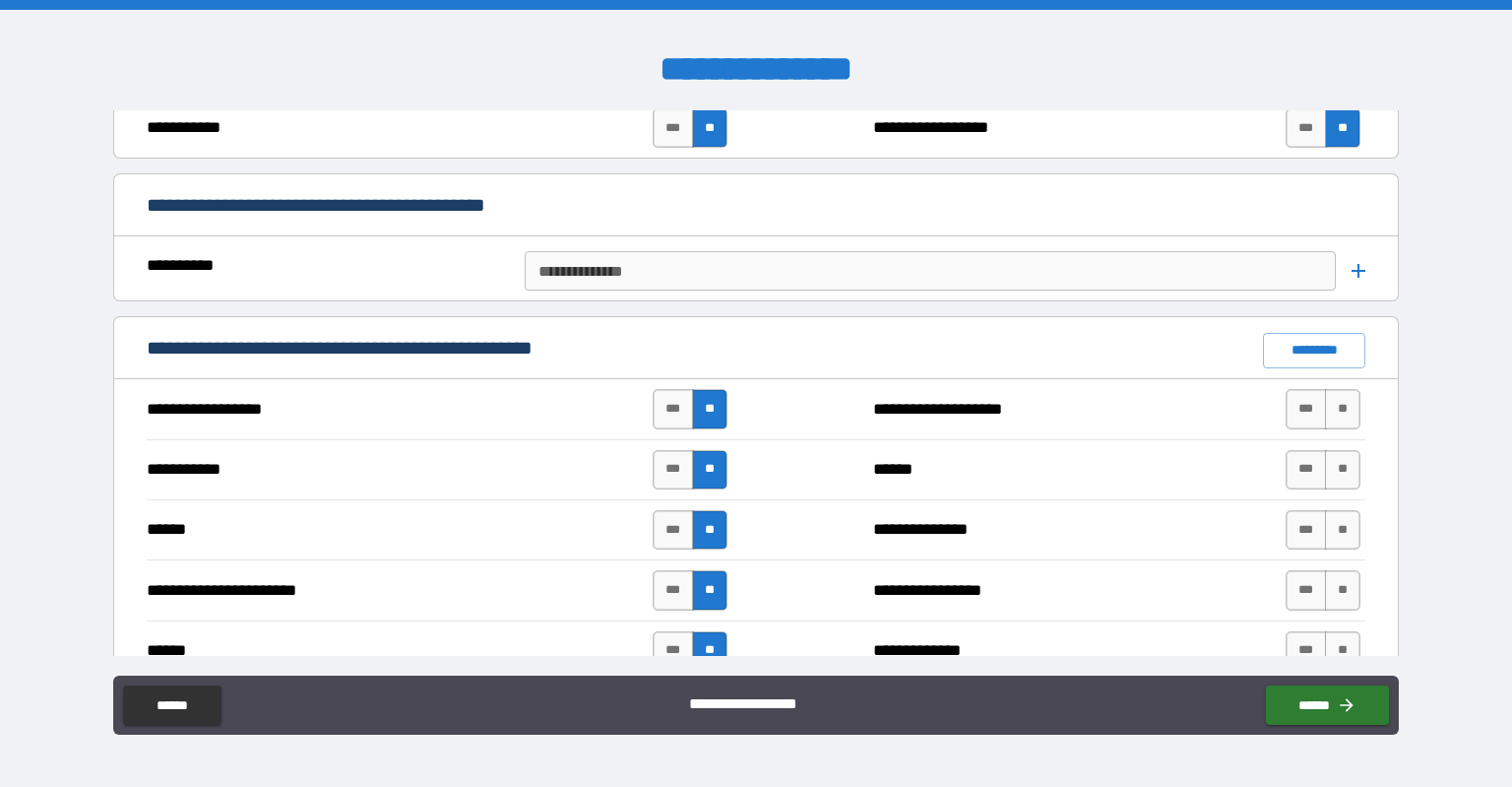 scroll, scrollTop: 1576, scrollLeft: 0, axis: vertical 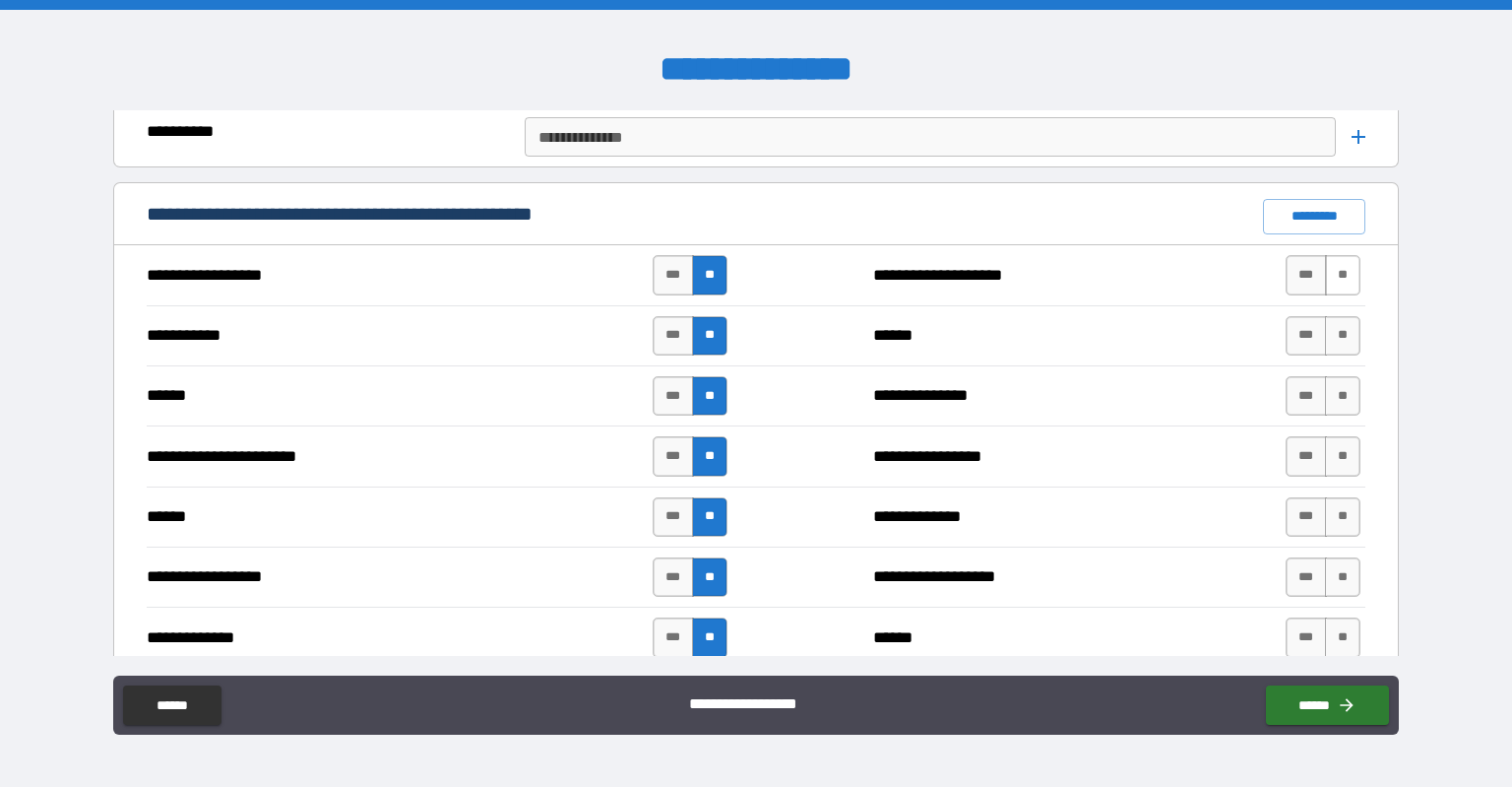 click on "**" at bounding box center (1343, 275) 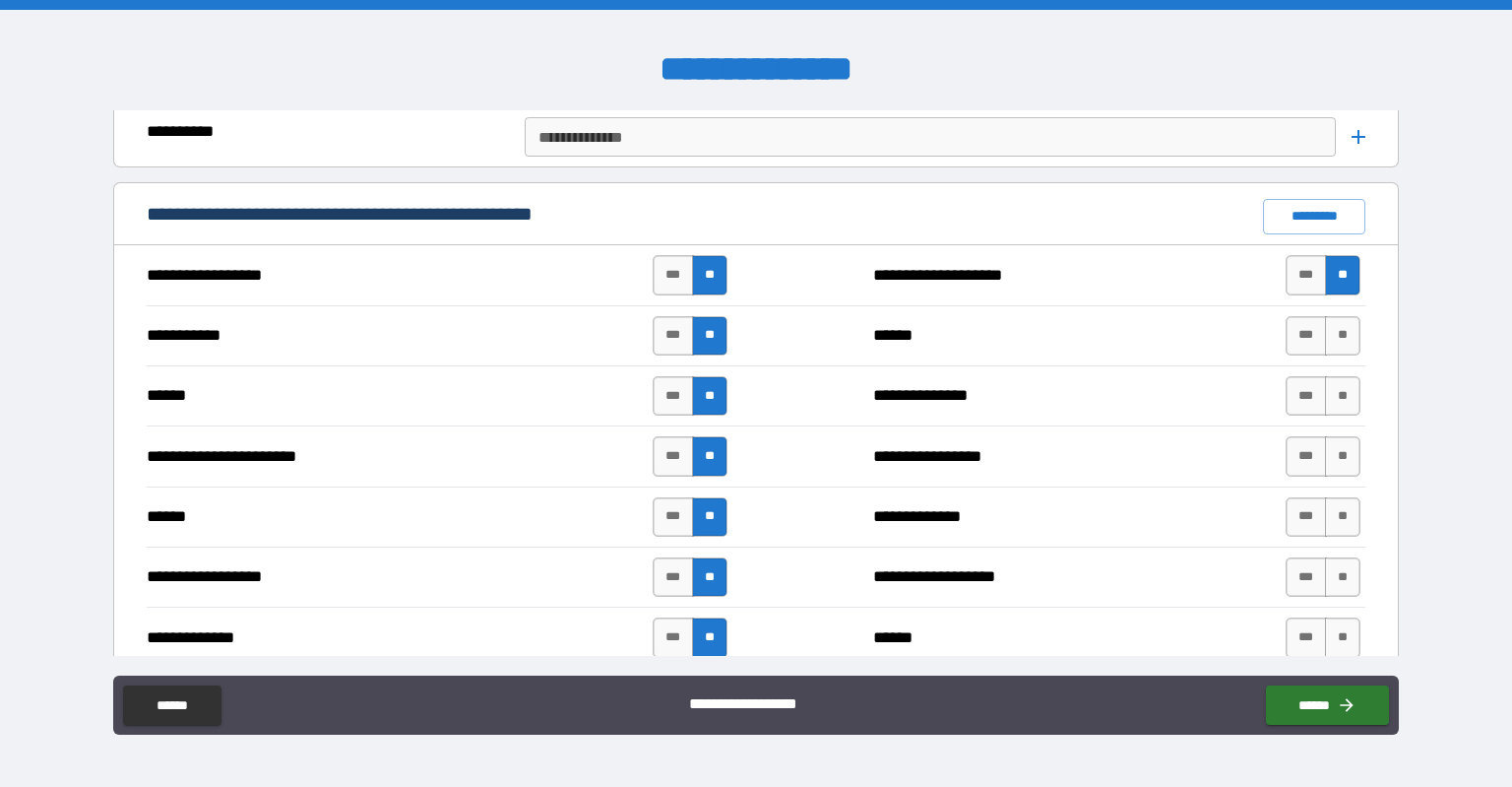 drag, startPoint x: 1328, startPoint y: 331, endPoint x: 1328, endPoint y: 364, distance: 33 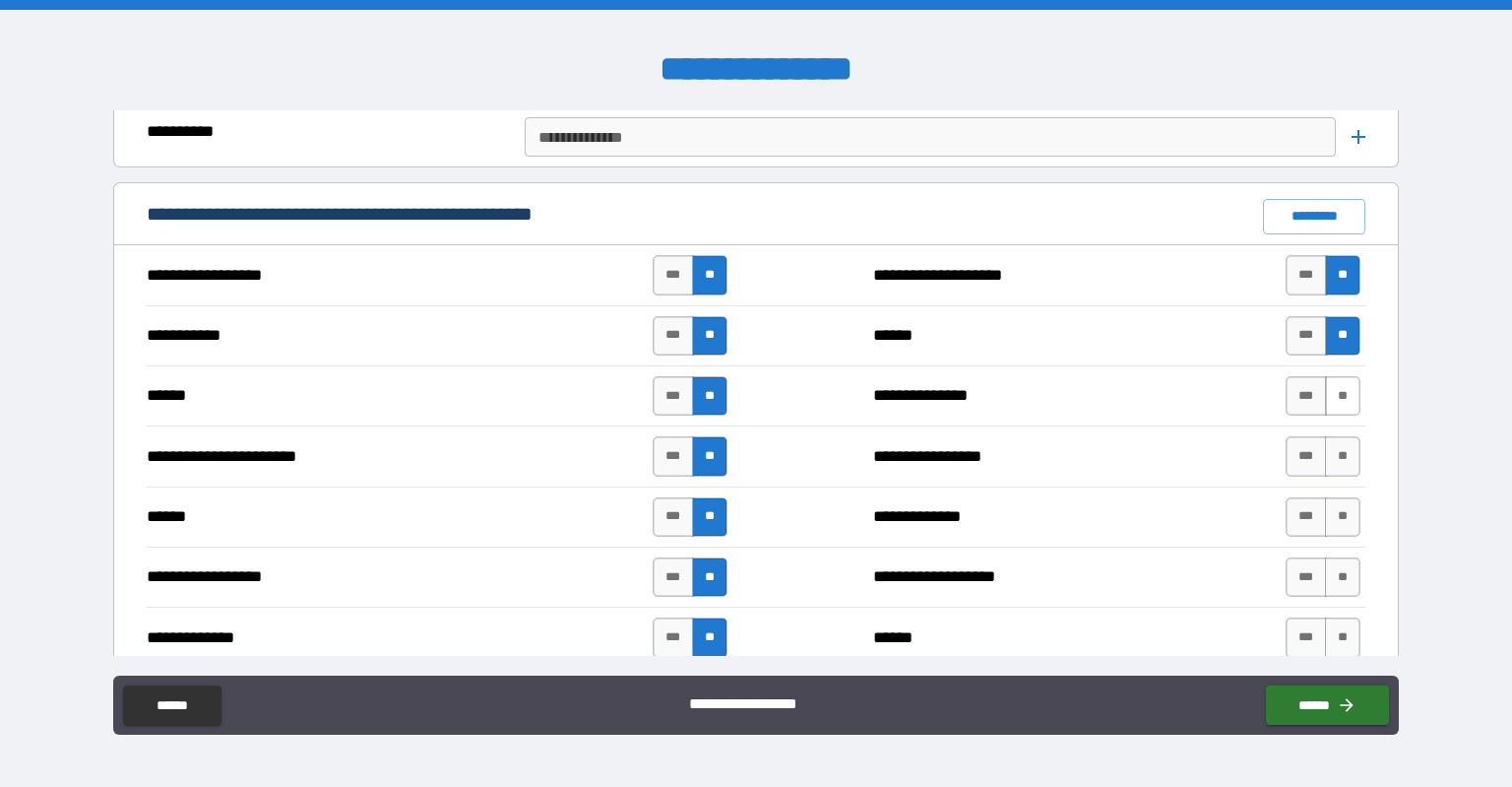 click on "**" at bounding box center [1343, 396] 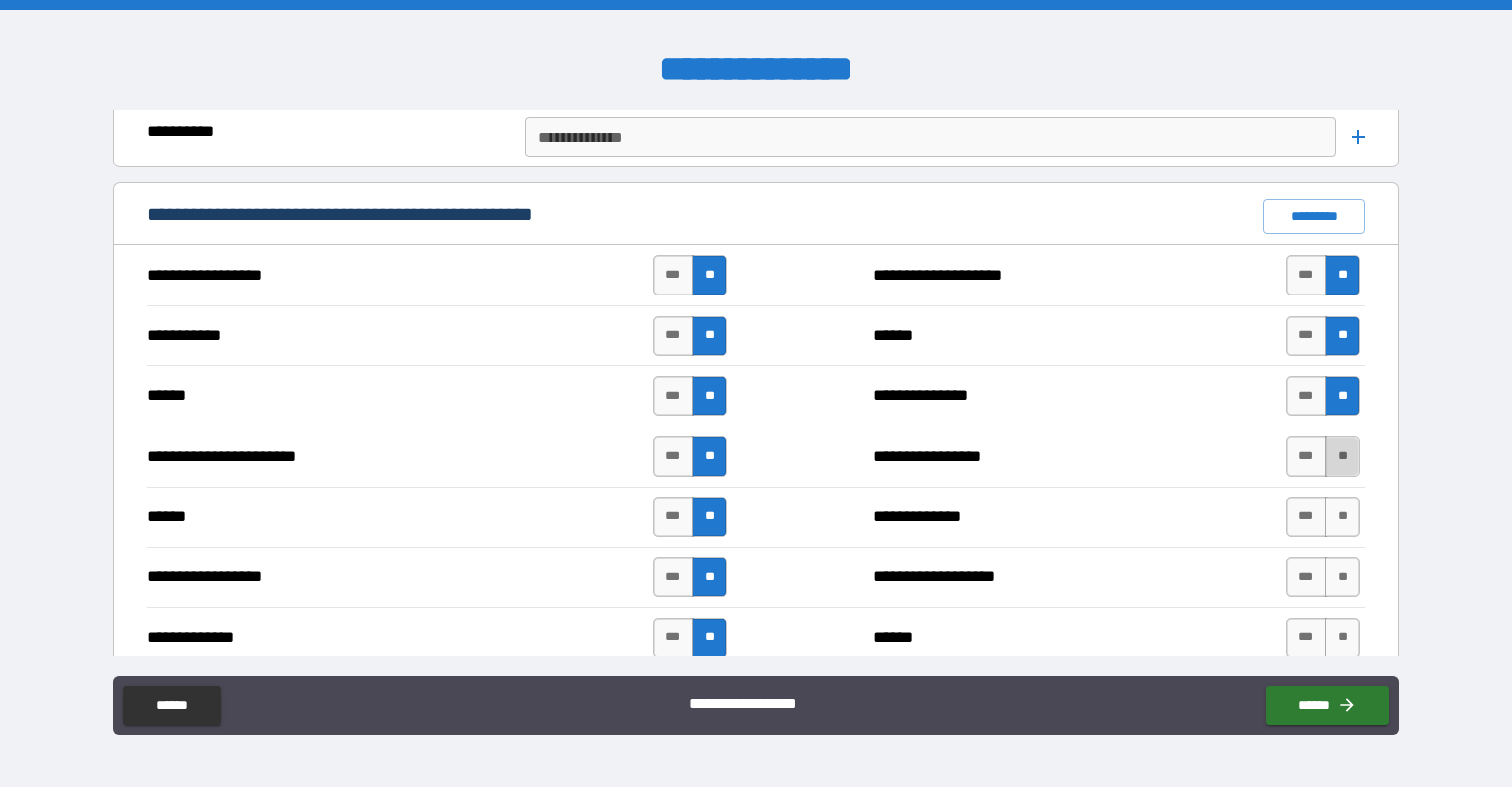 click on "**" at bounding box center (1343, 456) 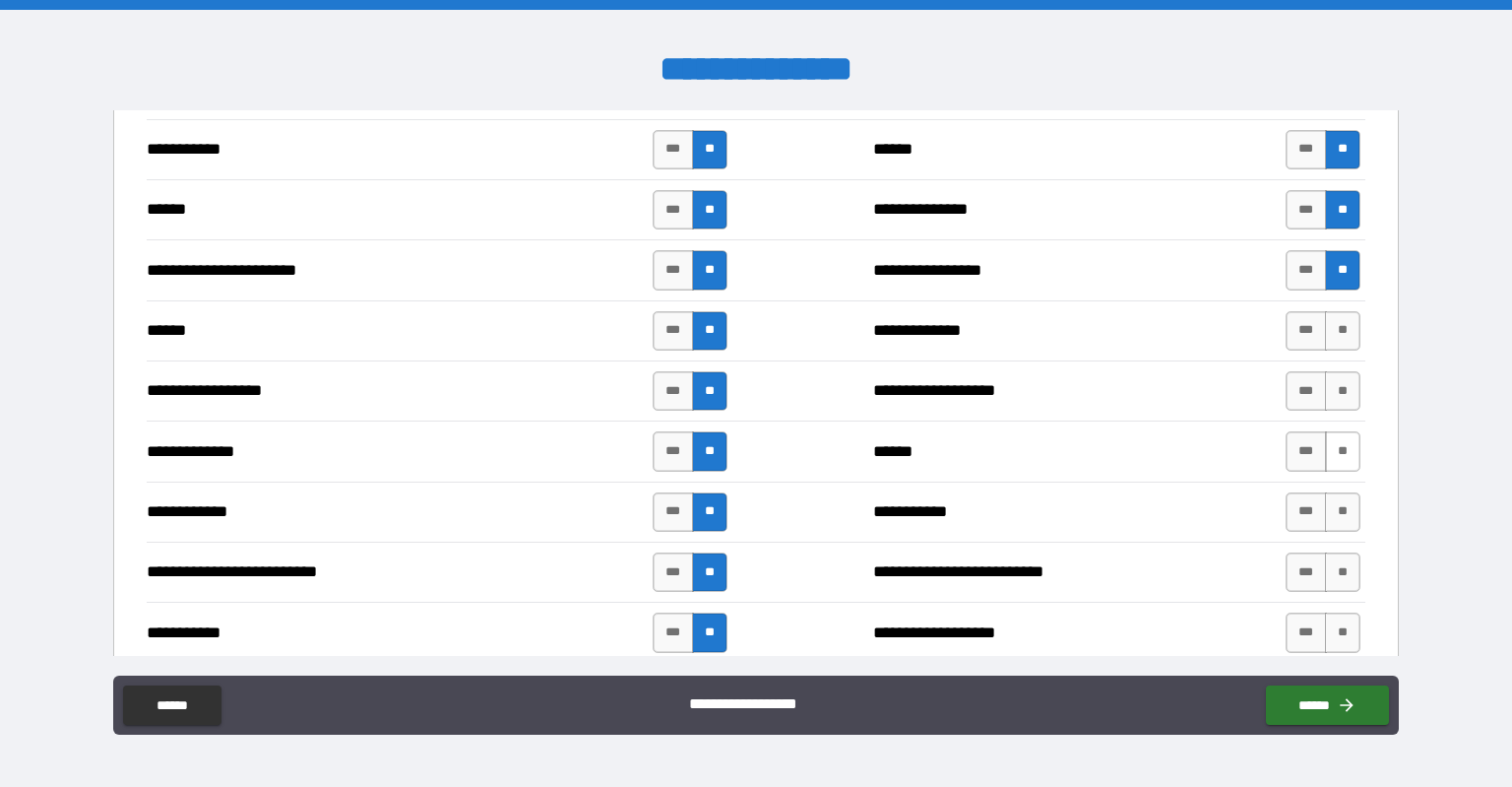 scroll, scrollTop: 1773, scrollLeft: 0, axis: vertical 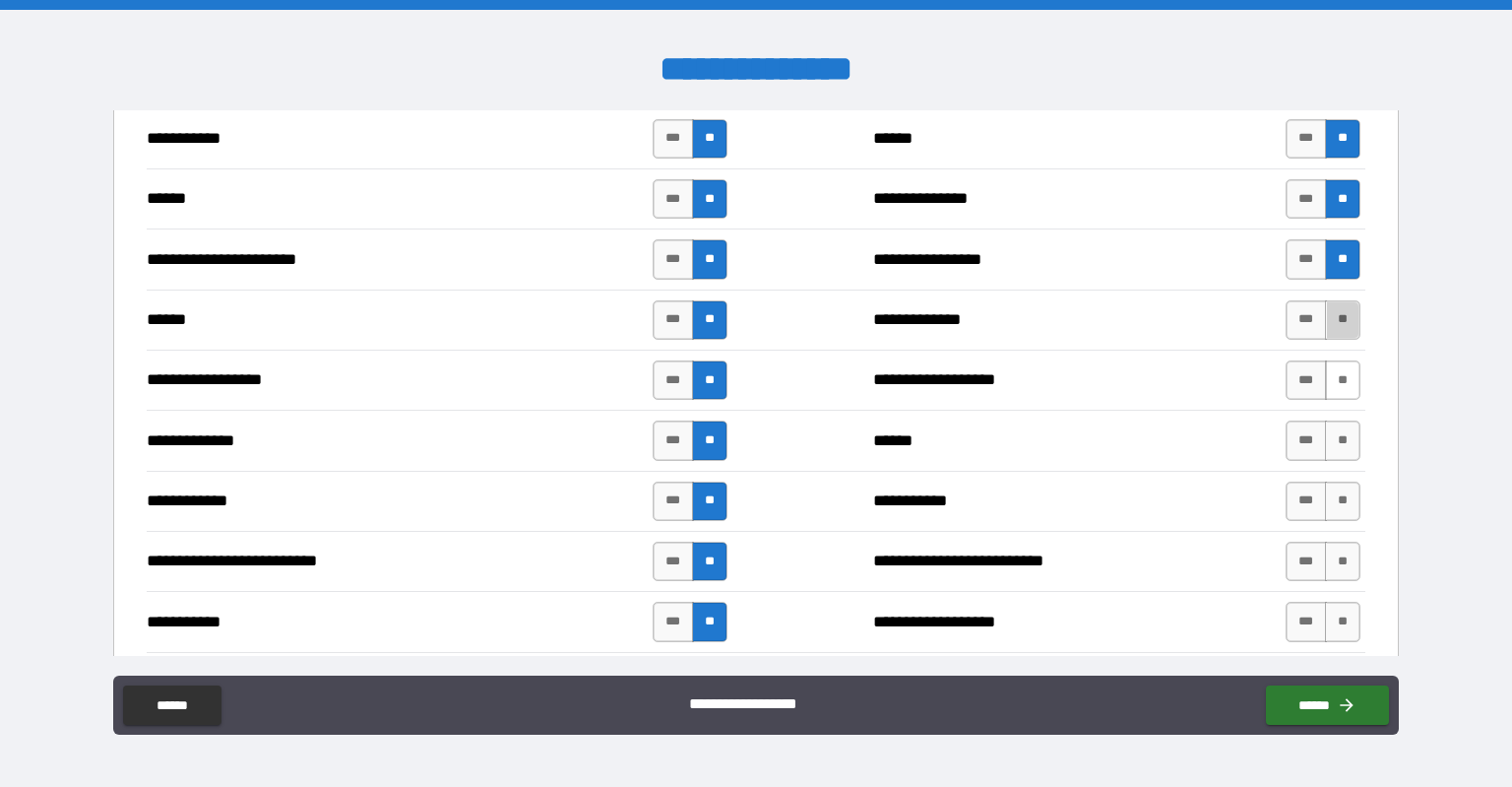 drag, startPoint x: 1330, startPoint y: 308, endPoint x: 1324, endPoint y: 357, distance: 49.36598 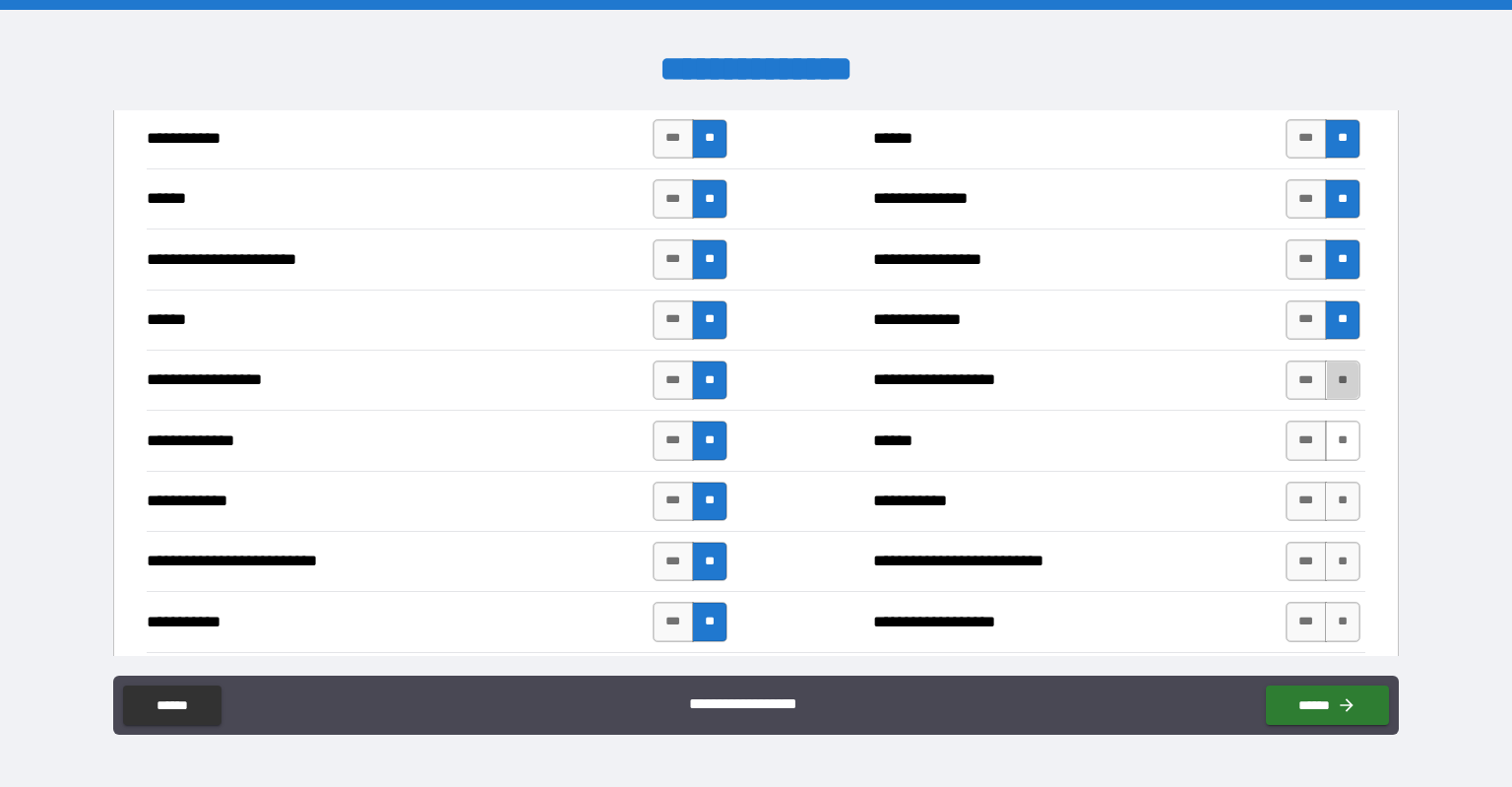 drag, startPoint x: 1327, startPoint y: 375, endPoint x: 1331, endPoint y: 414, distance: 39.20459 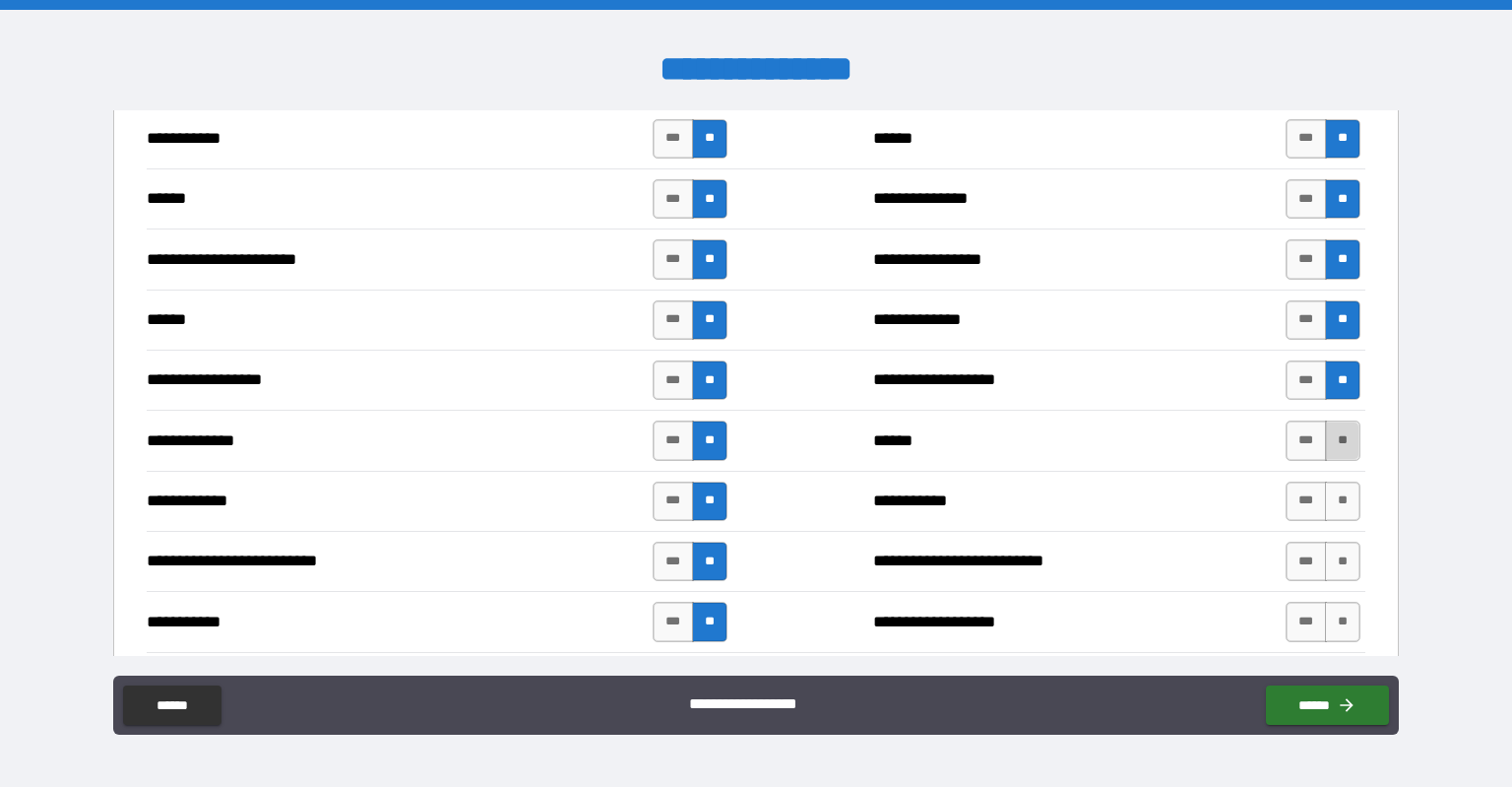 click on "**" at bounding box center (1343, 440) 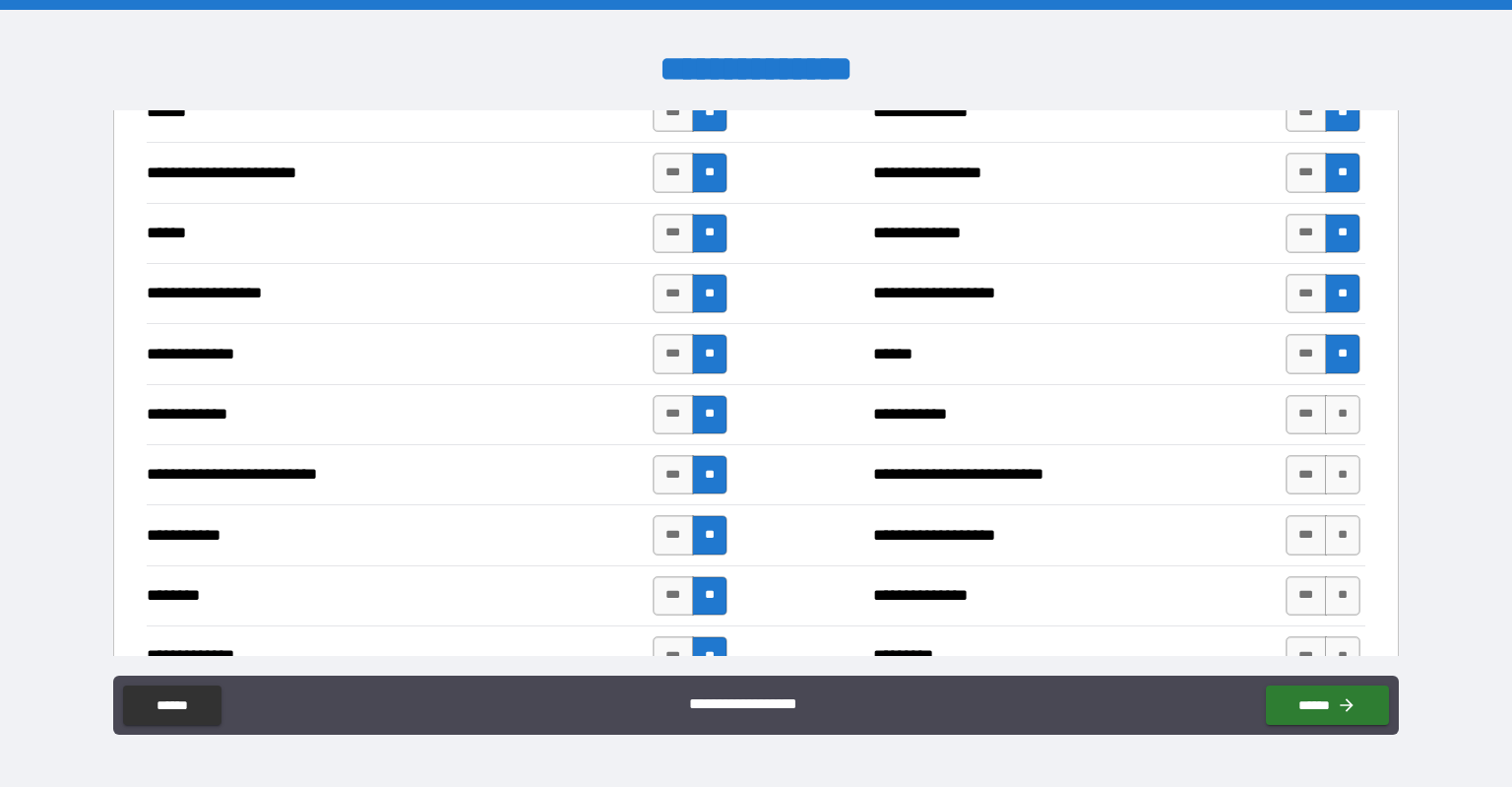 scroll, scrollTop: 1970, scrollLeft: 0, axis: vertical 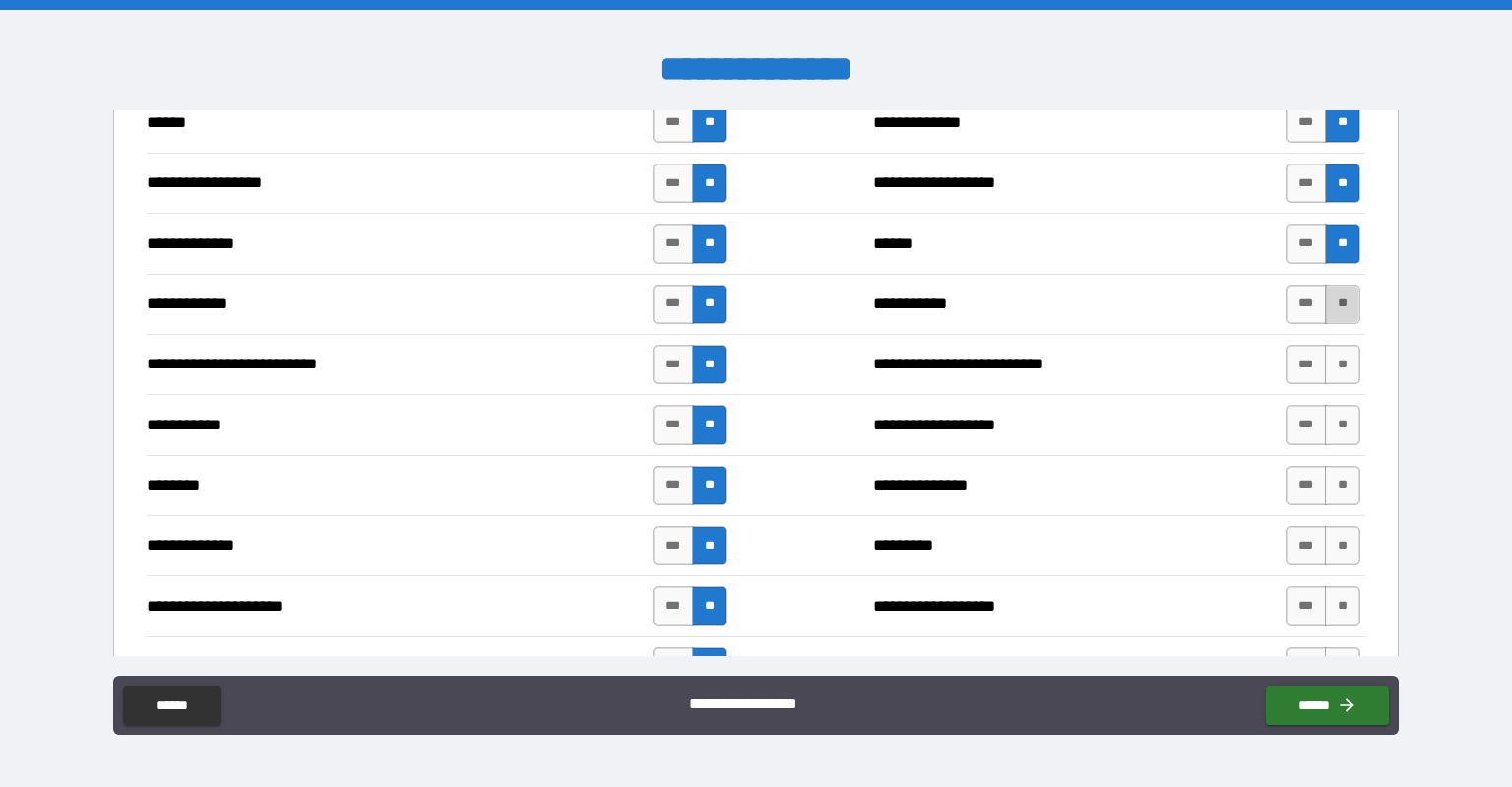 click on "**" at bounding box center (1343, 304) 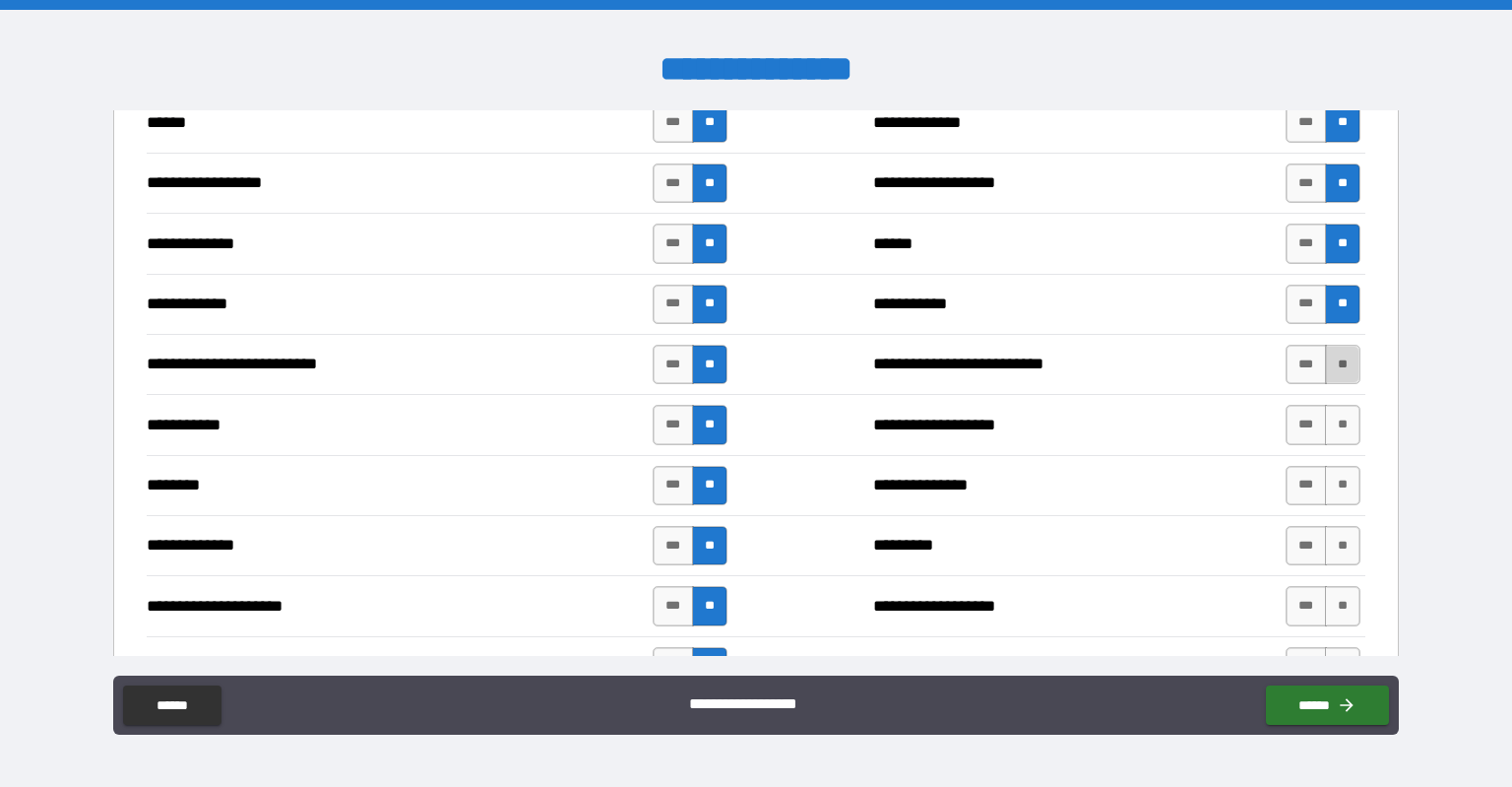 click on "**" at bounding box center (1343, 364) 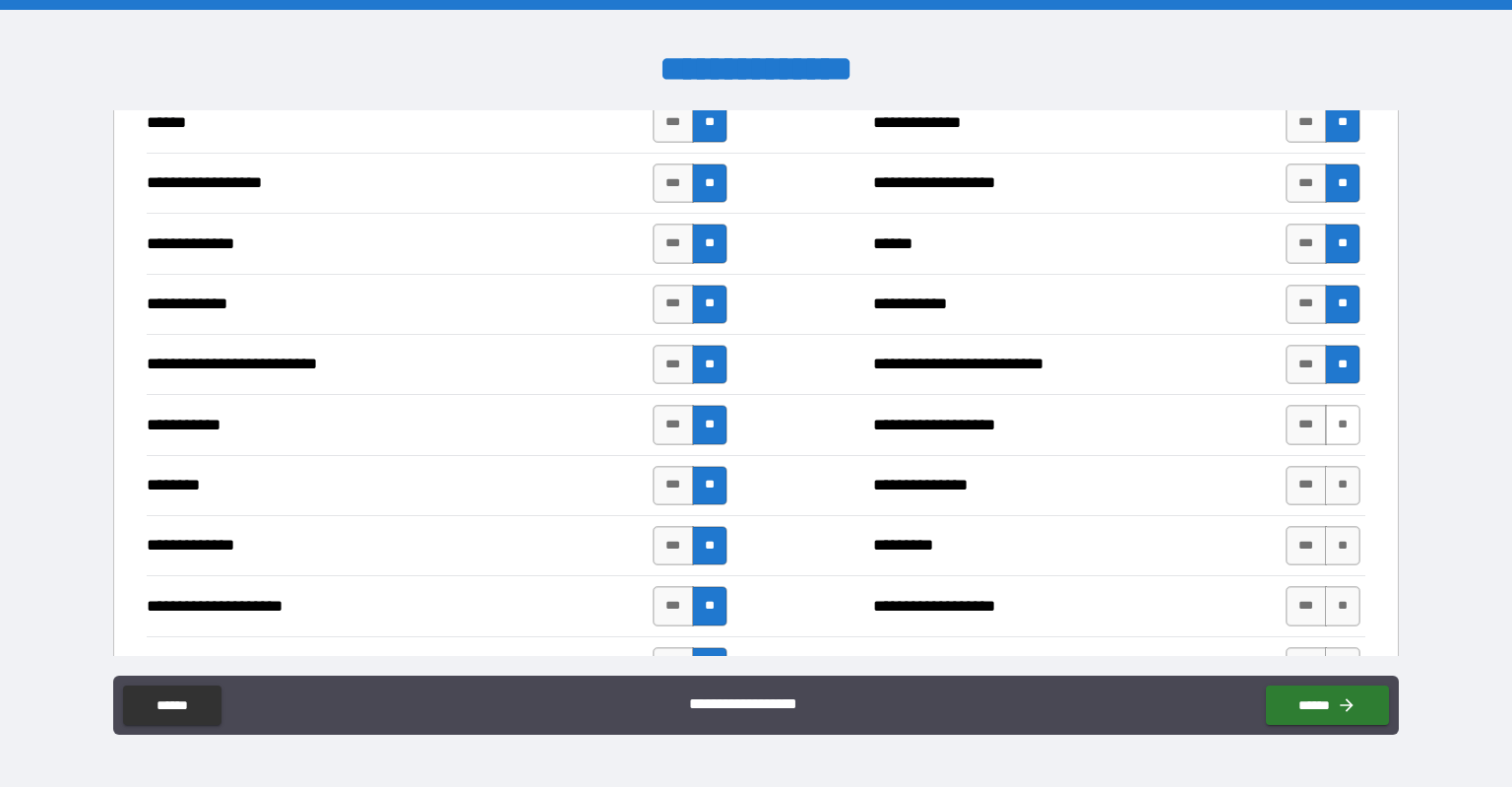 click on "**" at bounding box center [1343, 425] 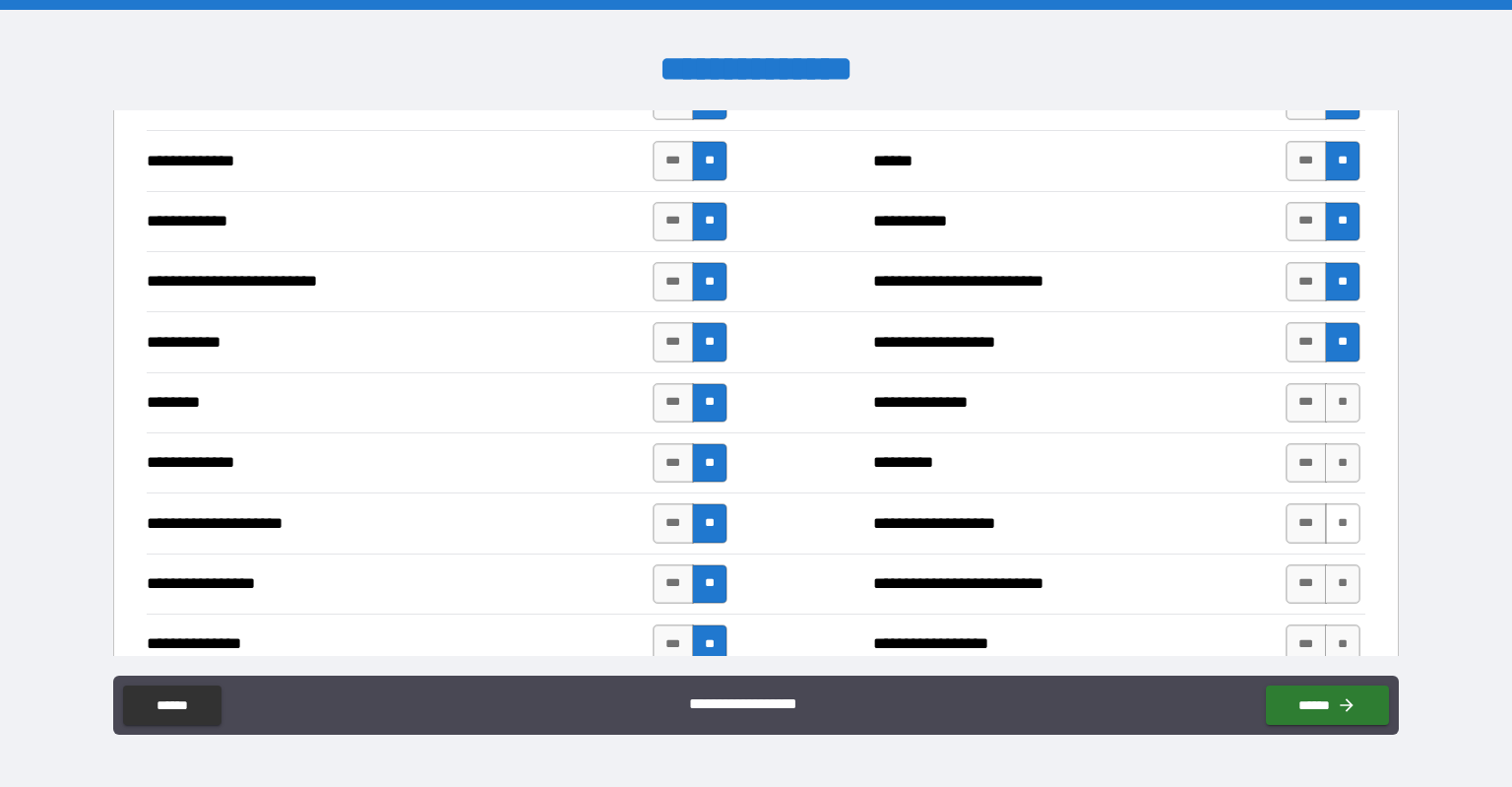 scroll, scrollTop: 2167, scrollLeft: 0, axis: vertical 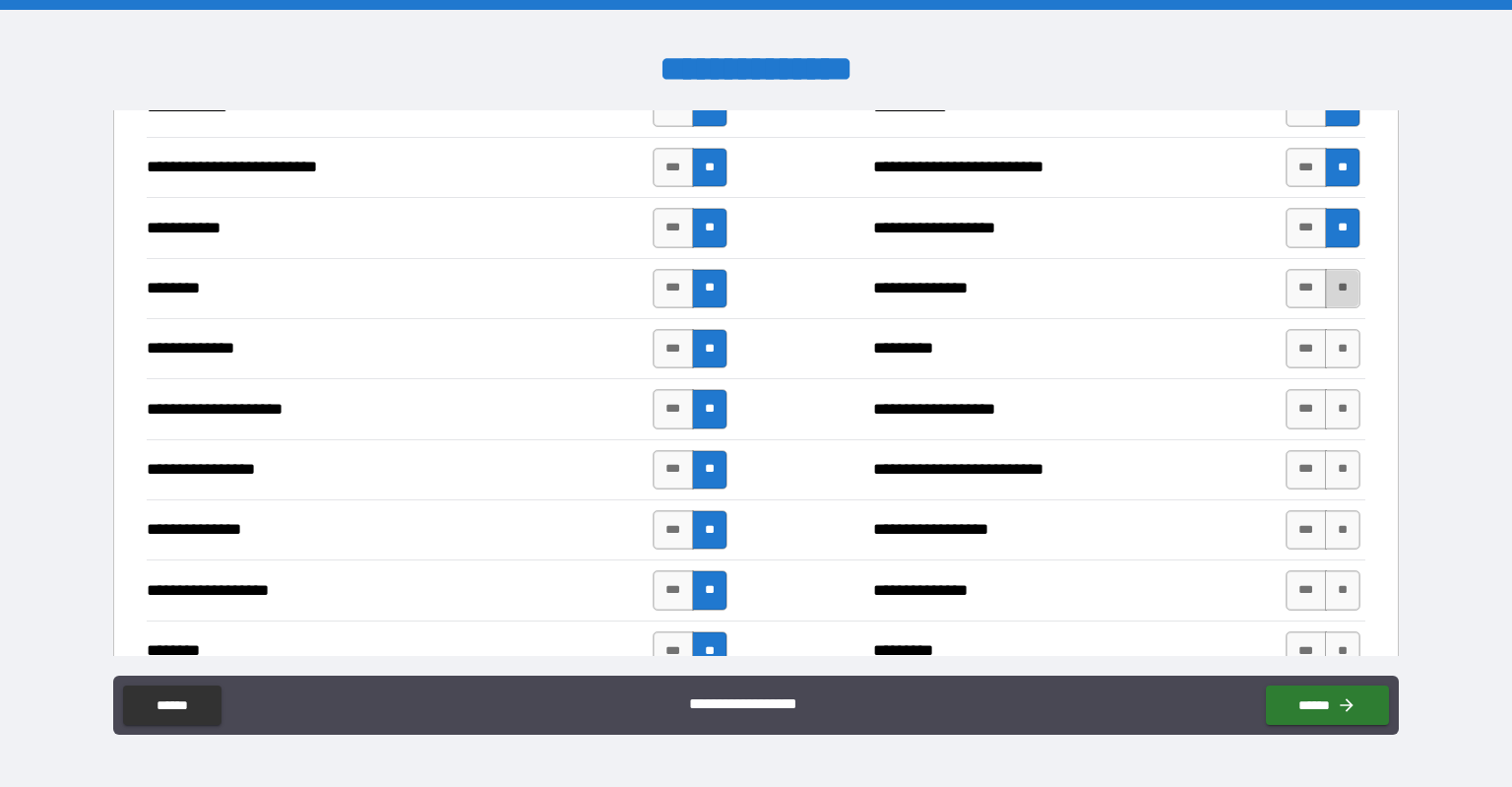click on "**" at bounding box center [1343, 289] 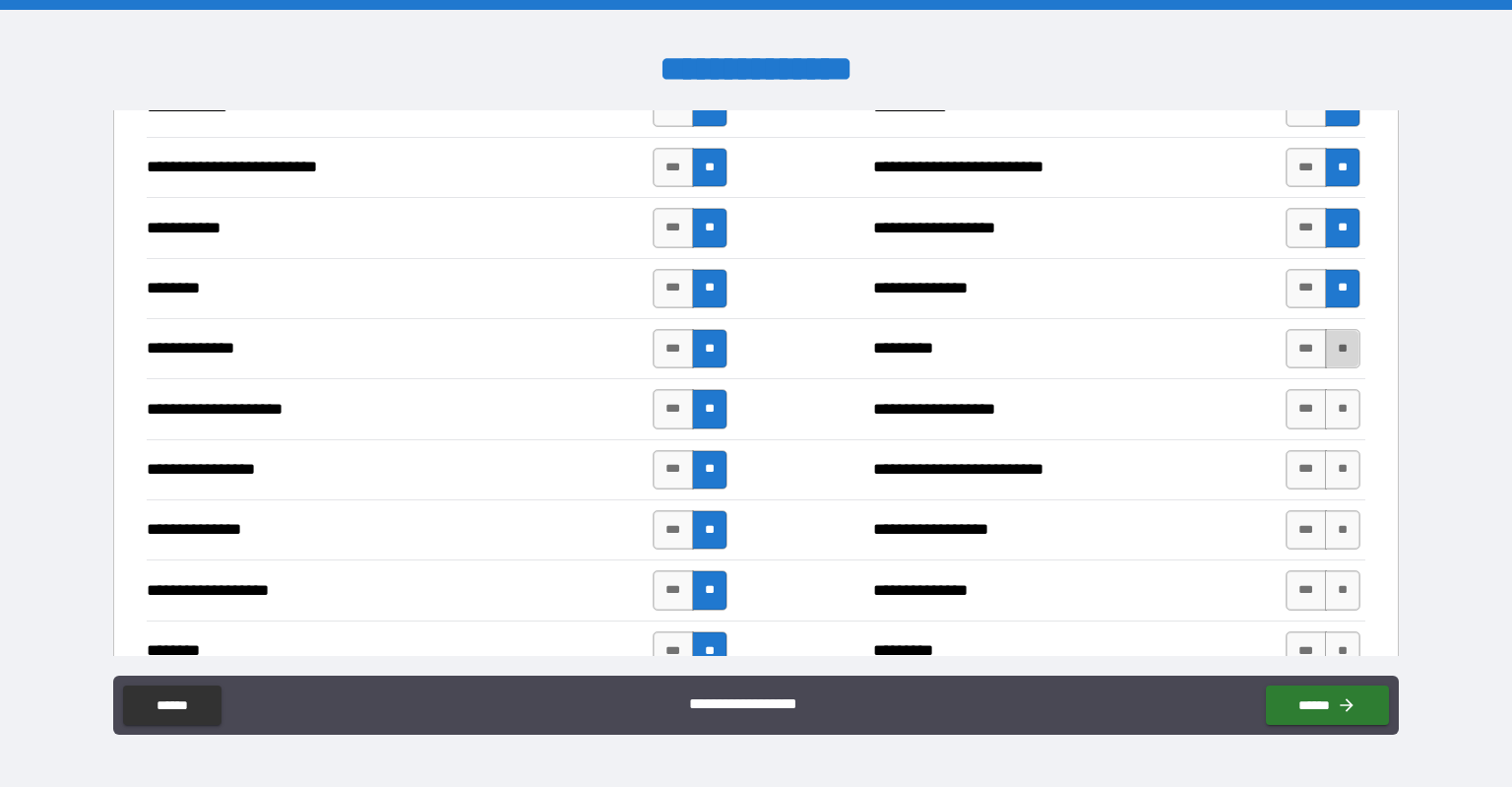 click on "**" at bounding box center [1343, 349] 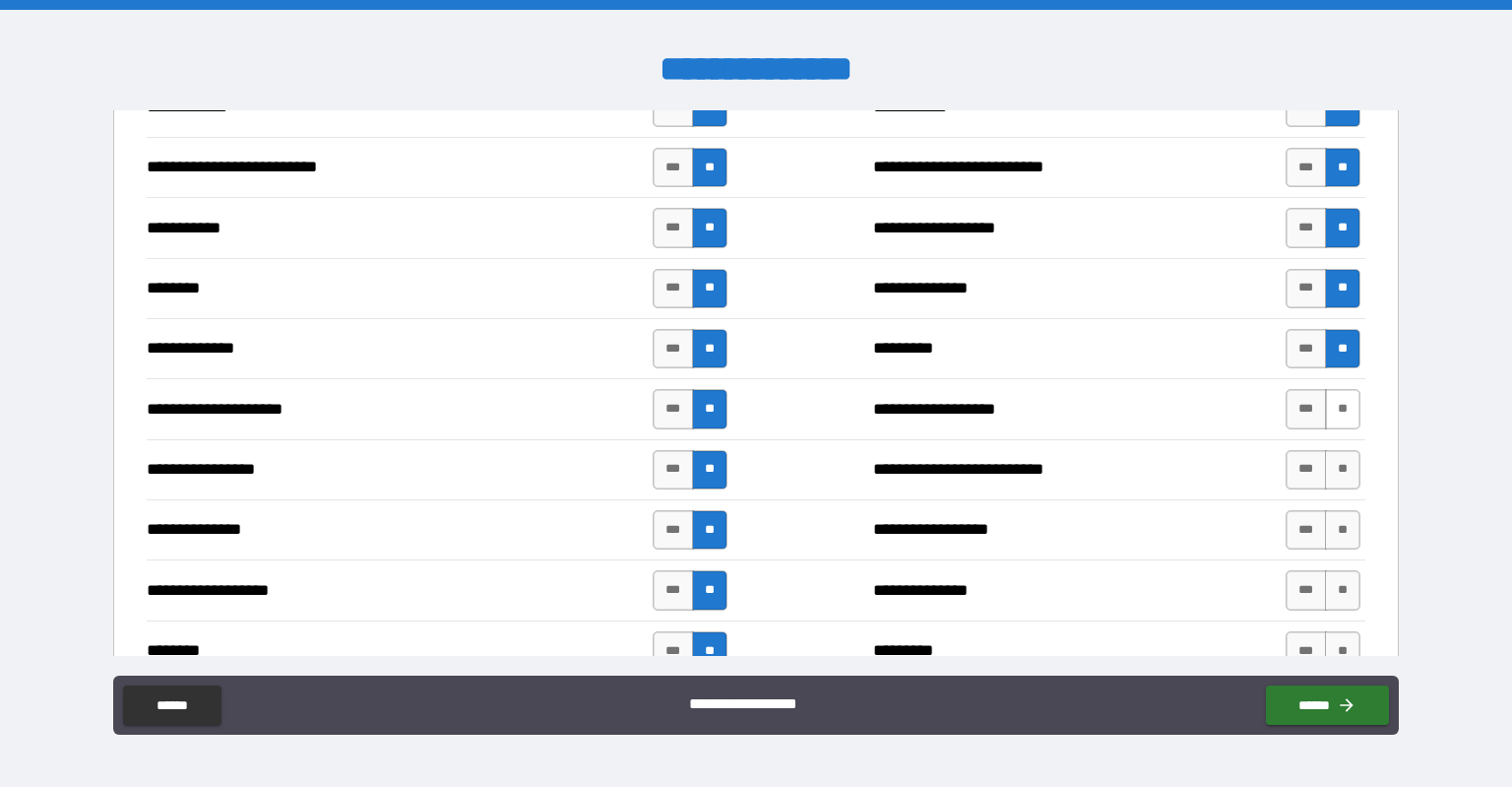click on "**" at bounding box center (1343, 409) 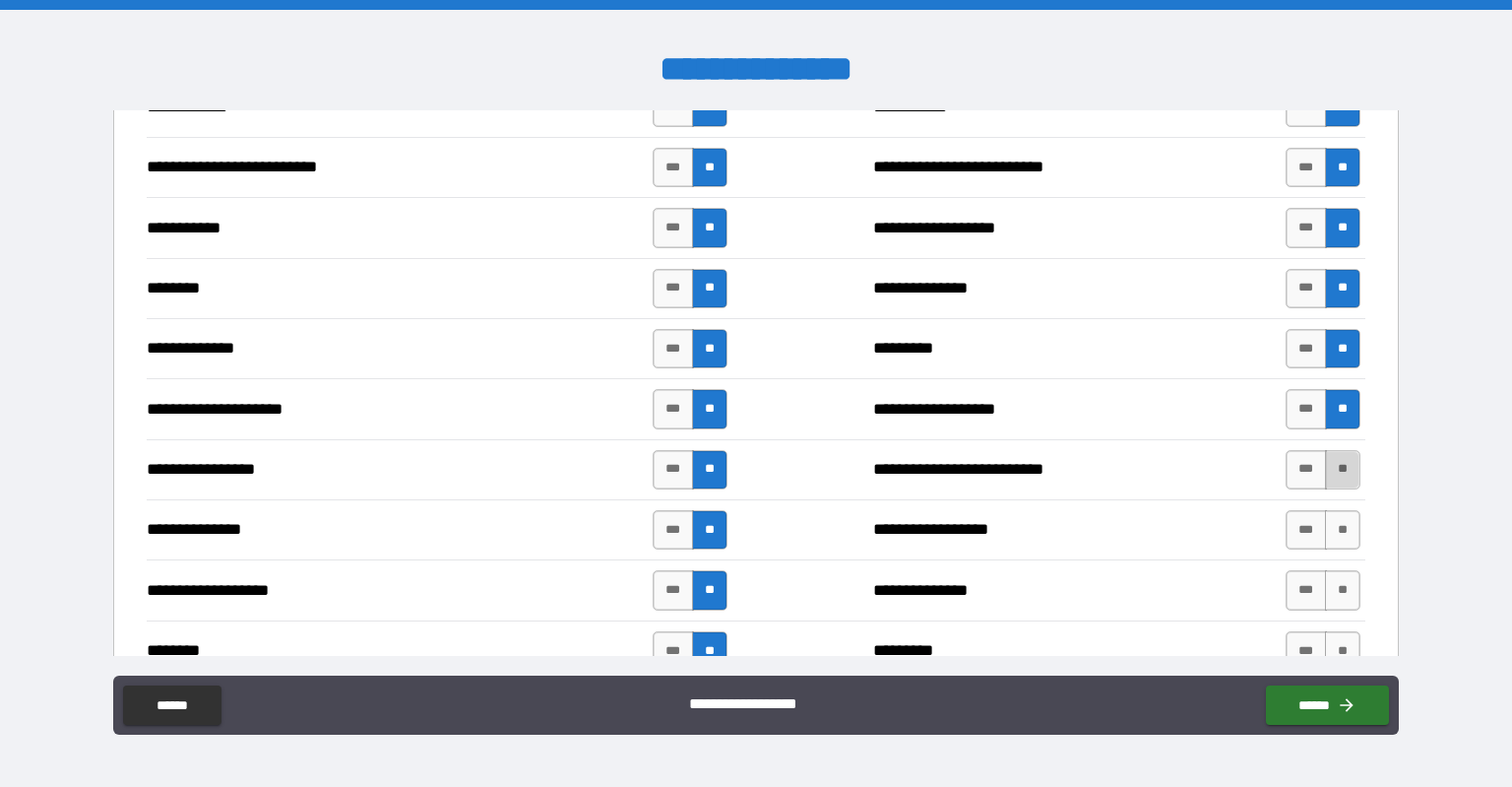click on "**" at bounding box center (1343, 470) 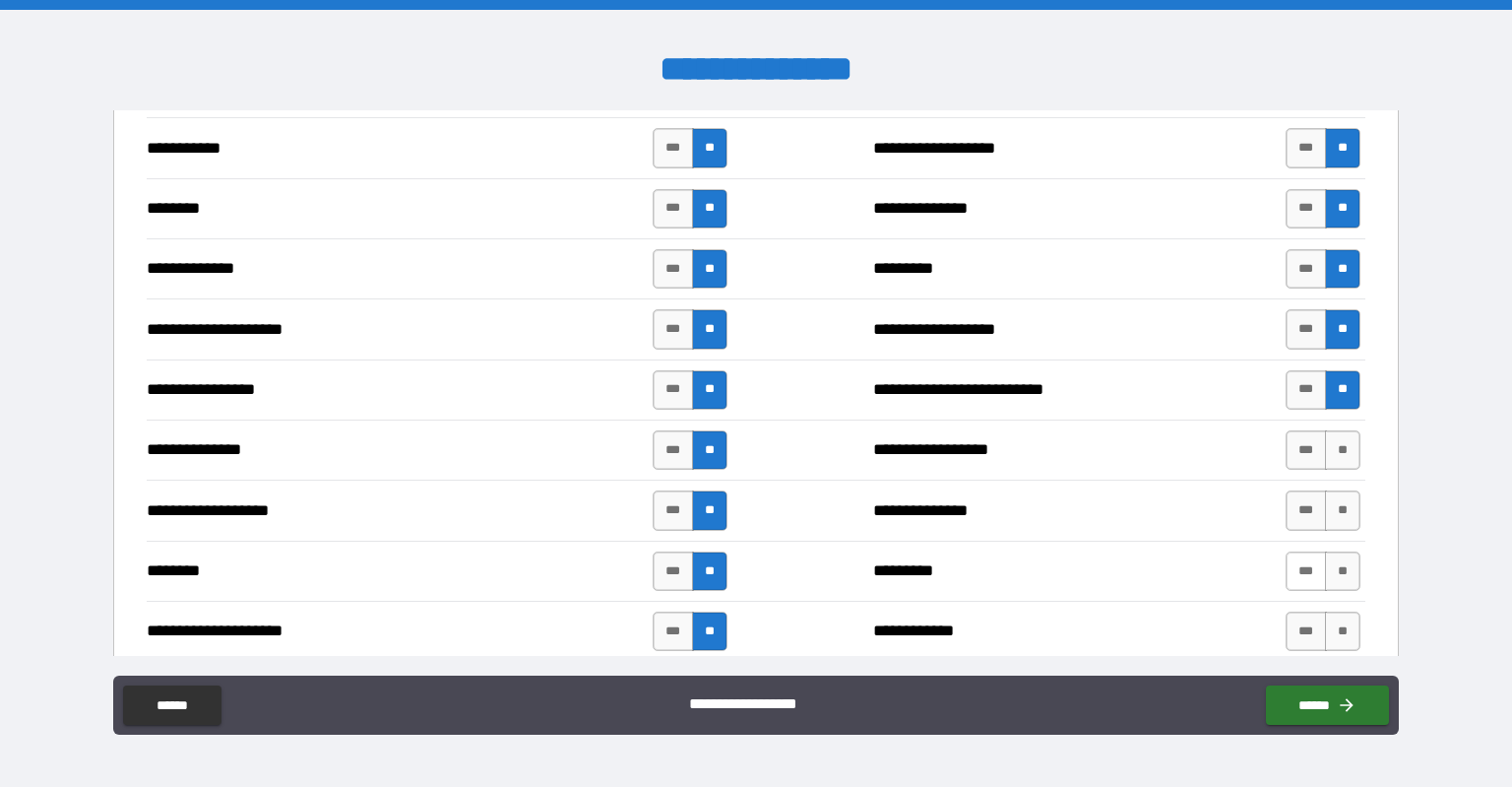 scroll, scrollTop: 2364, scrollLeft: 0, axis: vertical 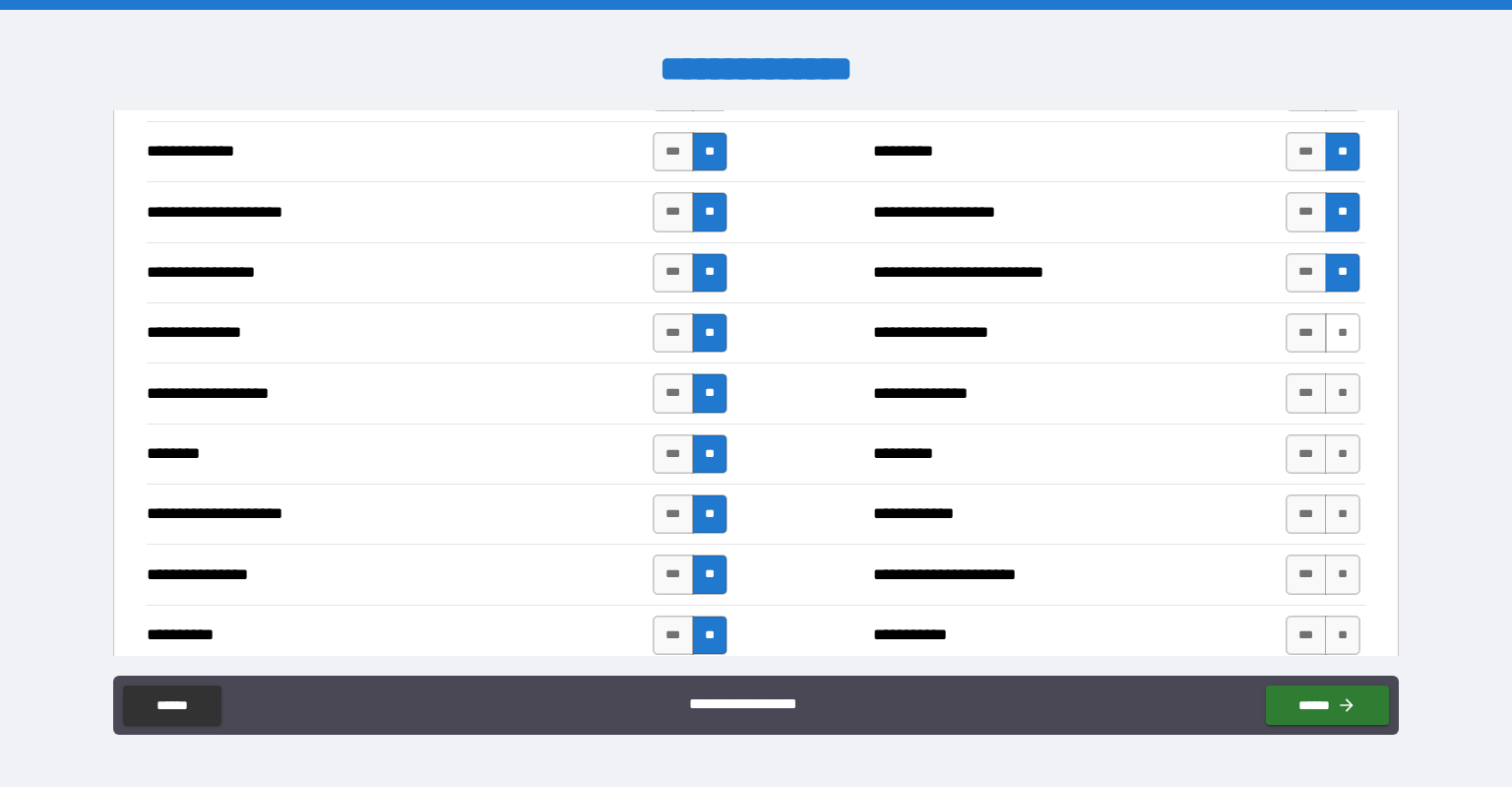 drag, startPoint x: 1323, startPoint y: 330, endPoint x: 1343, endPoint y: 368, distance: 42.941821 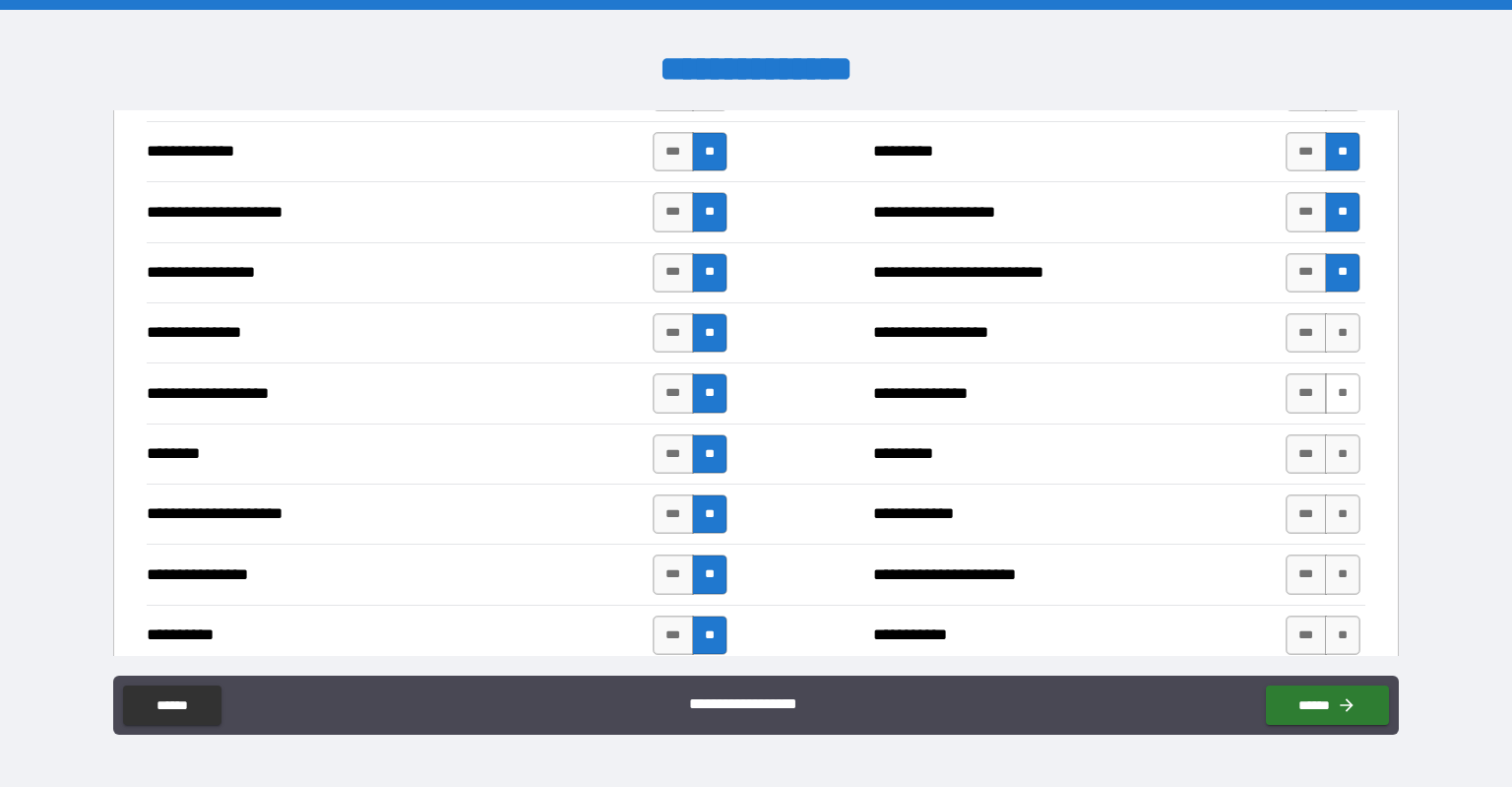 click on "**" at bounding box center [1343, 333] 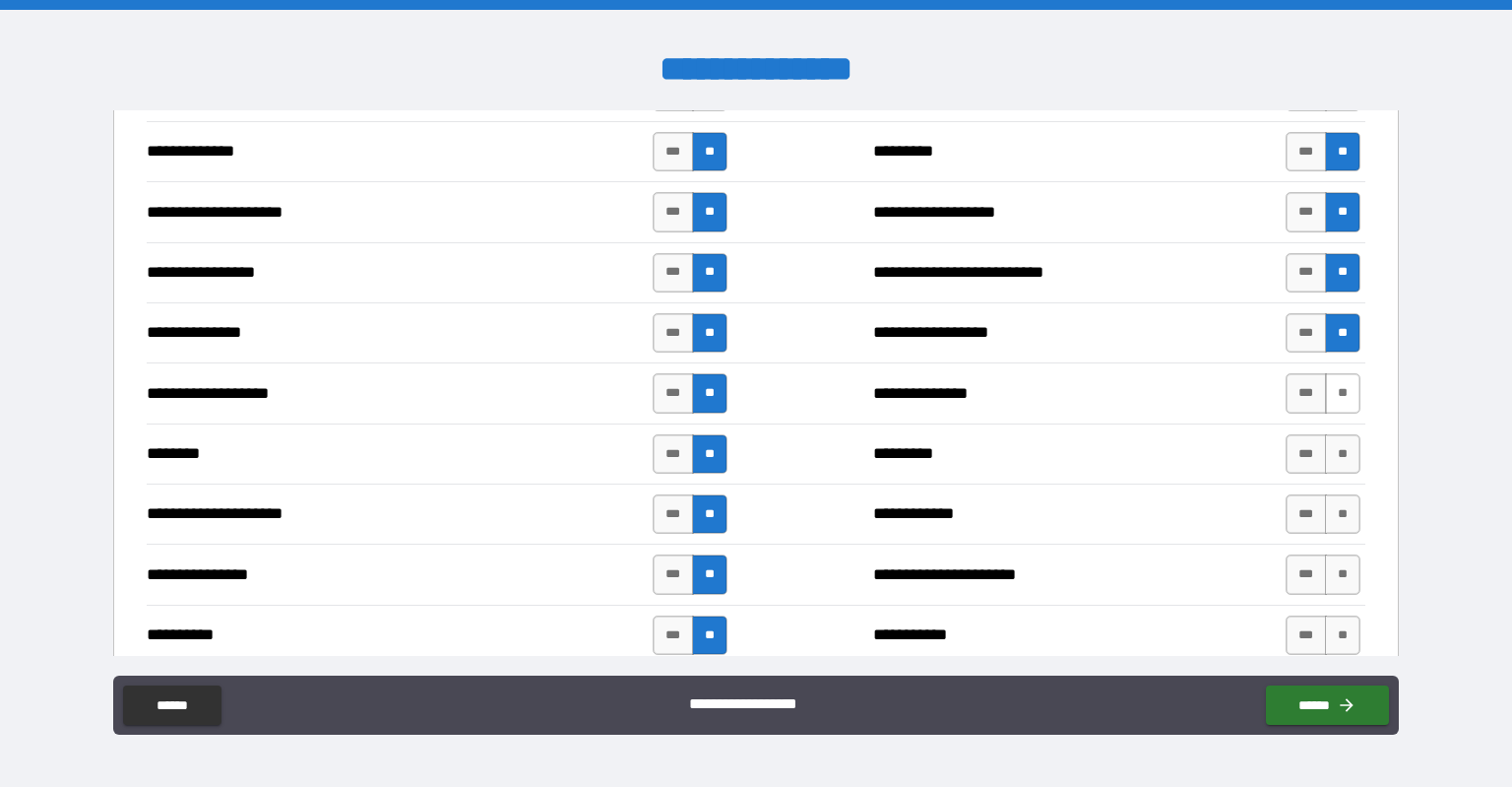 click on "**" at bounding box center [1343, 393] 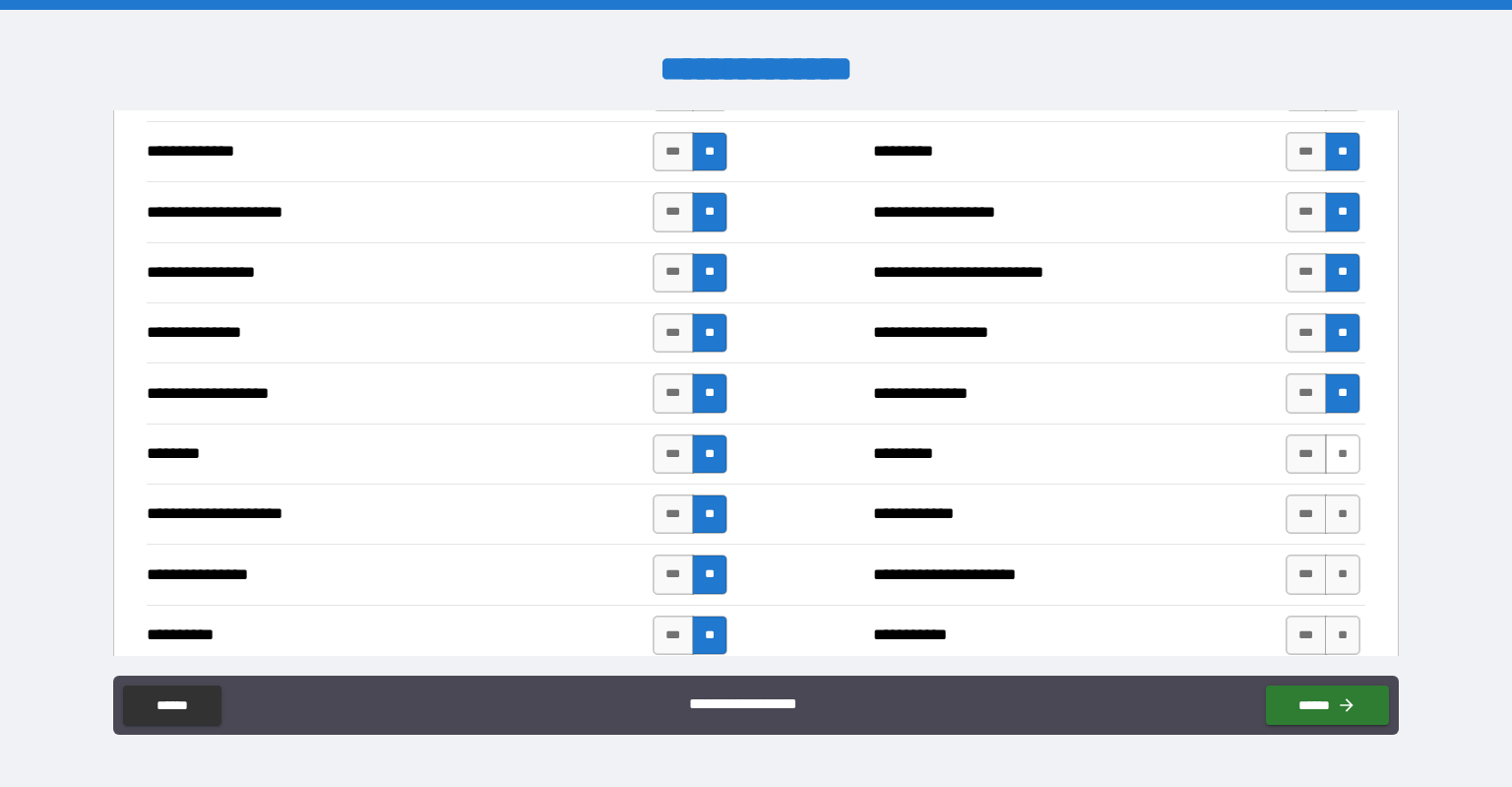 scroll, scrollTop: 2462, scrollLeft: 0, axis: vertical 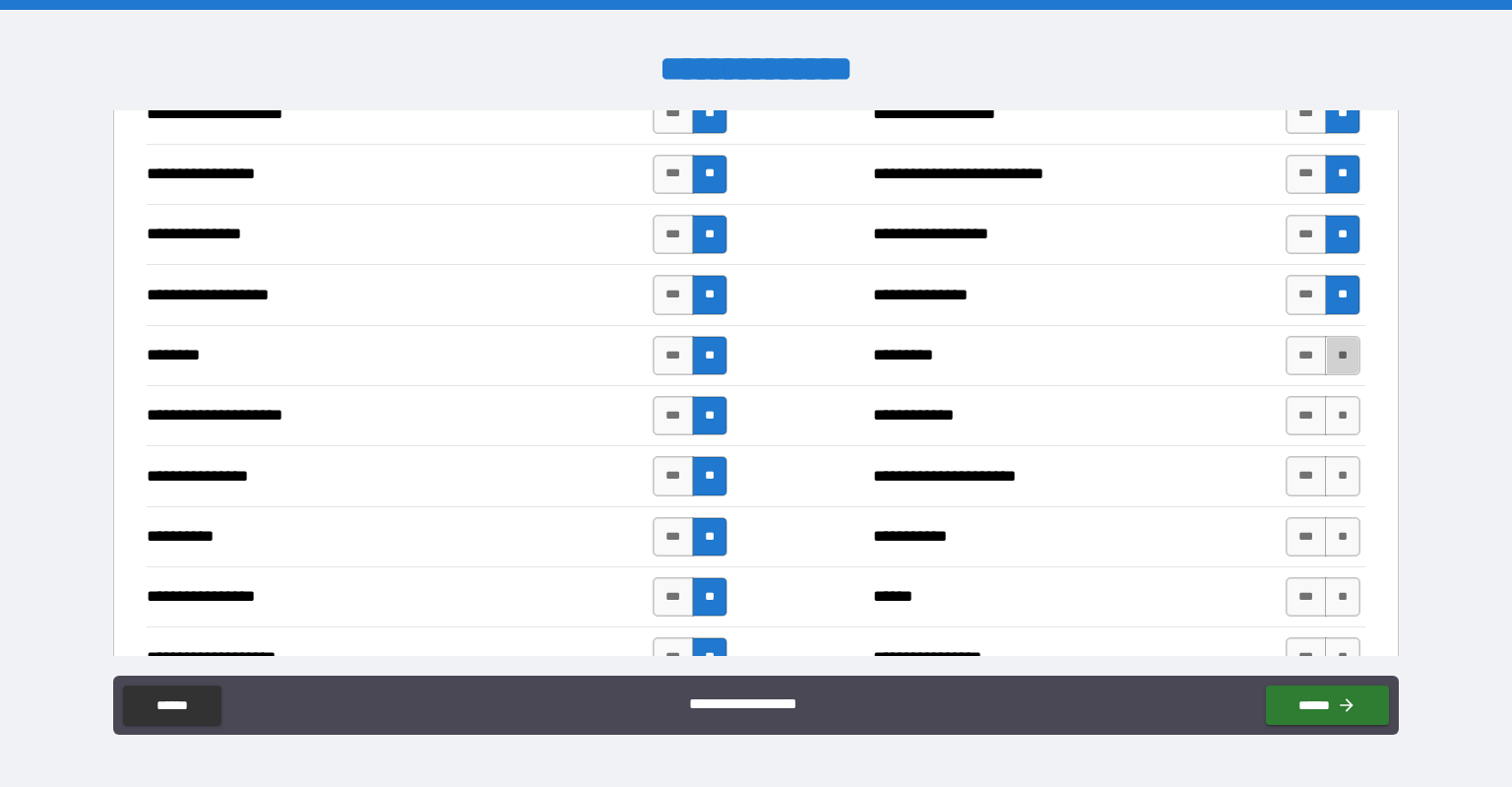 drag, startPoint x: 1334, startPoint y: 347, endPoint x: 1334, endPoint y: 385, distance: 38 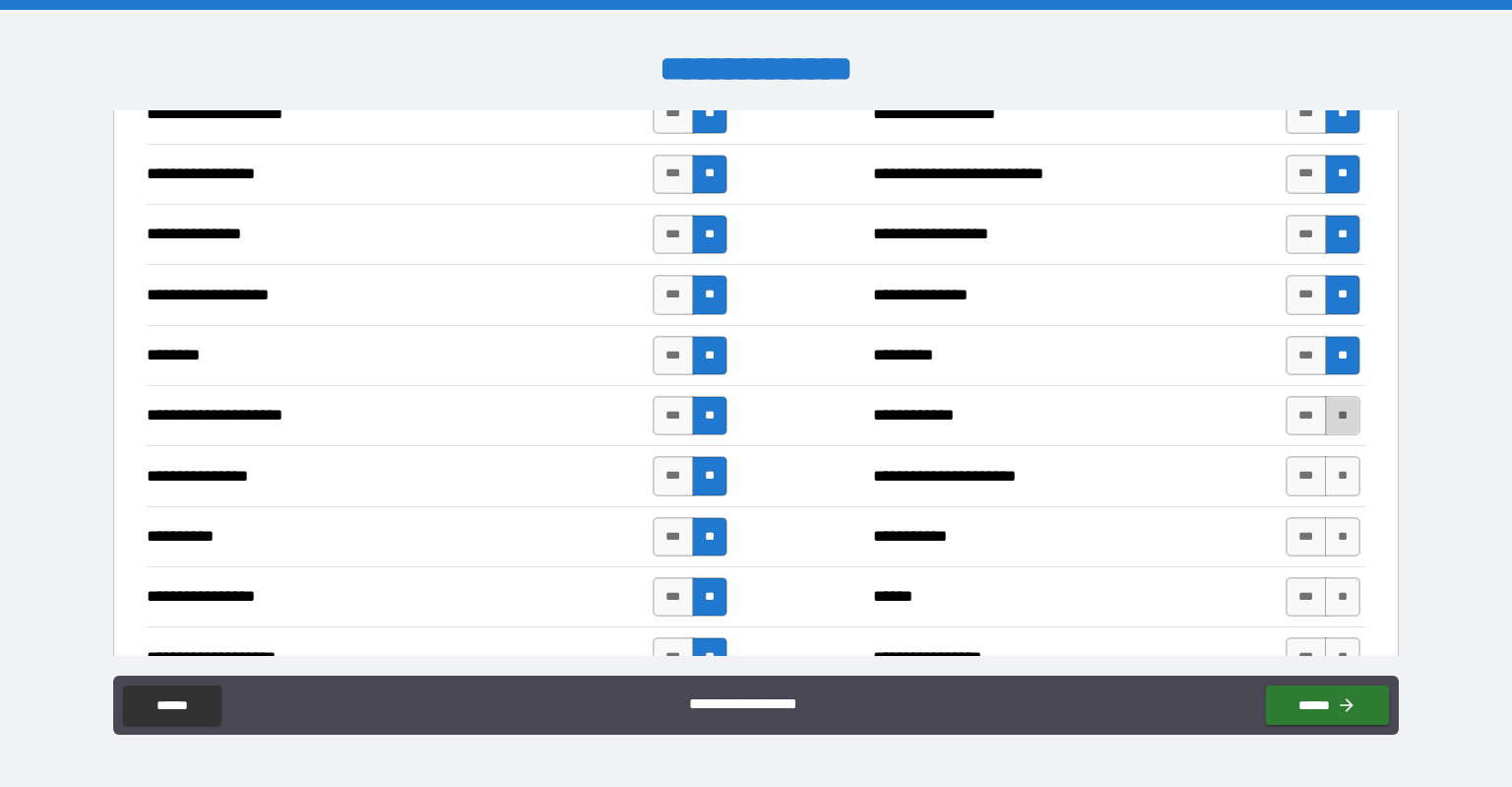 click on "**" at bounding box center (1343, 416) 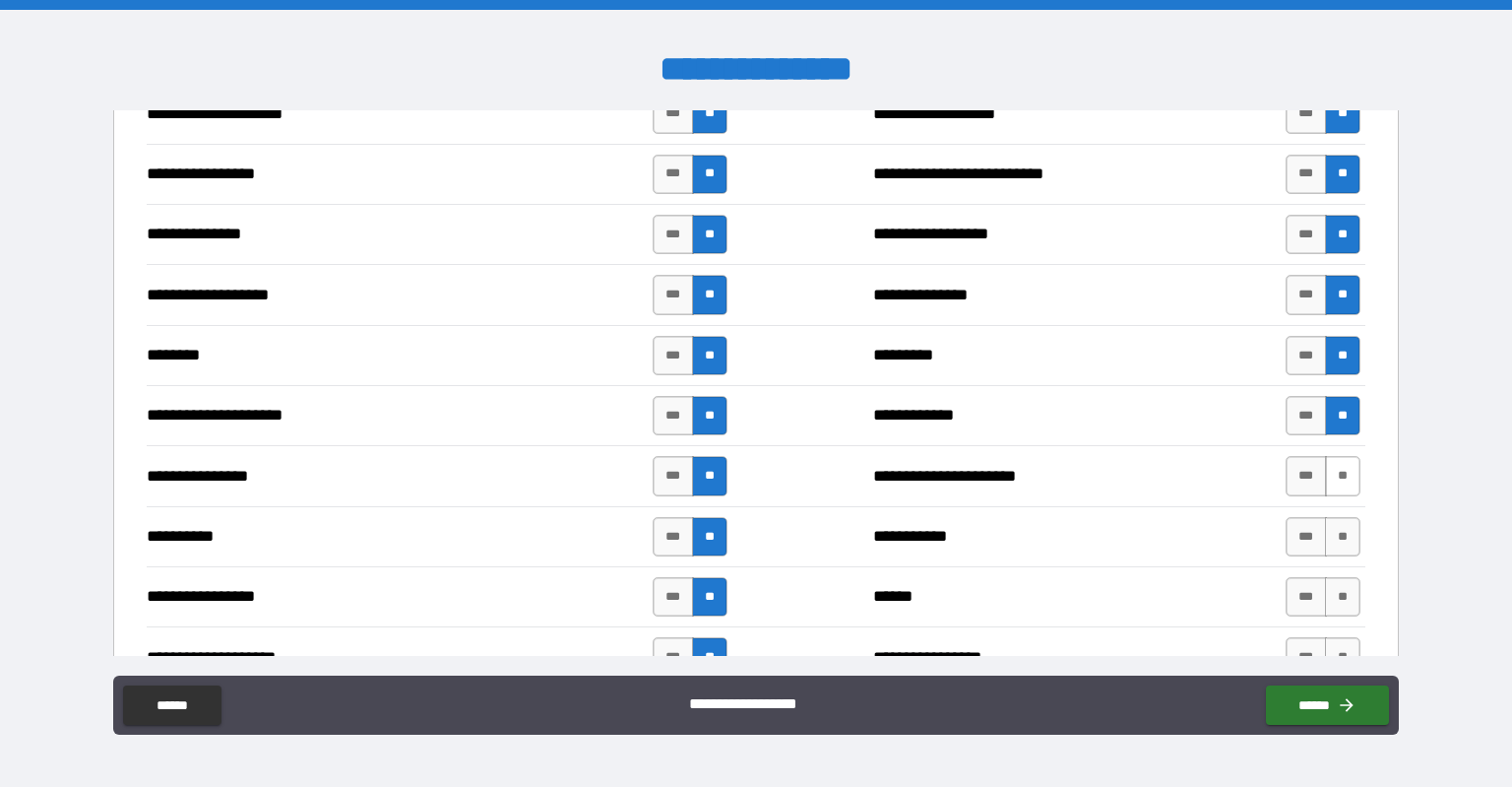 click on "**" at bounding box center [1343, 476] 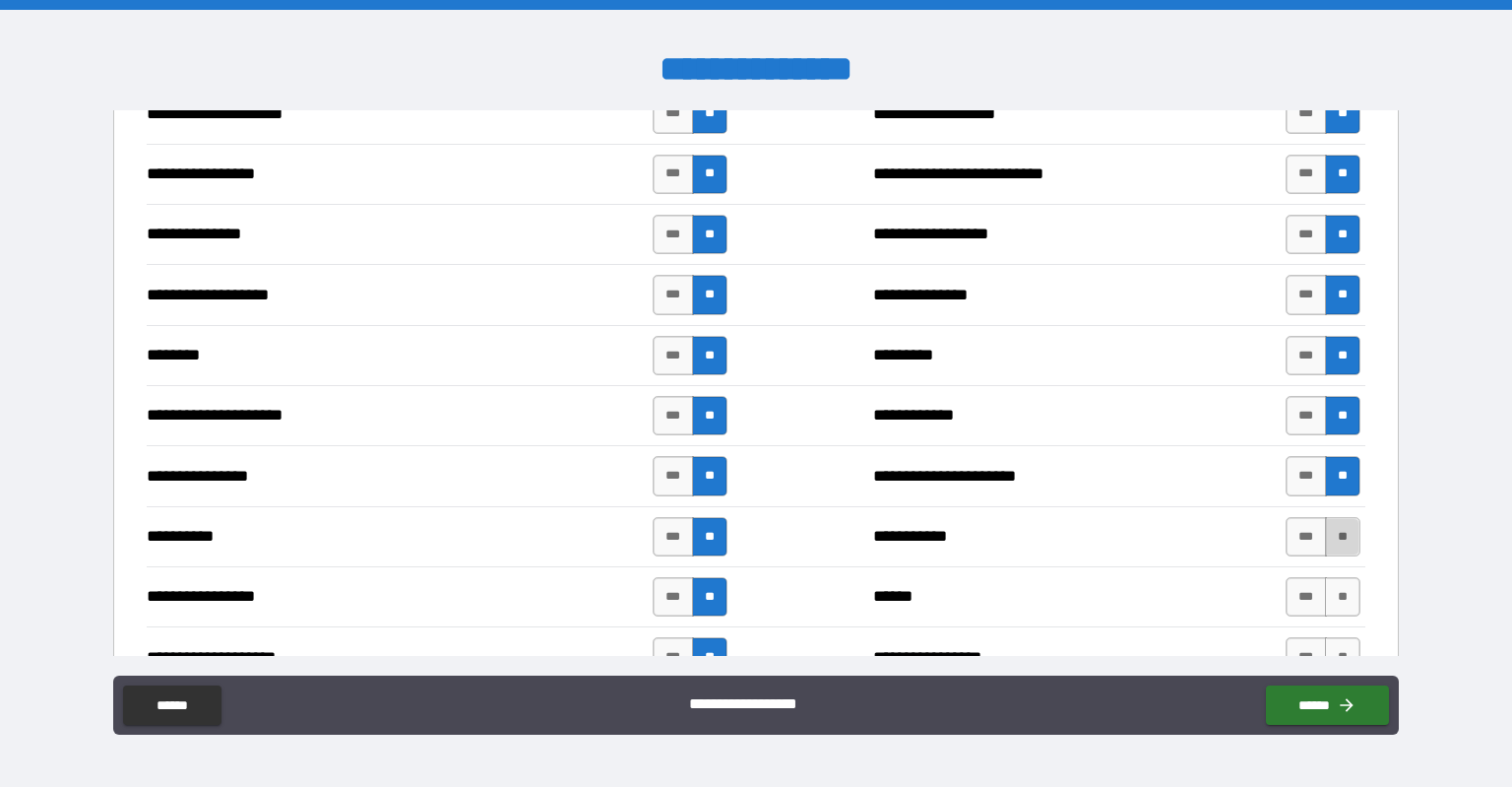 click on "**" at bounding box center (1343, 537) 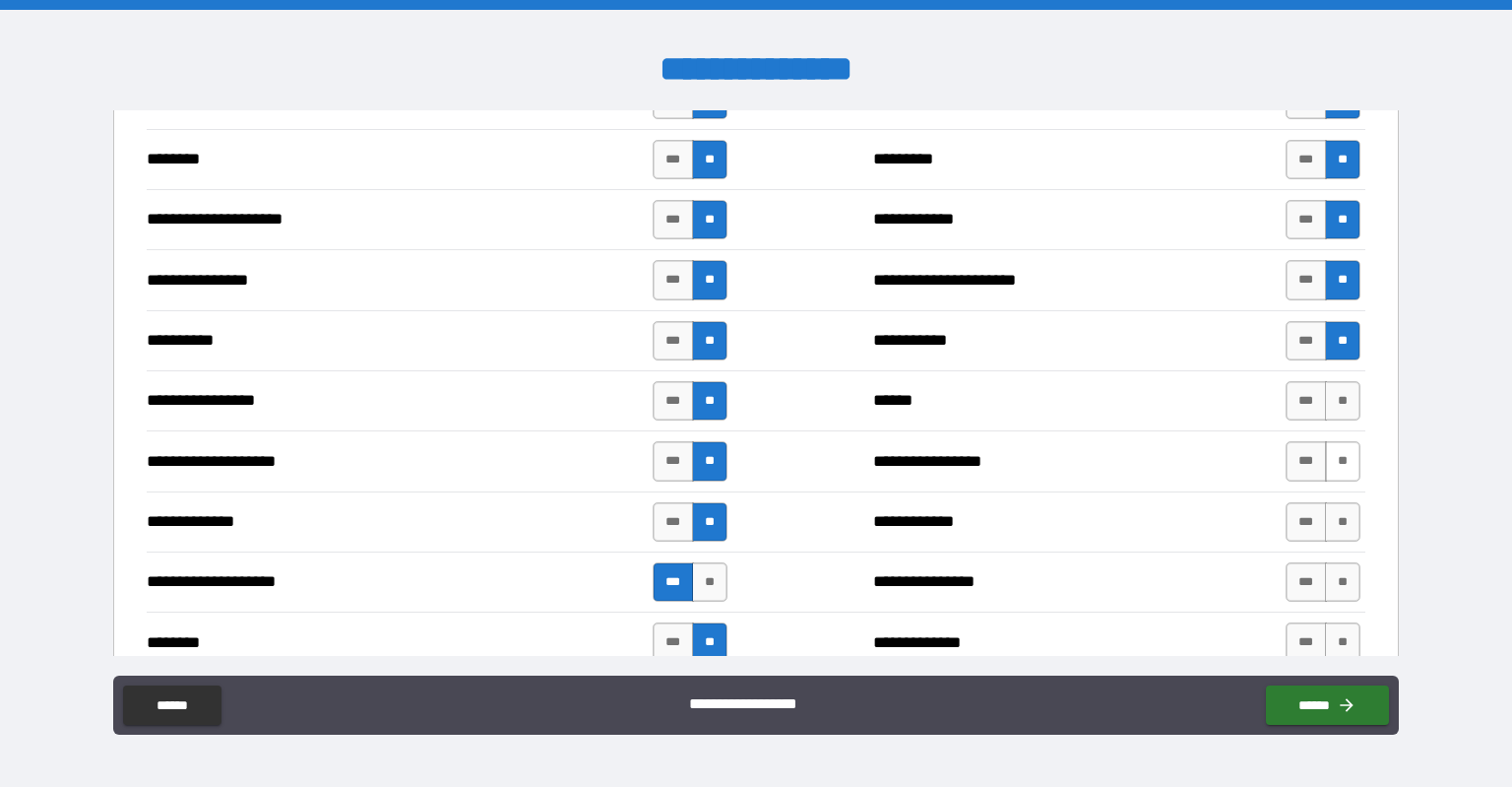 scroll, scrollTop: 2659, scrollLeft: 0, axis: vertical 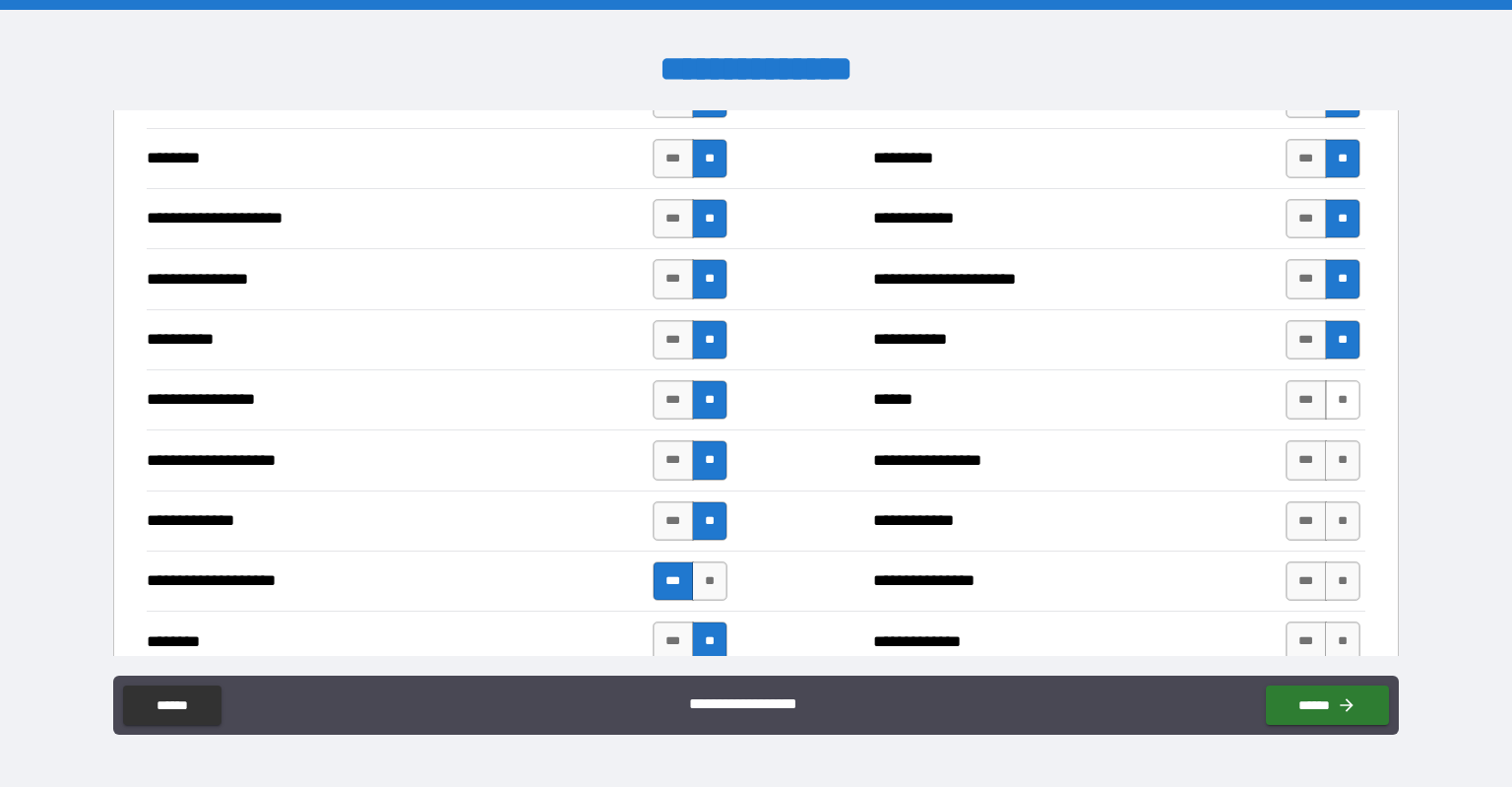 click on "**" at bounding box center (1343, 400) 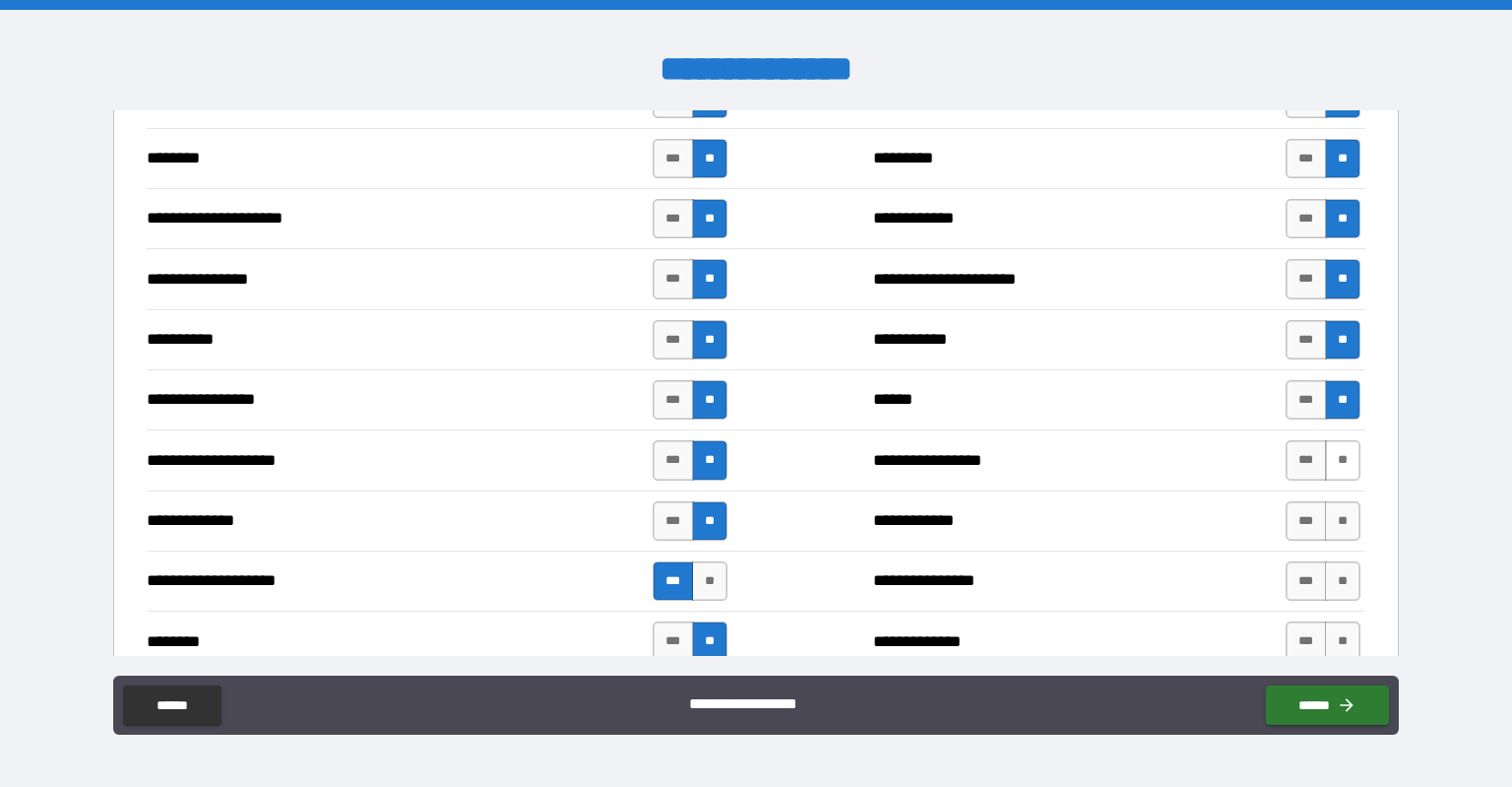 click on "**" at bounding box center [1343, 460] 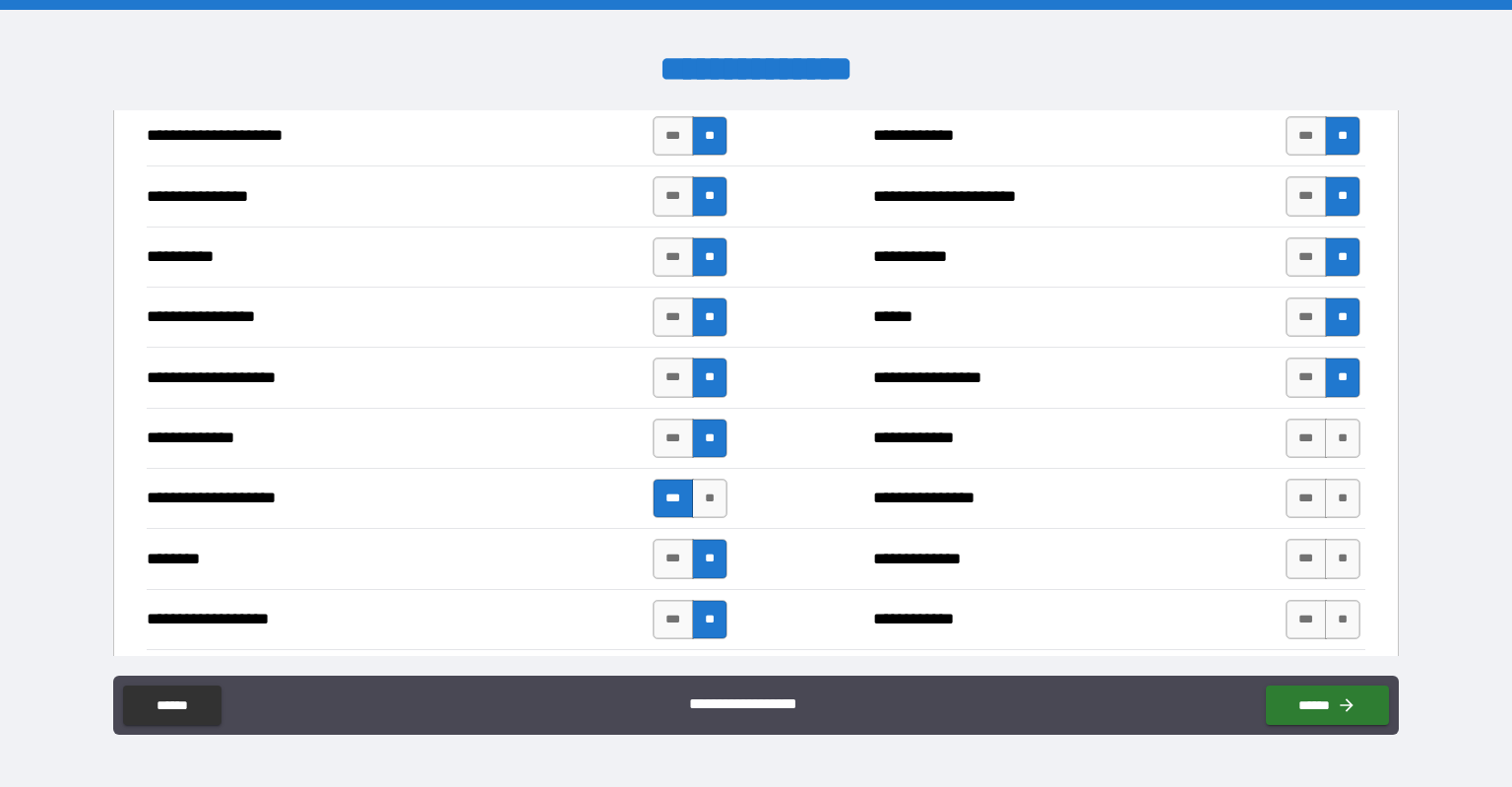 scroll, scrollTop: 2856, scrollLeft: 0, axis: vertical 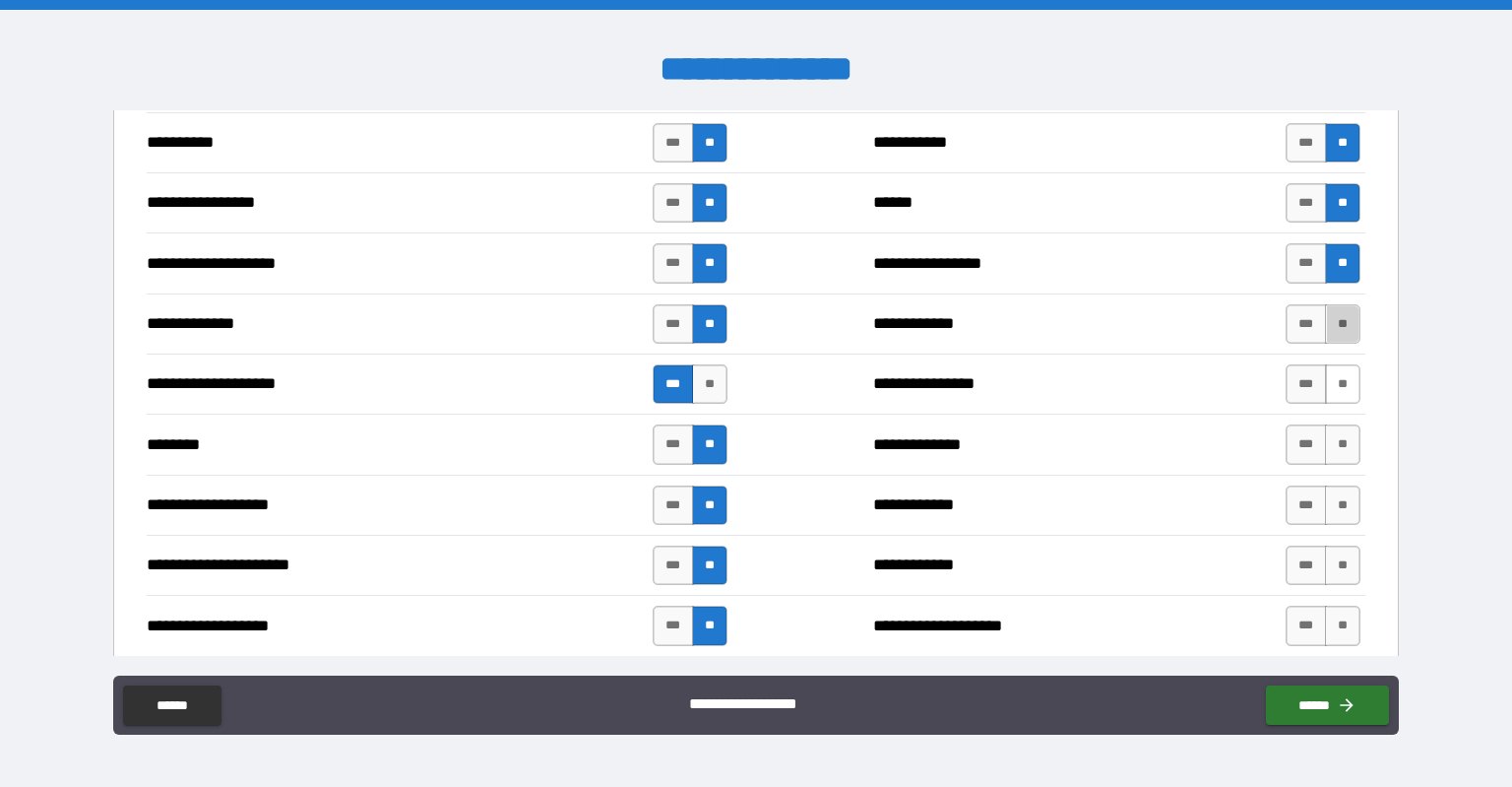 drag, startPoint x: 1334, startPoint y: 313, endPoint x: 1344, endPoint y: 377, distance: 64.77654 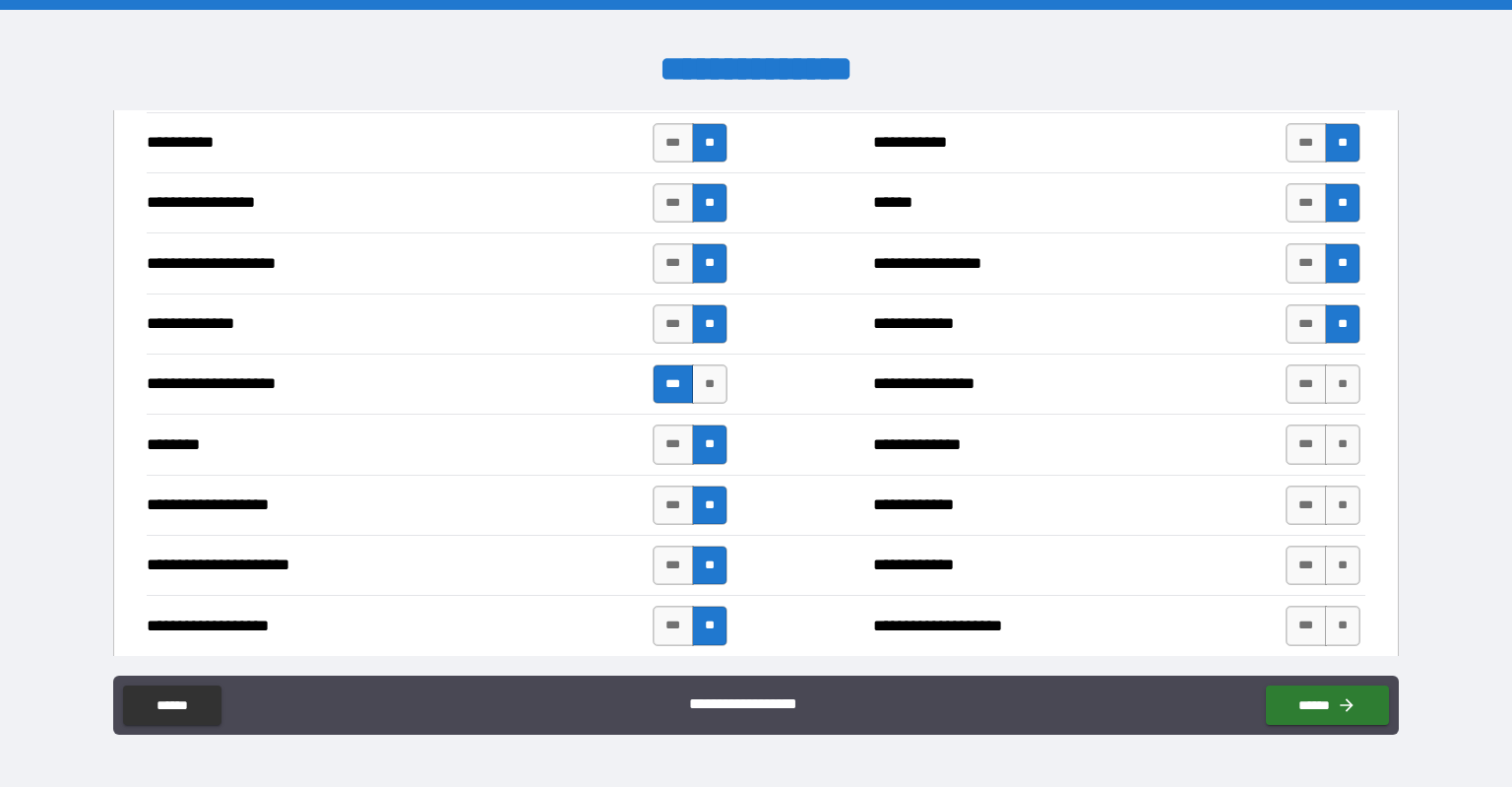 drag, startPoint x: 1327, startPoint y: 373, endPoint x: 1331, endPoint y: 395, distance: 22.36068 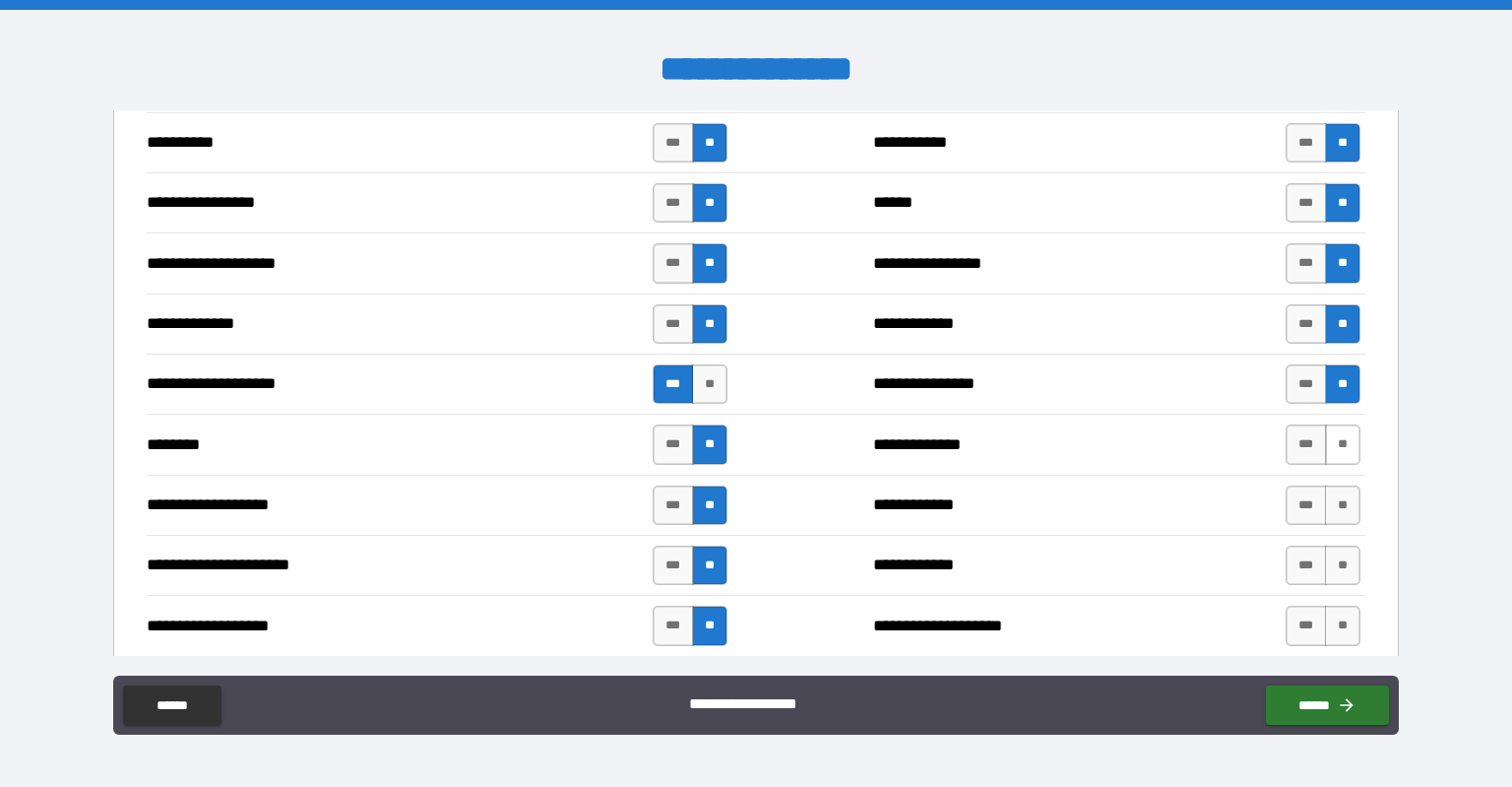 click on "**" at bounding box center [1343, 444] 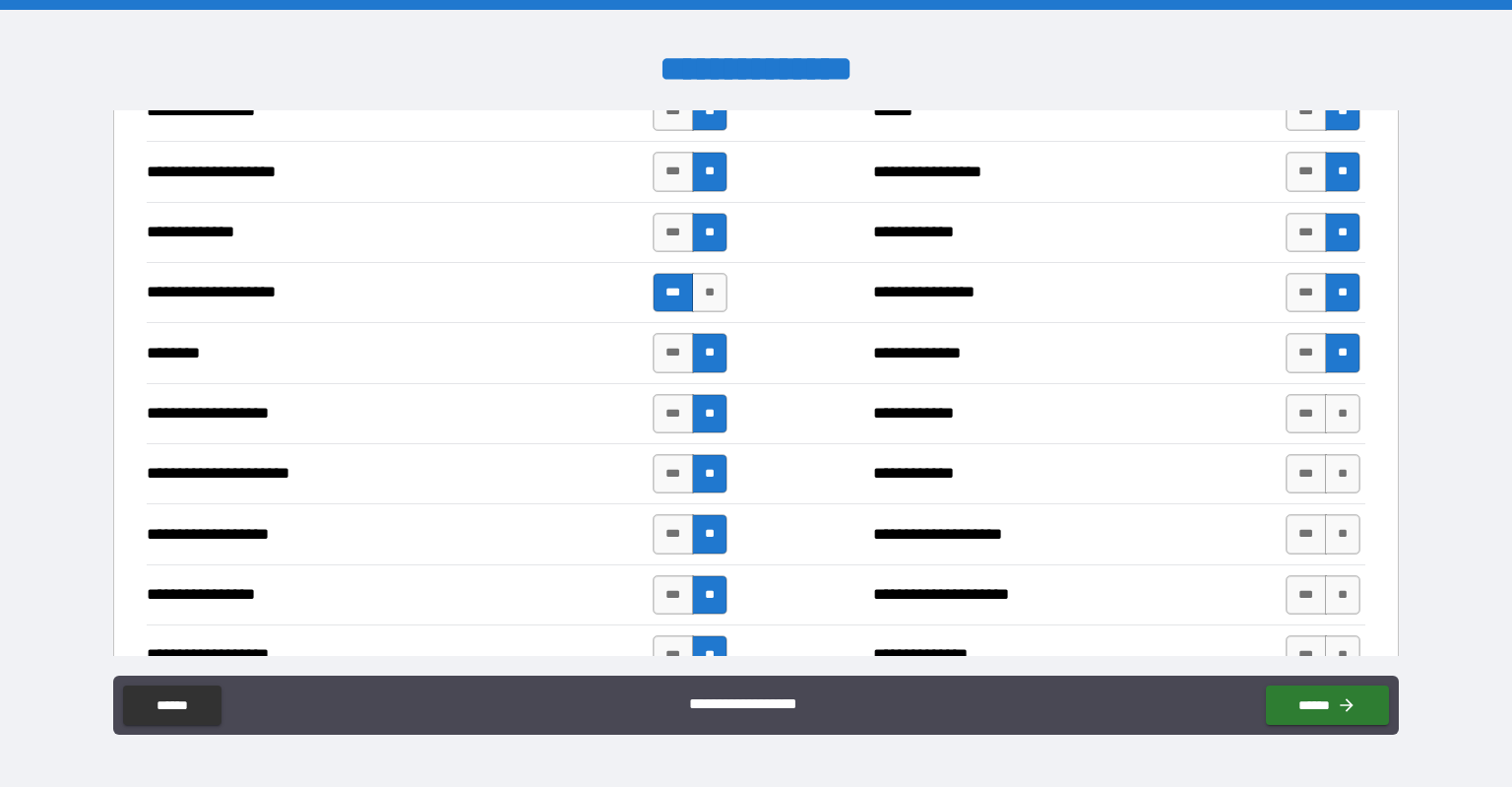 scroll, scrollTop: 3053, scrollLeft: 0, axis: vertical 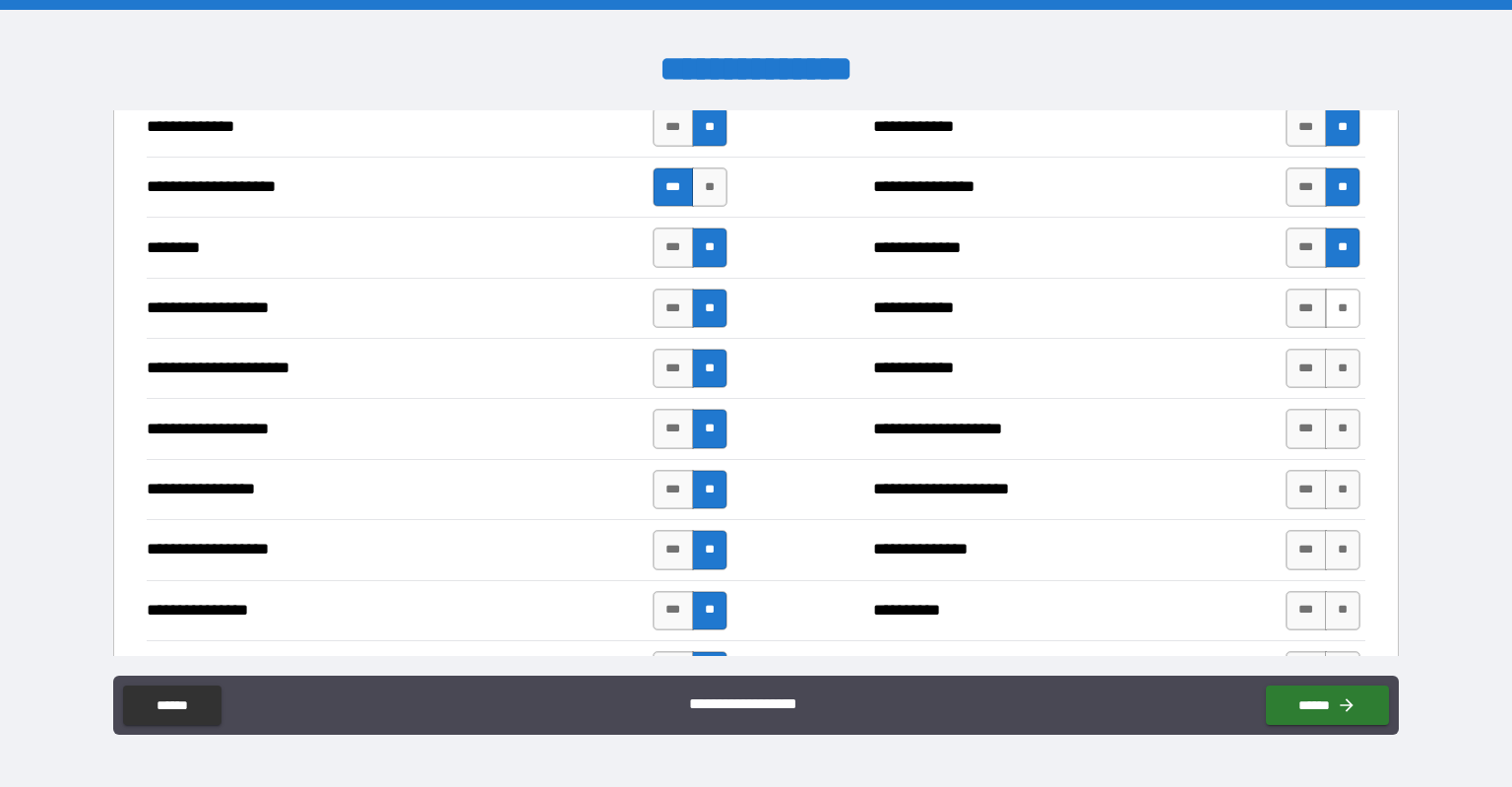 drag, startPoint x: 1331, startPoint y: 295, endPoint x: 1340, endPoint y: 319, distance: 25.63201 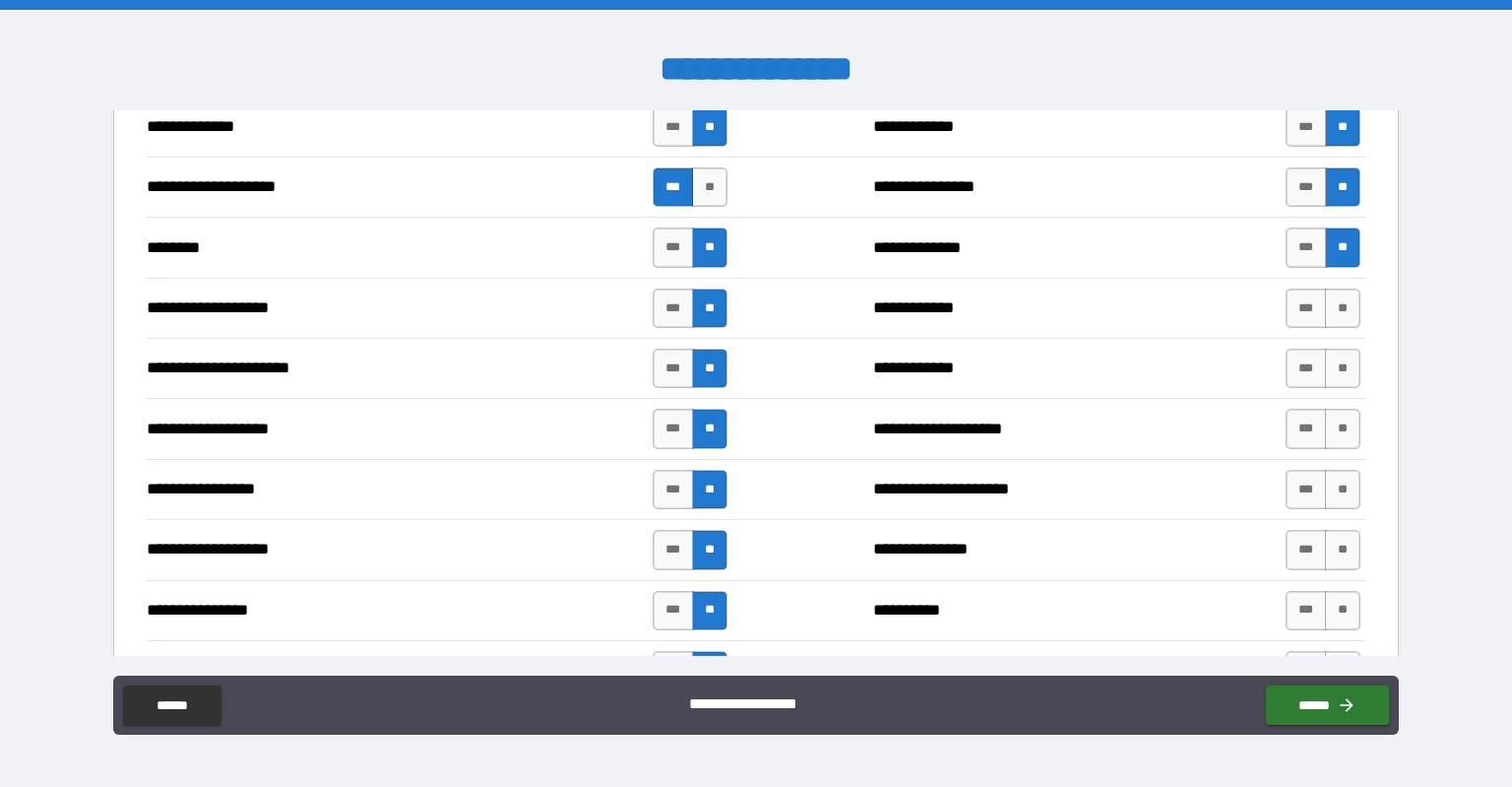 click on "**" at bounding box center (1343, 308) 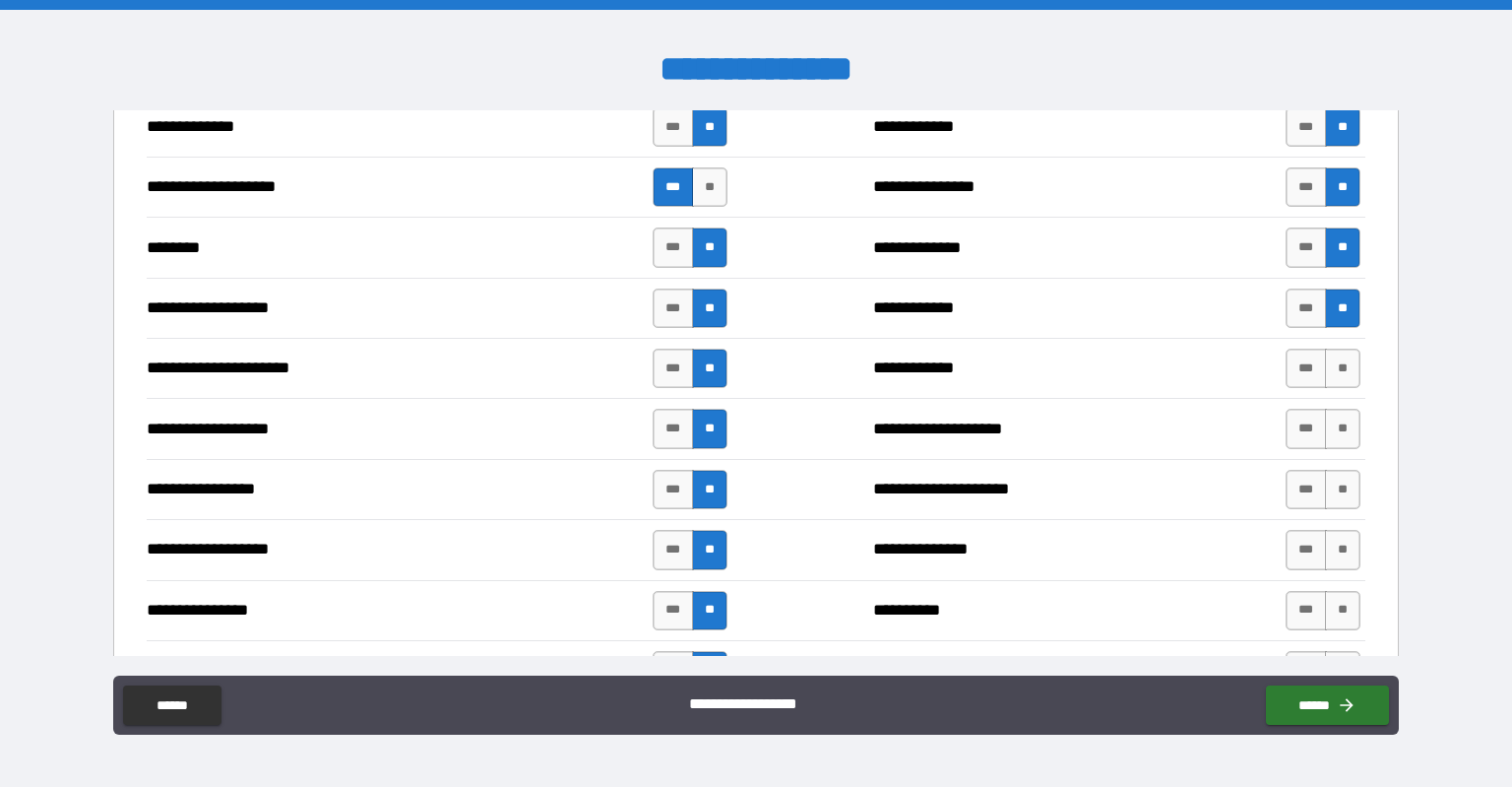 drag, startPoint x: 1331, startPoint y: 364, endPoint x: 1333, endPoint y: 387, distance: 23.086793 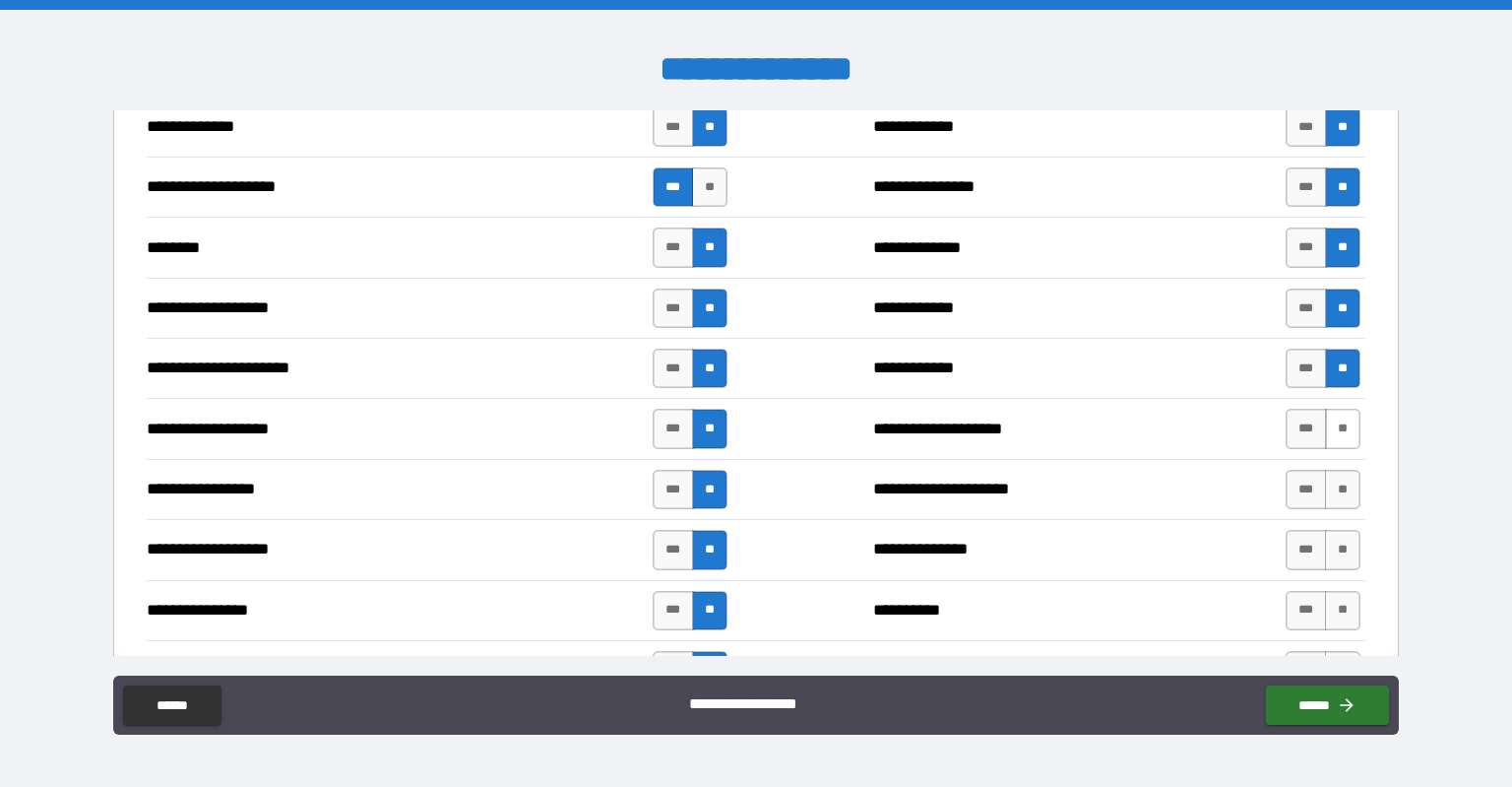 drag, startPoint x: 1322, startPoint y: 413, endPoint x: 1331, endPoint y: 425, distance: 15 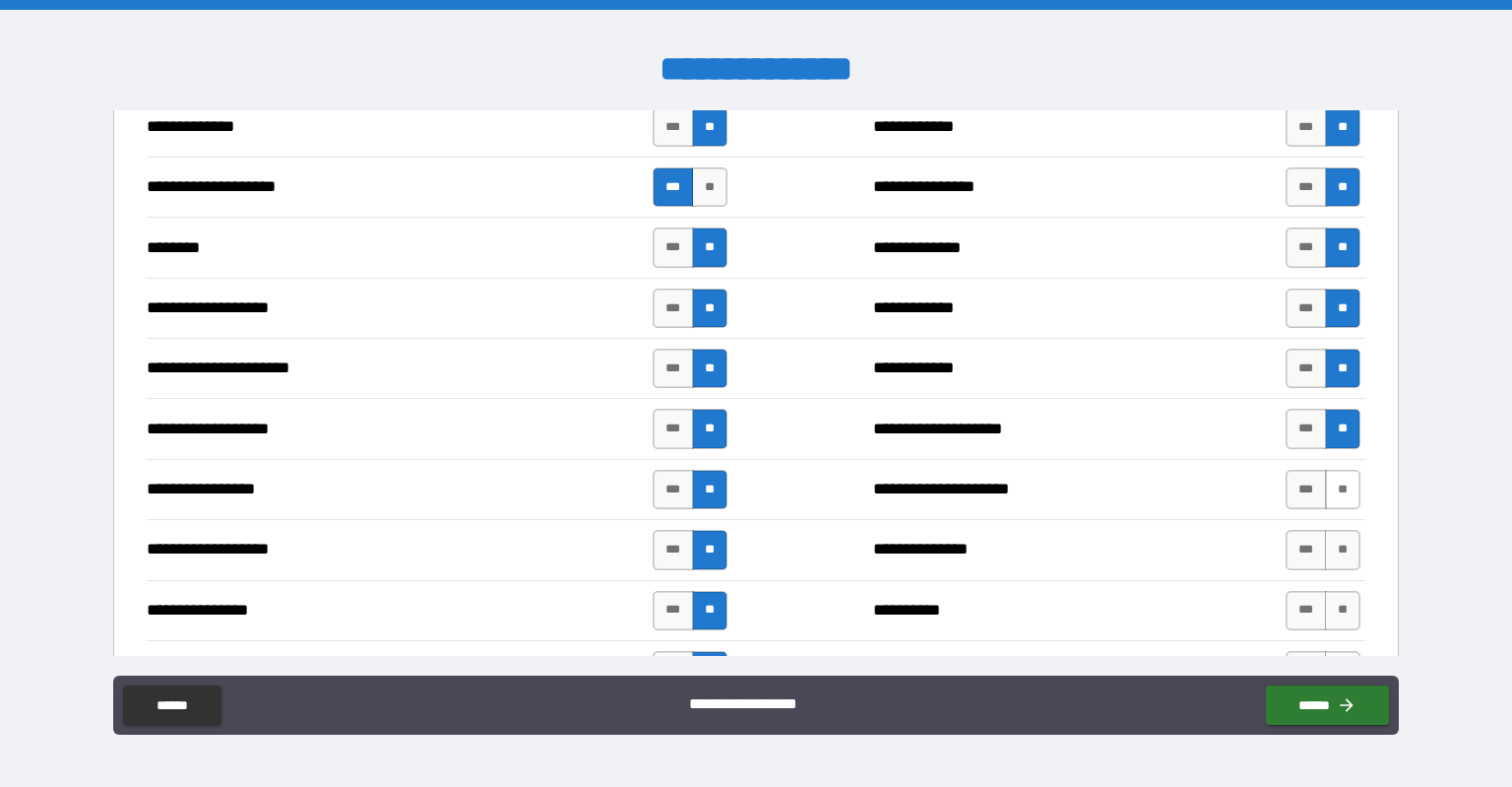 click on "**" at bounding box center (1343, 490) 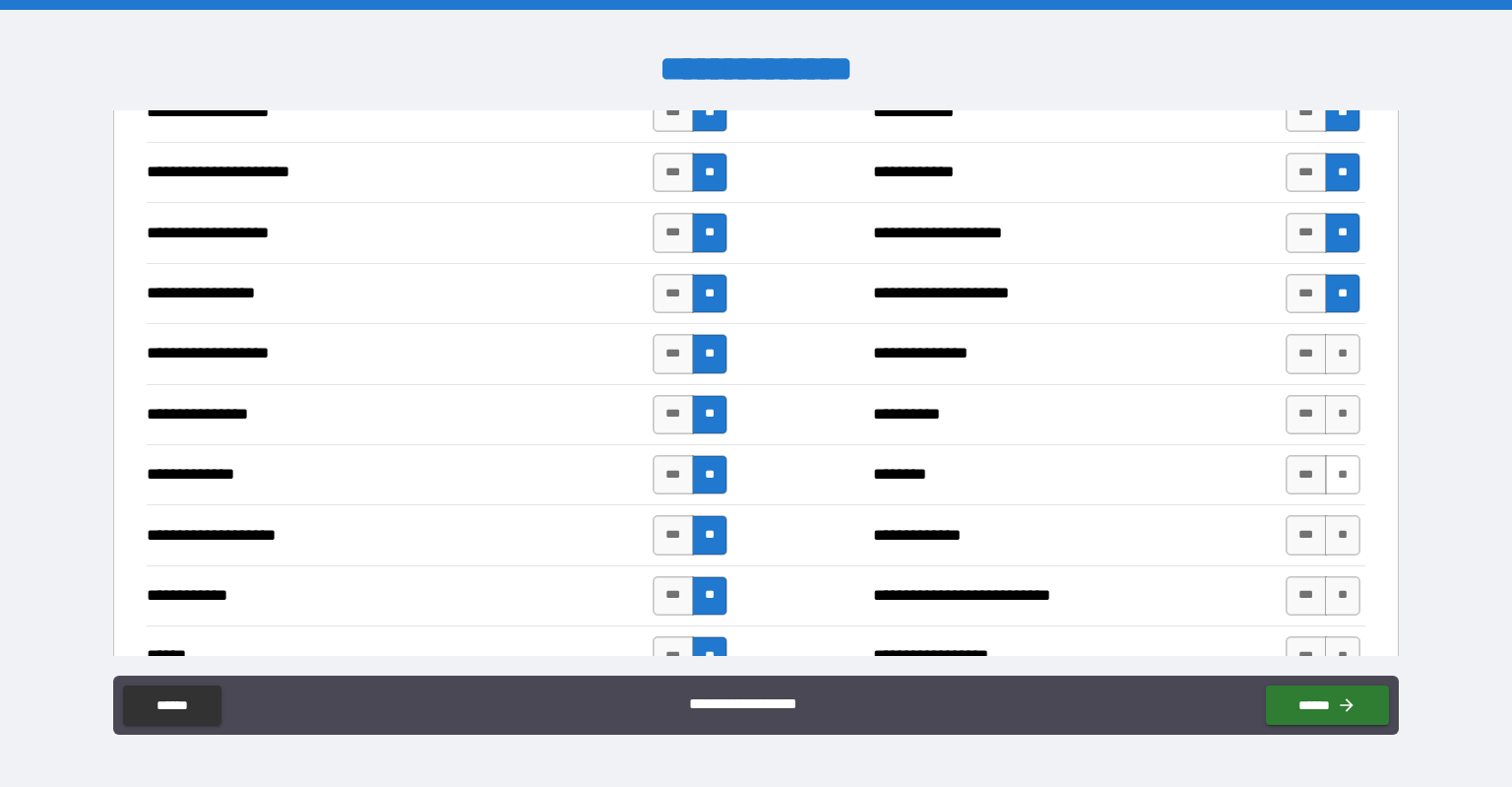 scroll, scrollTop: 3250, scrollLeft: 0, axis: vertical 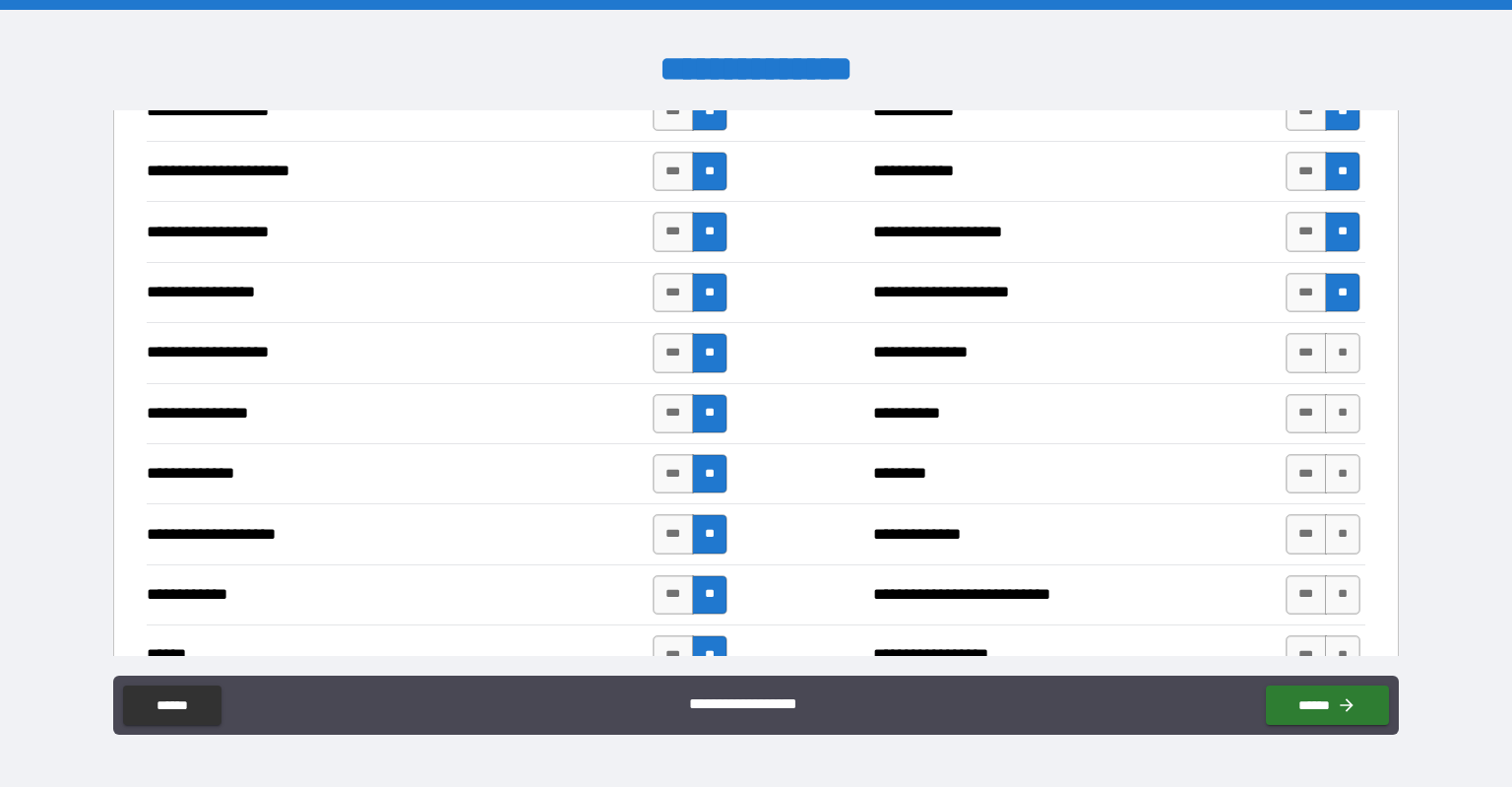 drag, startPoint x: 1331, startPoint y: 356, endPoint x: 1333, endPoint y: 369, distance: 13.152946 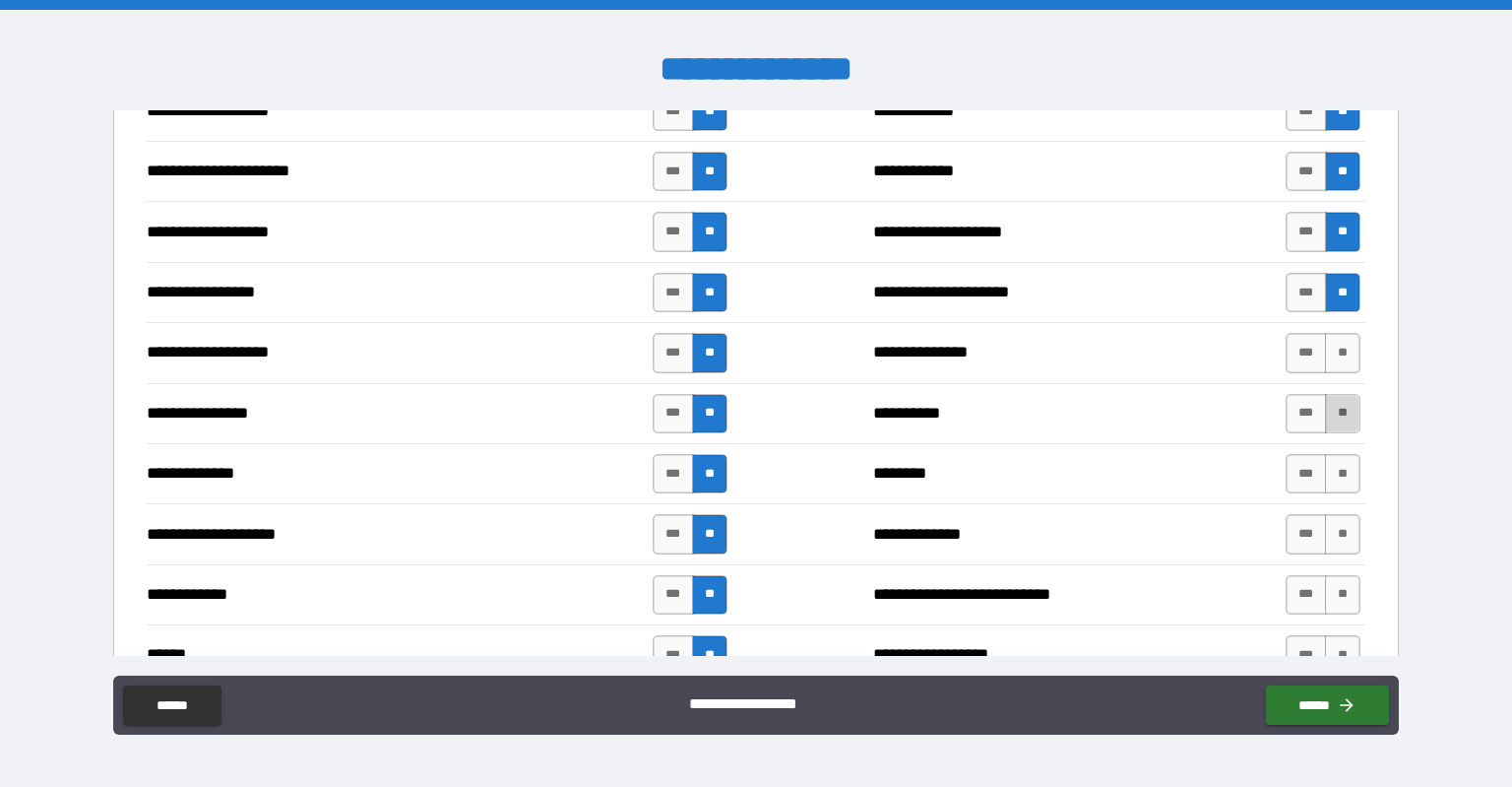 drag, startPoint x: 1331, startPoint y: 405, endPoint x: 1333, endPoint y: 436, distance: 31.06445 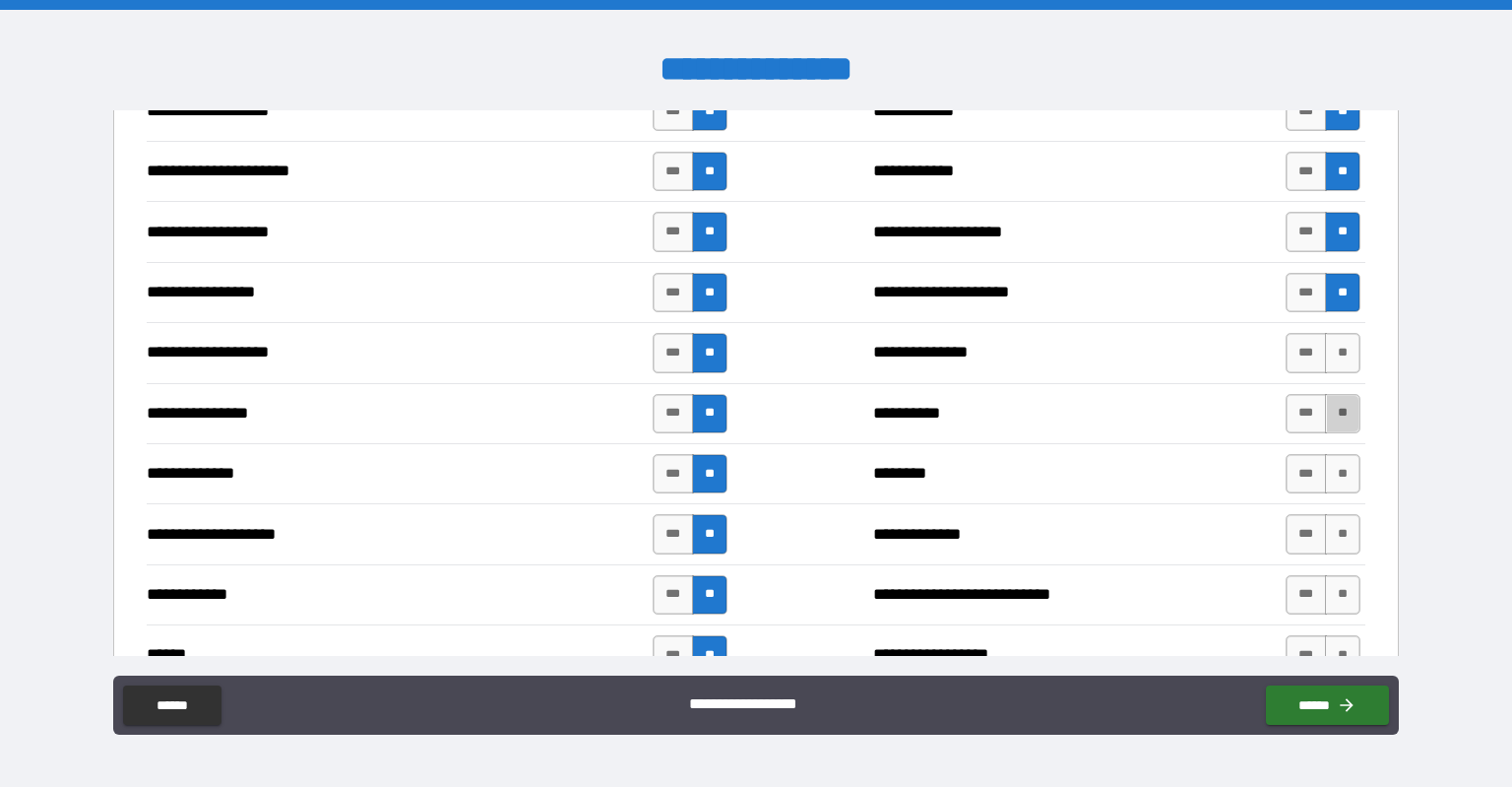 click on "**" at bounding box center (1343, 414) 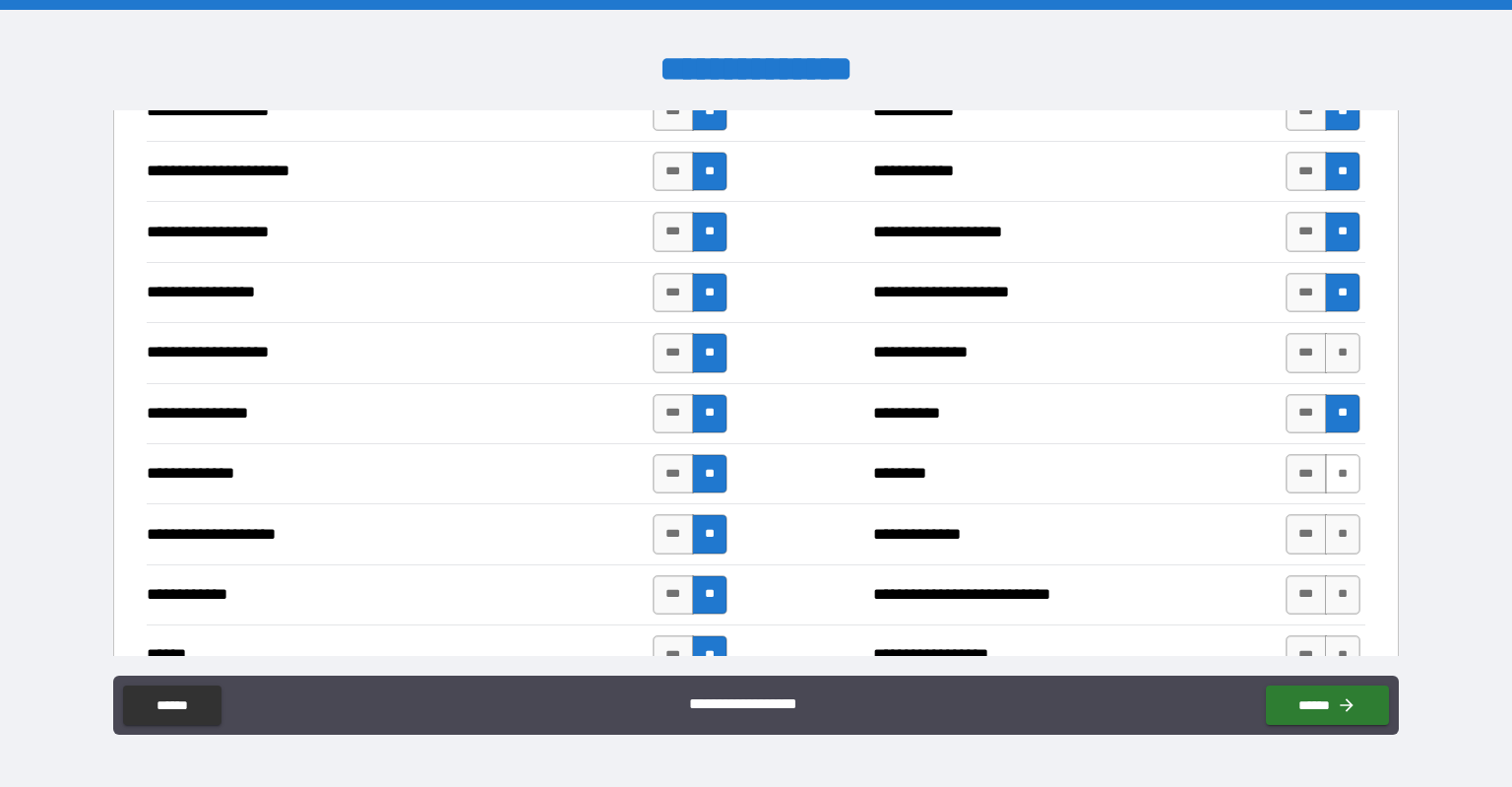 click on "**" at bounding box center (1343, 474) 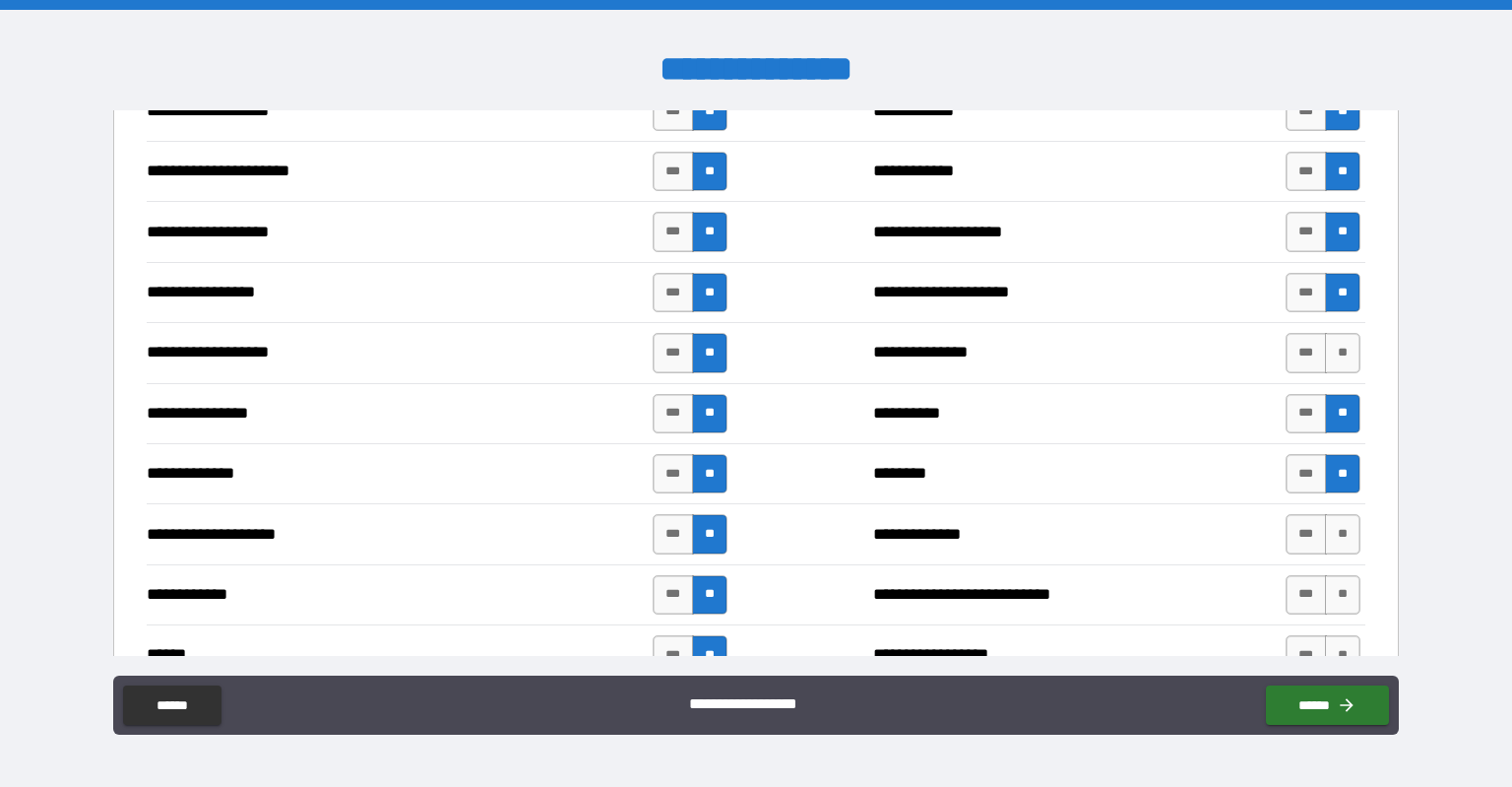 drag, startPoint x: 1330, startPoint y: 347, endPoint x: 1327, endPoint y: 389, distance: 42.107007 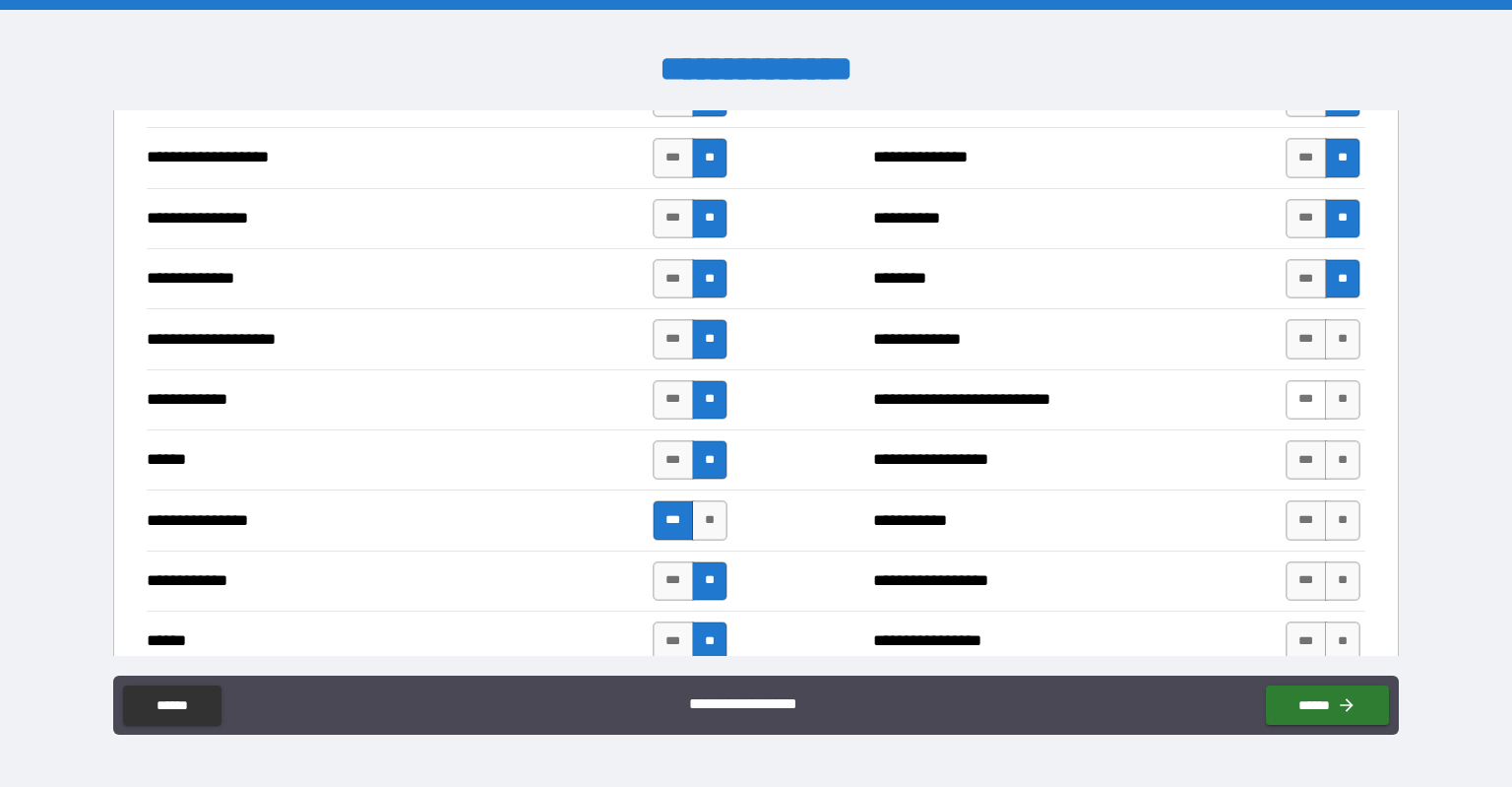 scroll, scrollTop: 3447, scrollLeft: 0, axis: vertical 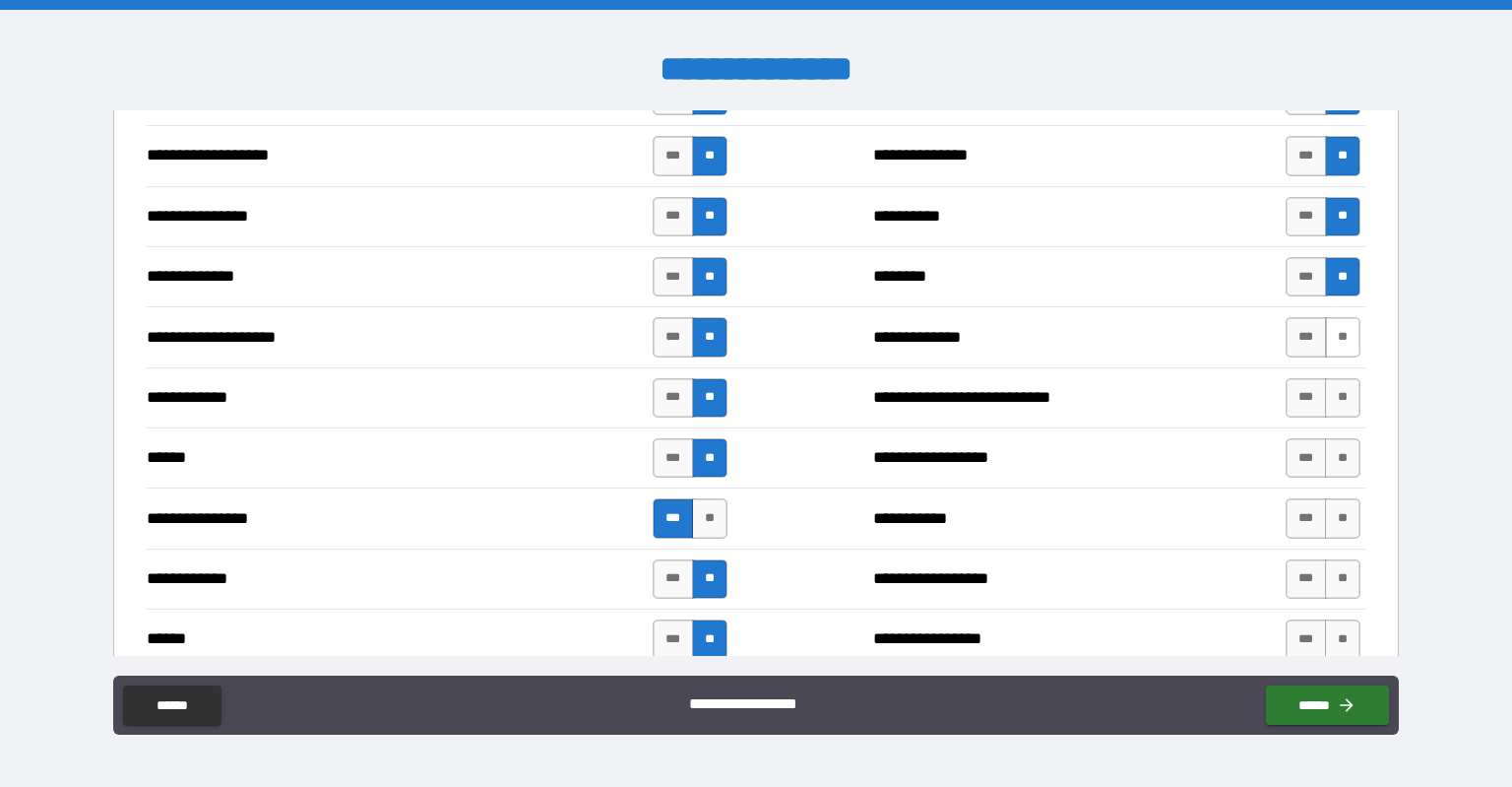 click on "**" at bounding box center [1343, 337] 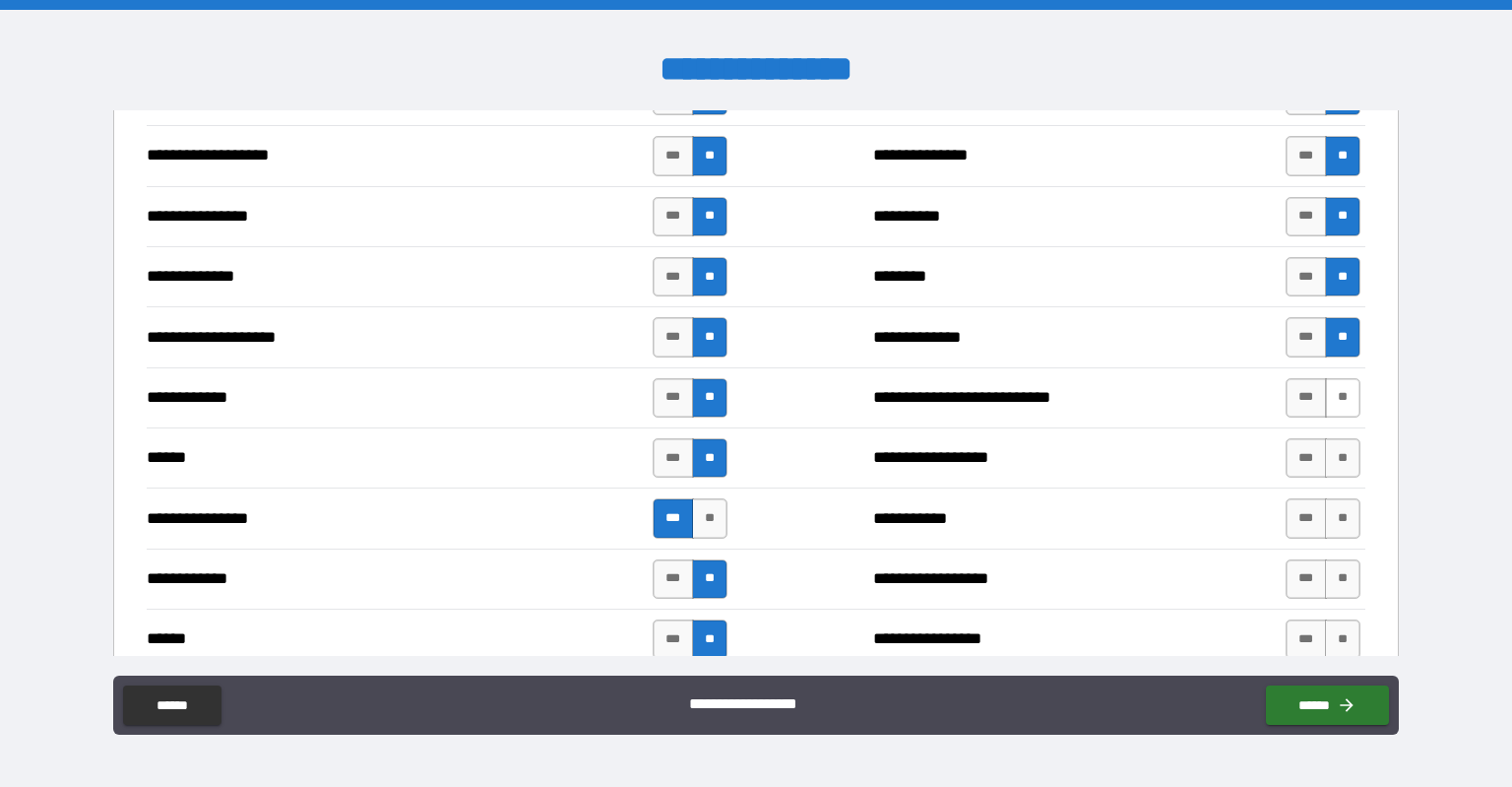 click on "**" at bounding box center [1343, 398] 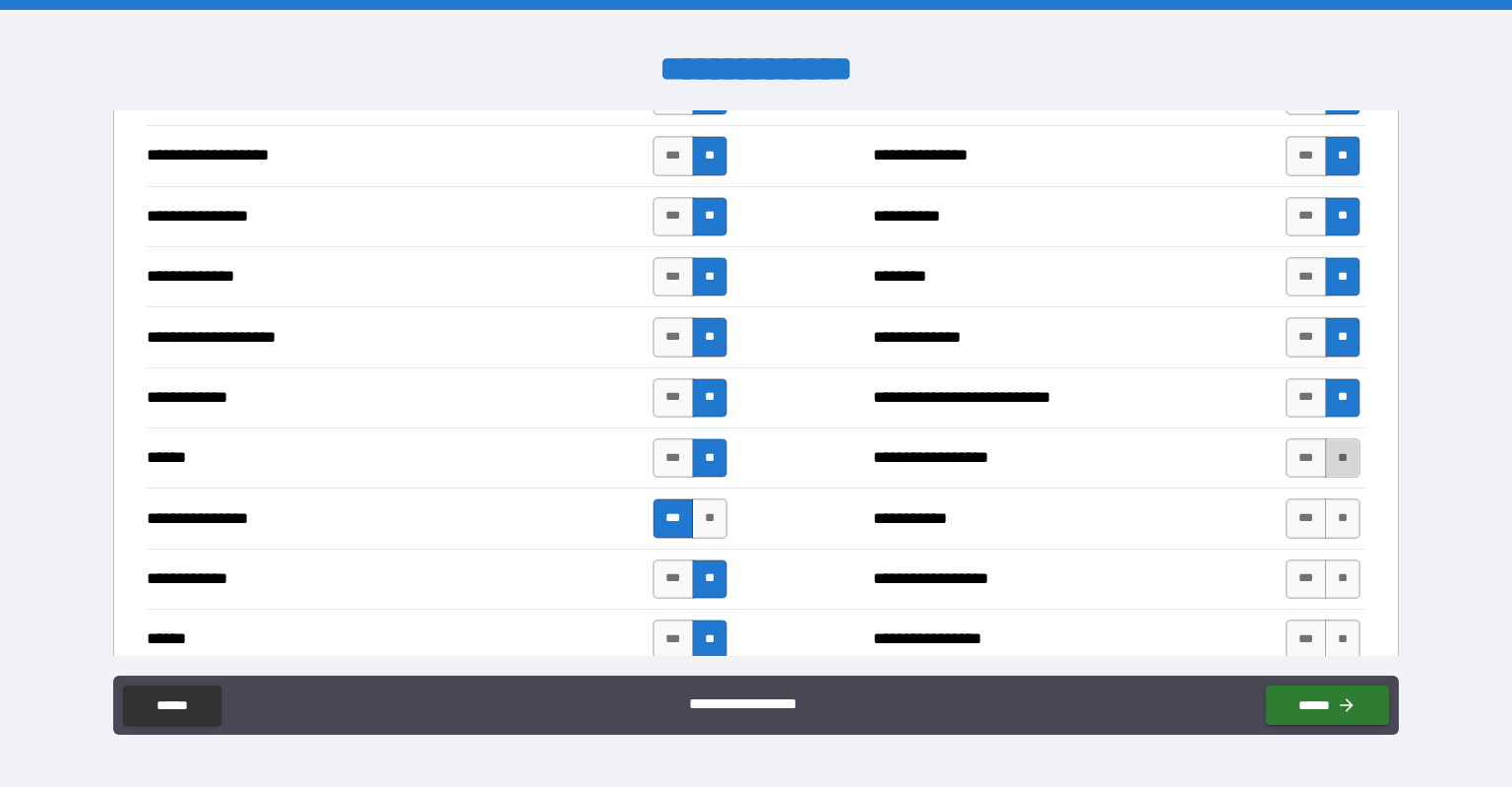 click on "**" at bounding box center [1343, 458] 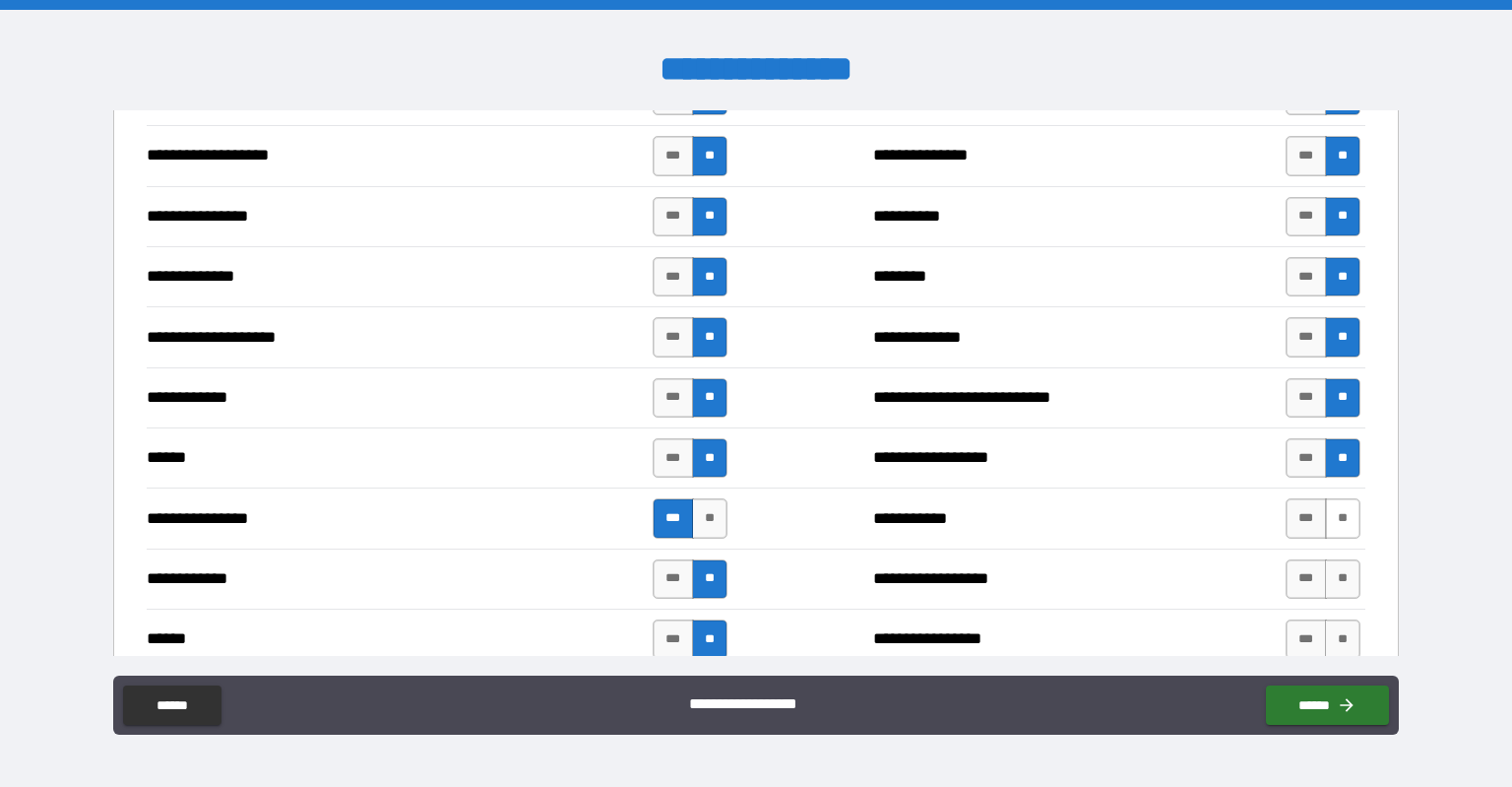 click on "**" at bounding box center [1343, 518] 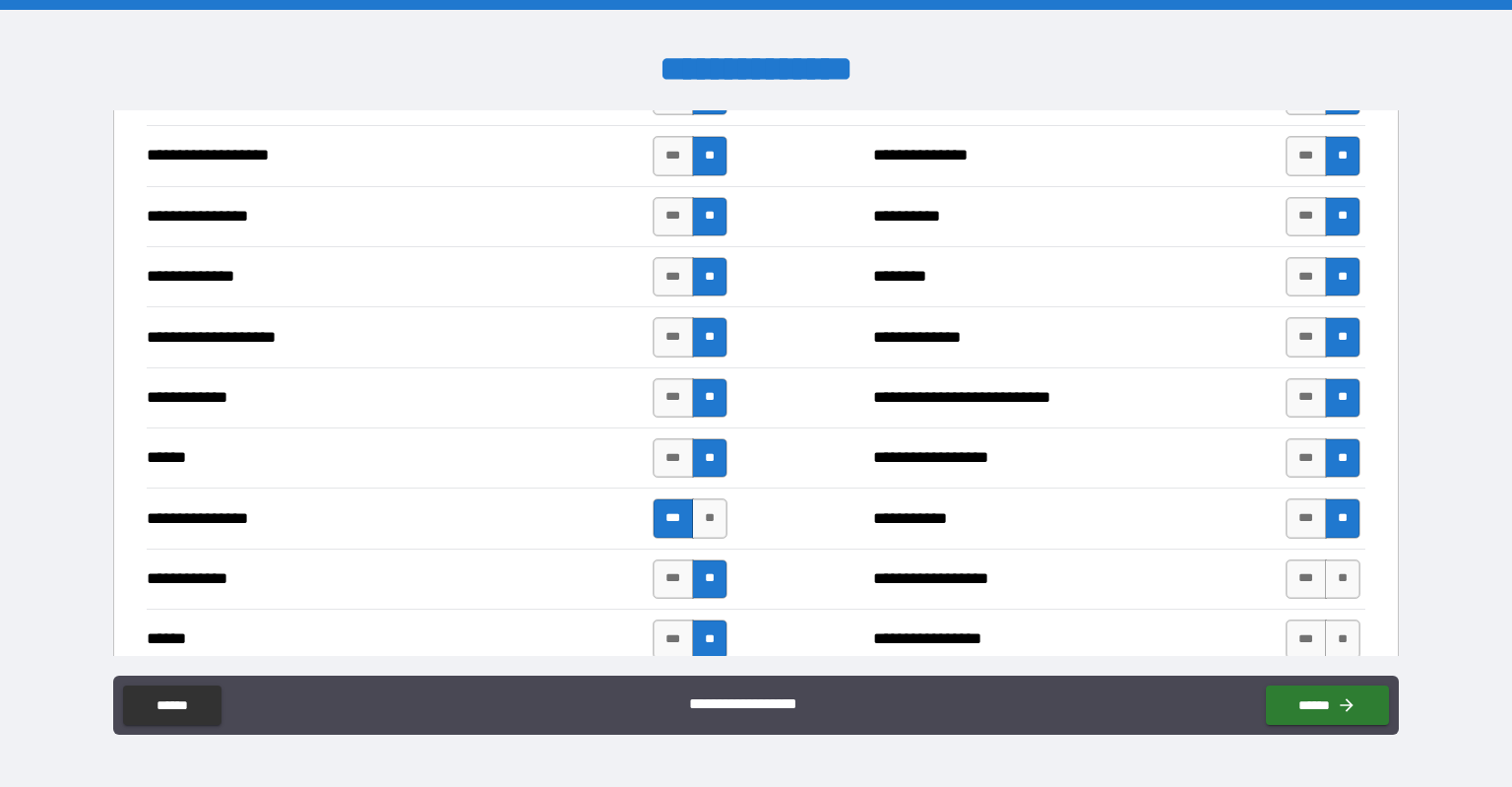 scroll, scrollTop: 3546, scrollLeft: 0, axis: vertical 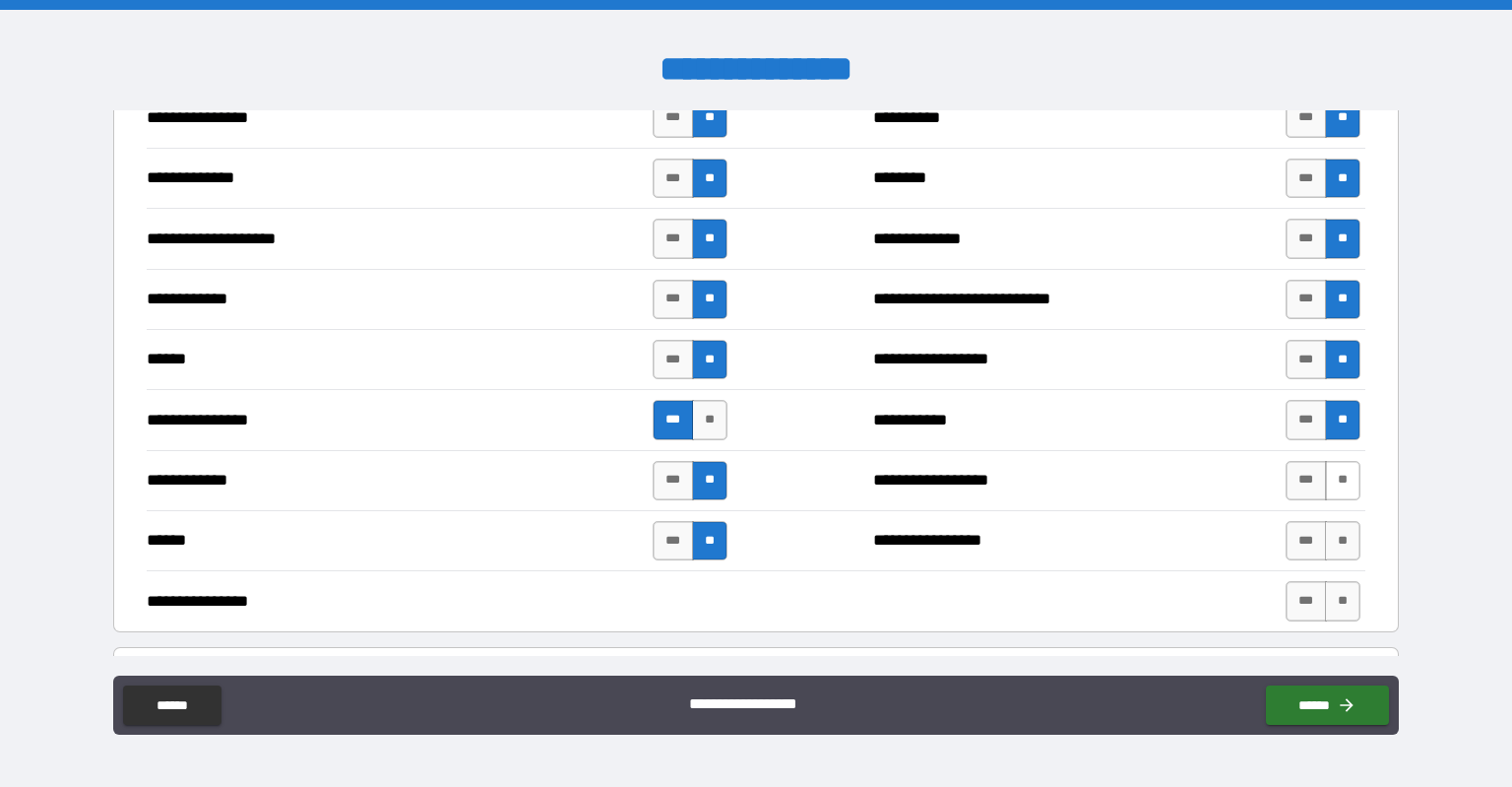 click on "**" at bounding box center [1343, 481] 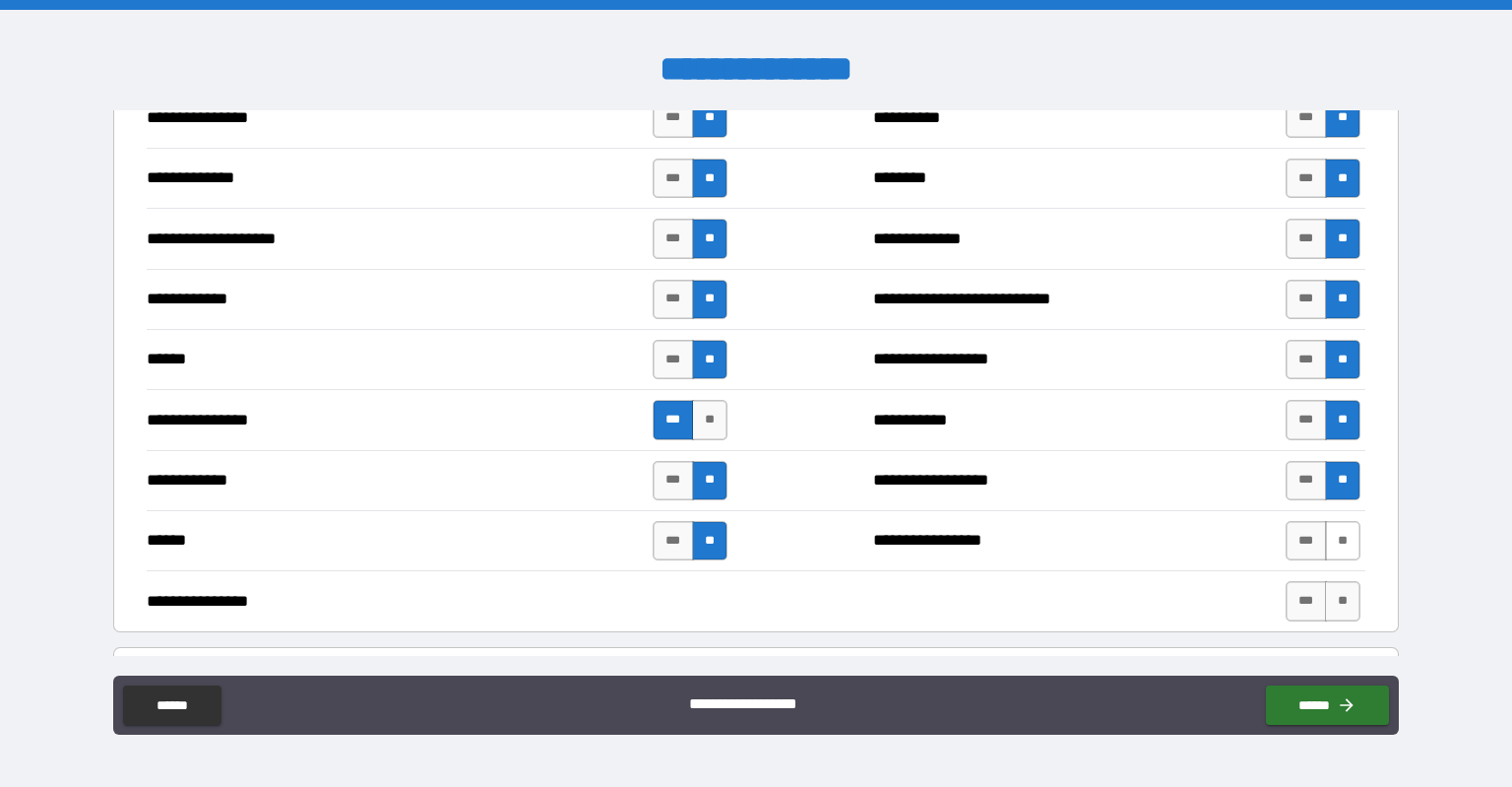 click on "**" at bounding box center [1343, 541] 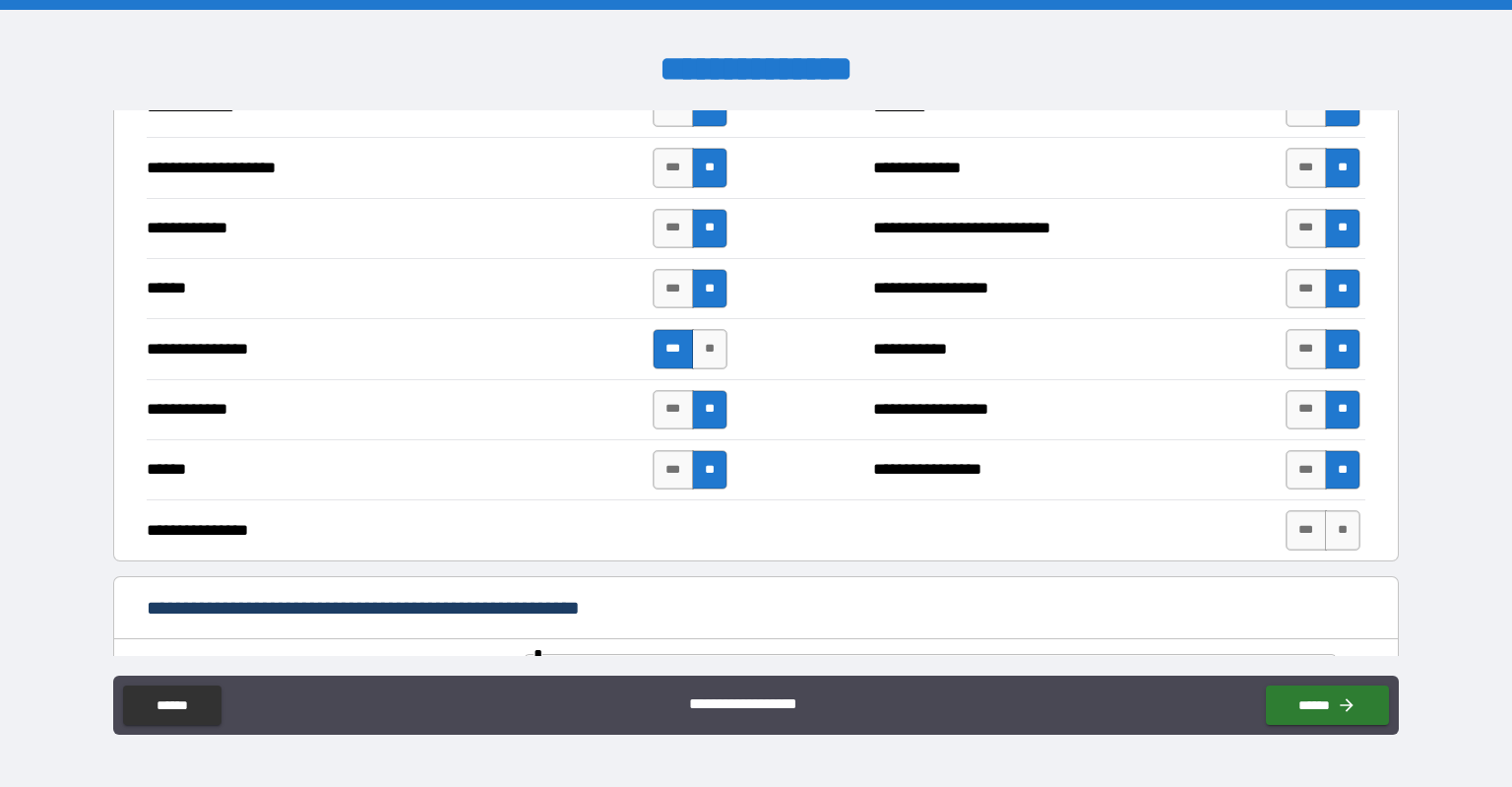 scroll, scrollTop: 3743, scrollLeft: 0, axis: vertical 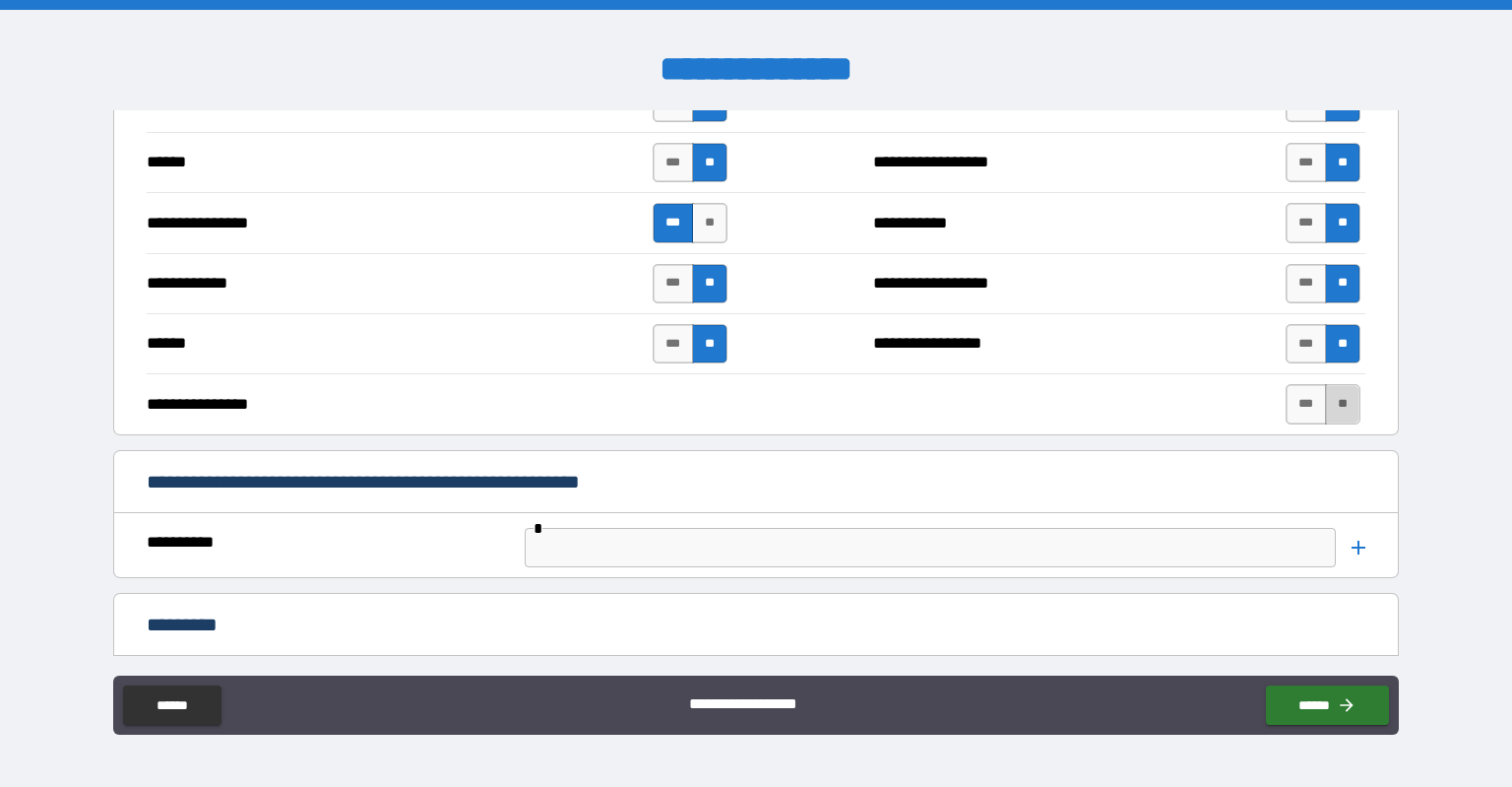 click on "**" at bounding box center (1343, 404) 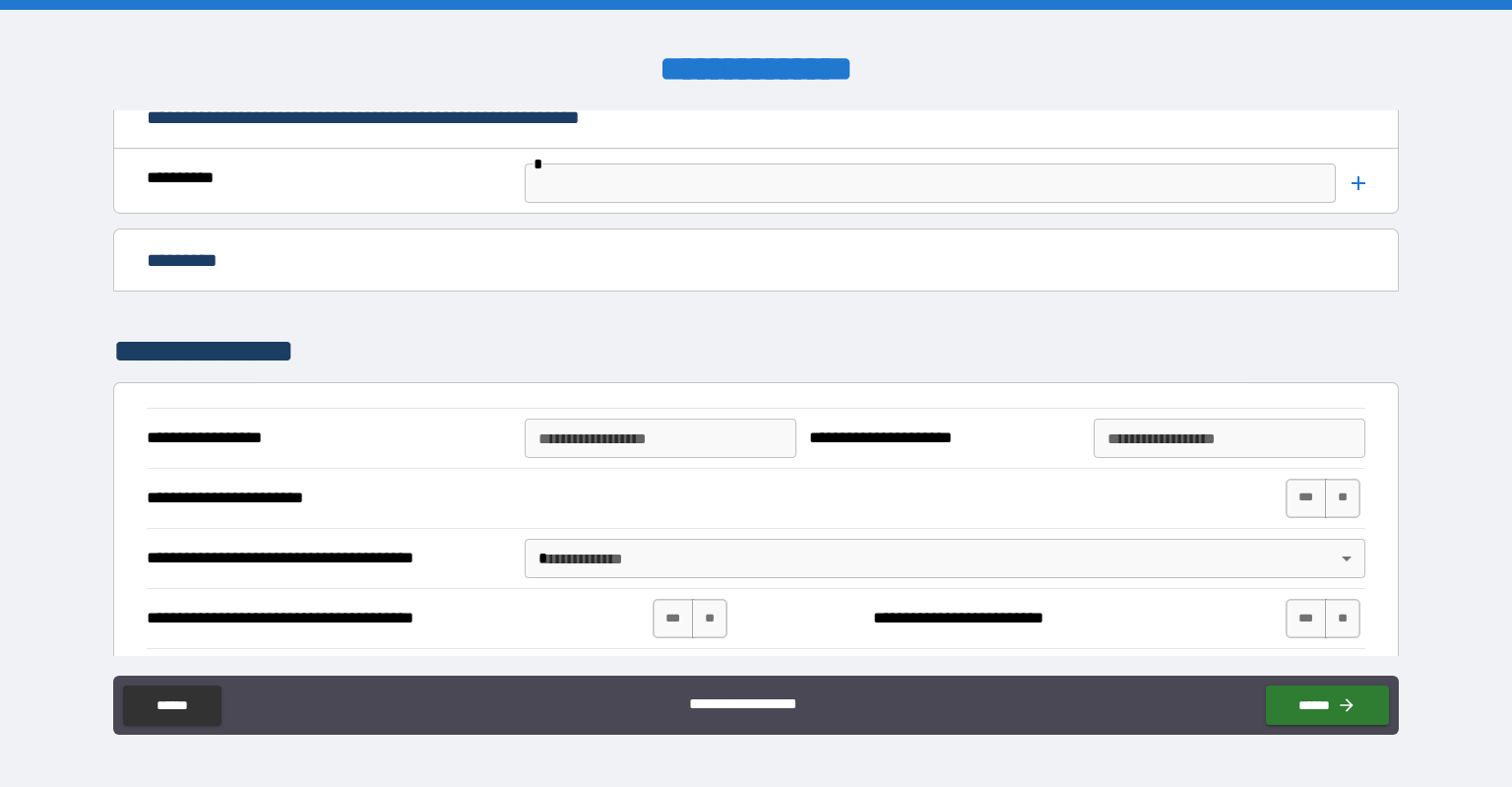scroll, scrollTop: 4137, scrollLeft: 0, axis: vertical 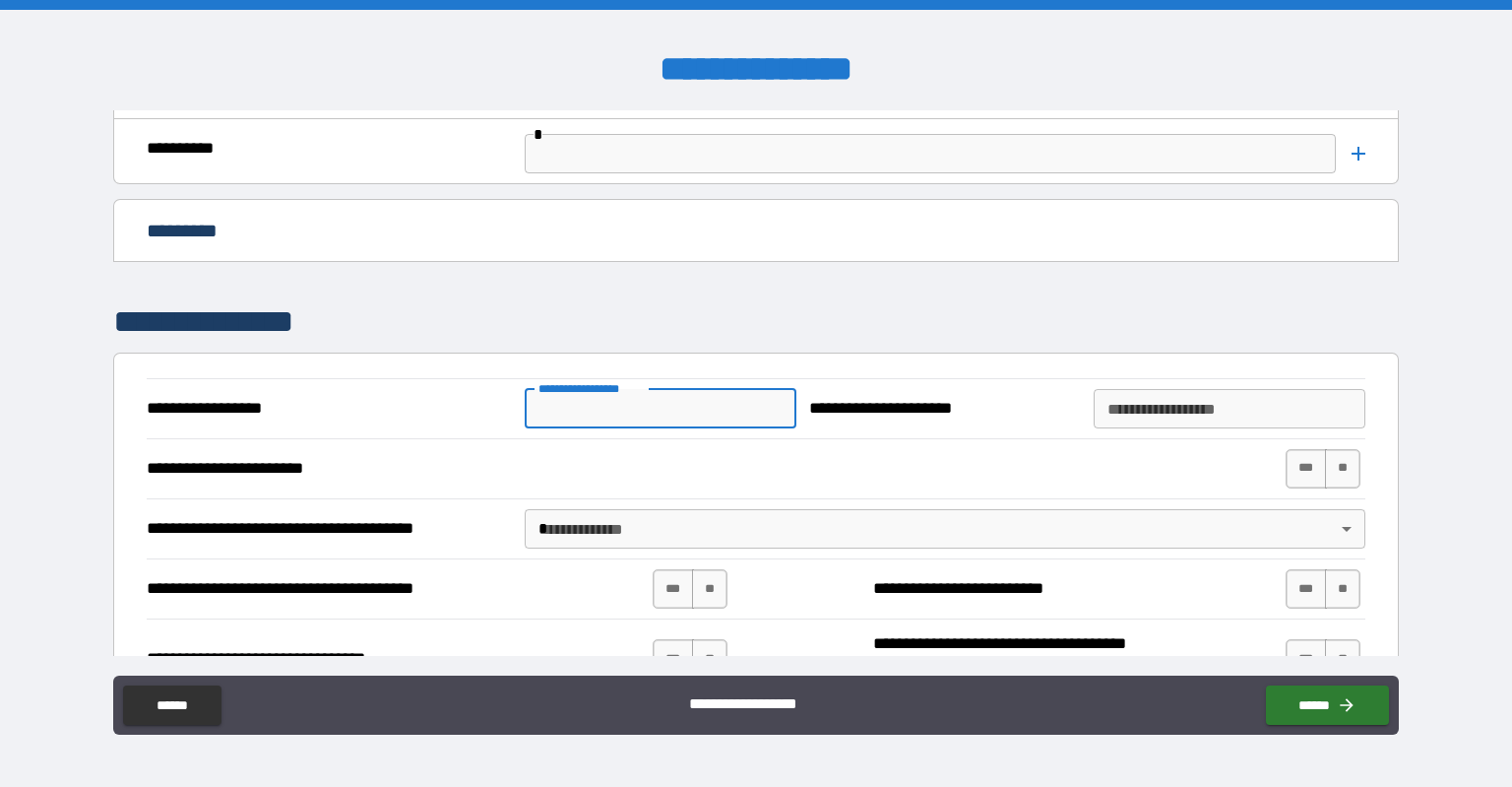 click on "**********" at bounding box center [661, 409] 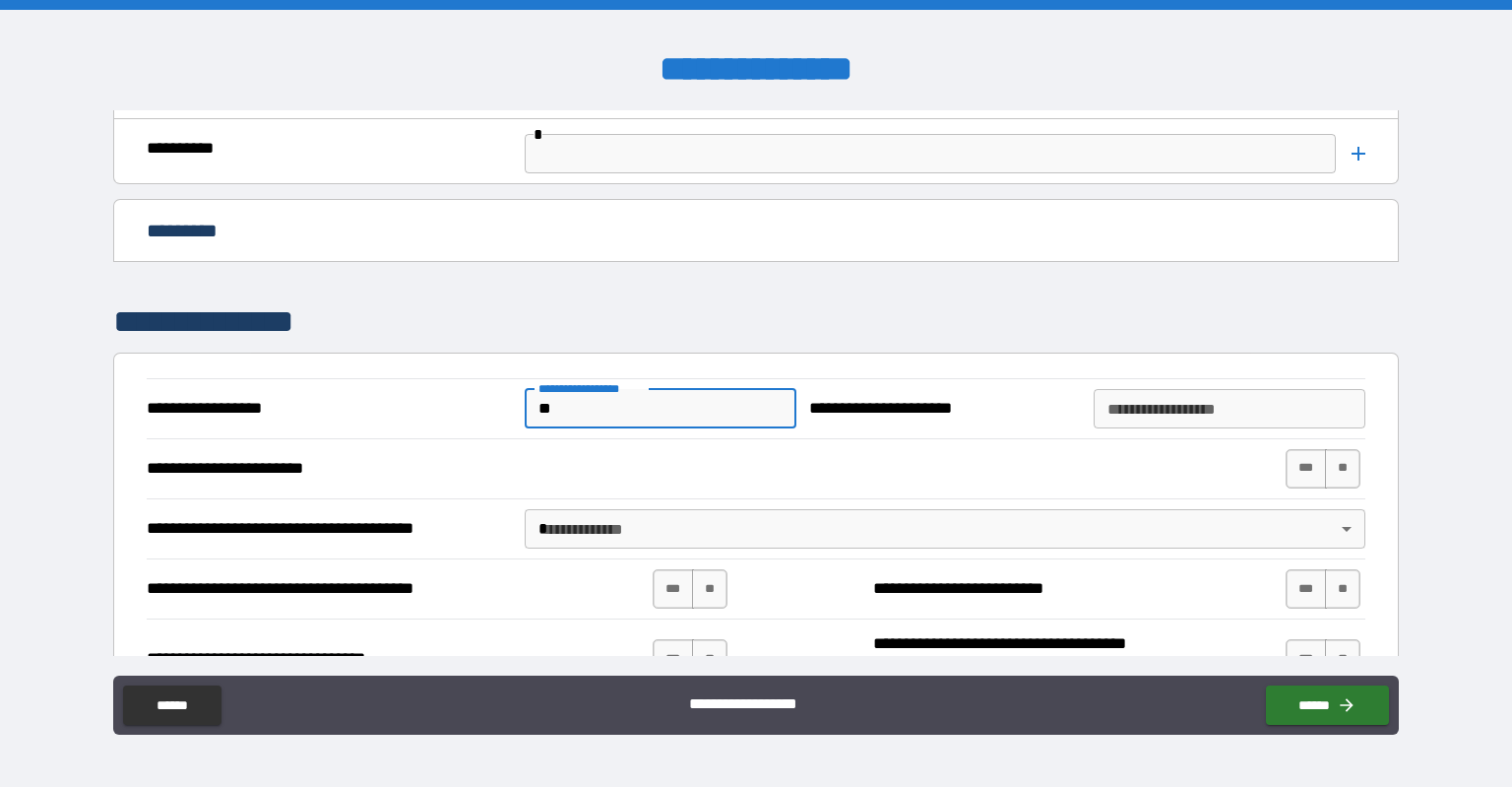 type on "*" 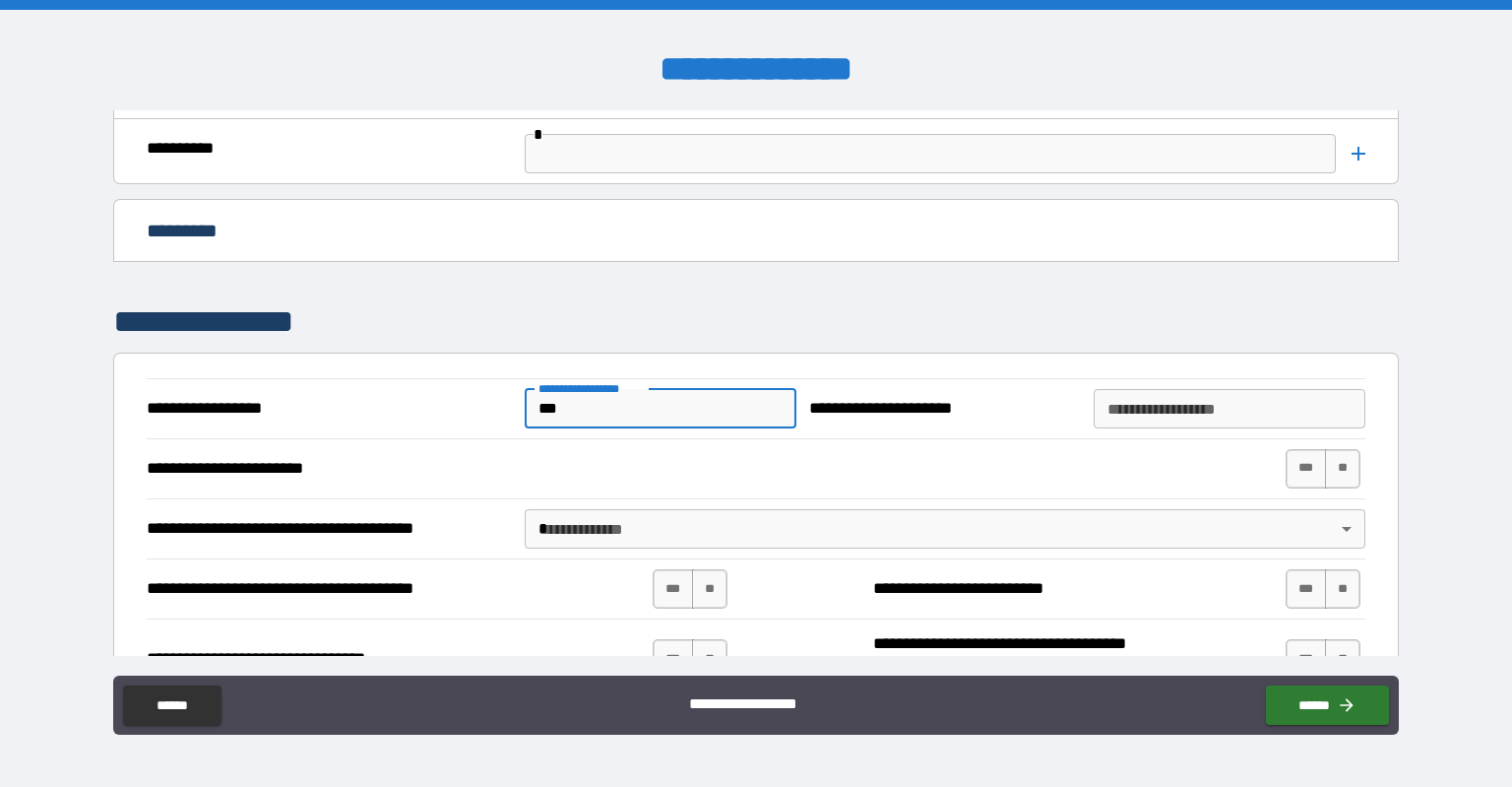 drag, startPoint x: 595, startPoint y: 398, endPoint x: 532, endPoint y: 397, distance: 63.00794 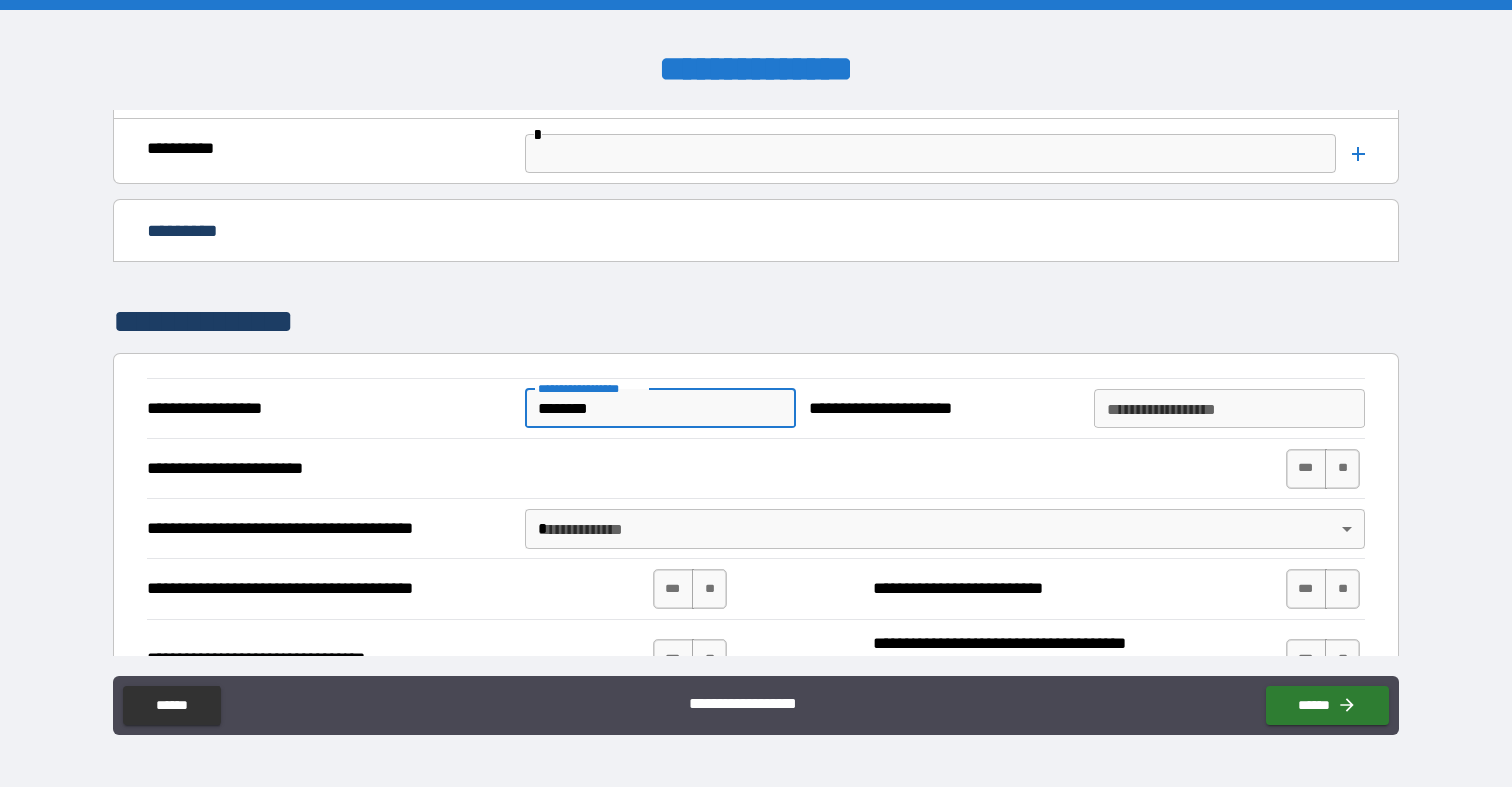 type on "********" 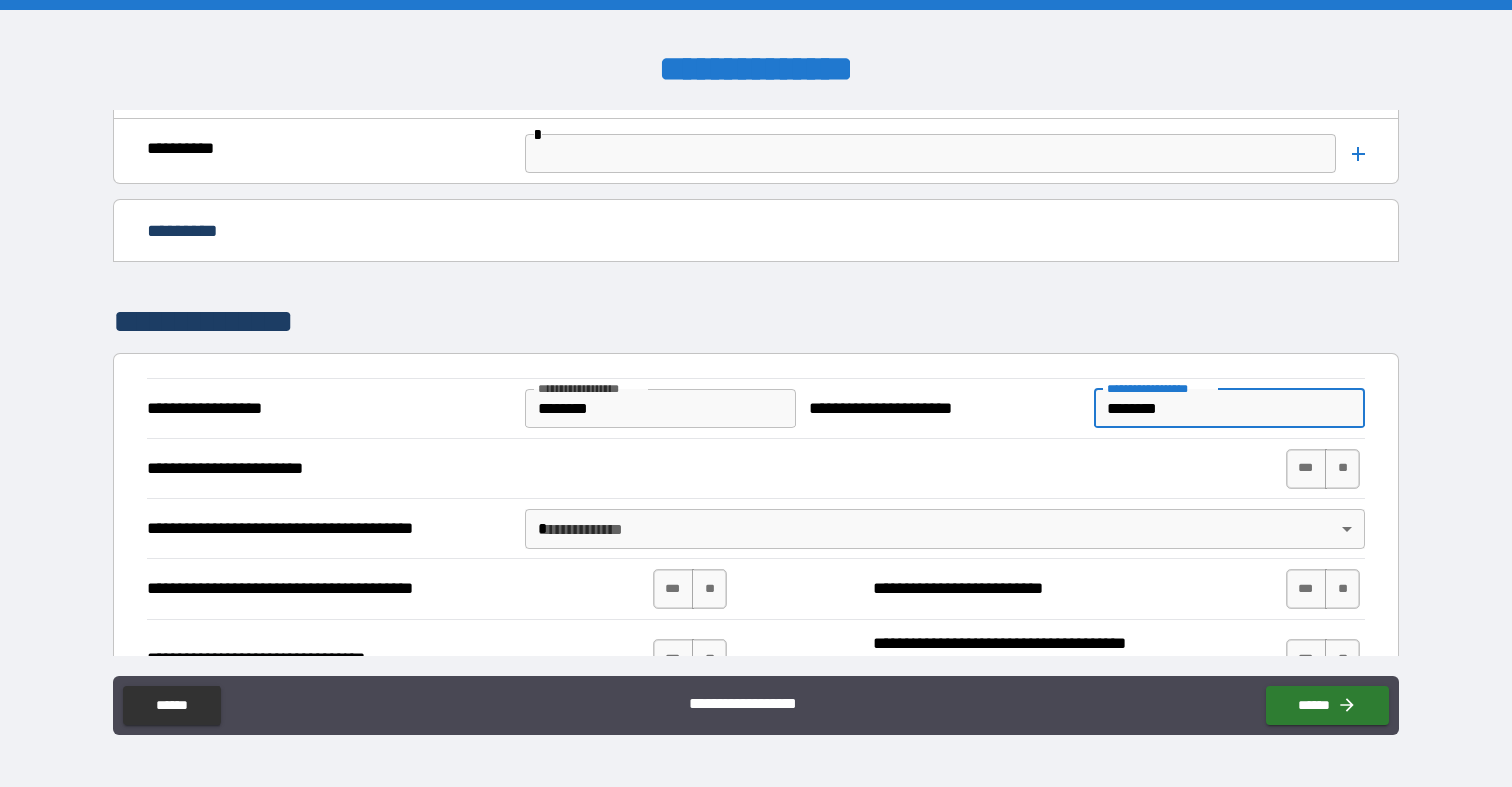 type on "********" 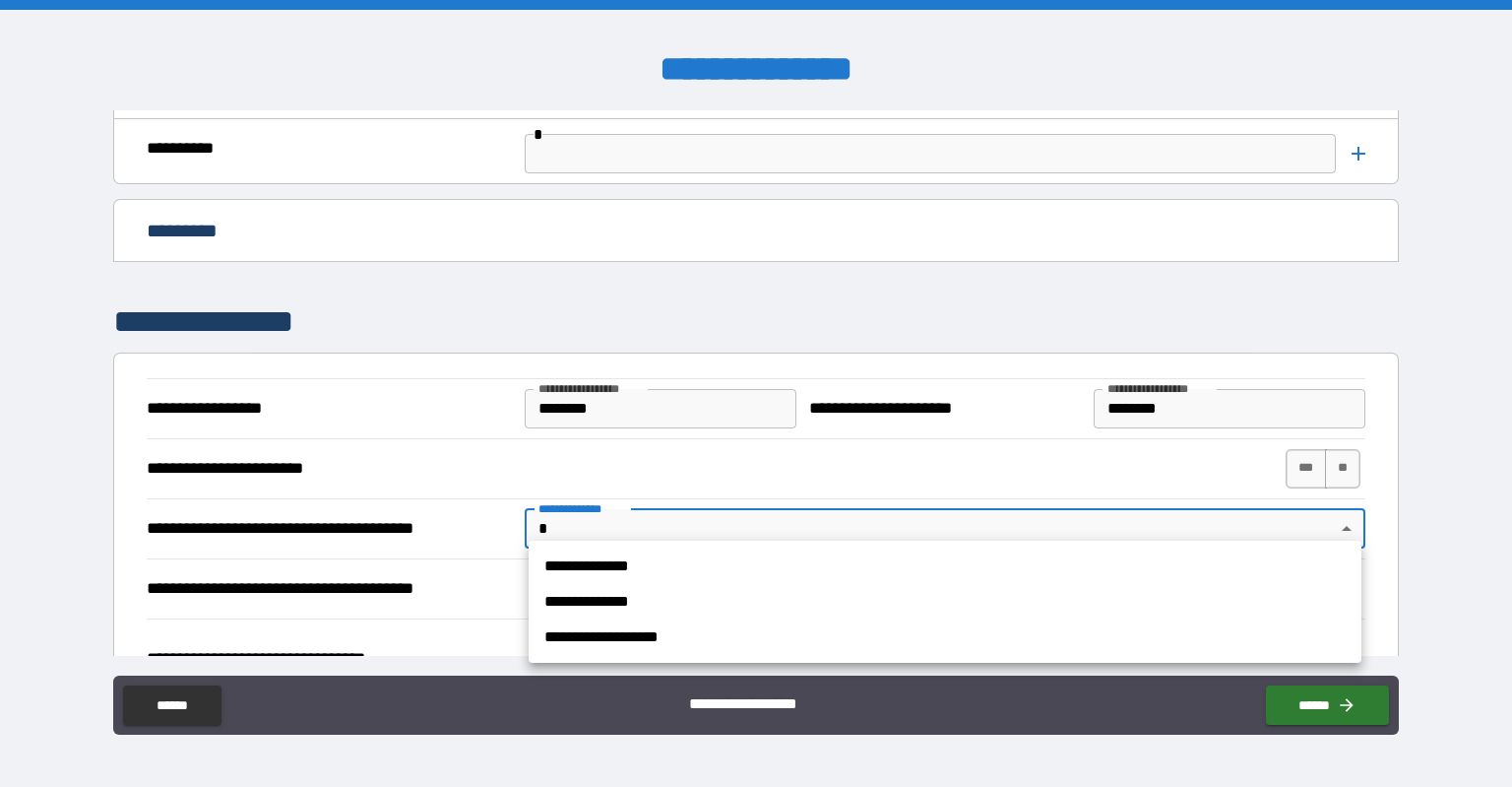 click at bounding box center [756, 393] 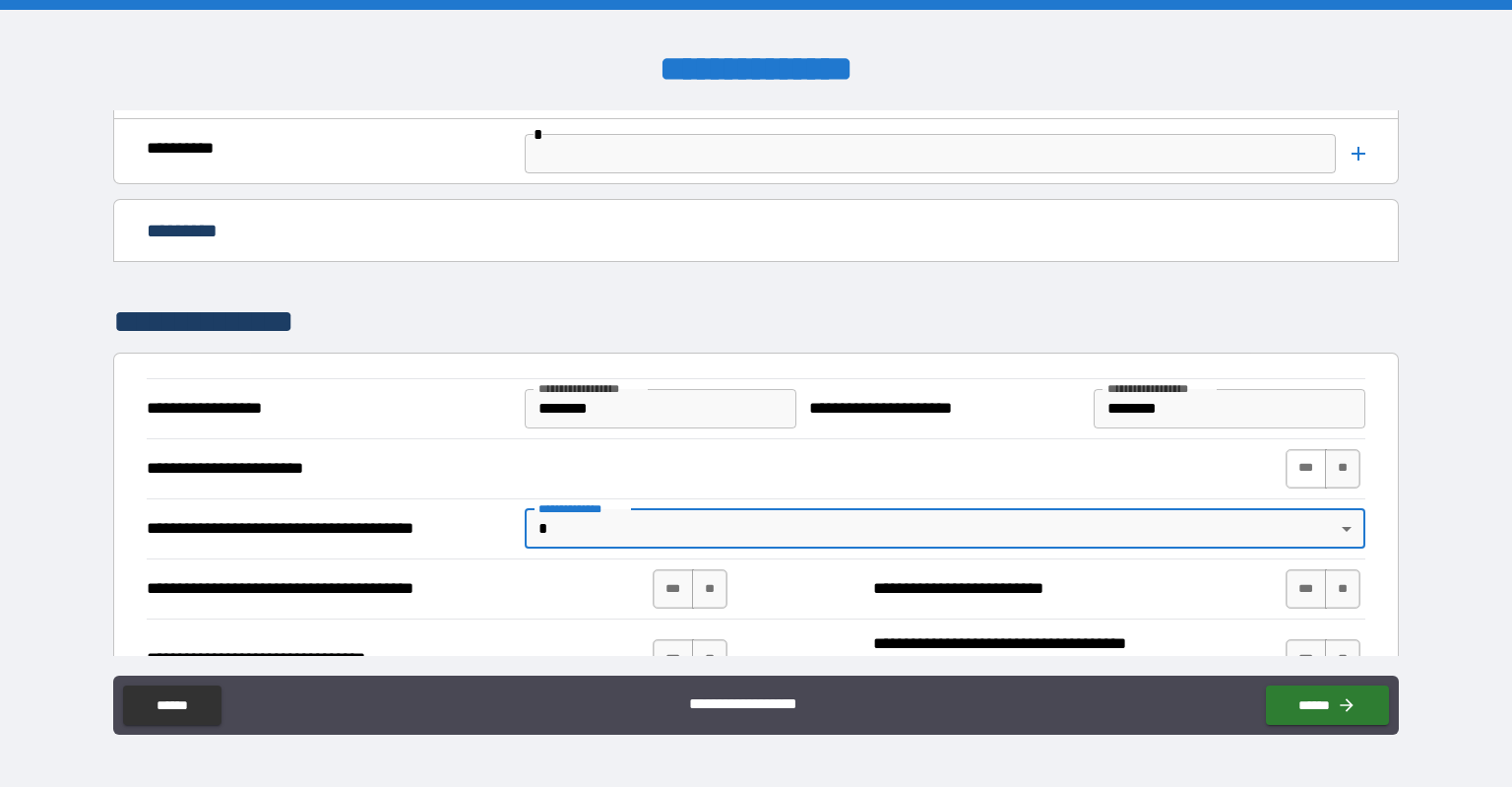click on "***" at bounding box center [1306, 469] 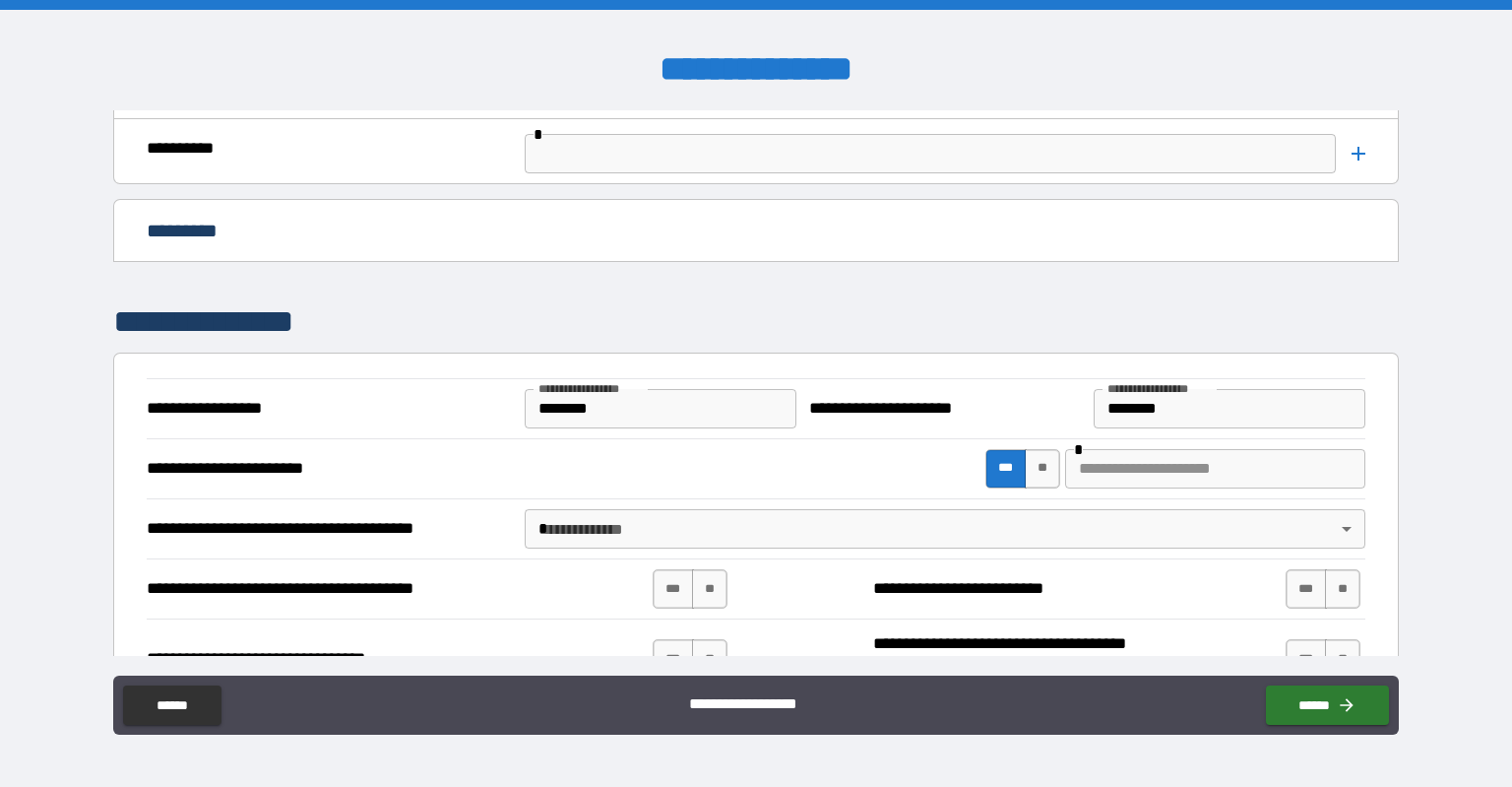 click on "**********" at bounding box center (756, 393) 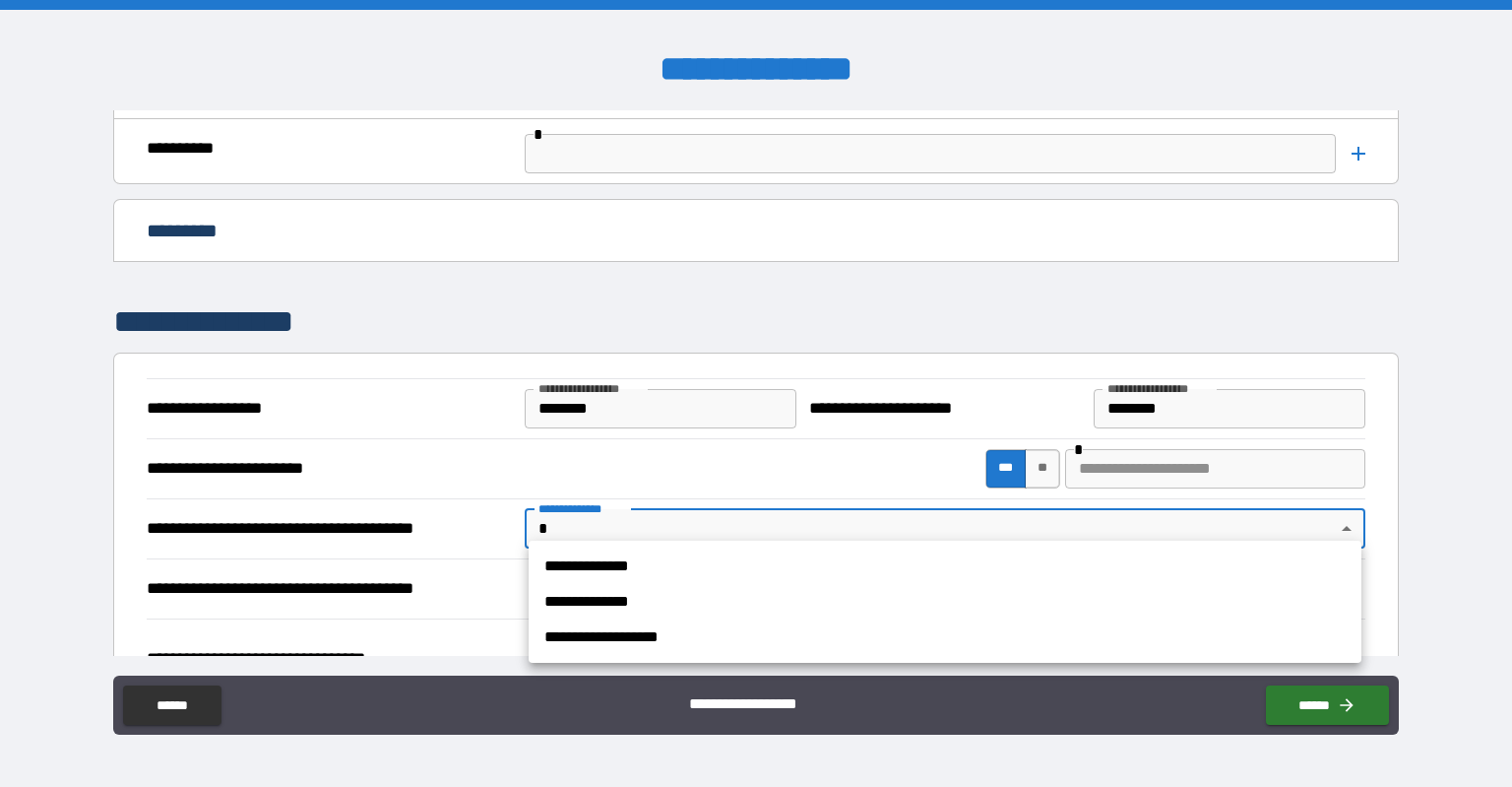 click at bounding box center (756, 393) 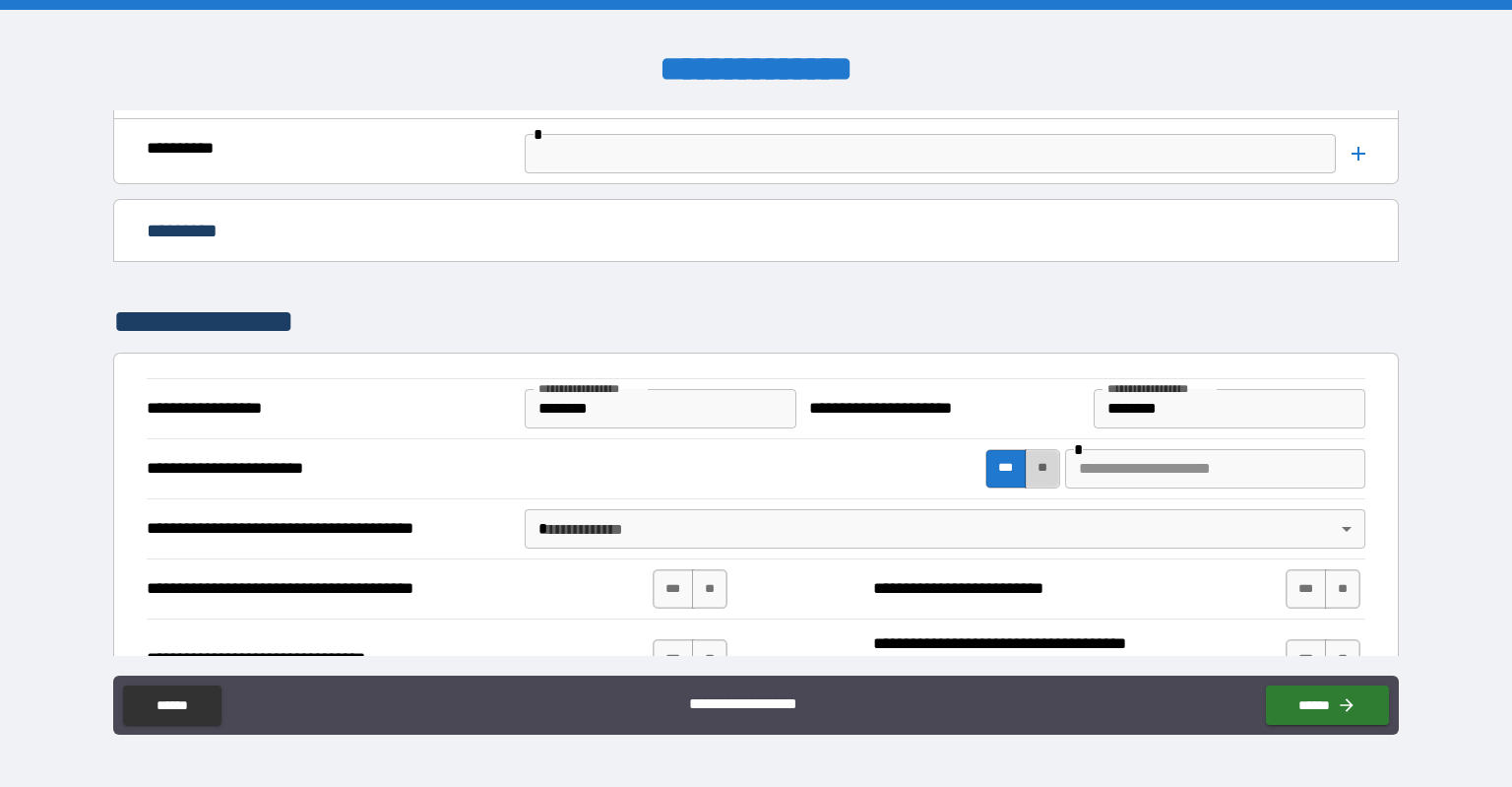 click on "**" at bounding box center [1042, 469] 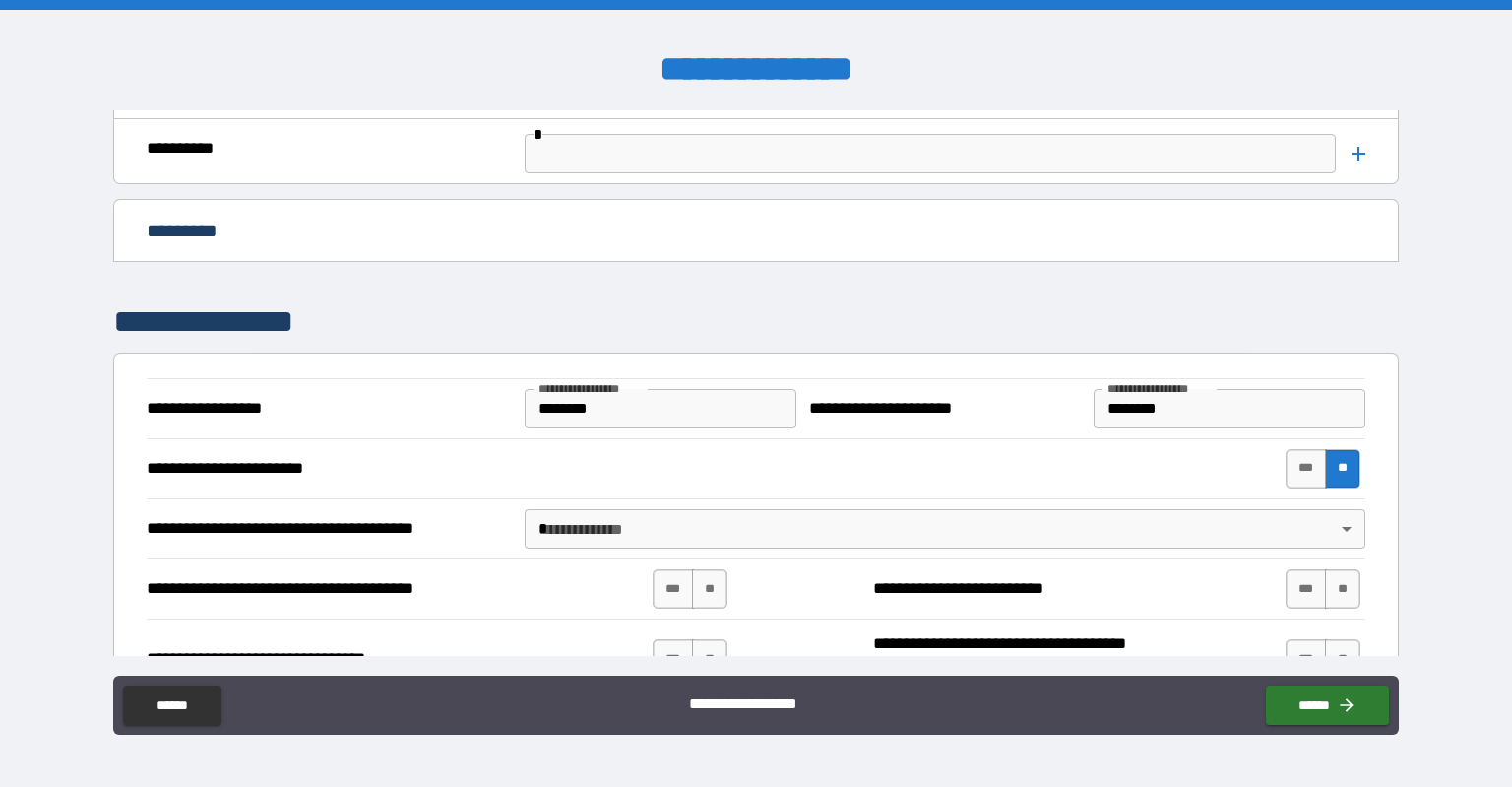 click on "**********" at bounding box center [756, 393] 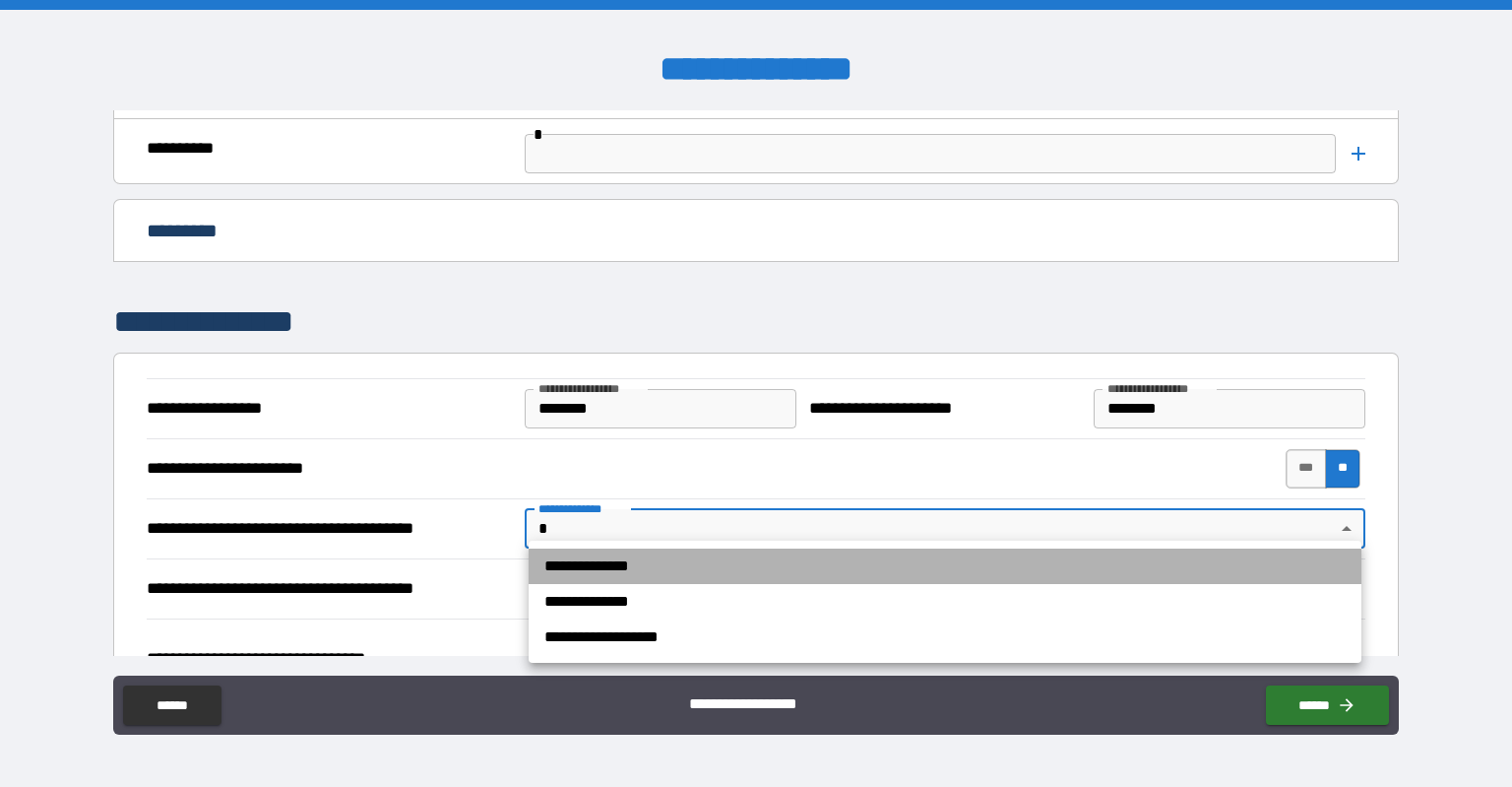click on "**********" at bounding box center [945, 566] 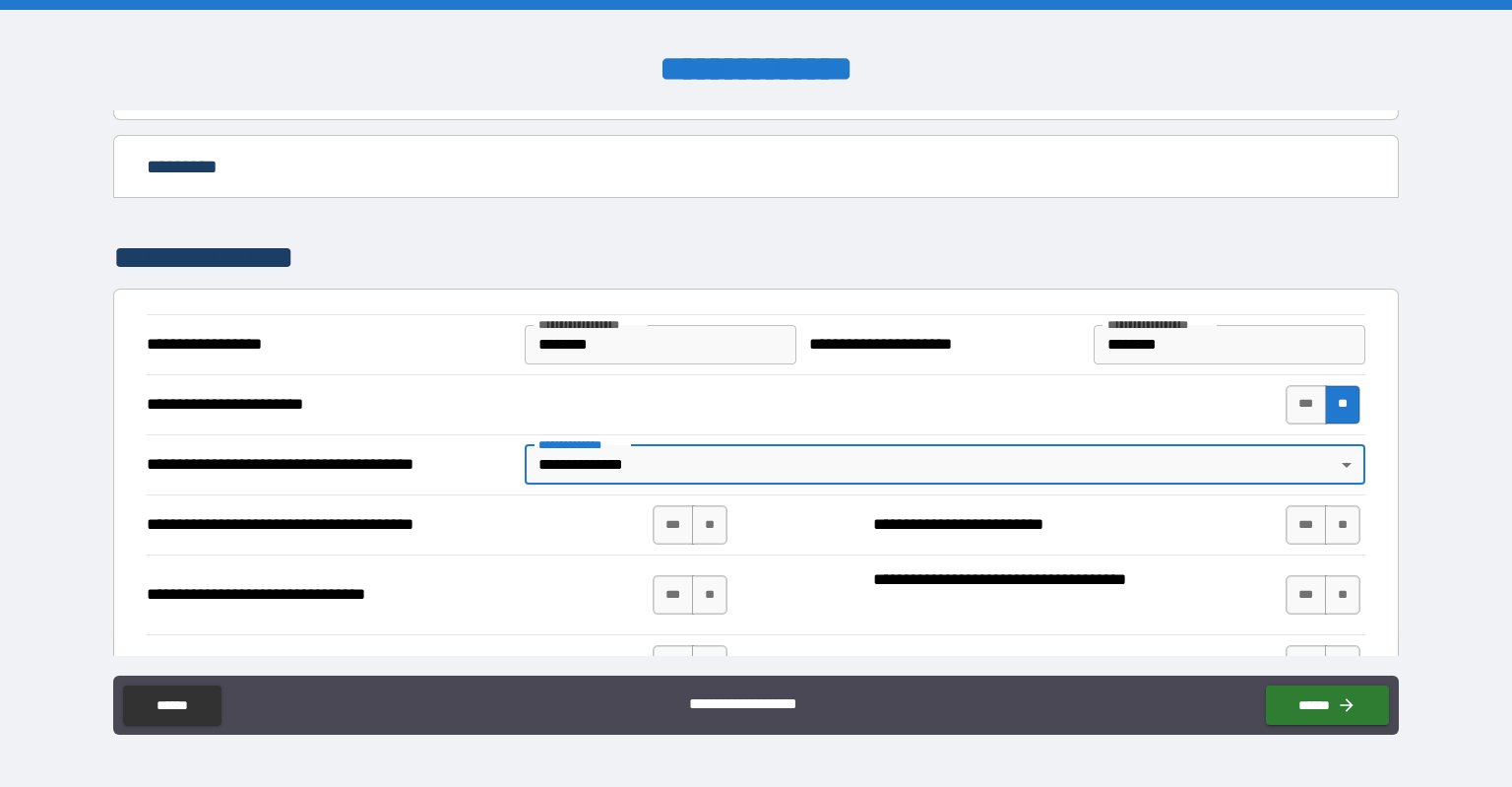 scroll, scrollTop: 4235, scrollLeft: 0, axis: vertical 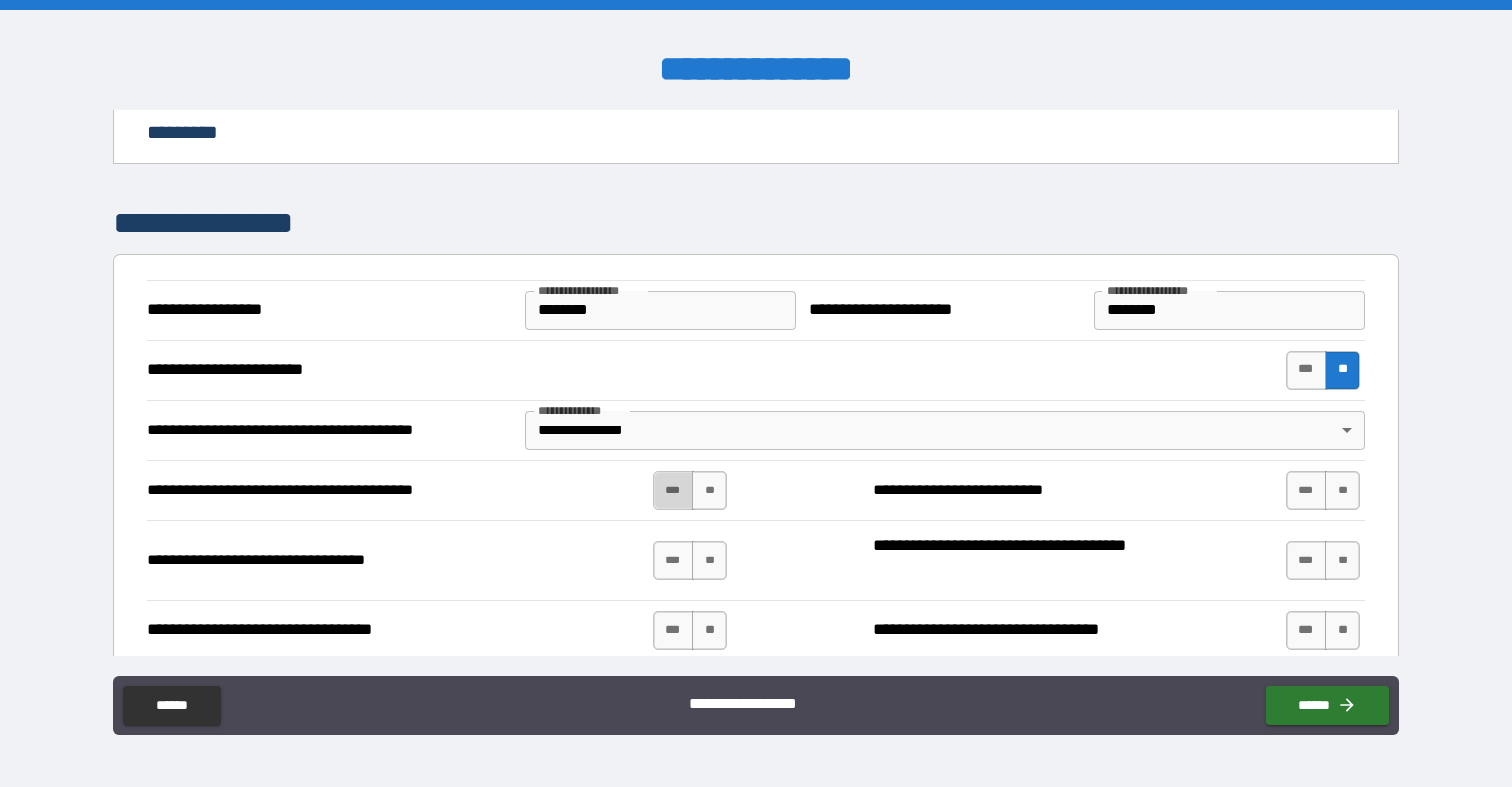 click on "***" at bounding box center (673, 491) 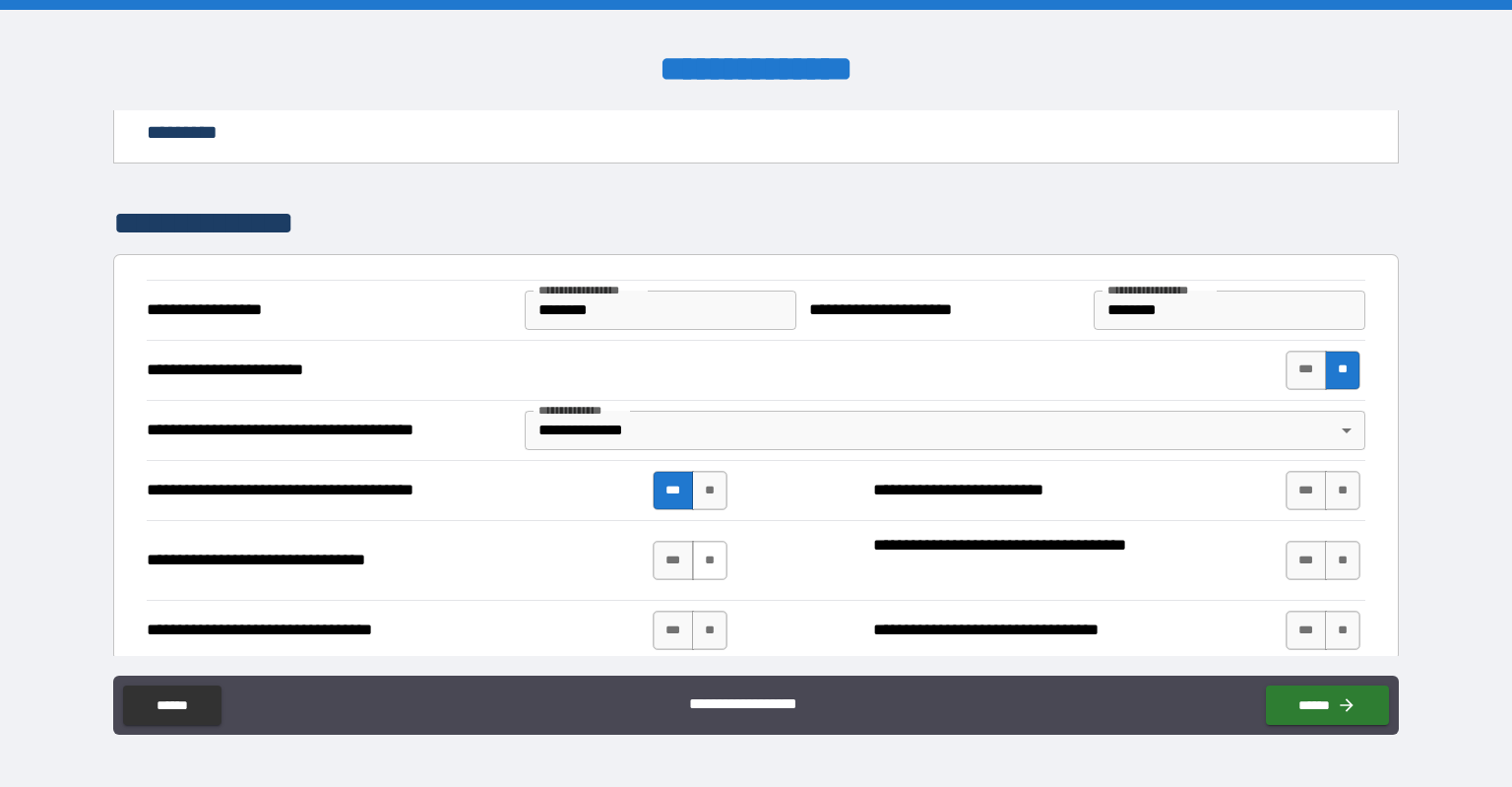 click on "**" at bounding box center [710, 560] 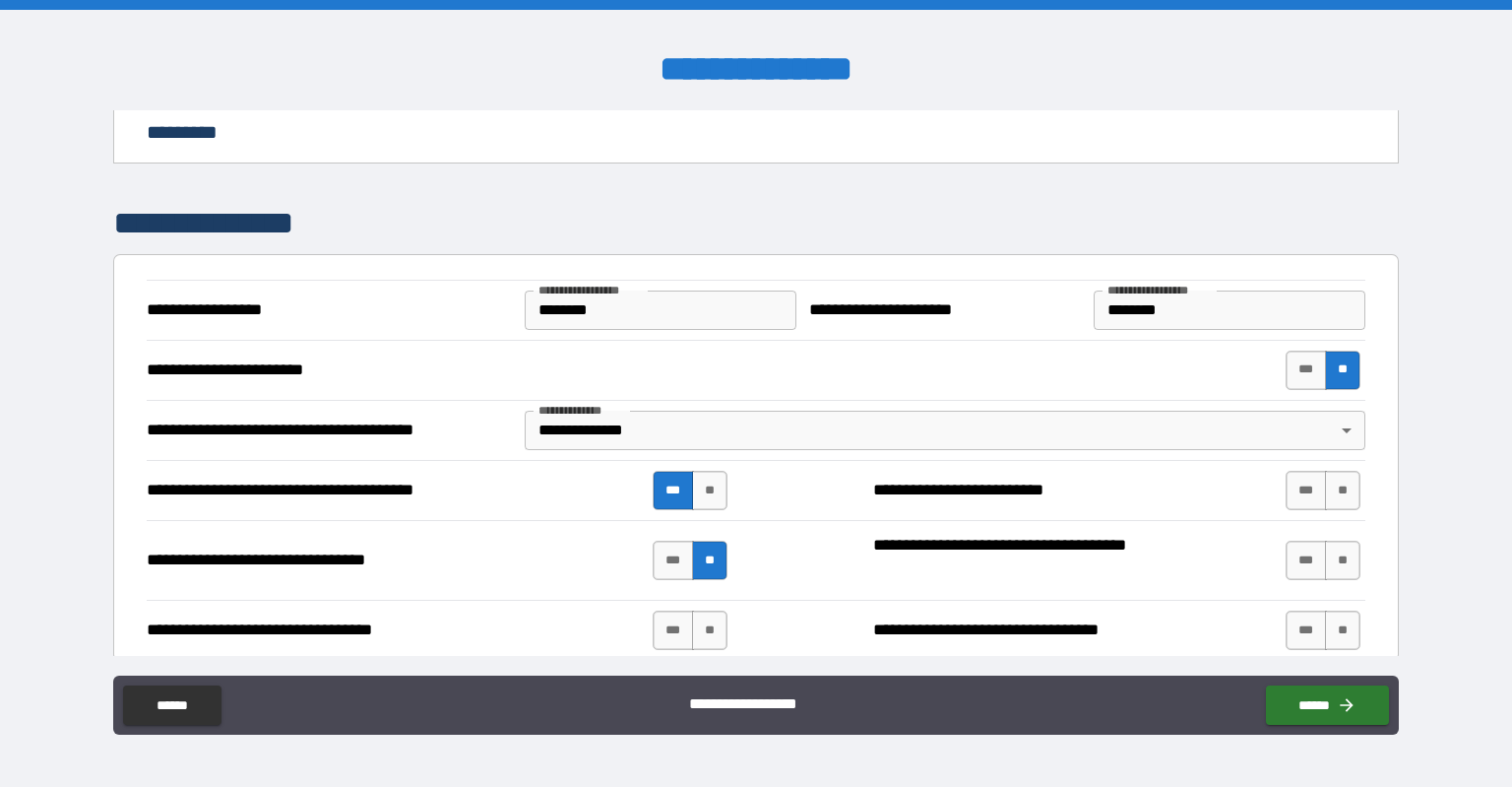 scroll, scrollTop: 4334, scrollLeft: 0, axis: vertical 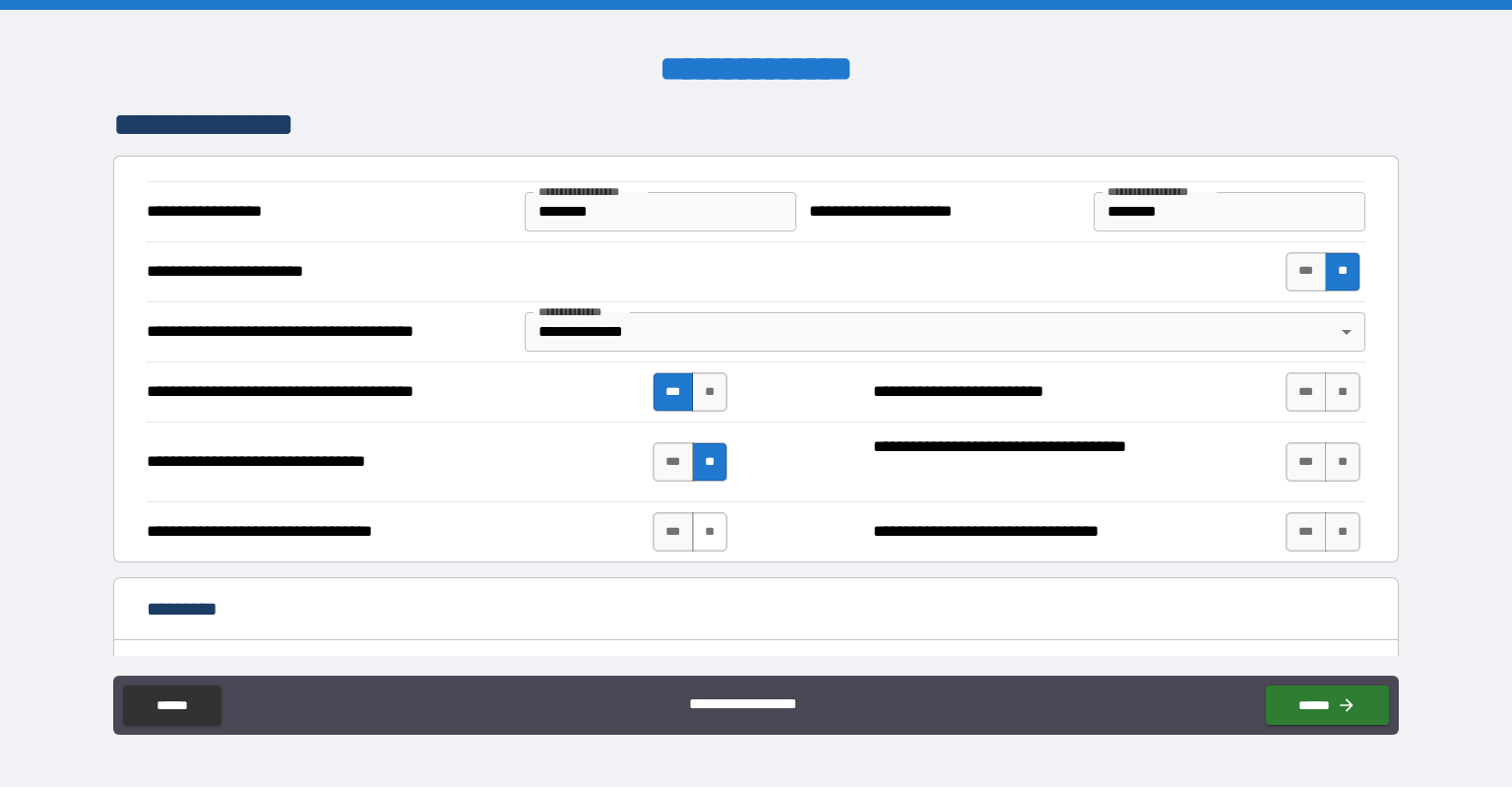 click on "**" at bounding box center [710, 532] 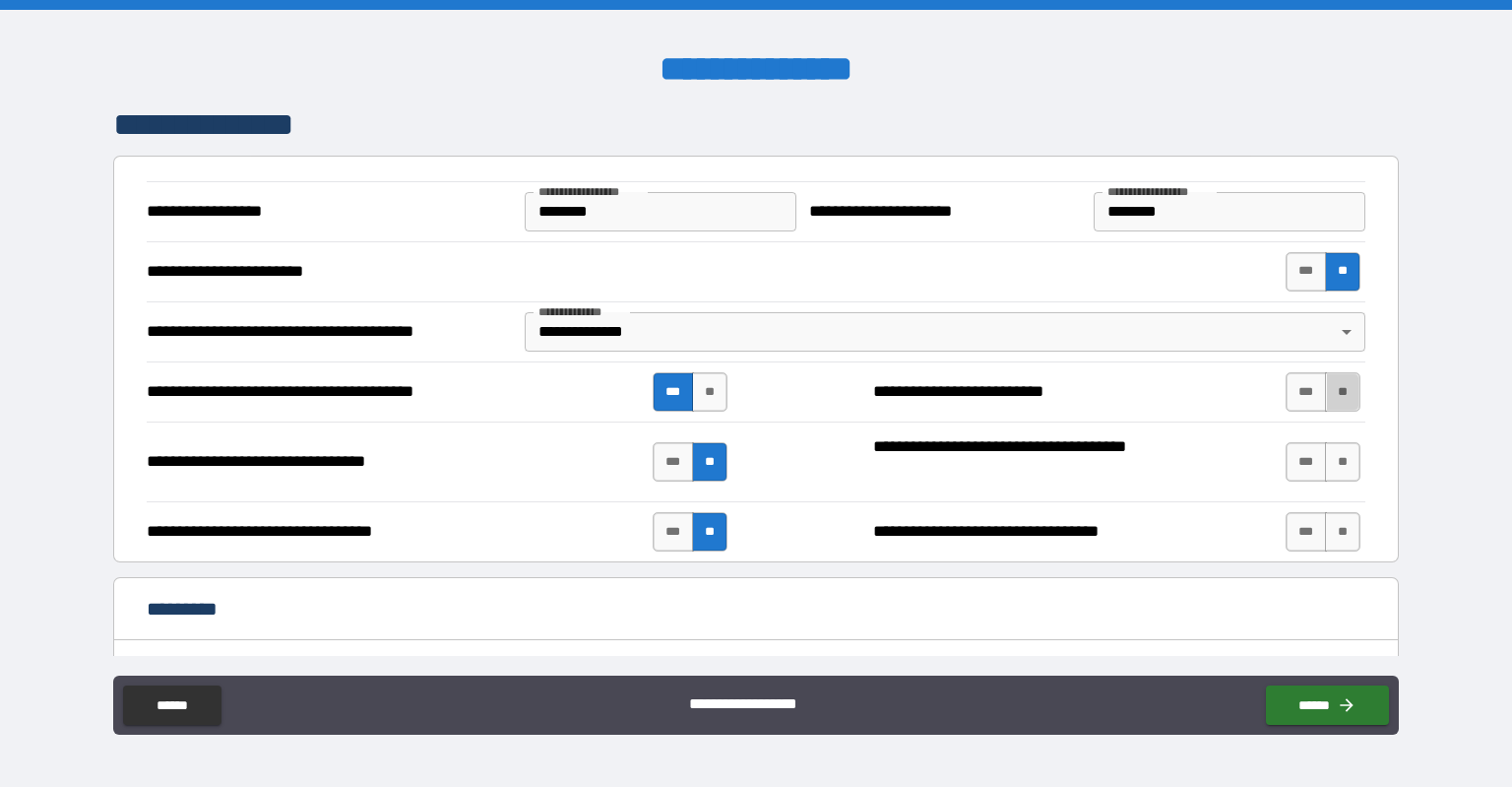 drag, startPoint x: 1331, startPoint y: 381, endPoint x: 1327, endPoint y: 422, distance: 41.19466 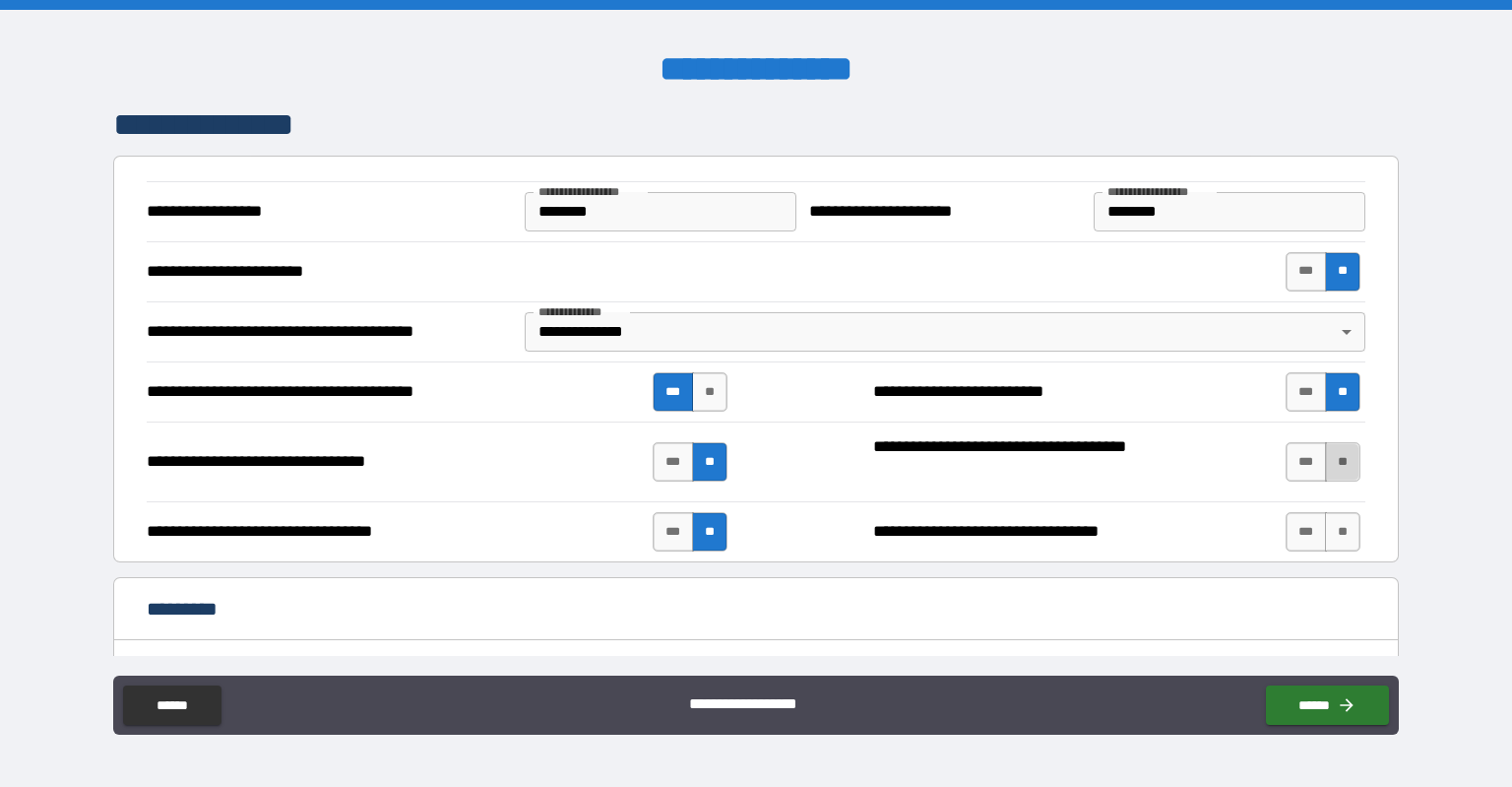 click on "**" at bounding box center (1343, 462) 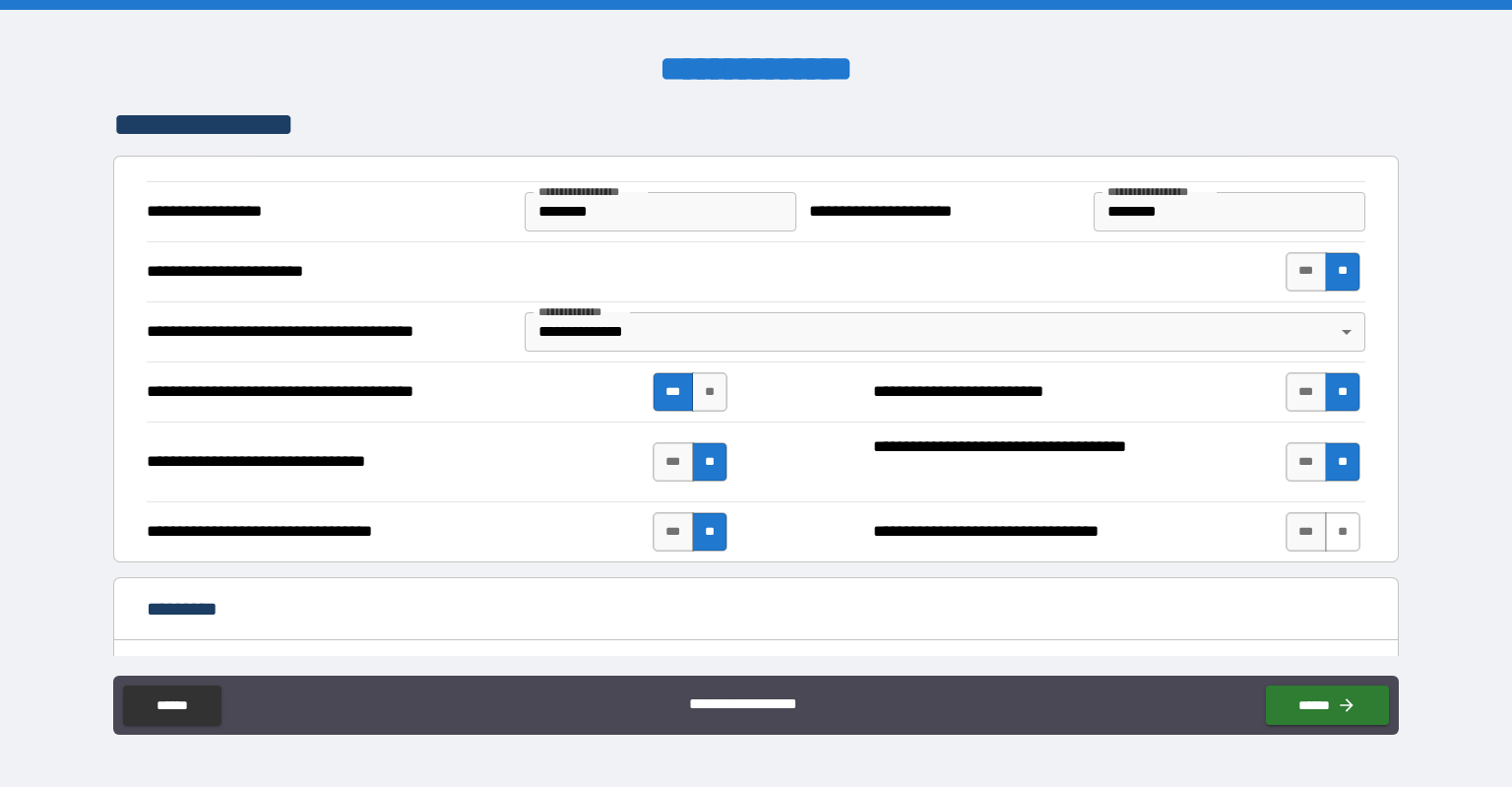 click on "**" at bounding box center [1343, 532] 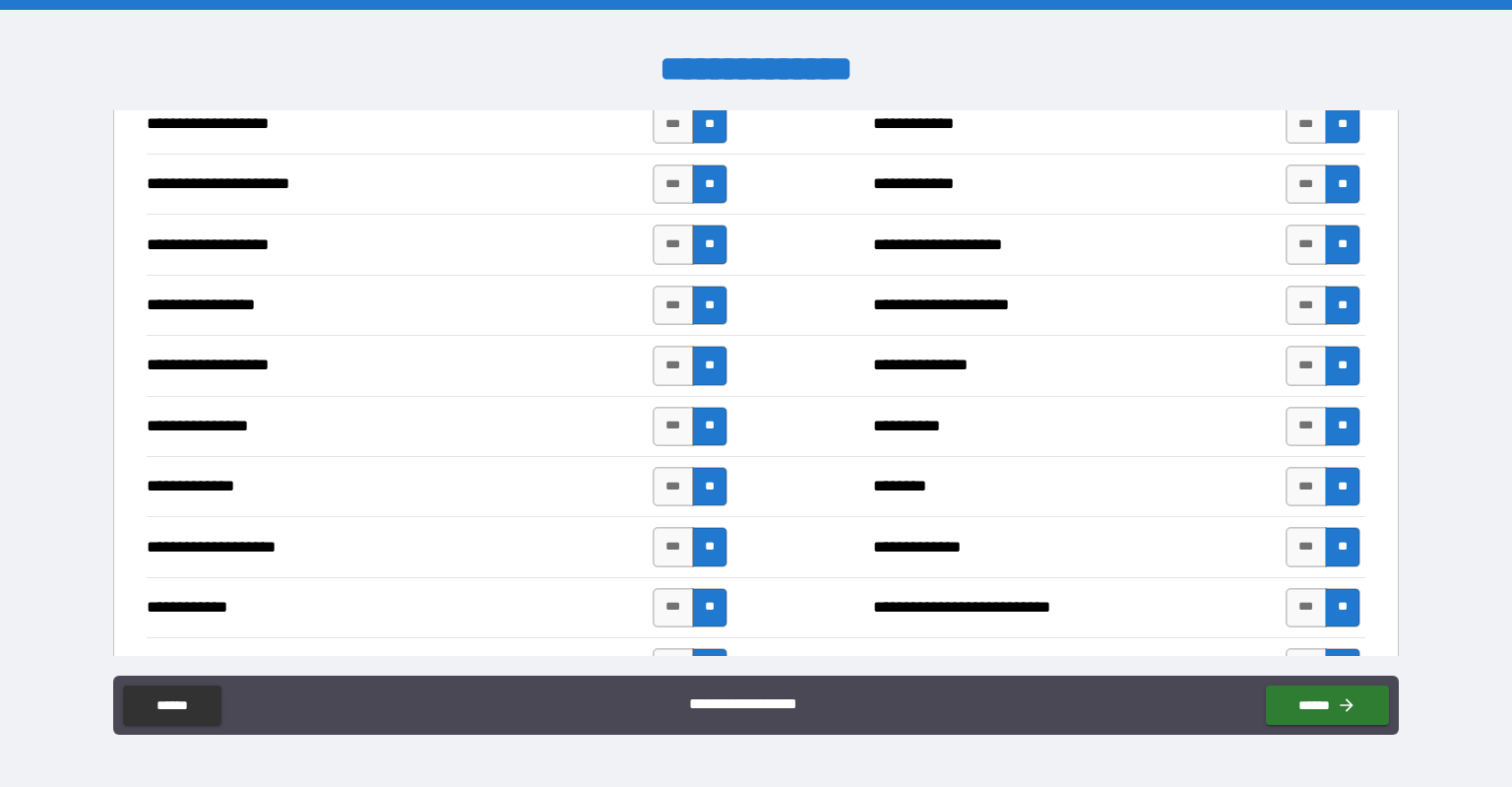 scroll, scrollTop: 2856, scrollLeft: 0, axis: vertical 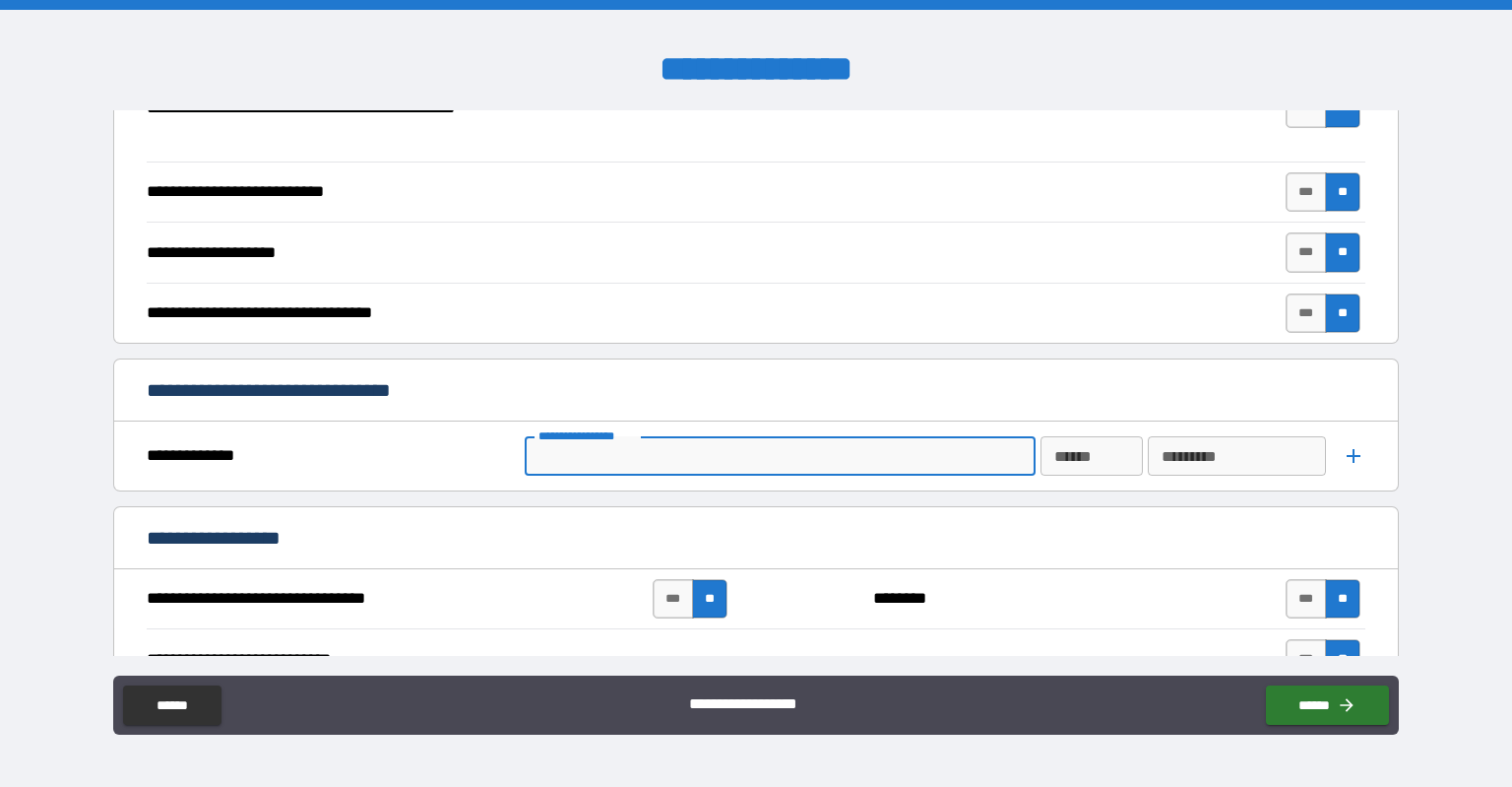 click on "**********" at bounding box center (779, 456) 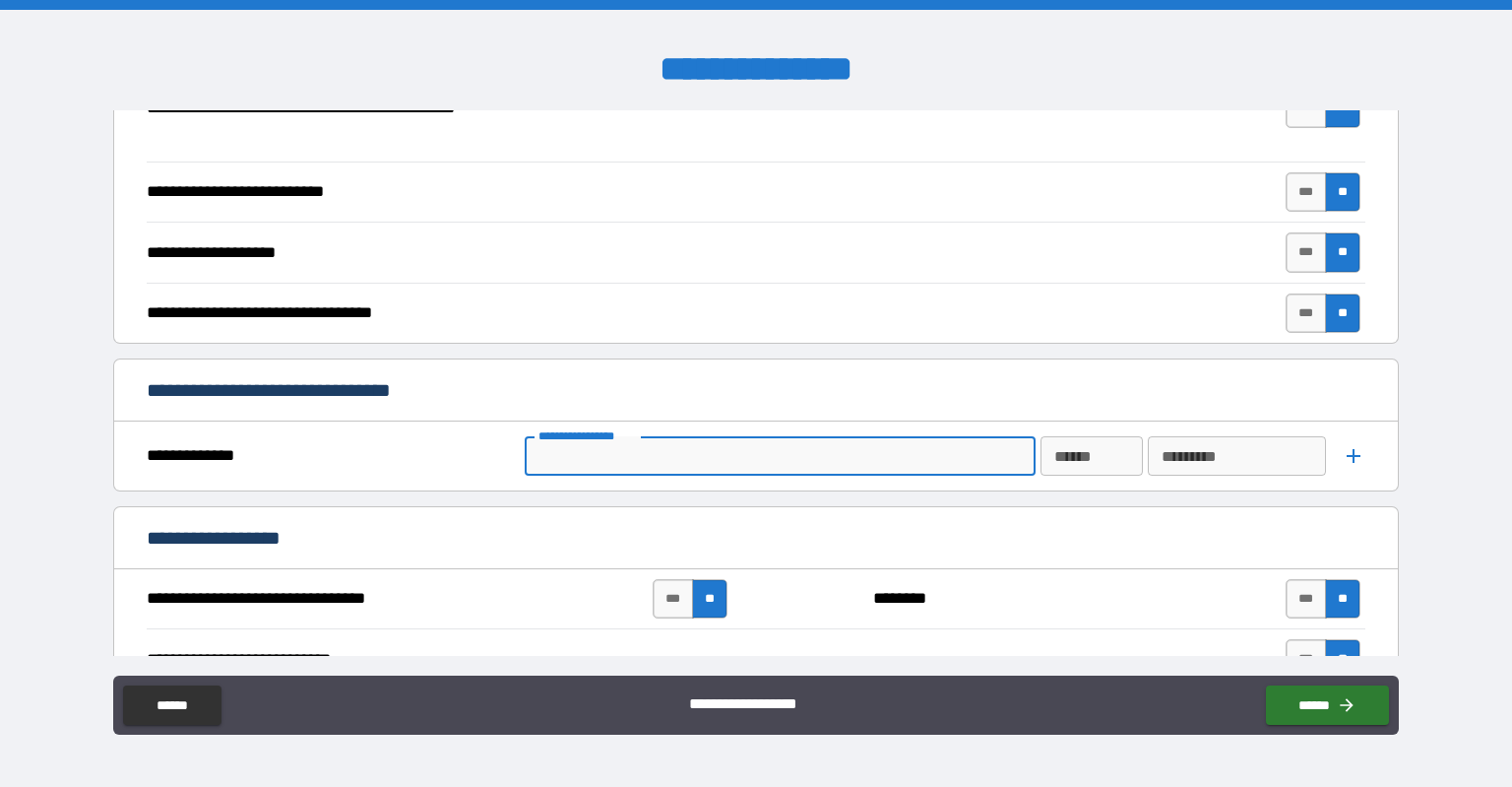 paste on "**********" 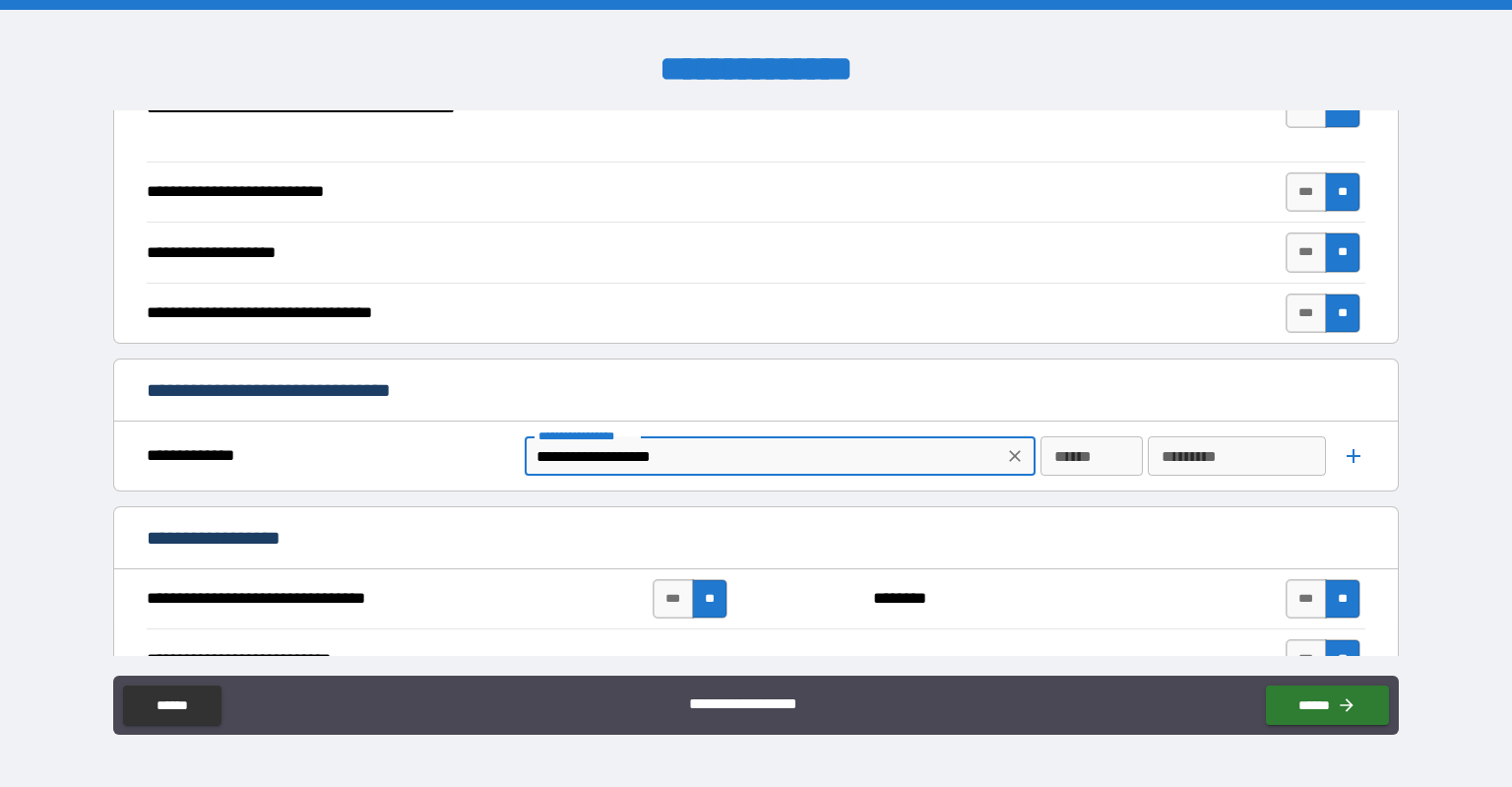 drag, startPoint x: 655, startPoint y: 452, endPoint x: 722, endPoint y: 456, distance: 67.119297 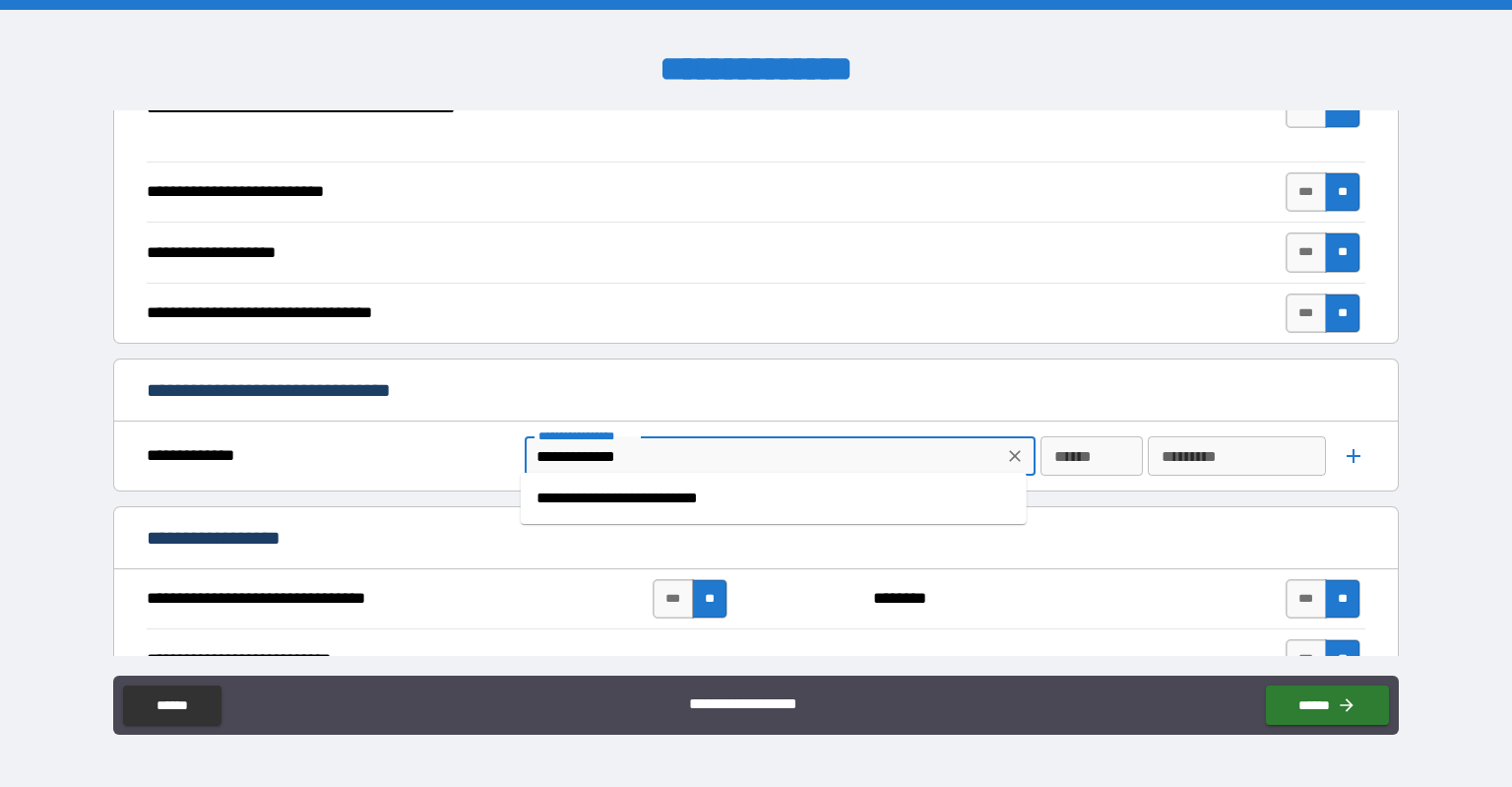 type on "**********" 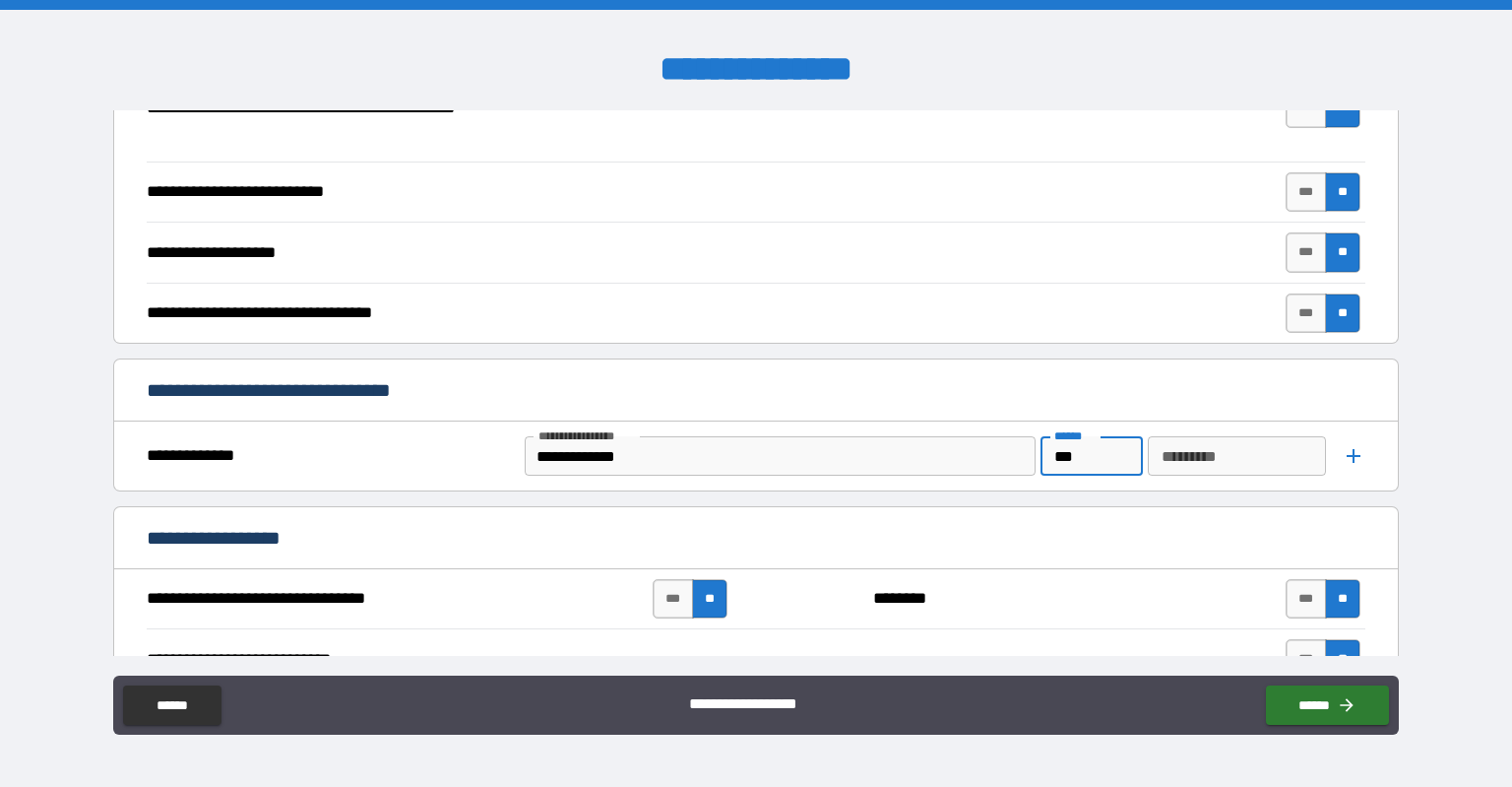 type on "***" 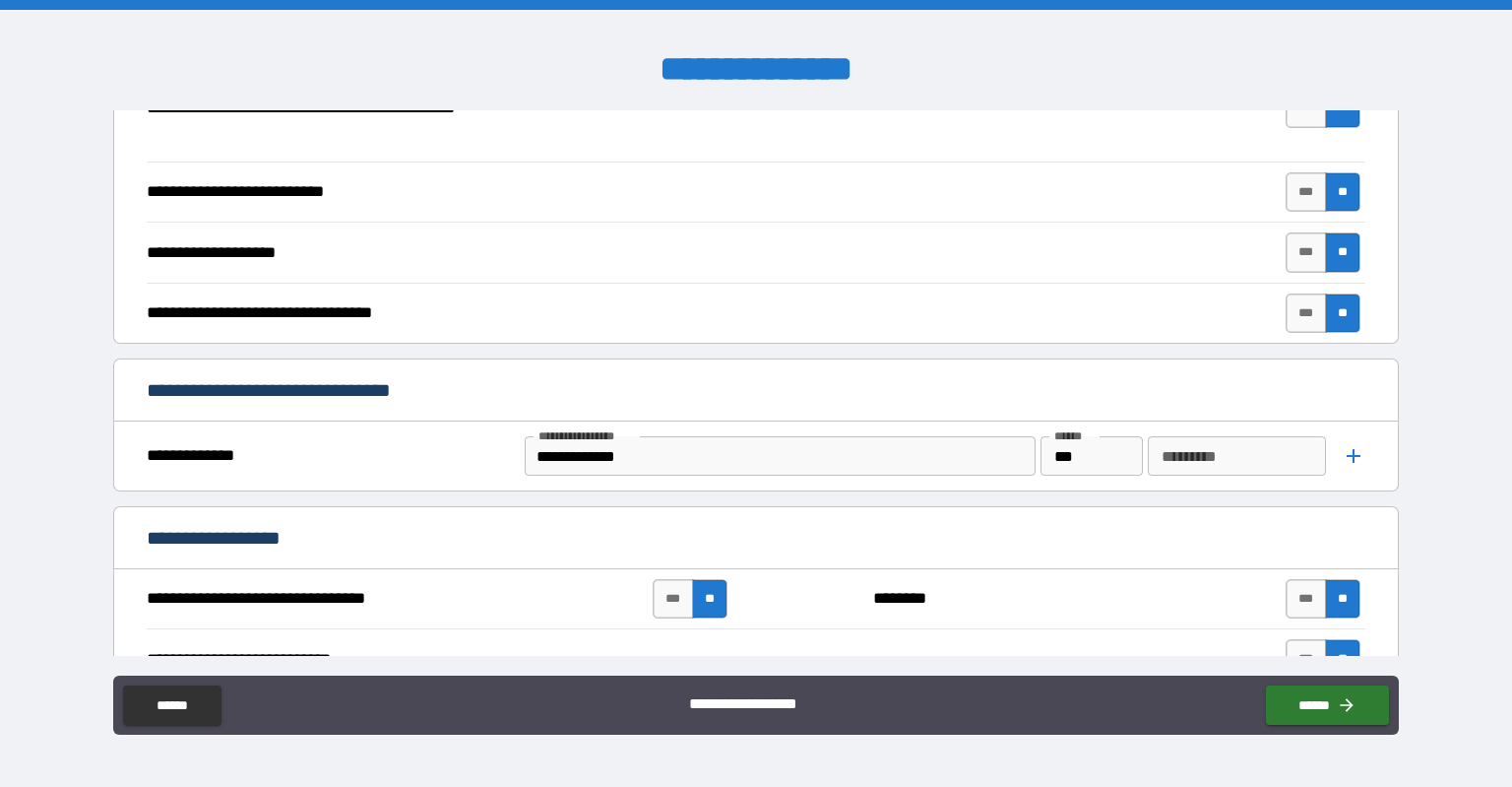 click on "***" at bounding box center (1092, 456) 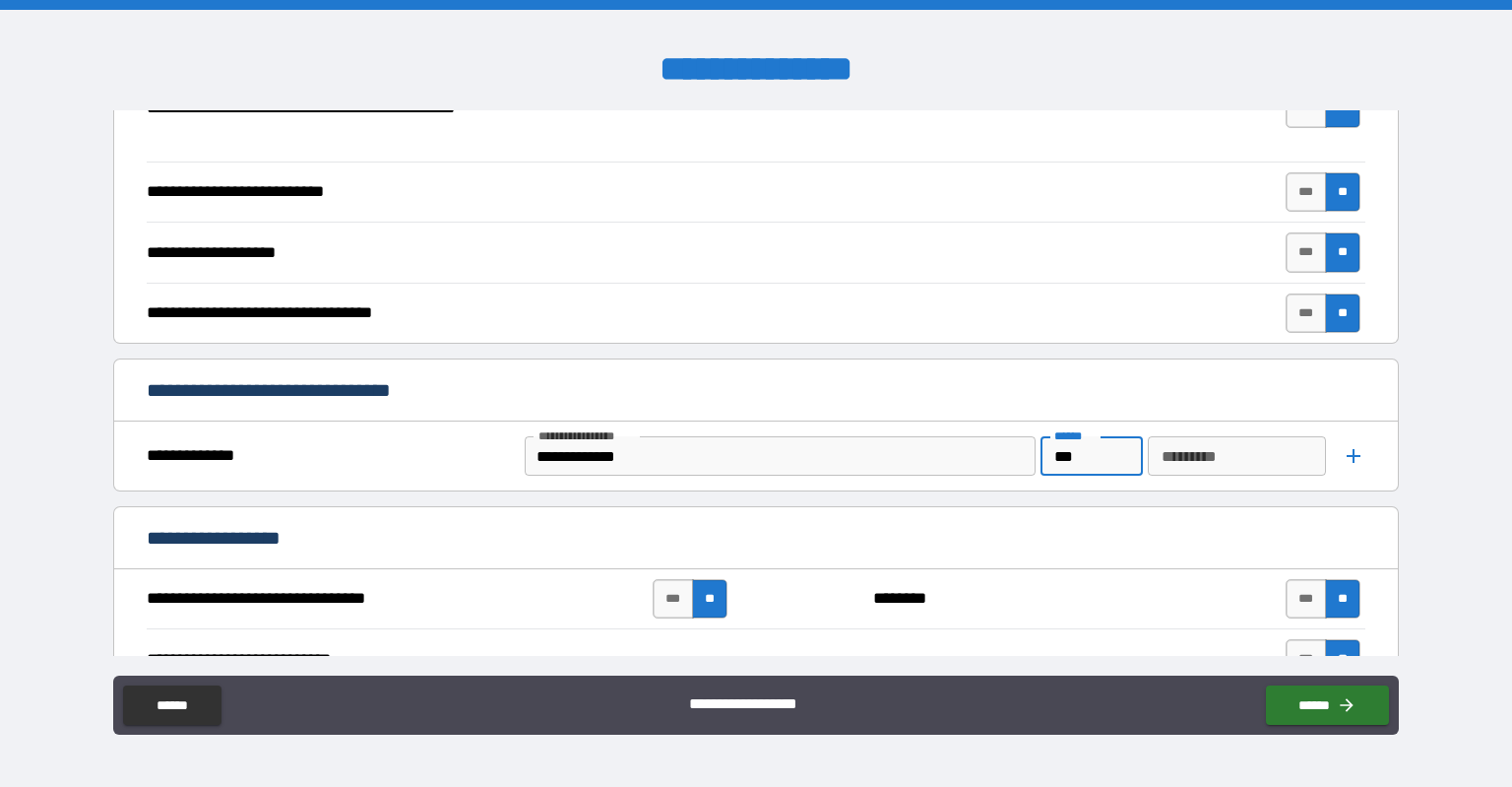 click on "*********" at bounding box center [1237, 456] 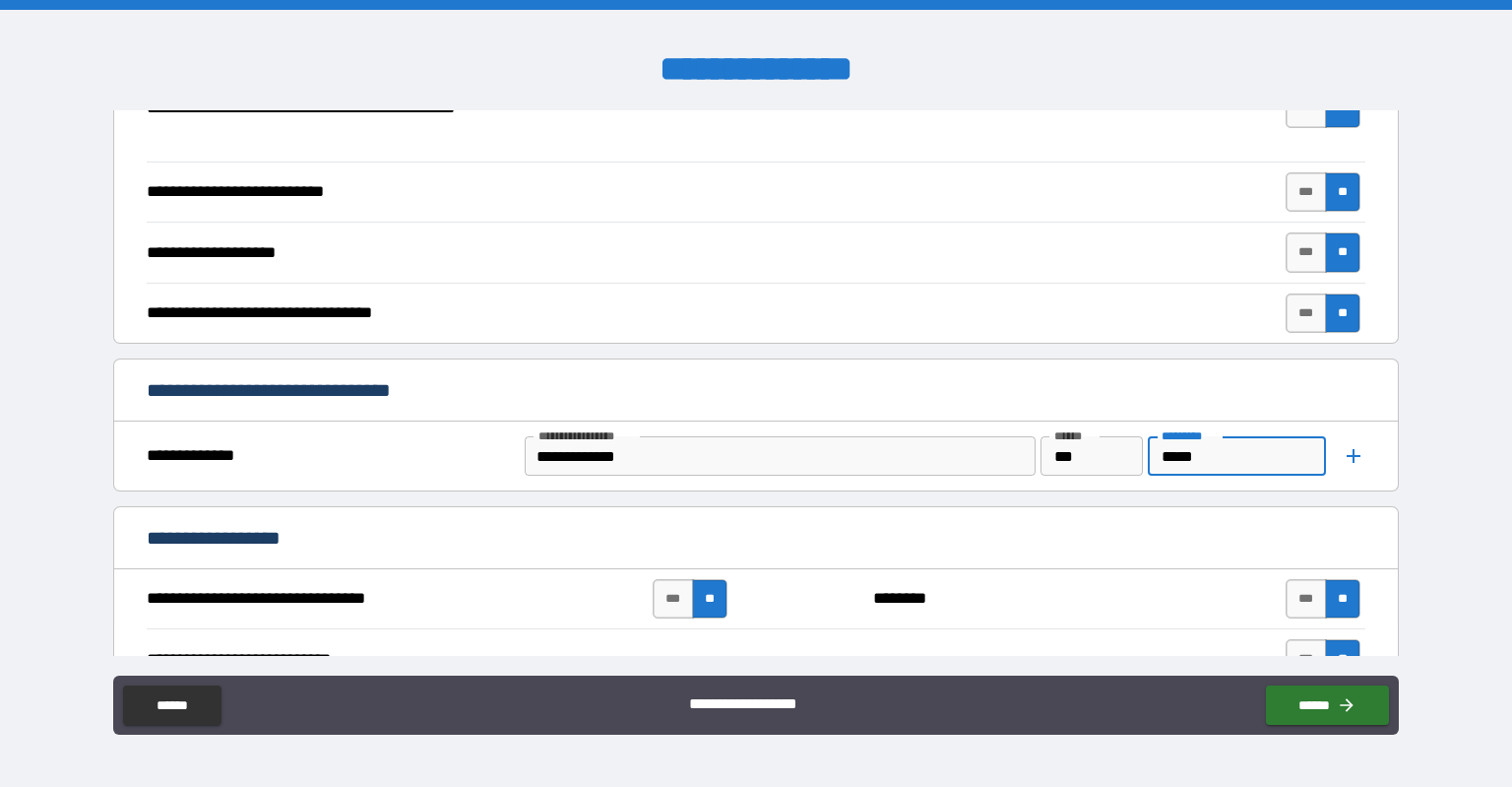 type on "*****" 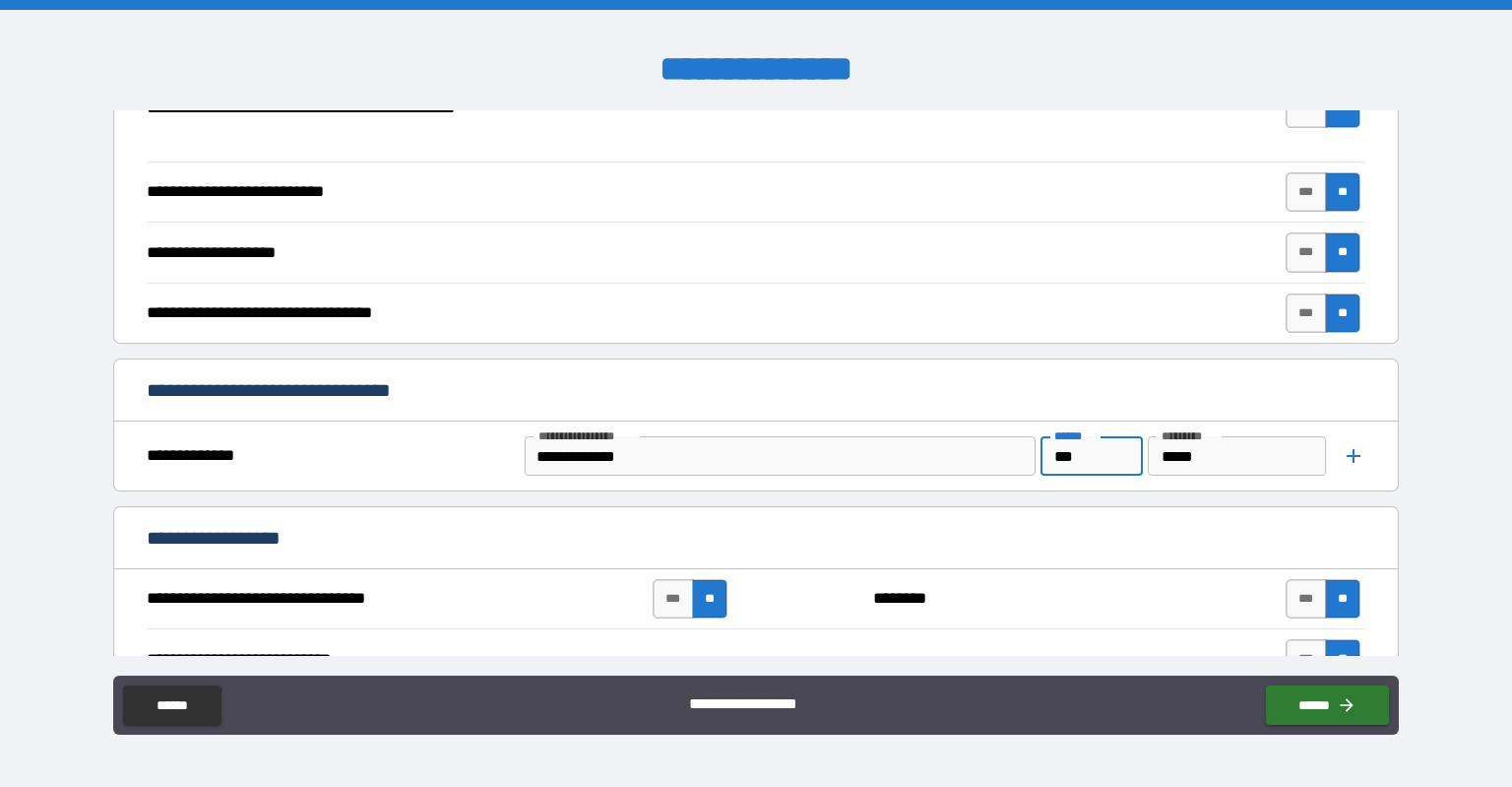 click on "***" at bounding box center (1092, 456) 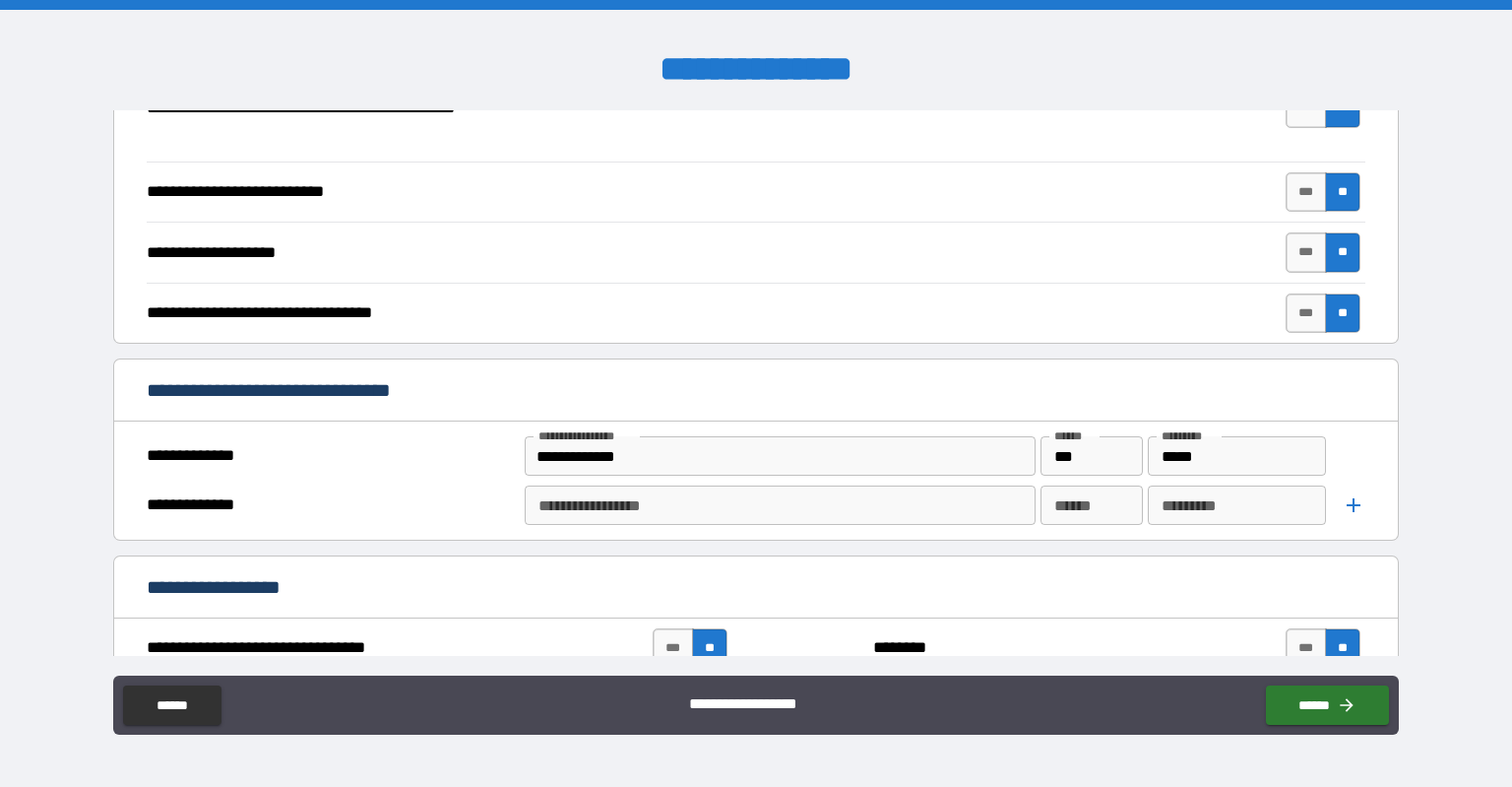 click on "**********" at bounding box center [780, 505] 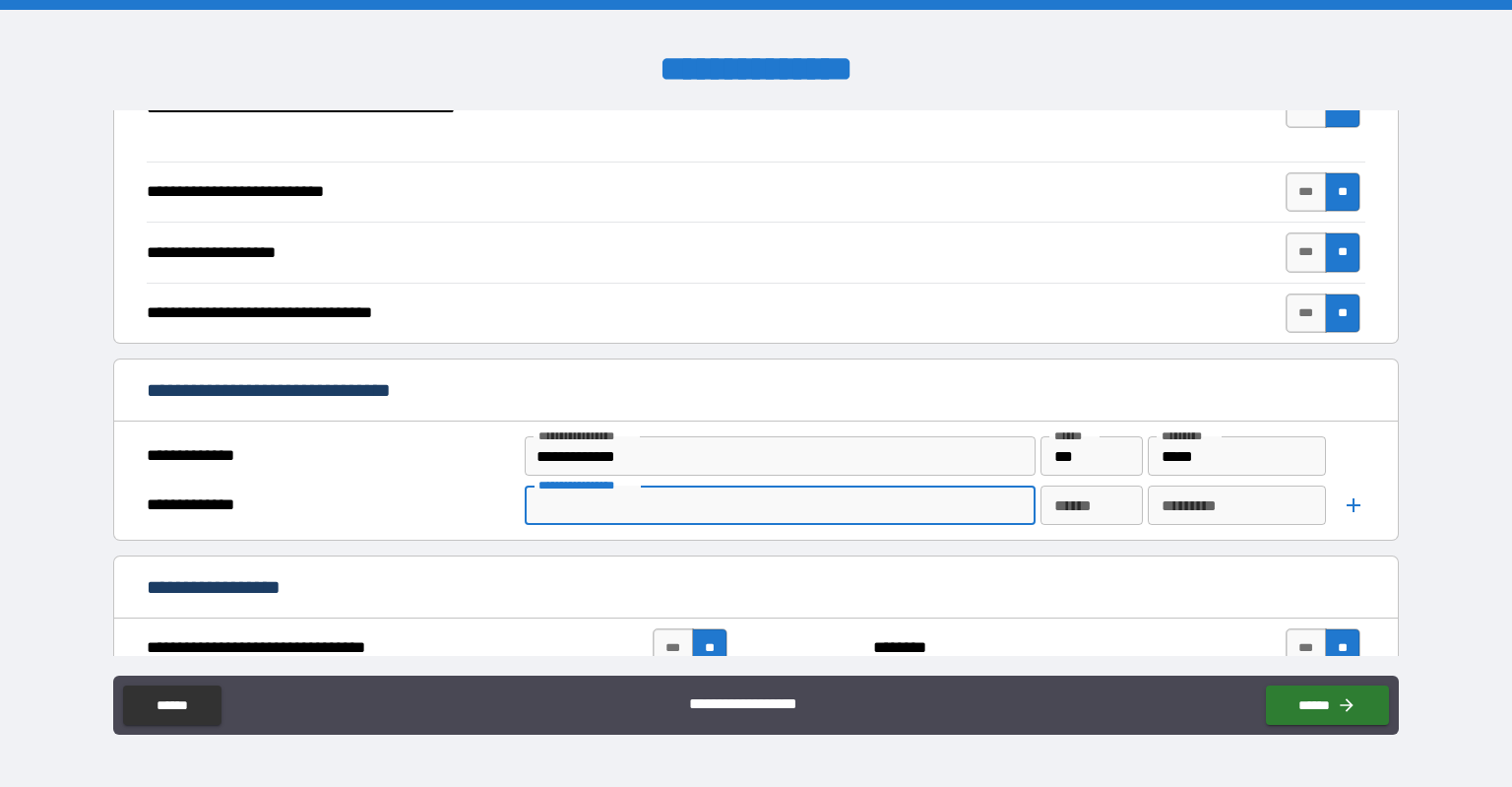 click on "**********" at bounding box center [779, 505] 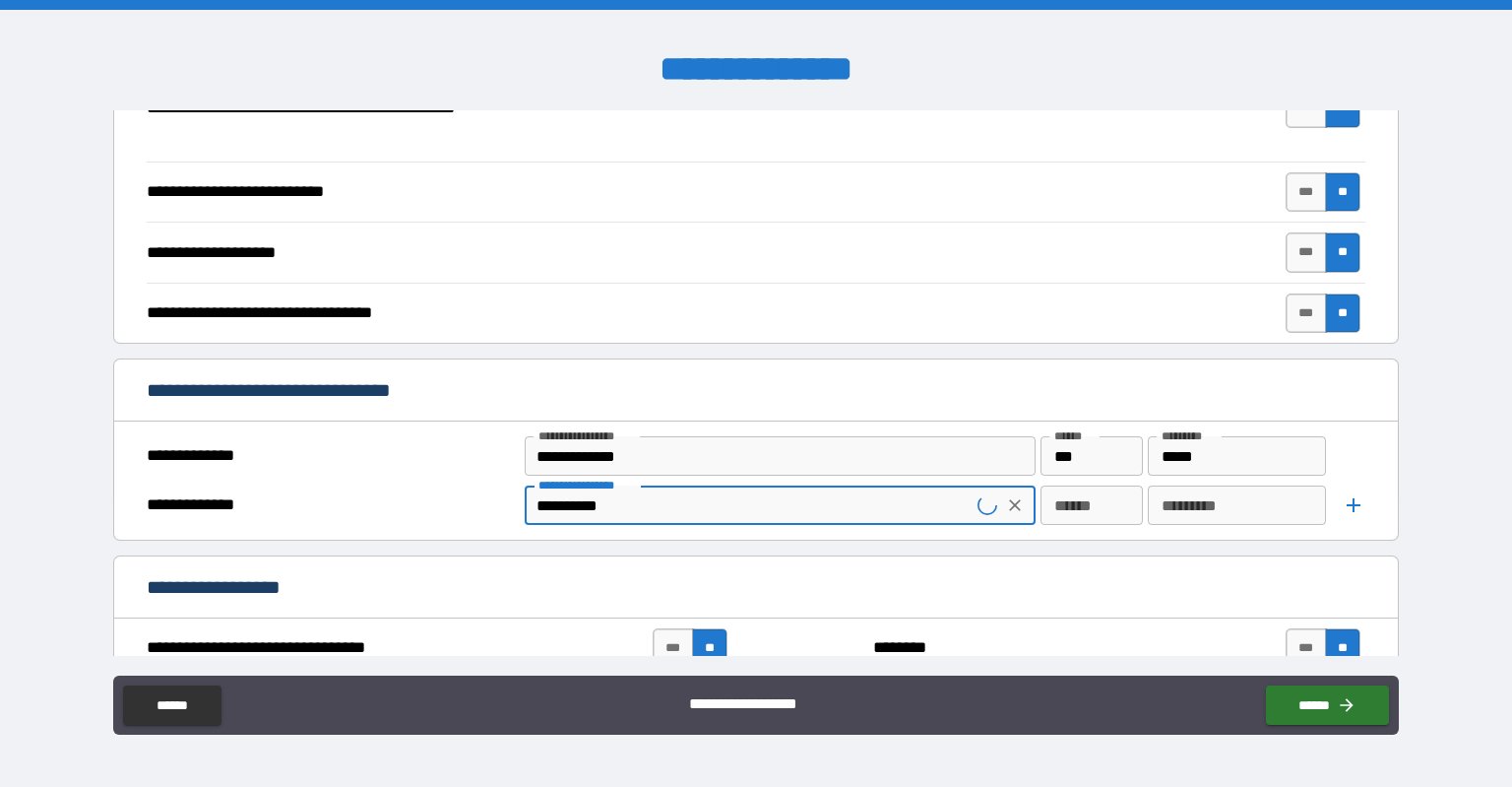 type on "**********" 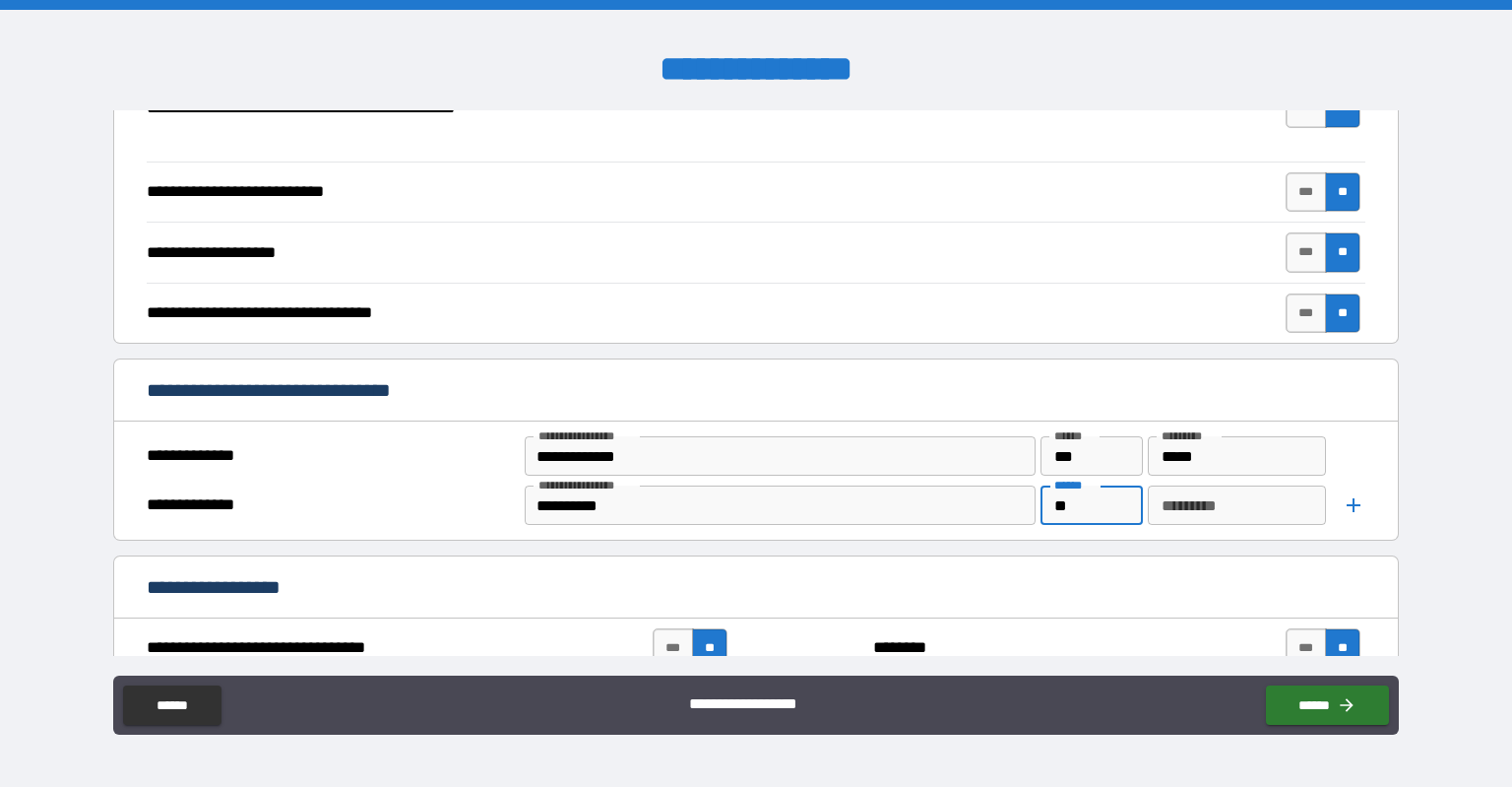 type on "**" 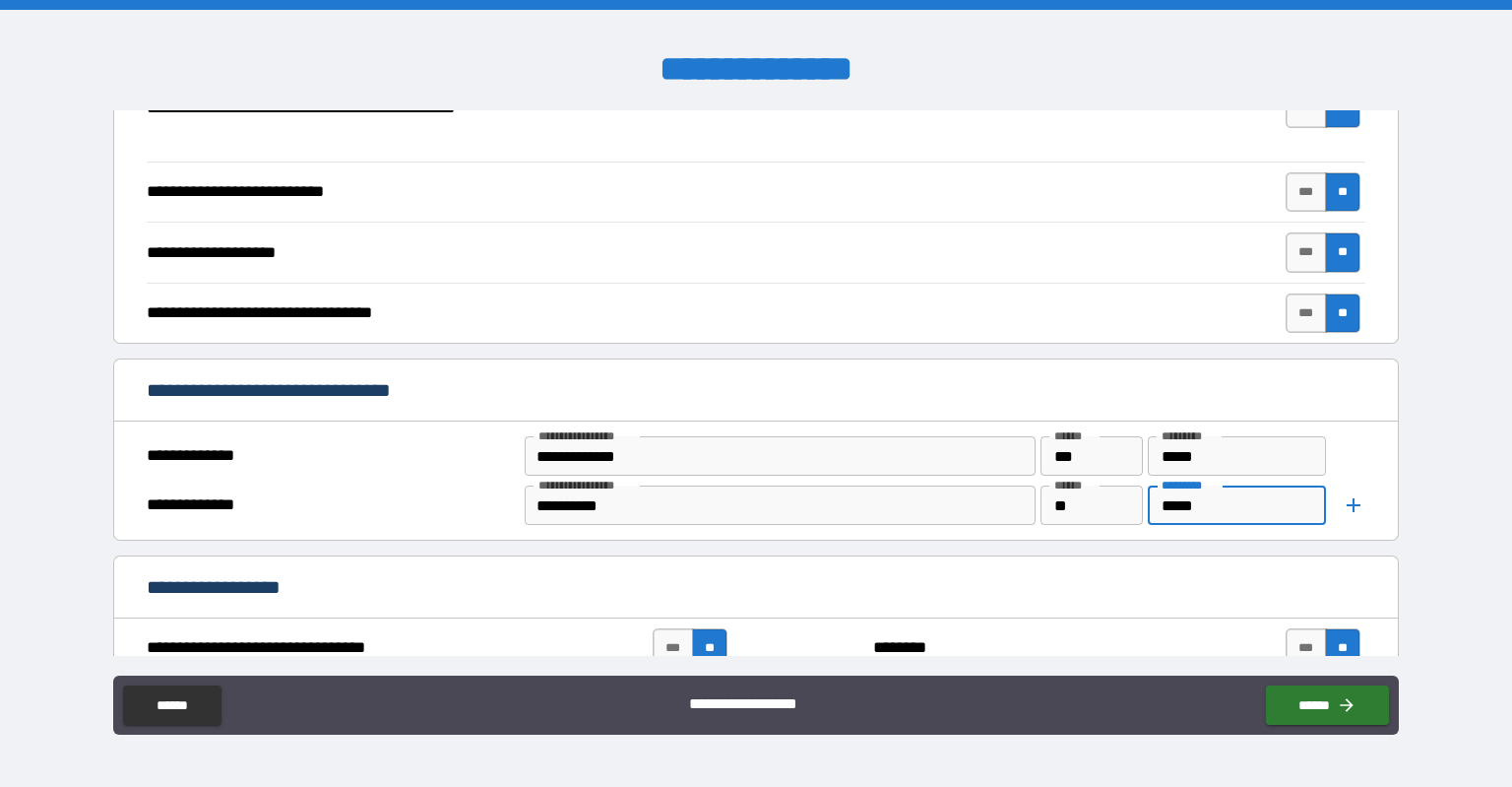 type on "*****" 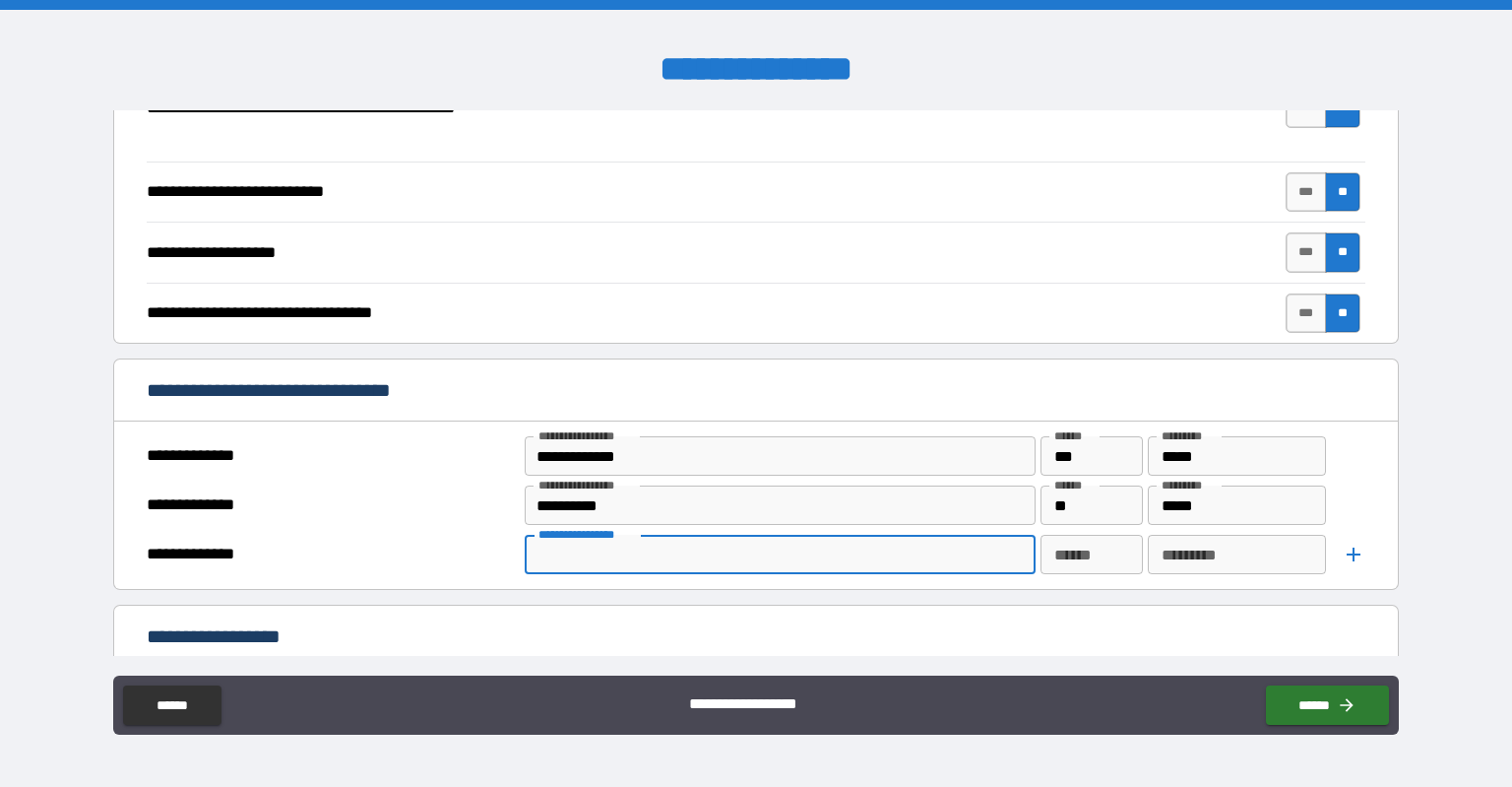 click on "**********" at bounding box center [779, 555] 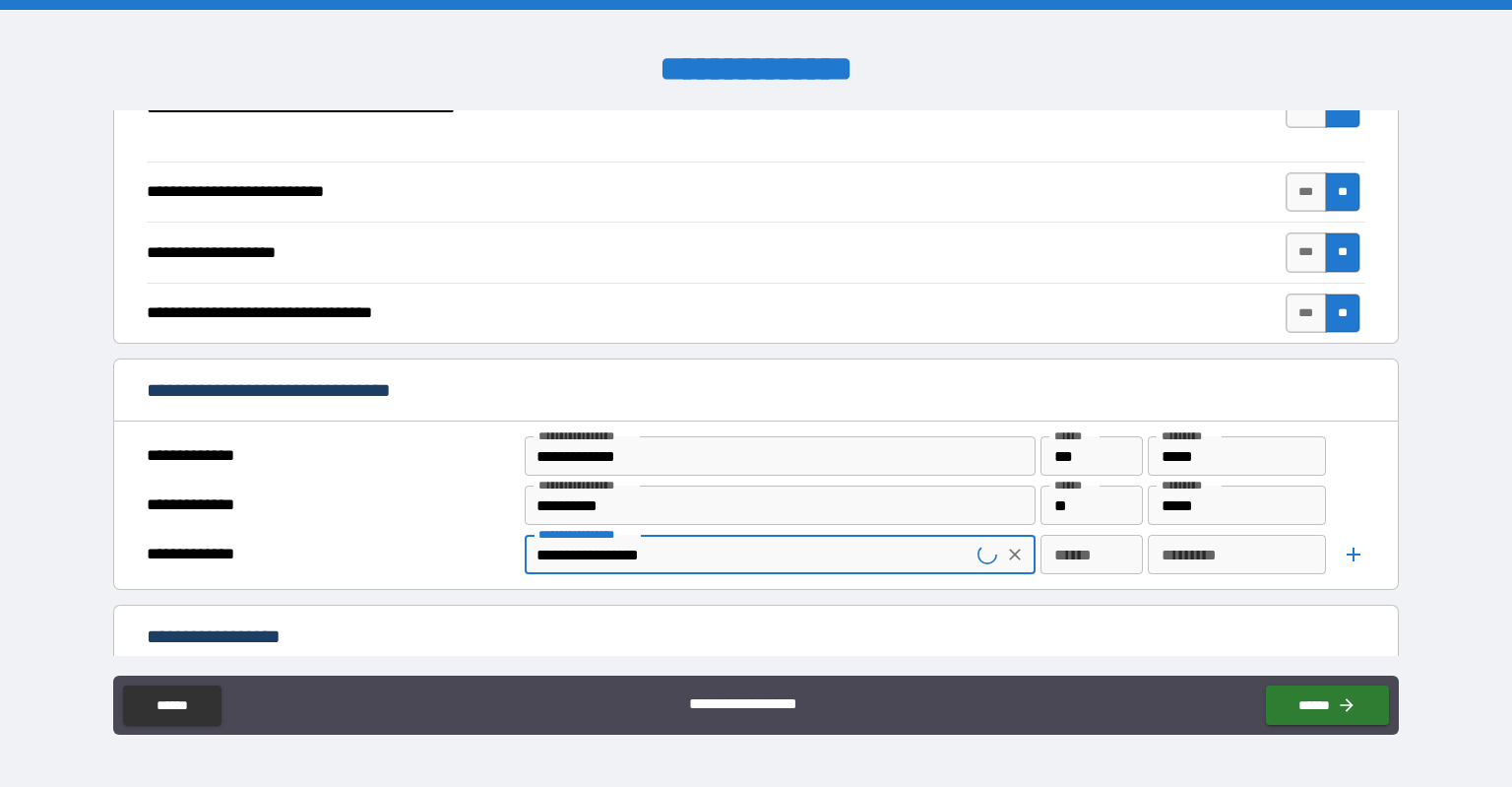 type on "**********" 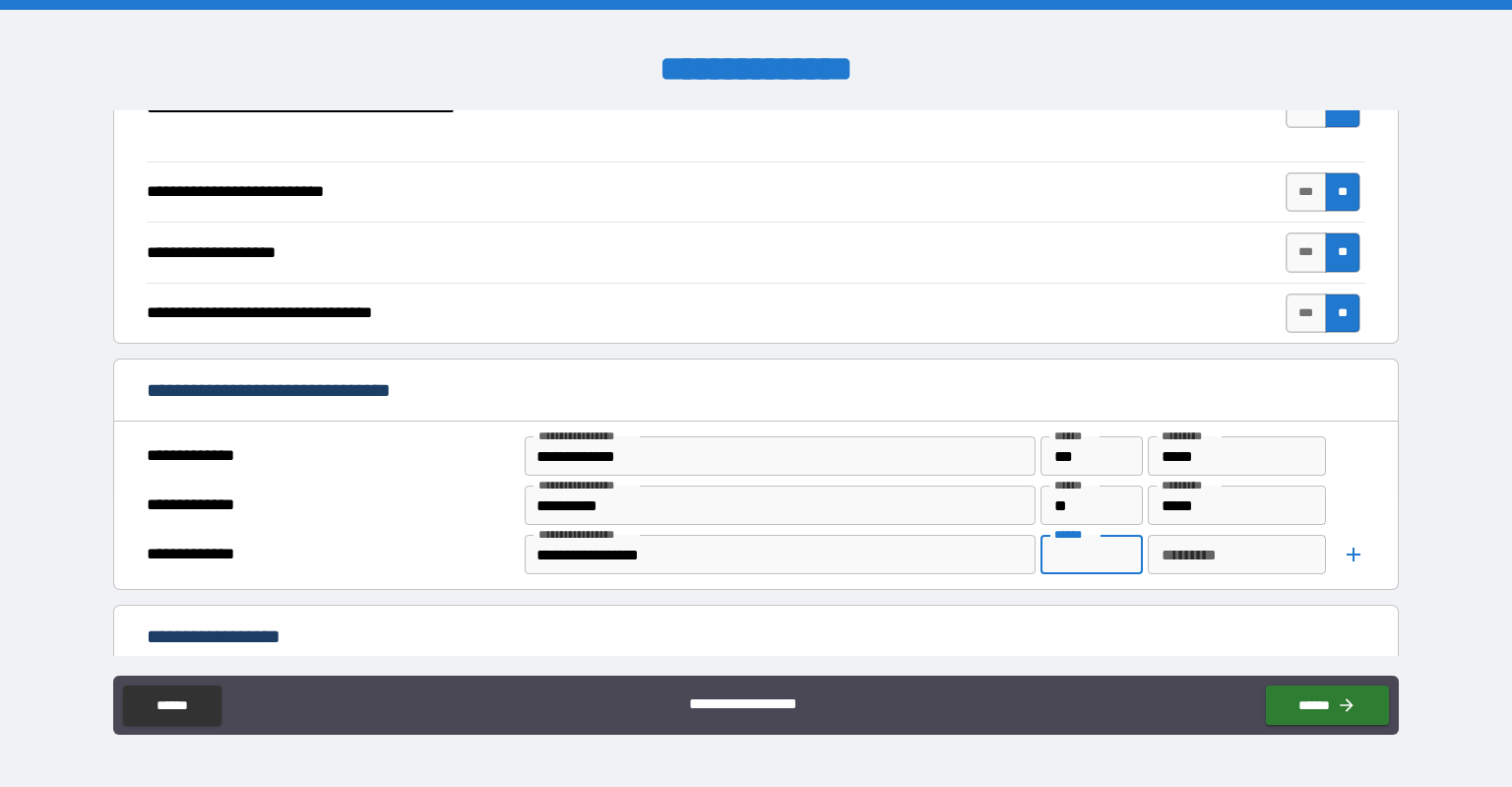 click on "******" at bounding box center [1092, 555] 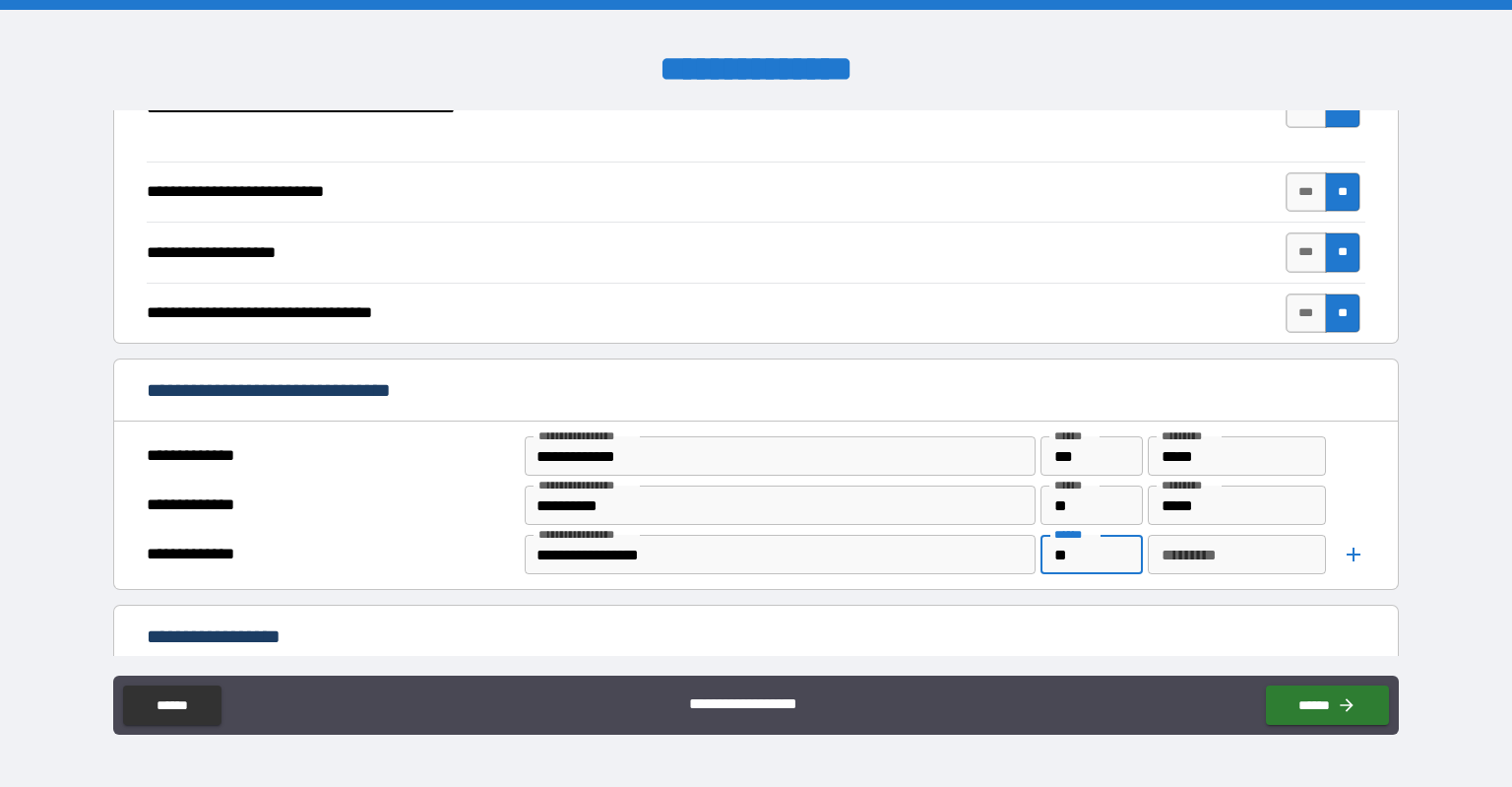 type on "**" 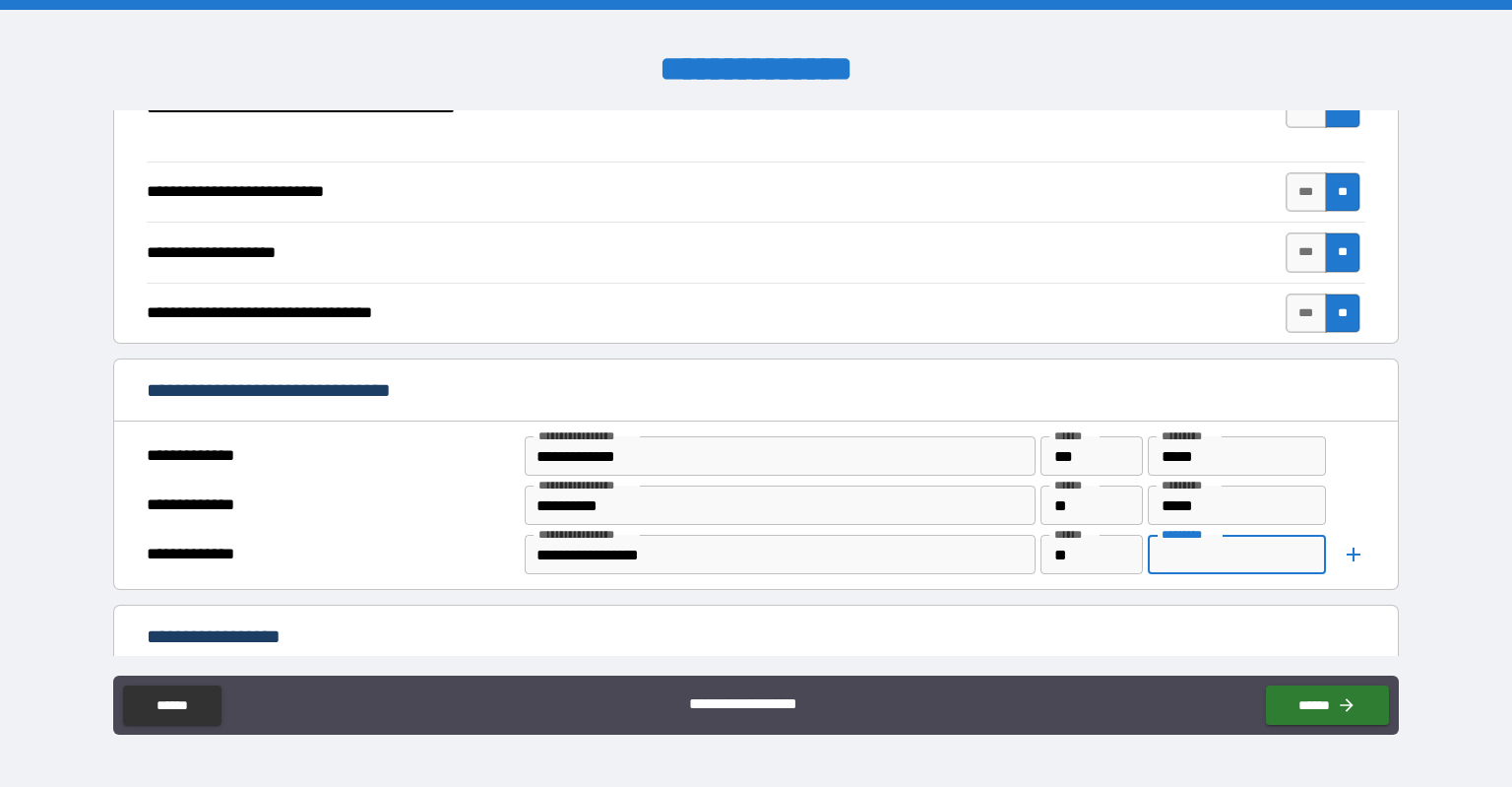 click on "*********" at bounding box center [1237, 555] 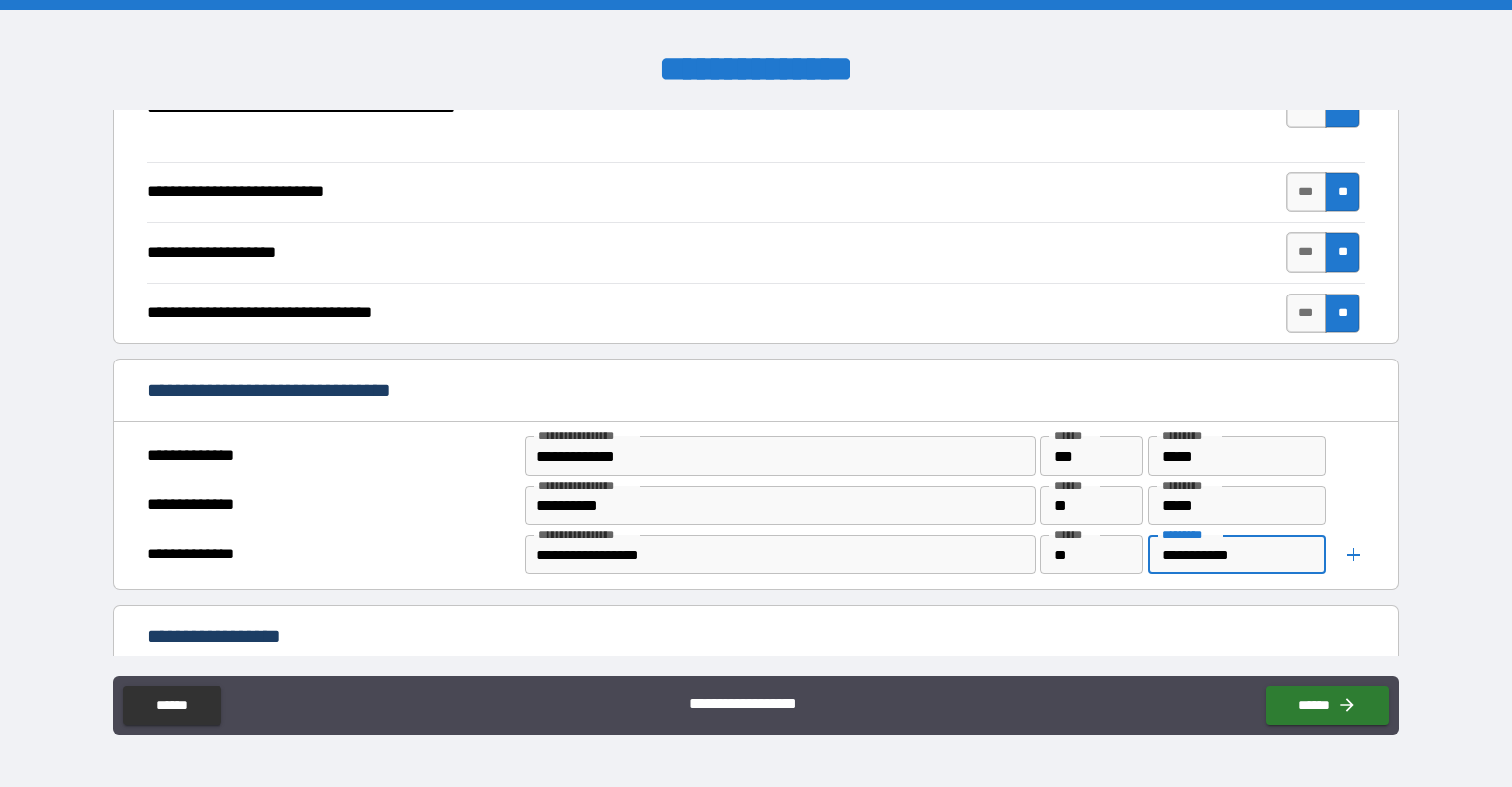 type on "**********" 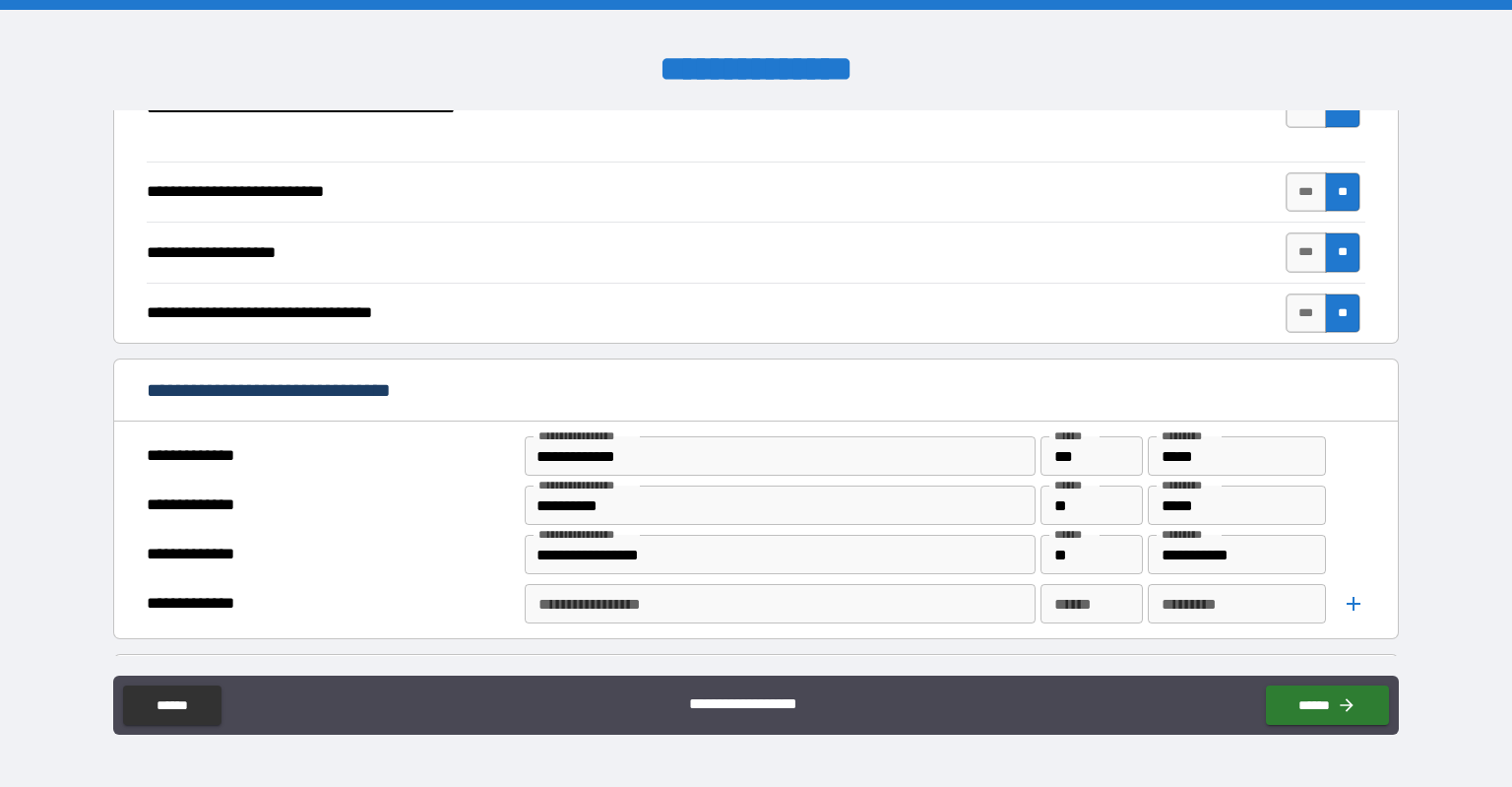 click on "**********" at bounding box center (780, 604) 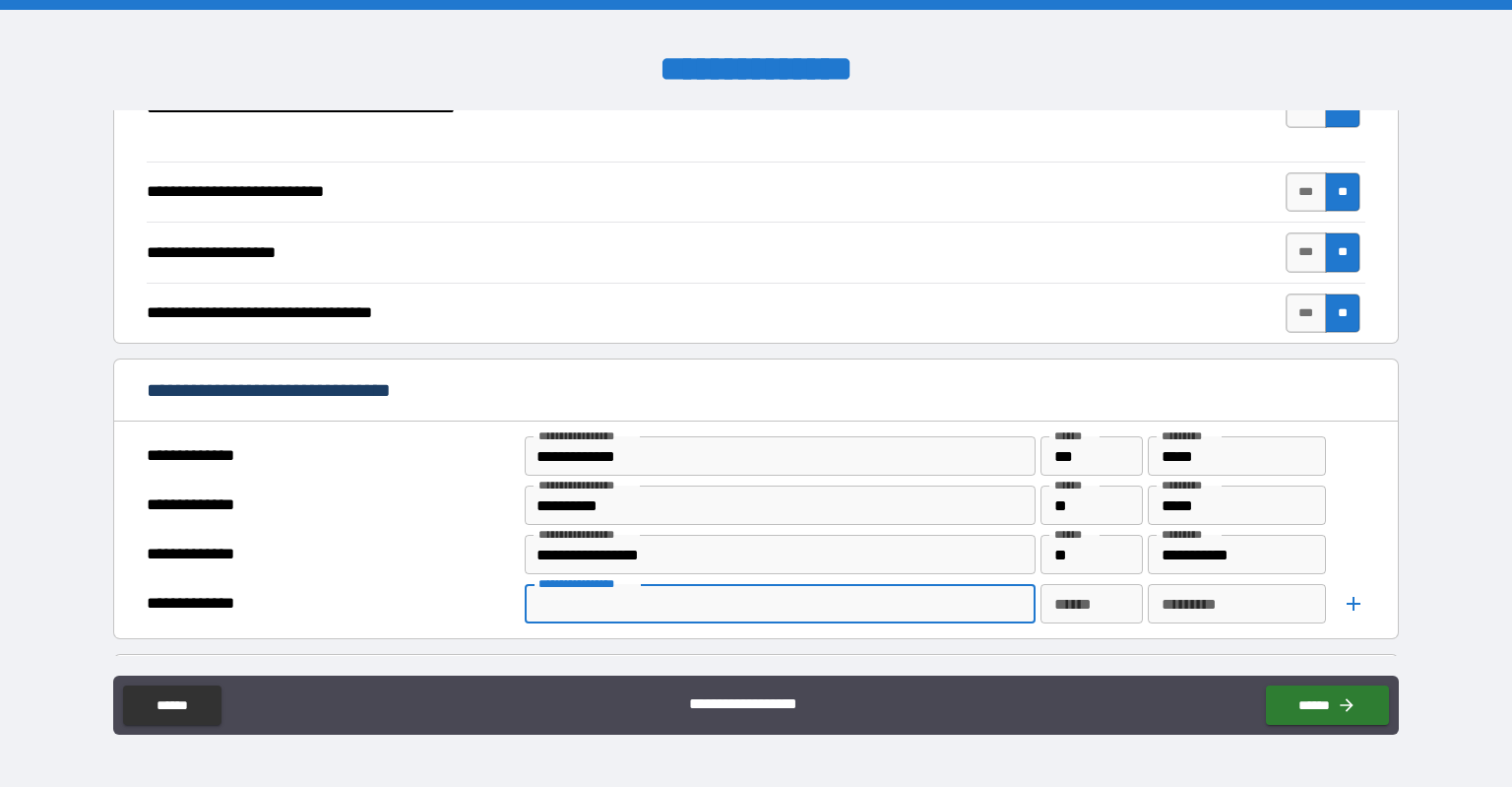 paste on "**********" 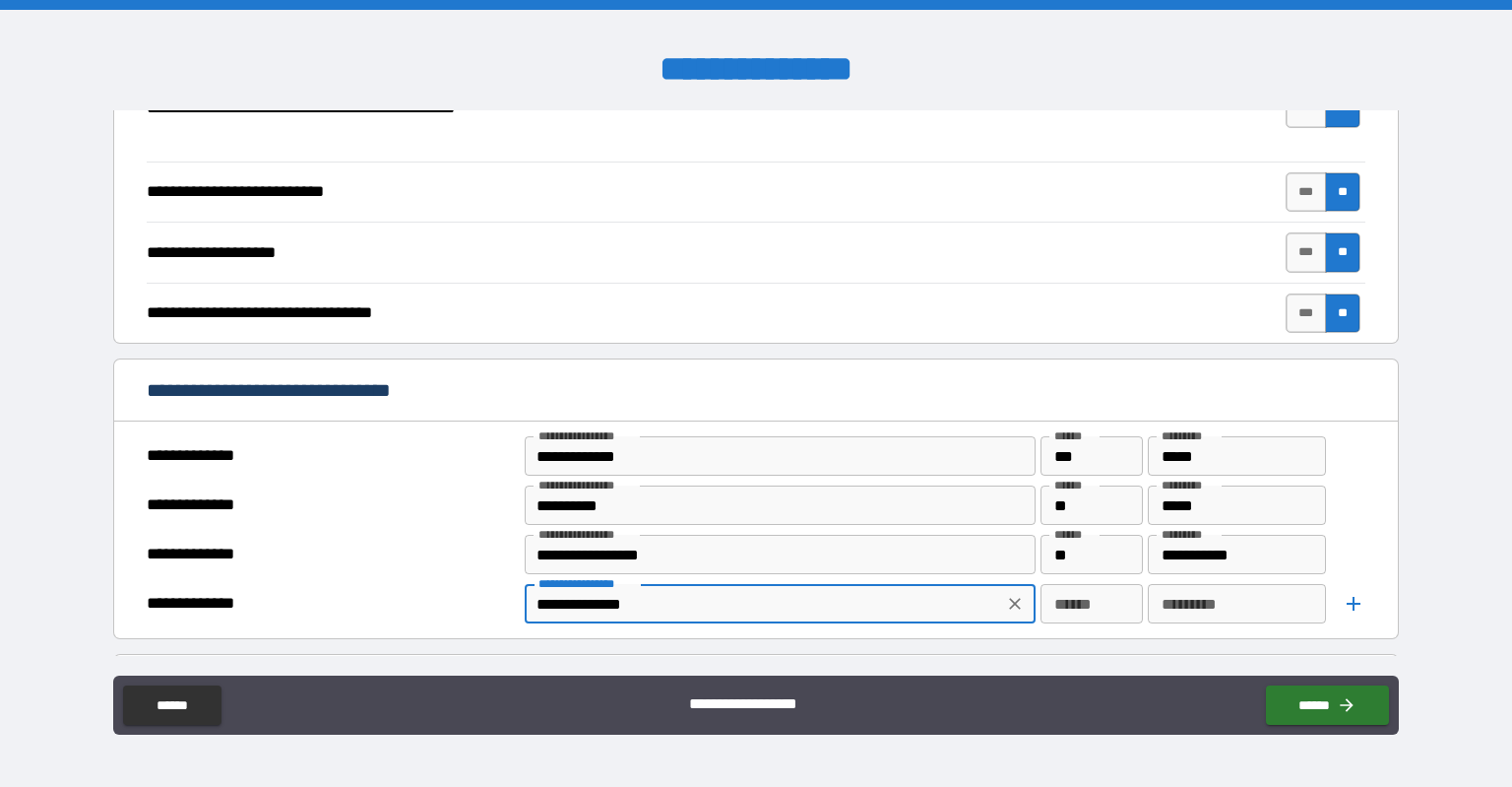 type on "**********" 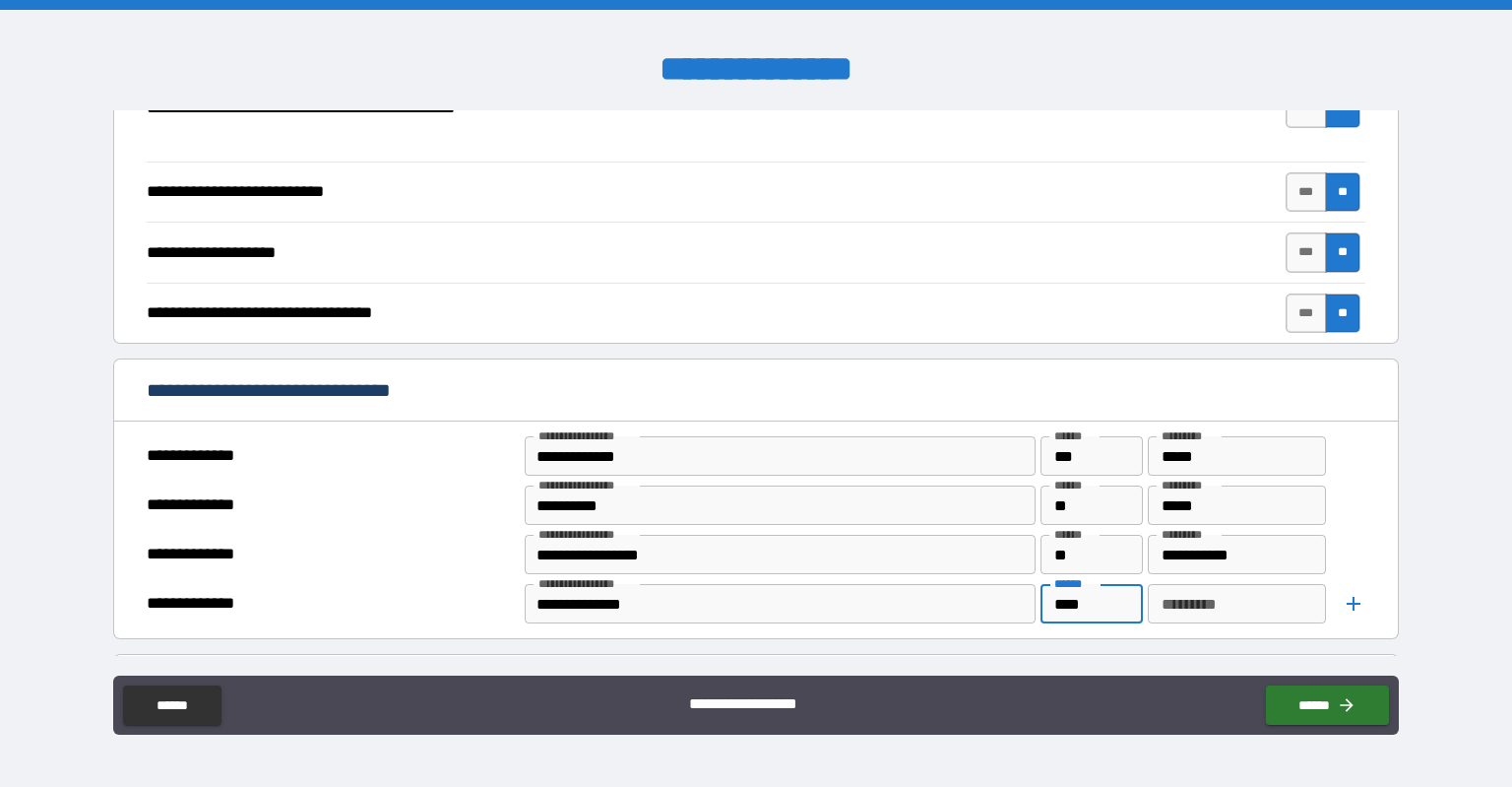 type on "****" 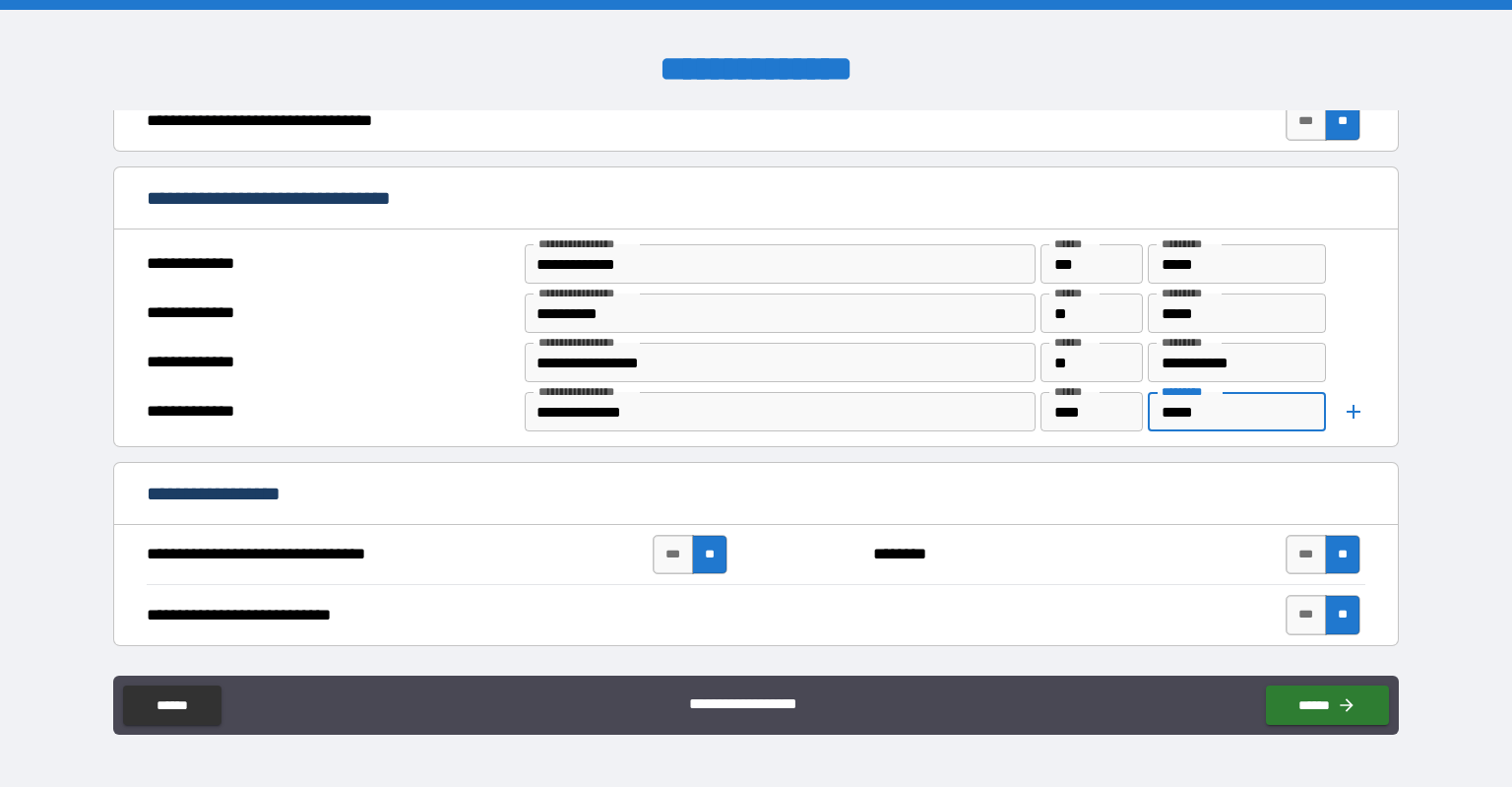 scroll, scrollTop: 788, scrollLeft: 0, axis: vertical 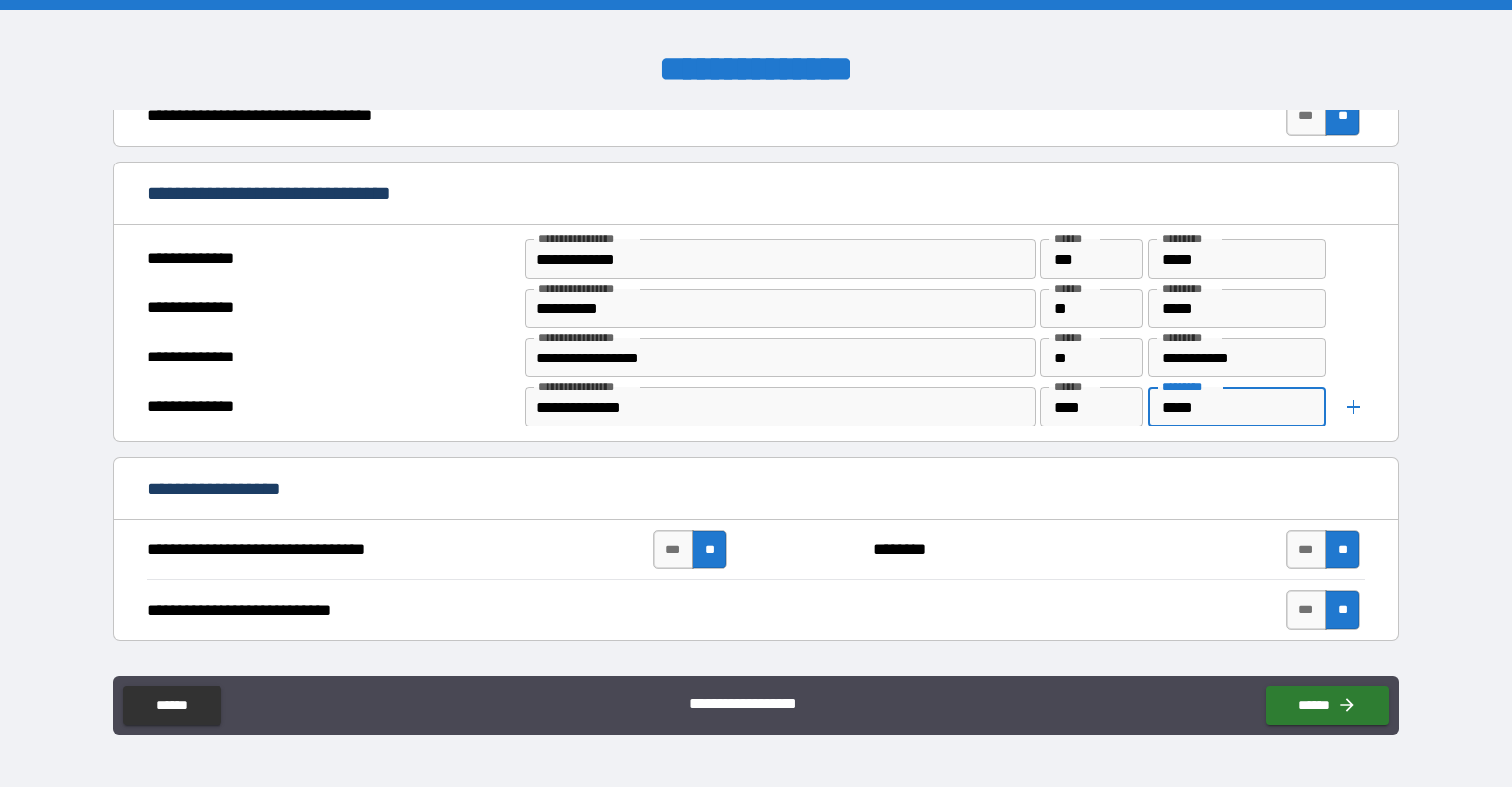 type on "*****" 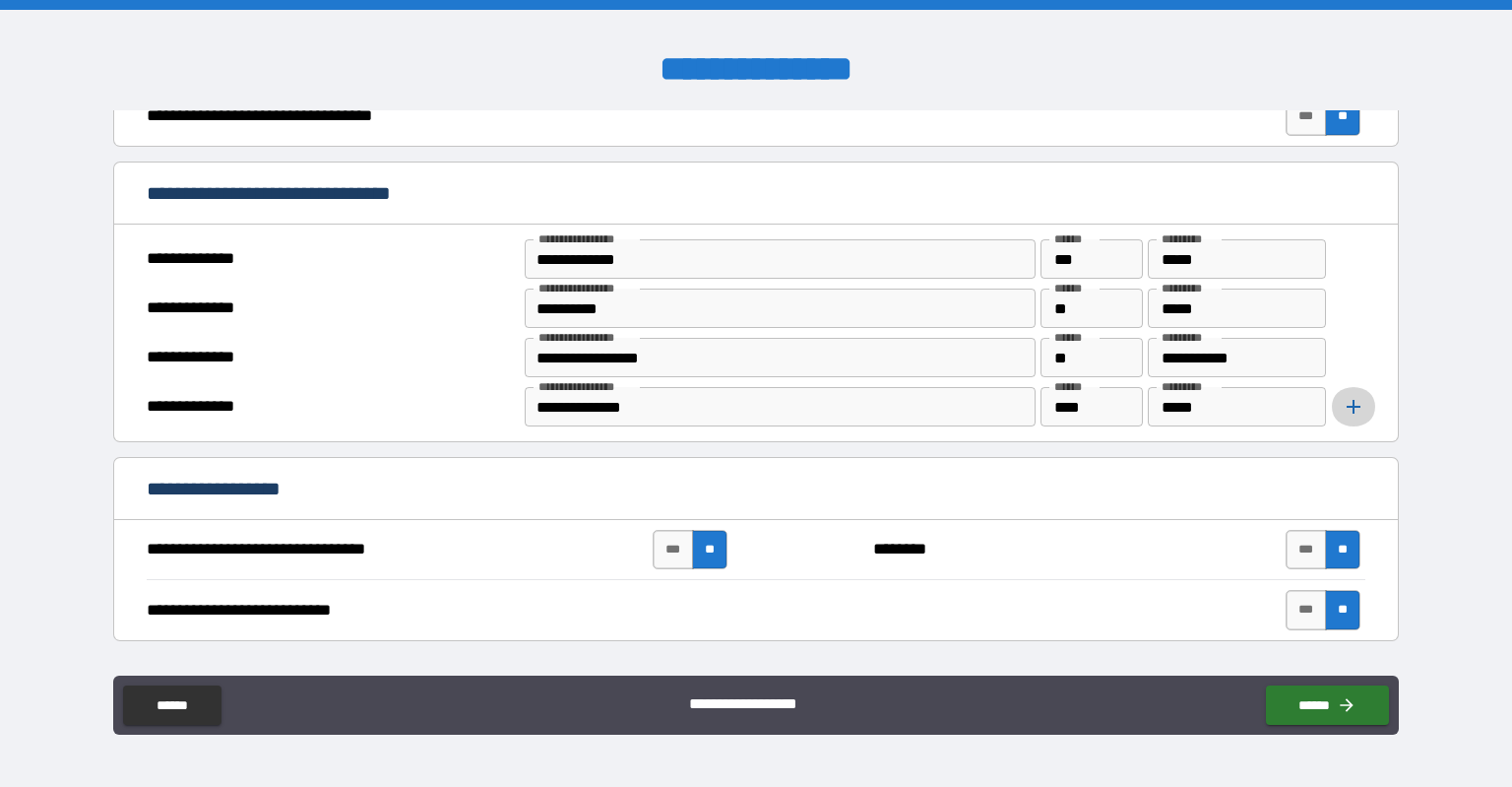 click 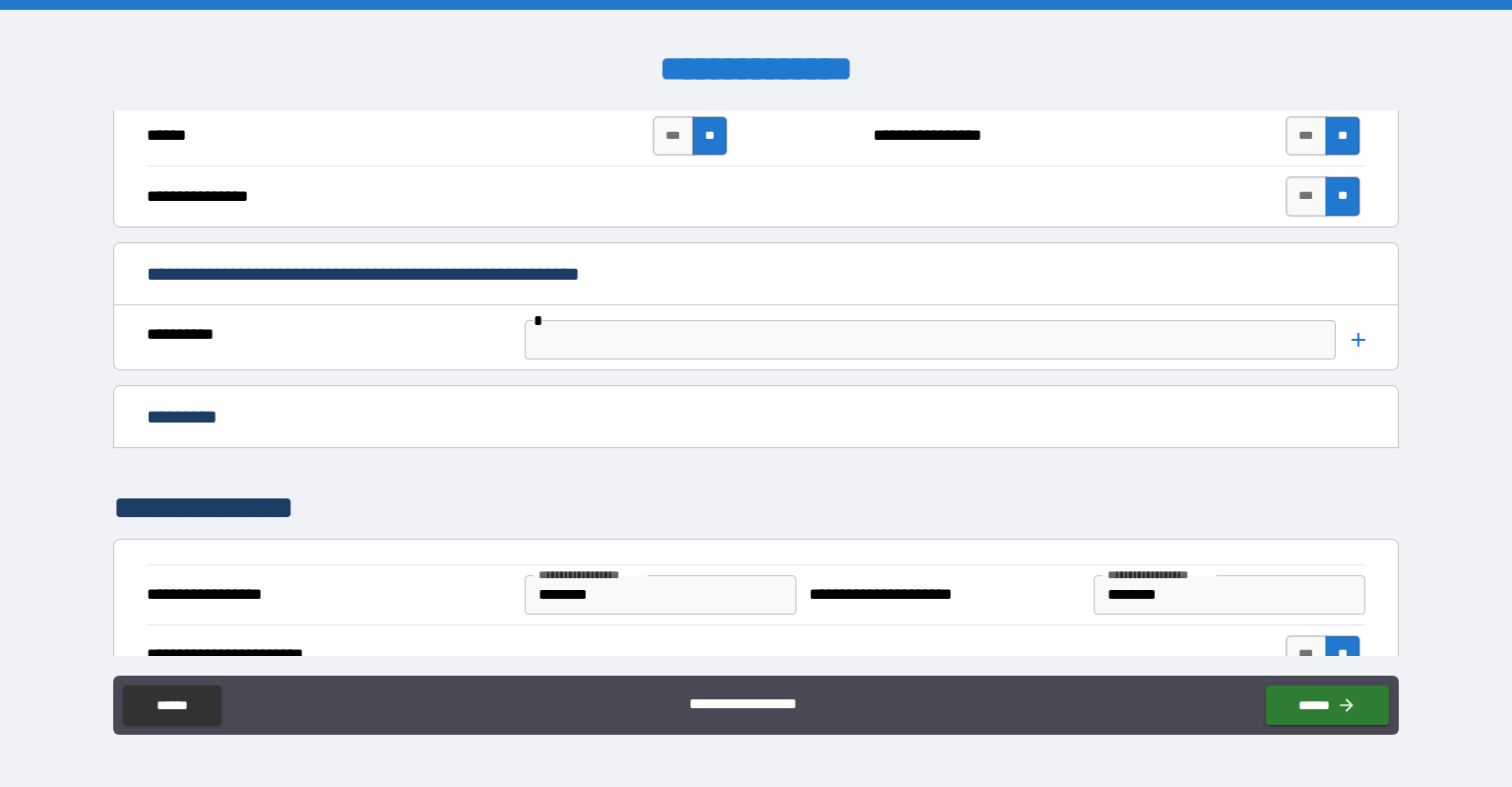 scroll, scrollTop: 4137, scrollLeft: 0, axis: vertical 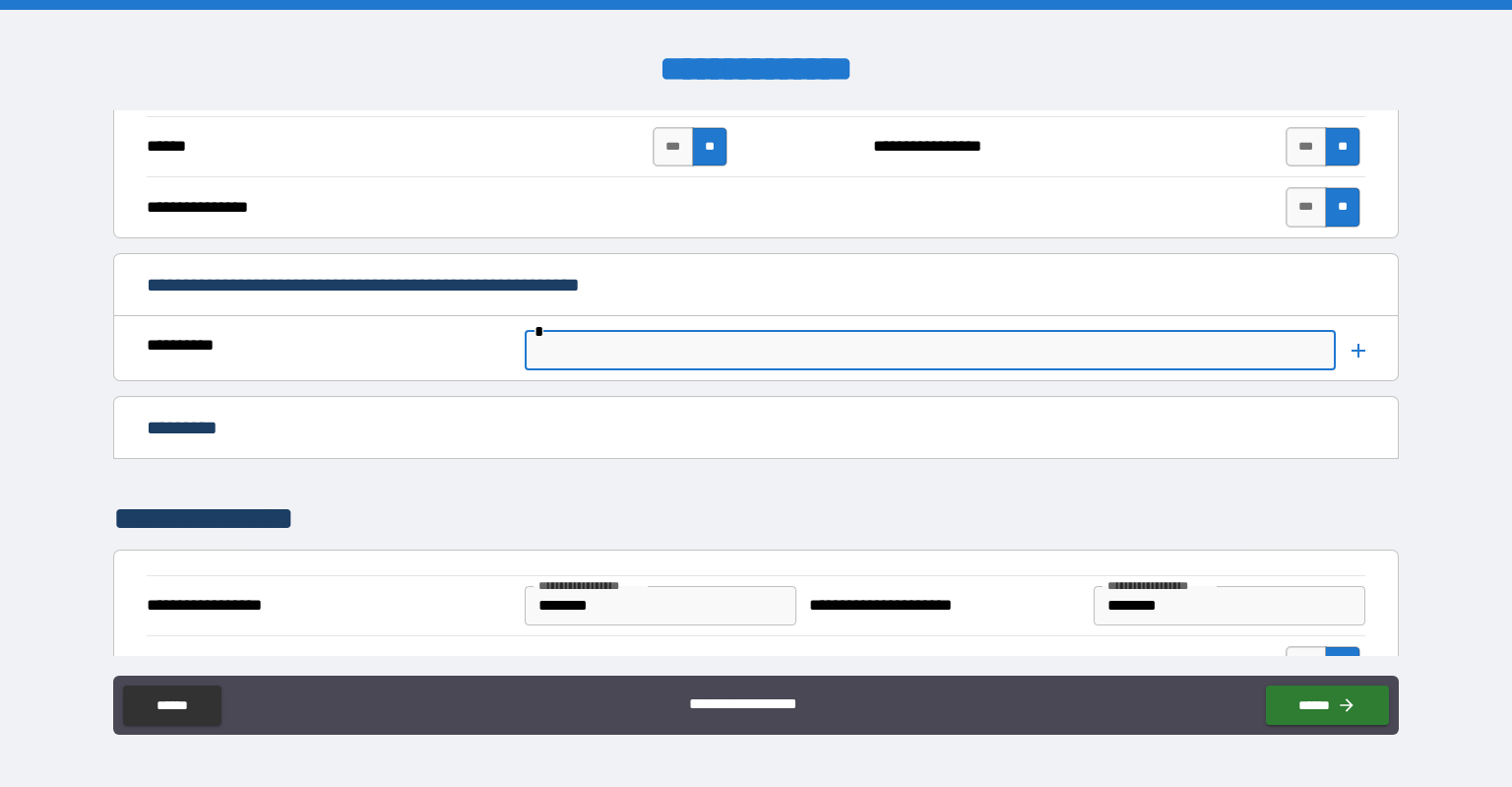 click at bounding box center (930, 351) 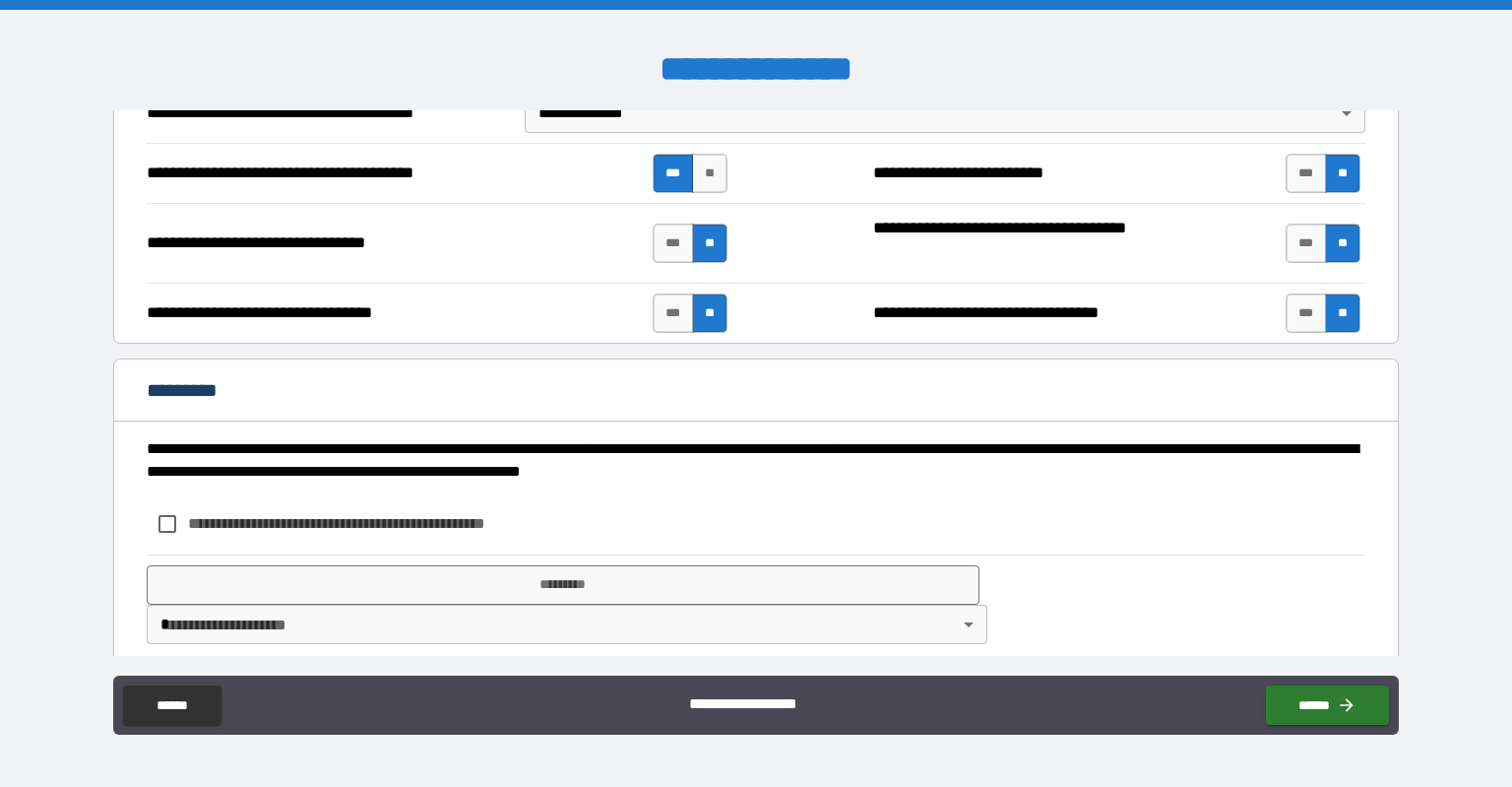 scroll, scrollTop: 4751, scrollLeft: 0, axis: vertical 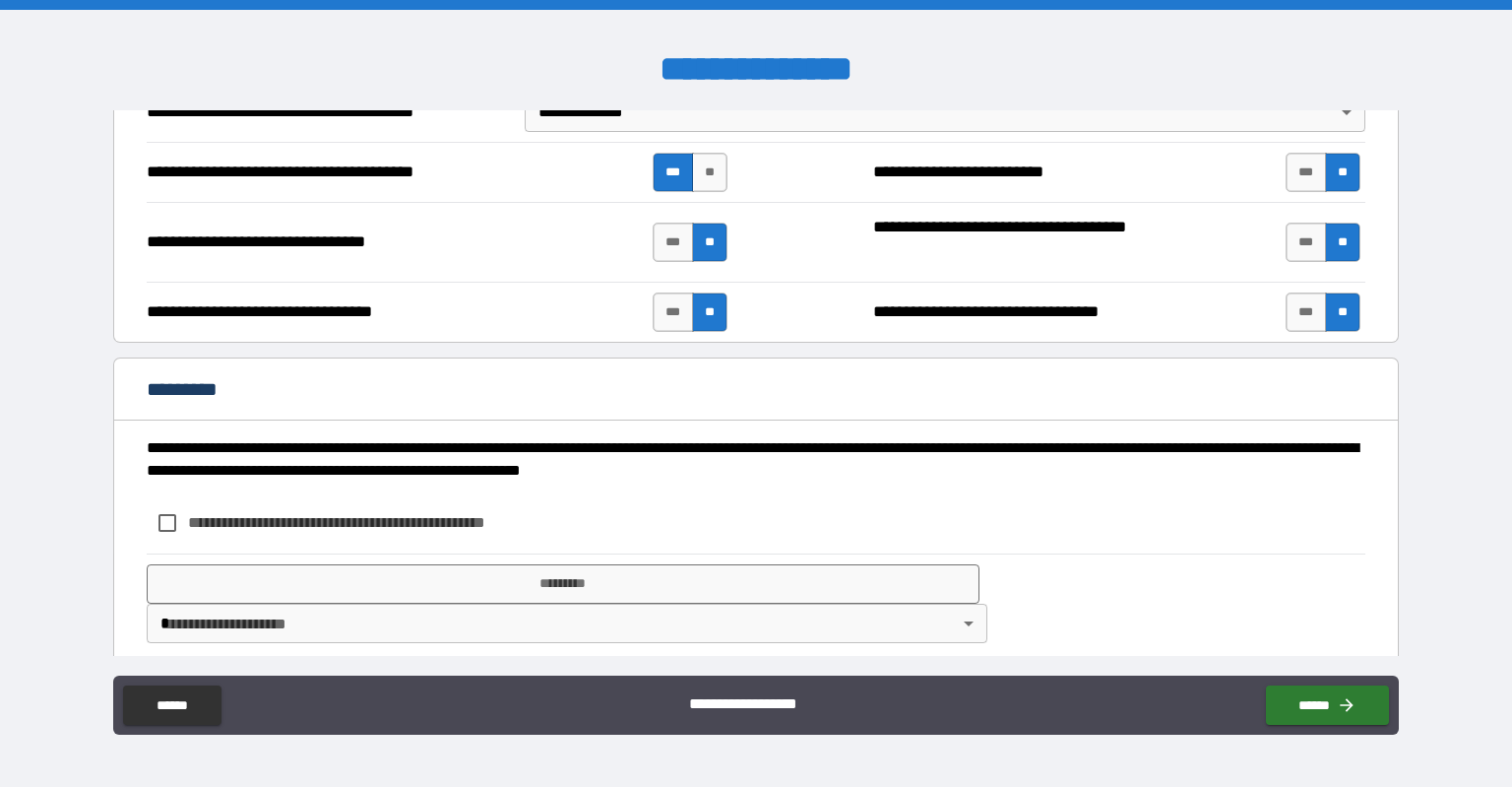 type on "**" 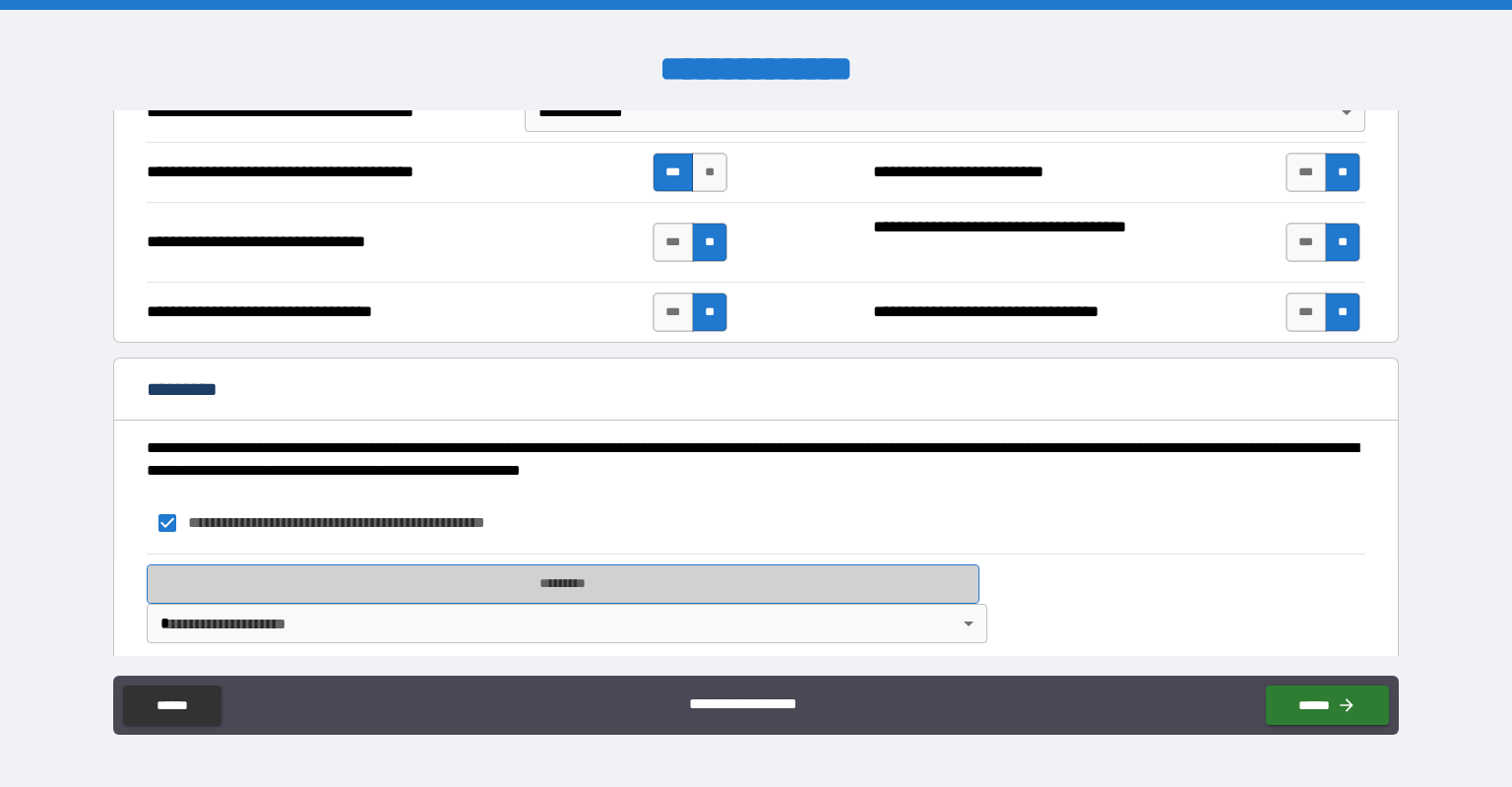 click on "*********" at bounding box center [563, 584] 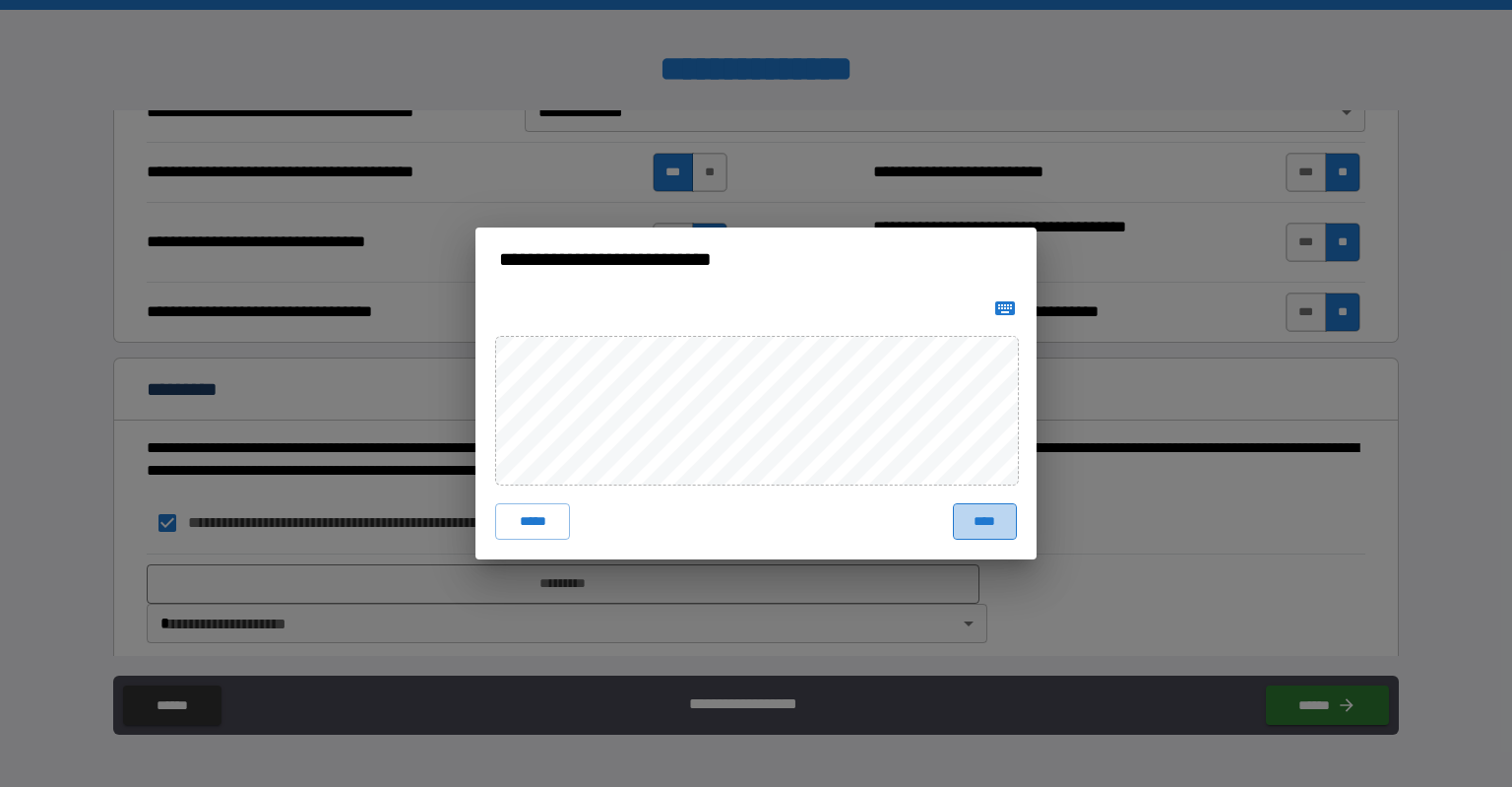click on "****" at bounding box center (984, 521) 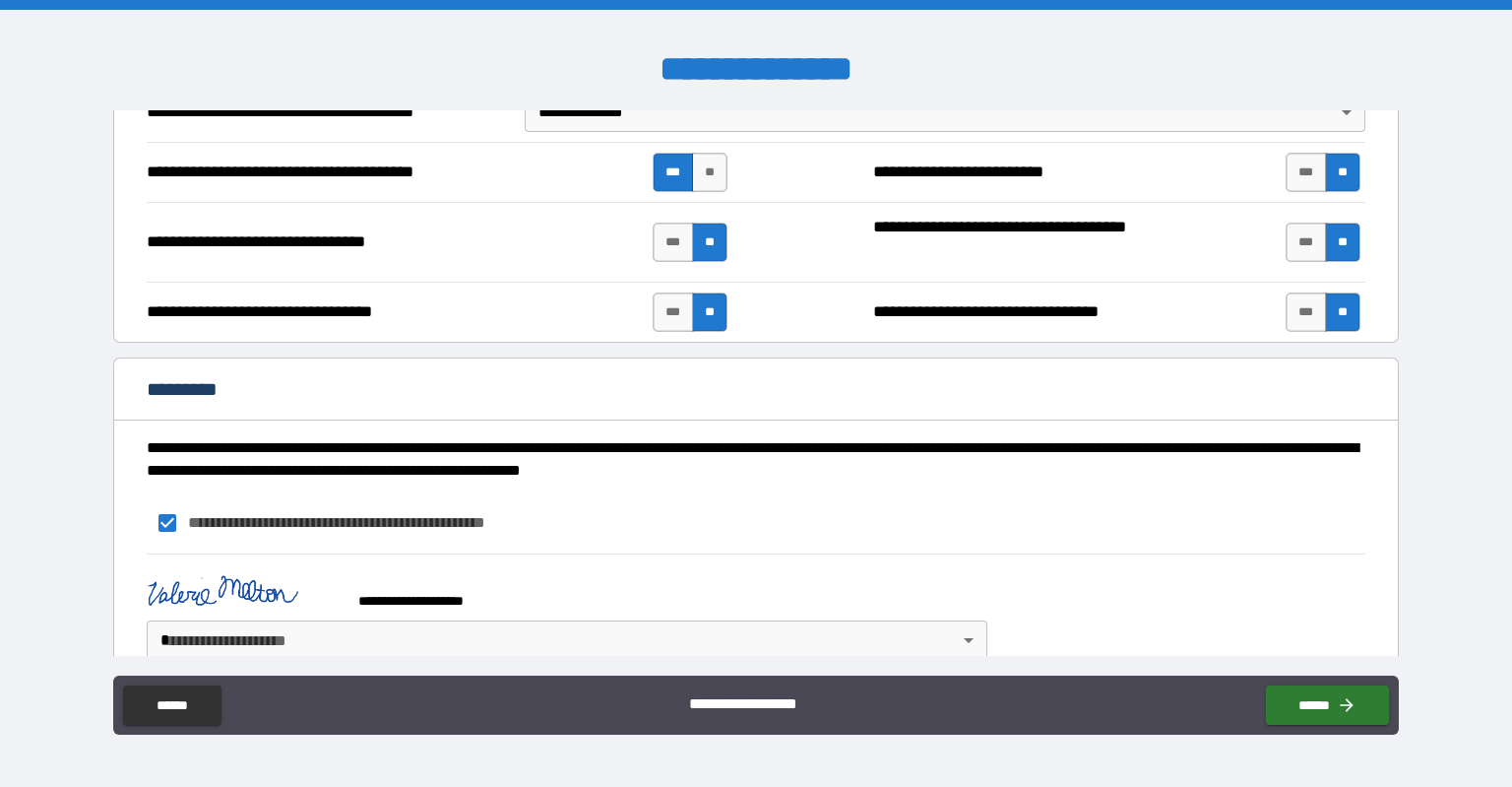 scroll, scrollTop: 4767, scrollLeft: 0, axis: vertical 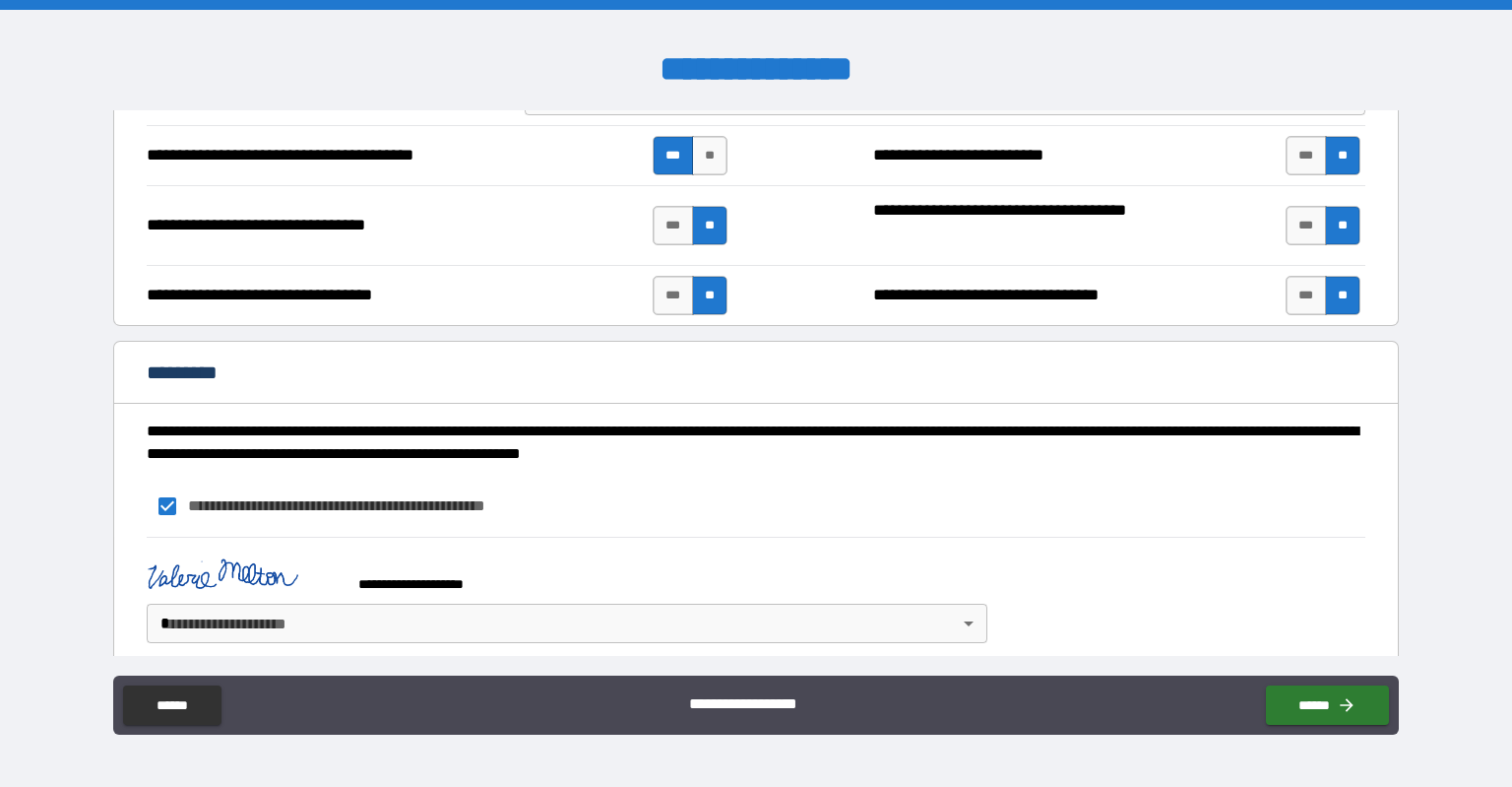 click on "**********" at bounding box center [756, 393] 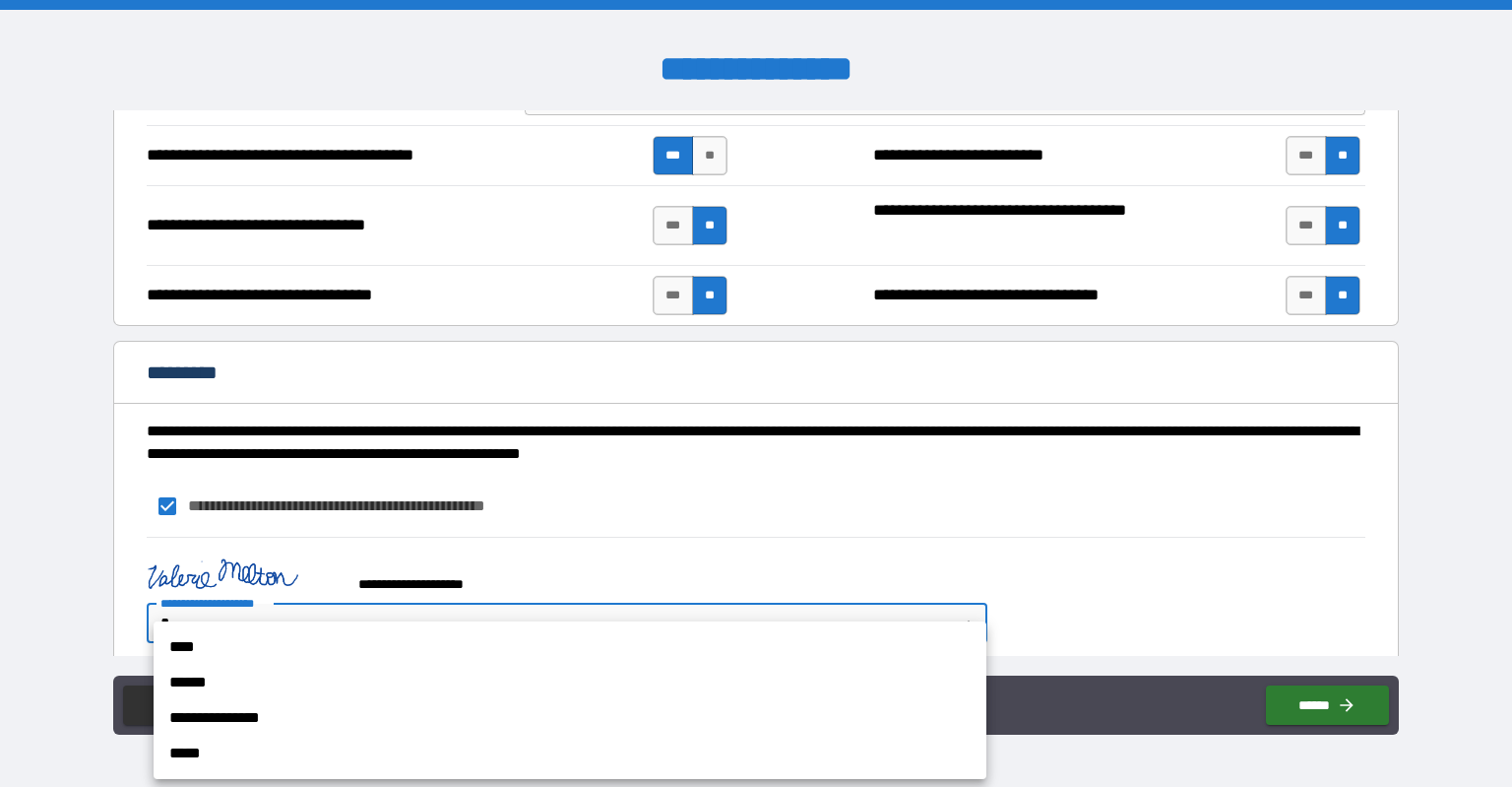 click on "****" at bounding box center (570, 647) 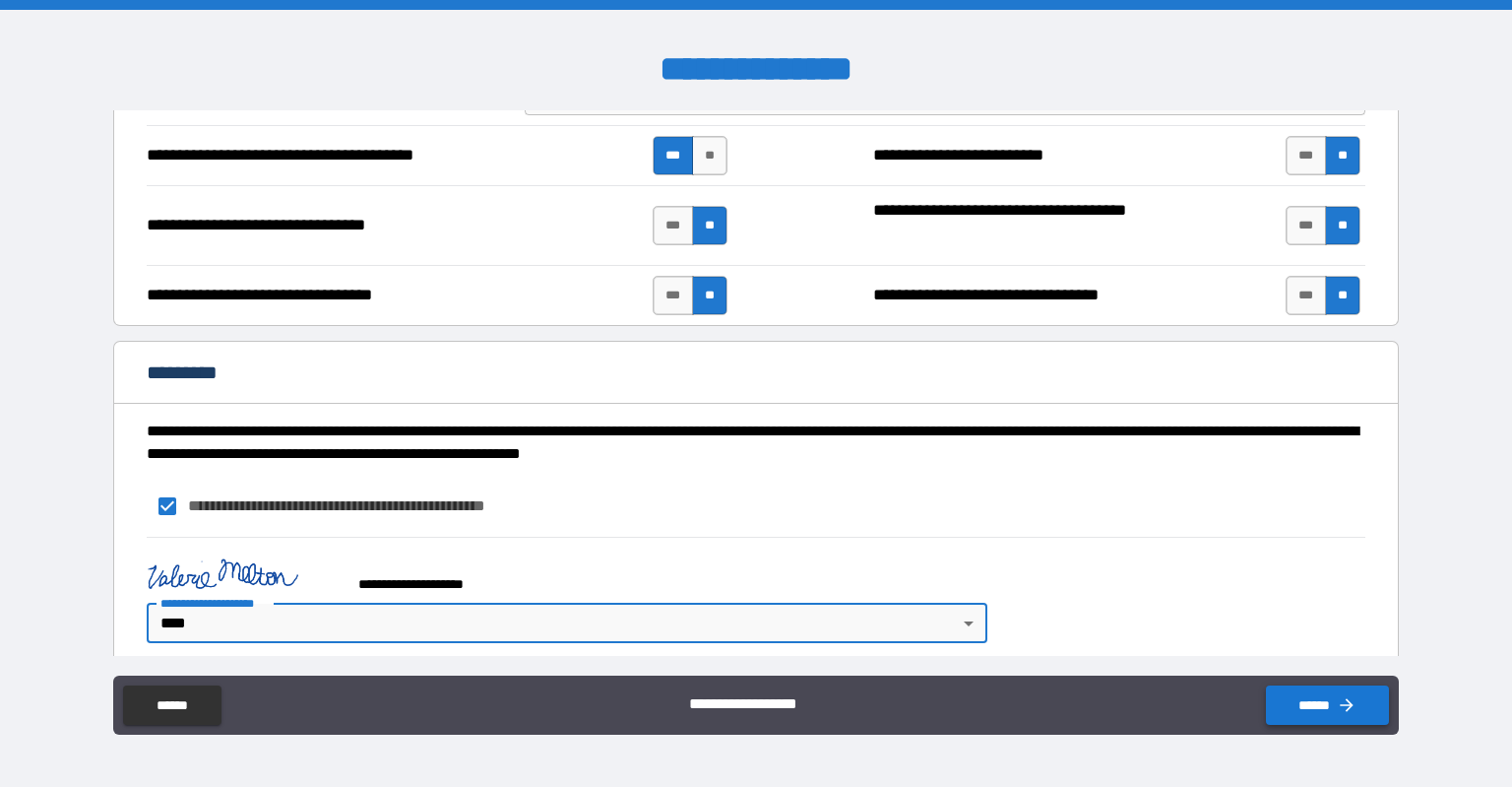click on "******" at bounding box center (1327, 705) 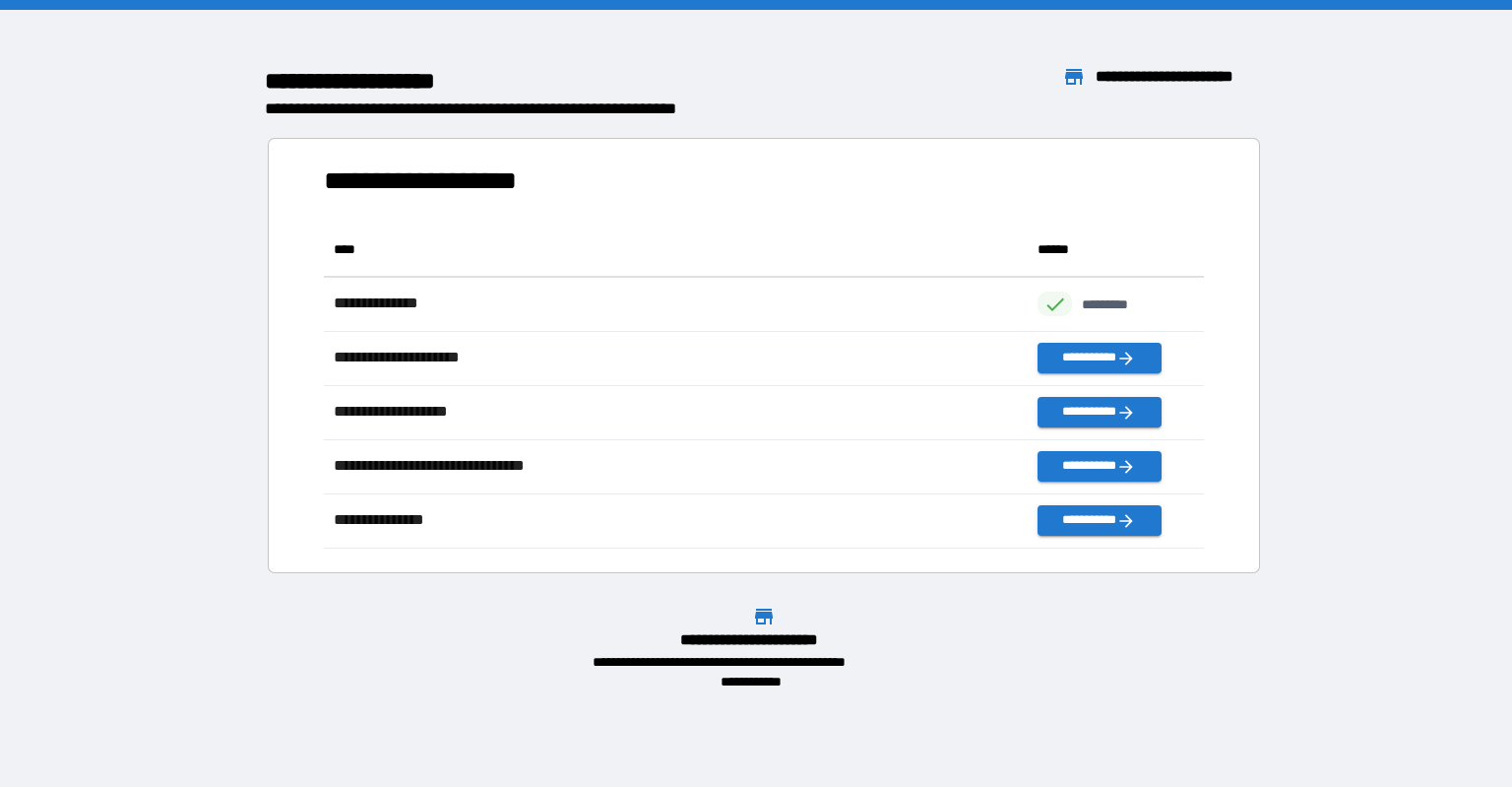 scroll, scrollTop: 16, scrollLeft: 16, axis: both 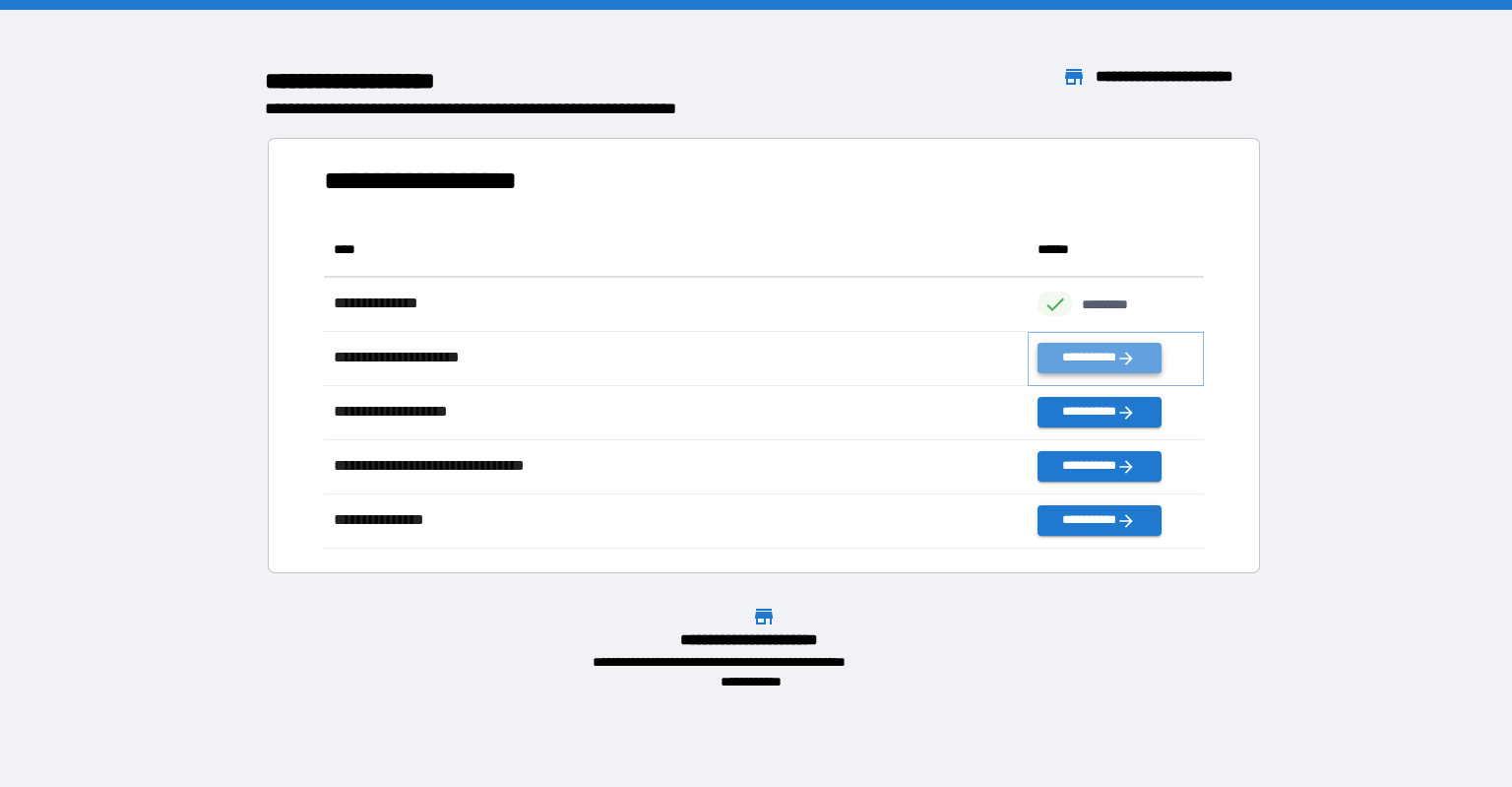 click on "**********" at bounding box center [1099, 358] 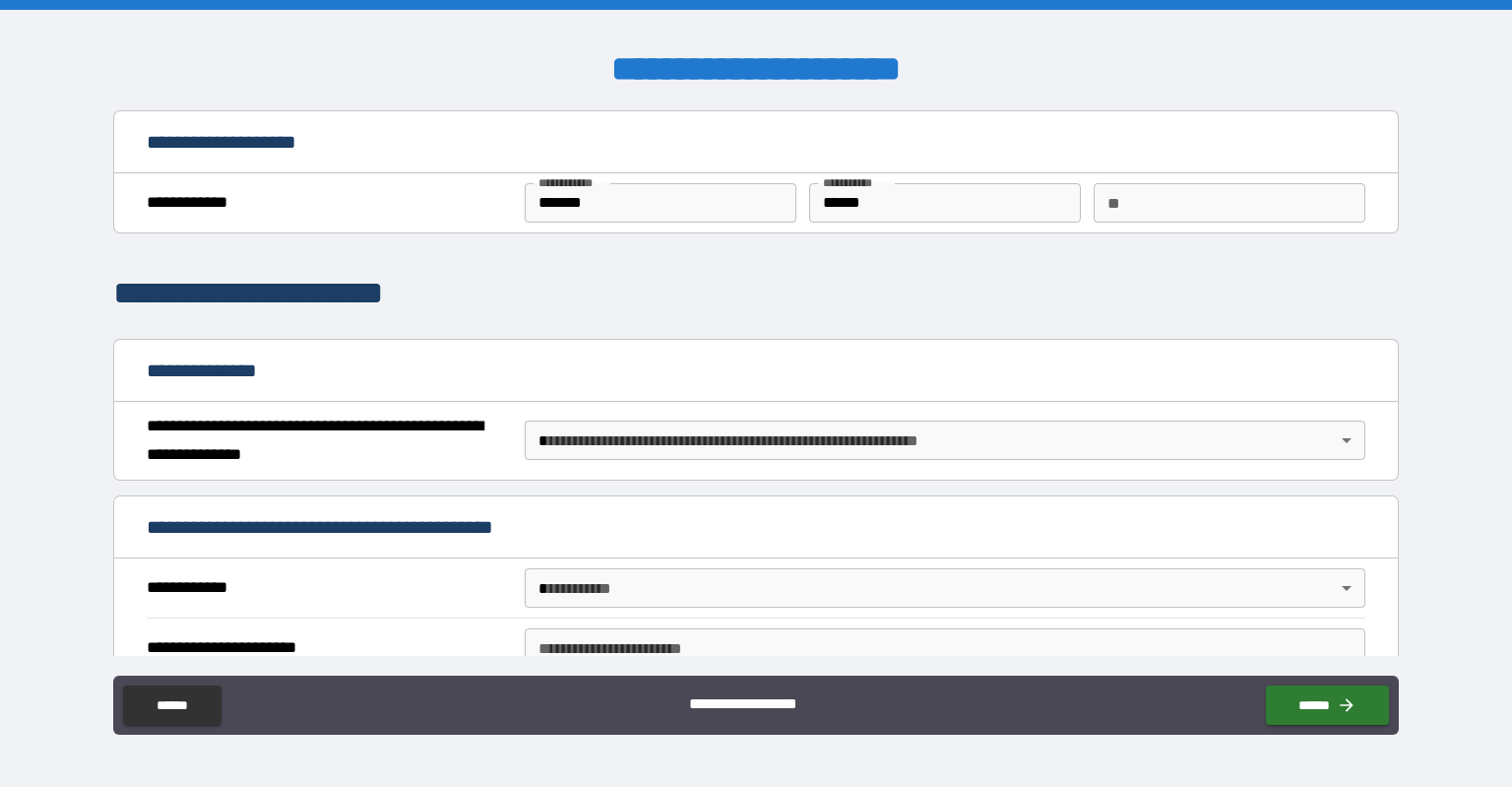 click on "**********" at bounding box center [756, 393] 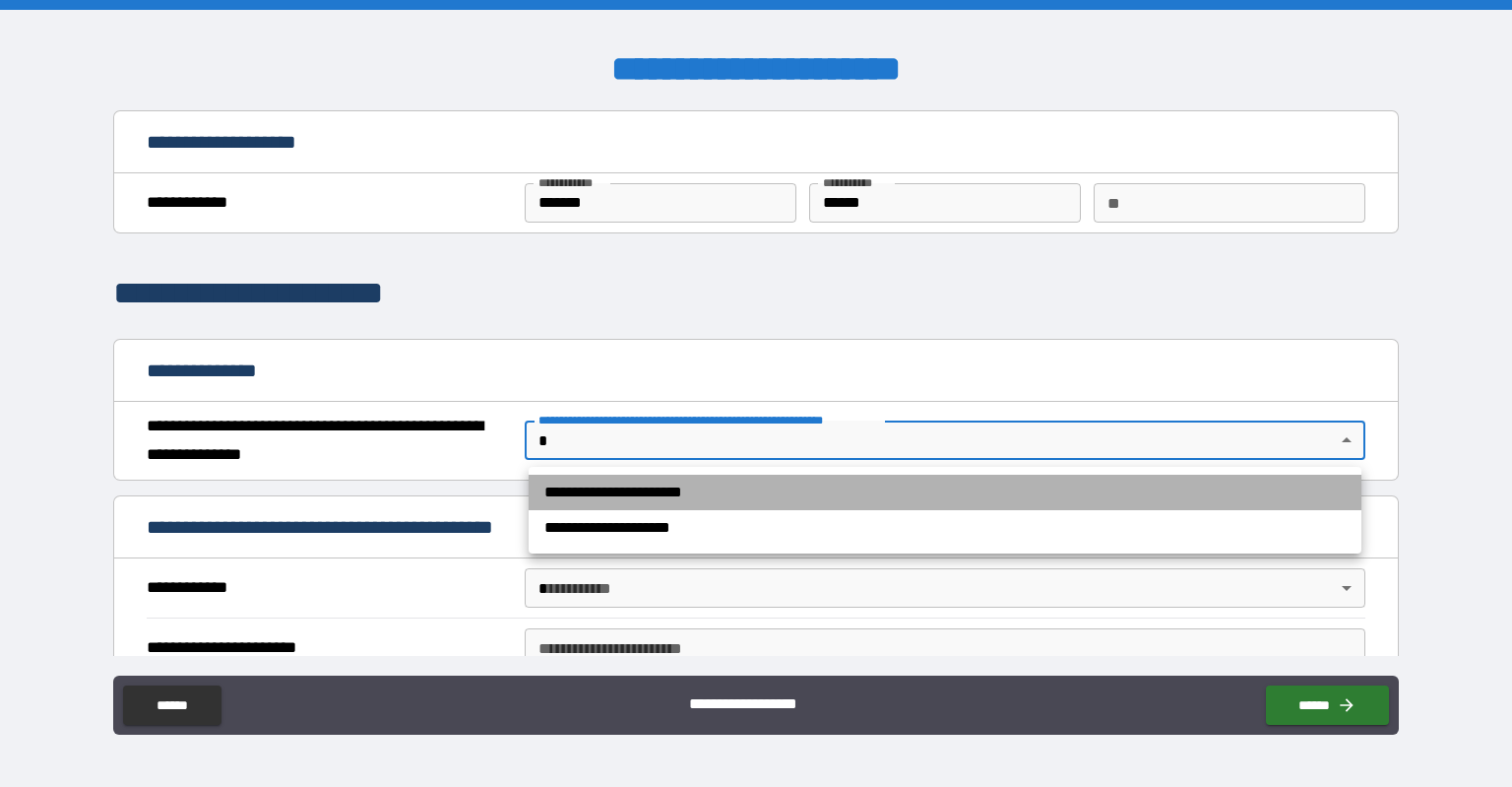click on "**********" at bounding box center [945, 492] 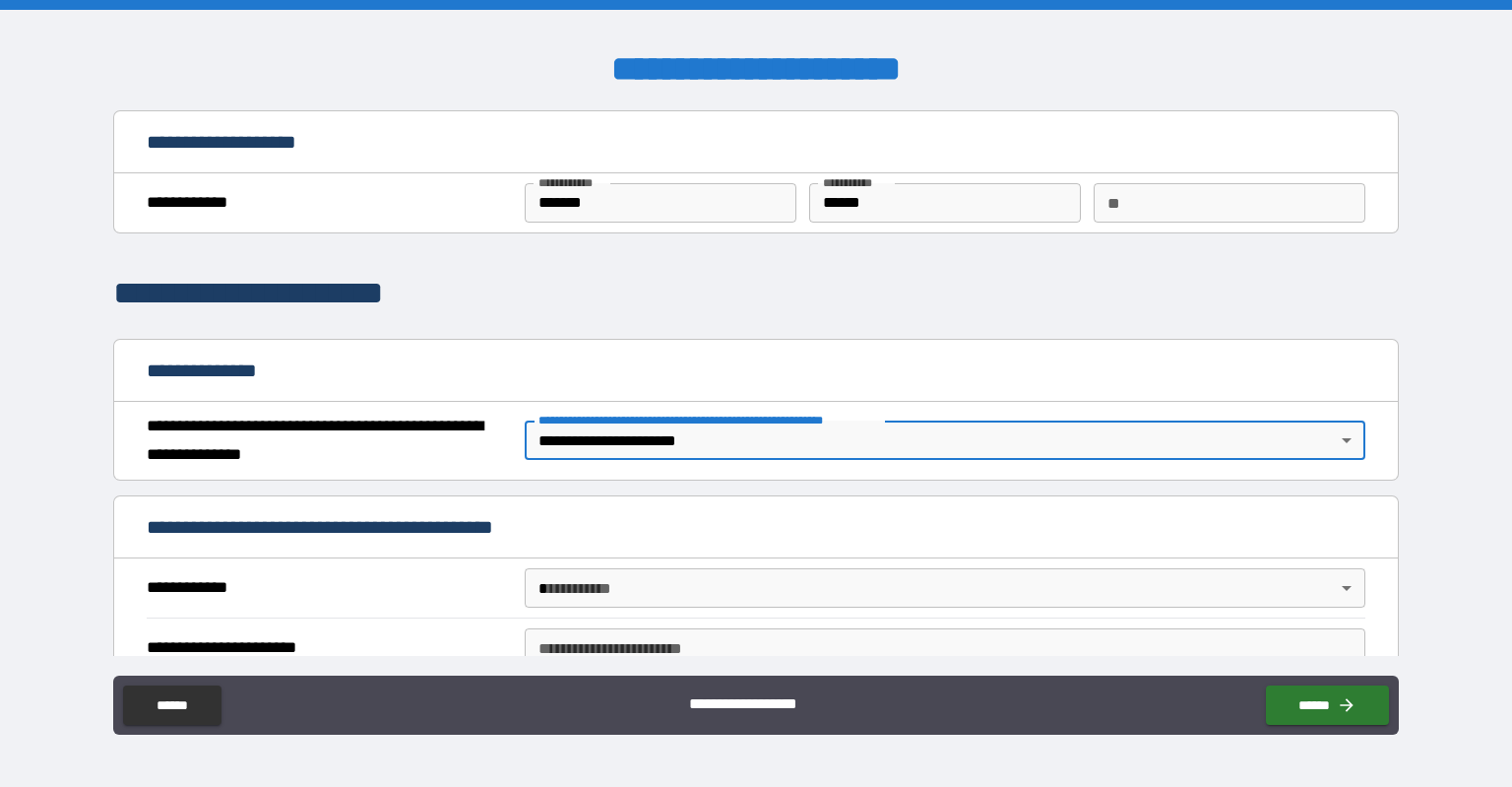 click on "**********" at bounding box center (756, 393) 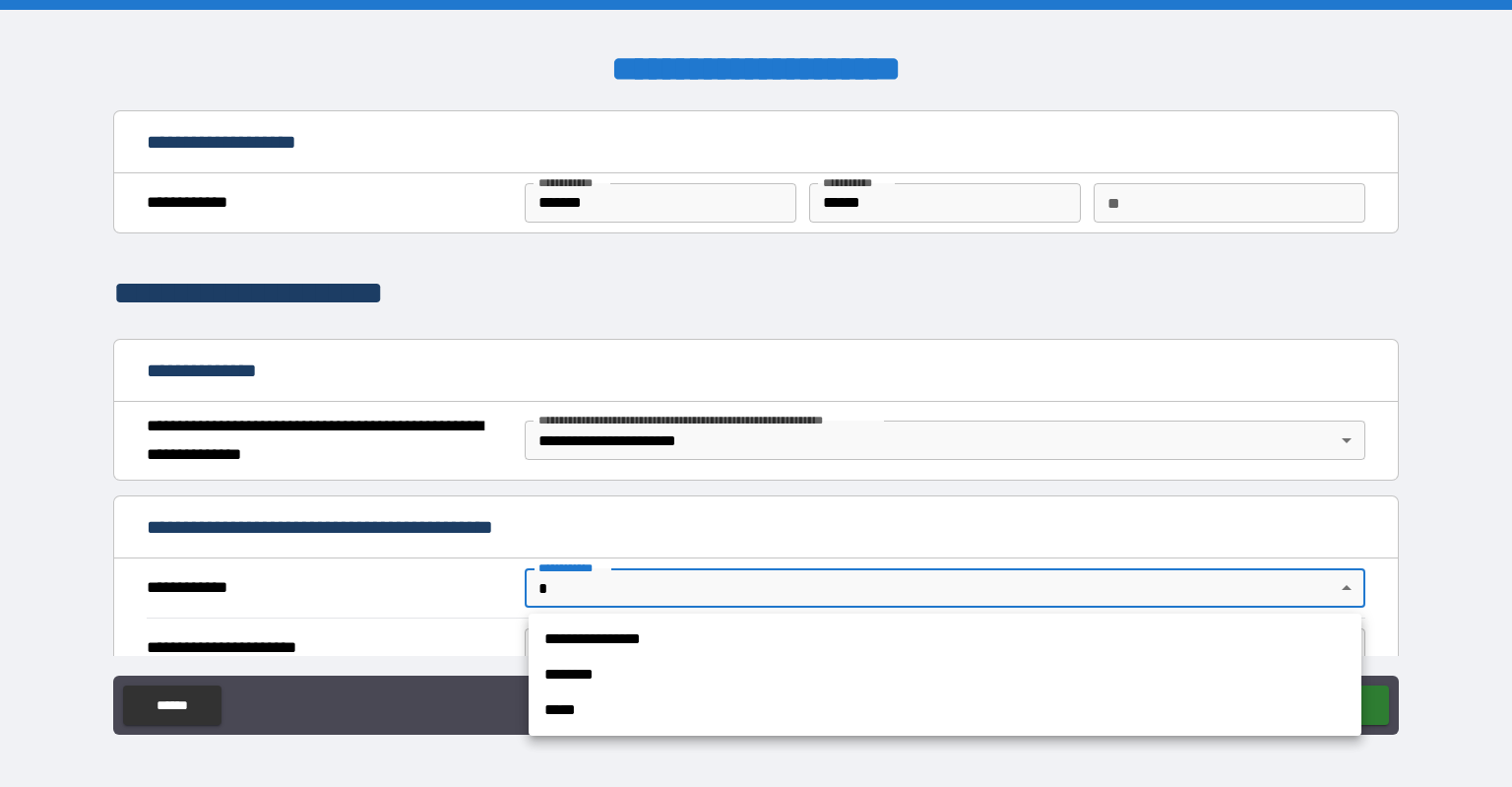 click on "**********" at bounding box center (945, 639) 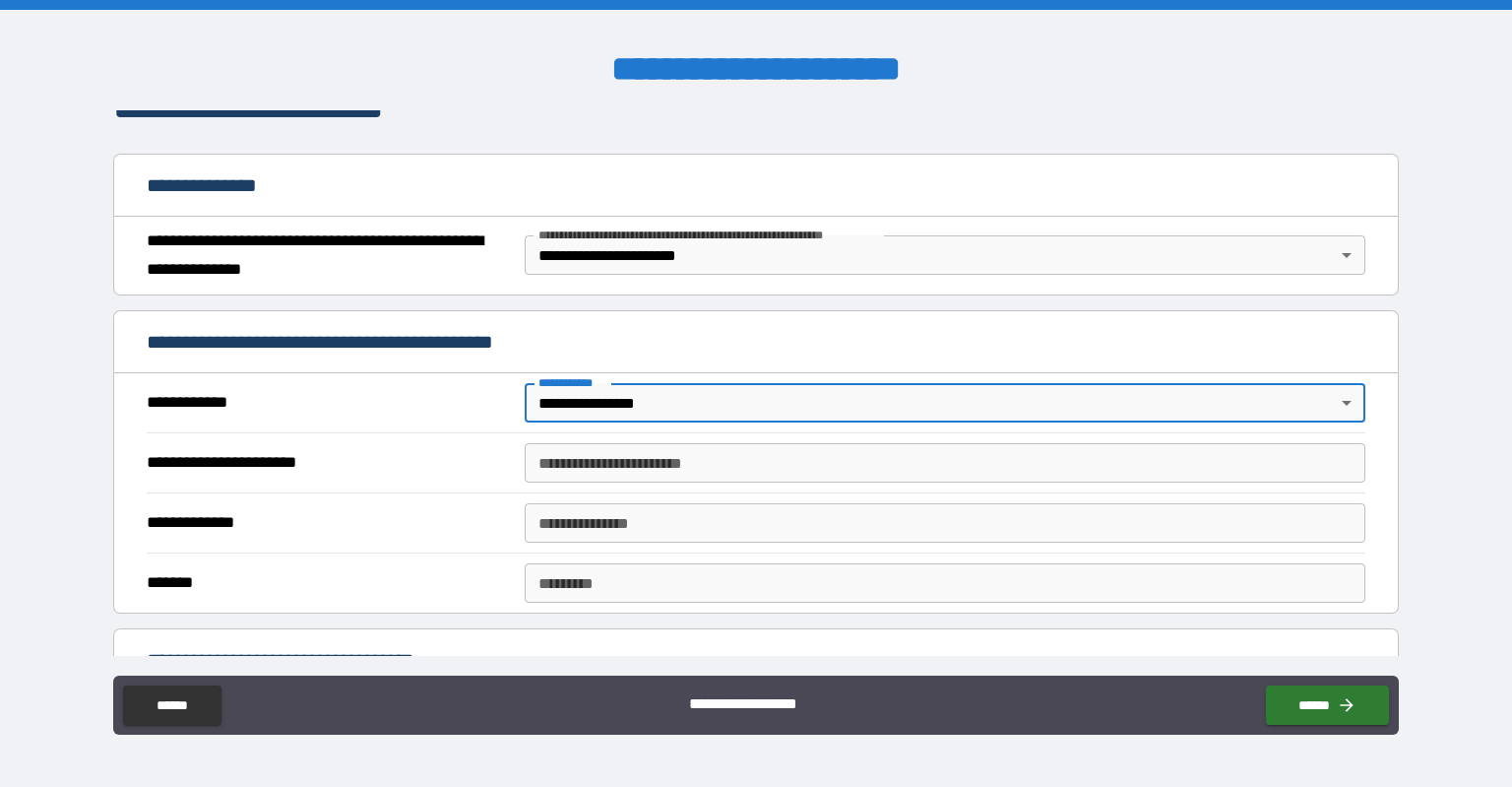 scroll, scrollTop: 197, scrollLeft: 0, axis: vertical 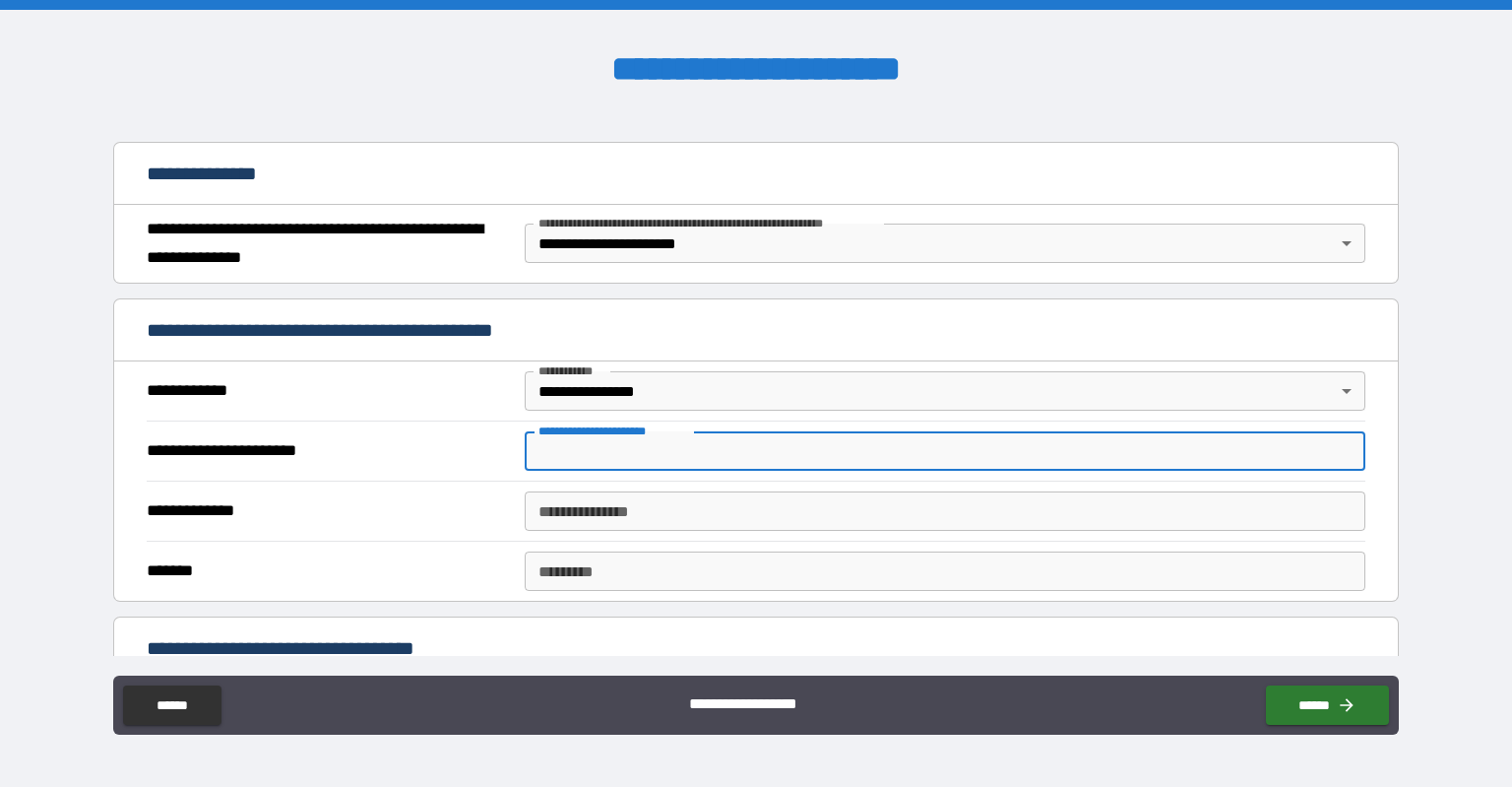 click on "**********" at bounding box center [945, 451] 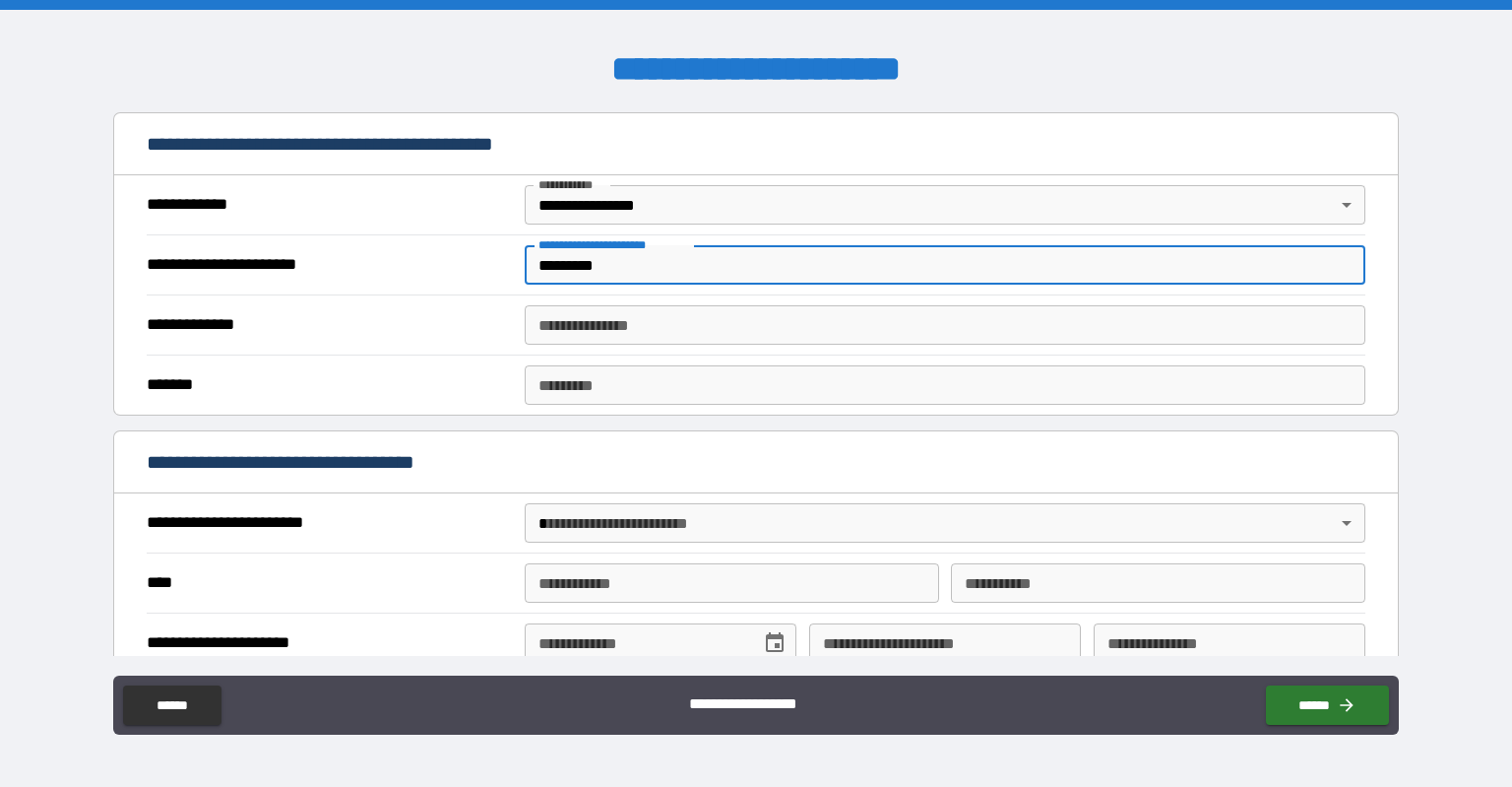 scroll, scrollTop: 394, scrollLeft: 0, axis: vertical 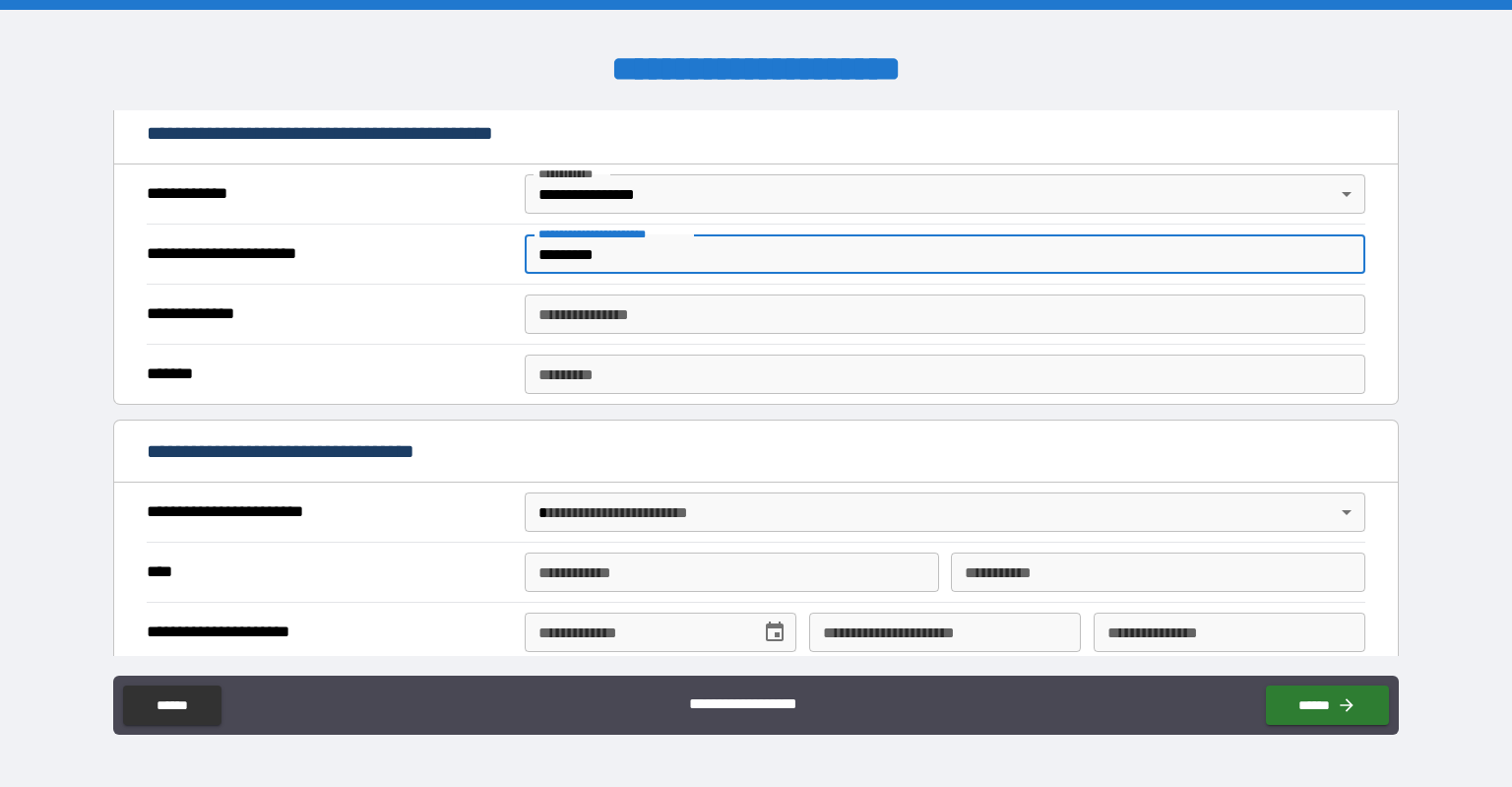 type on "*********" 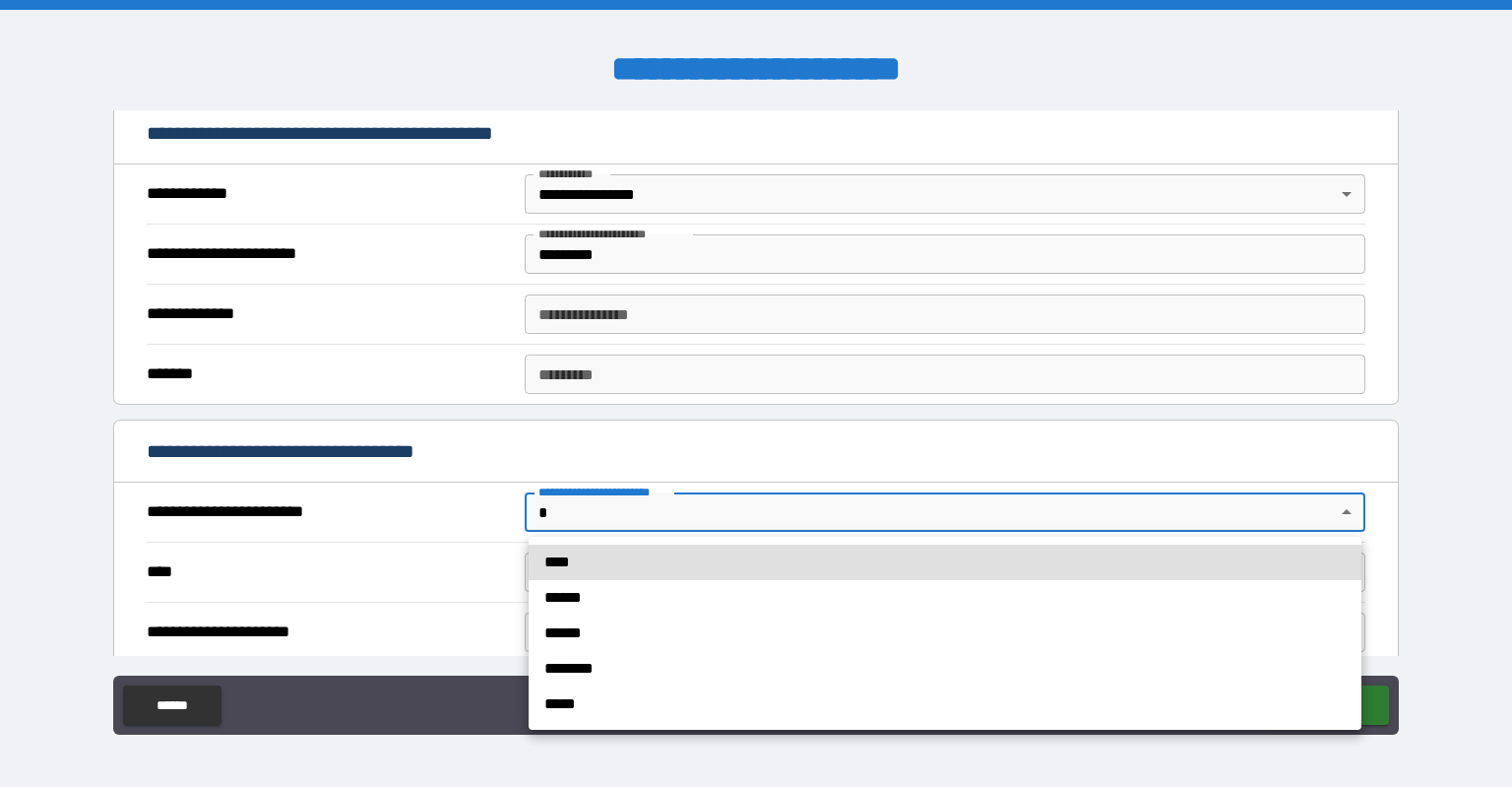 click on "**********" at bounding box center (756, 393) 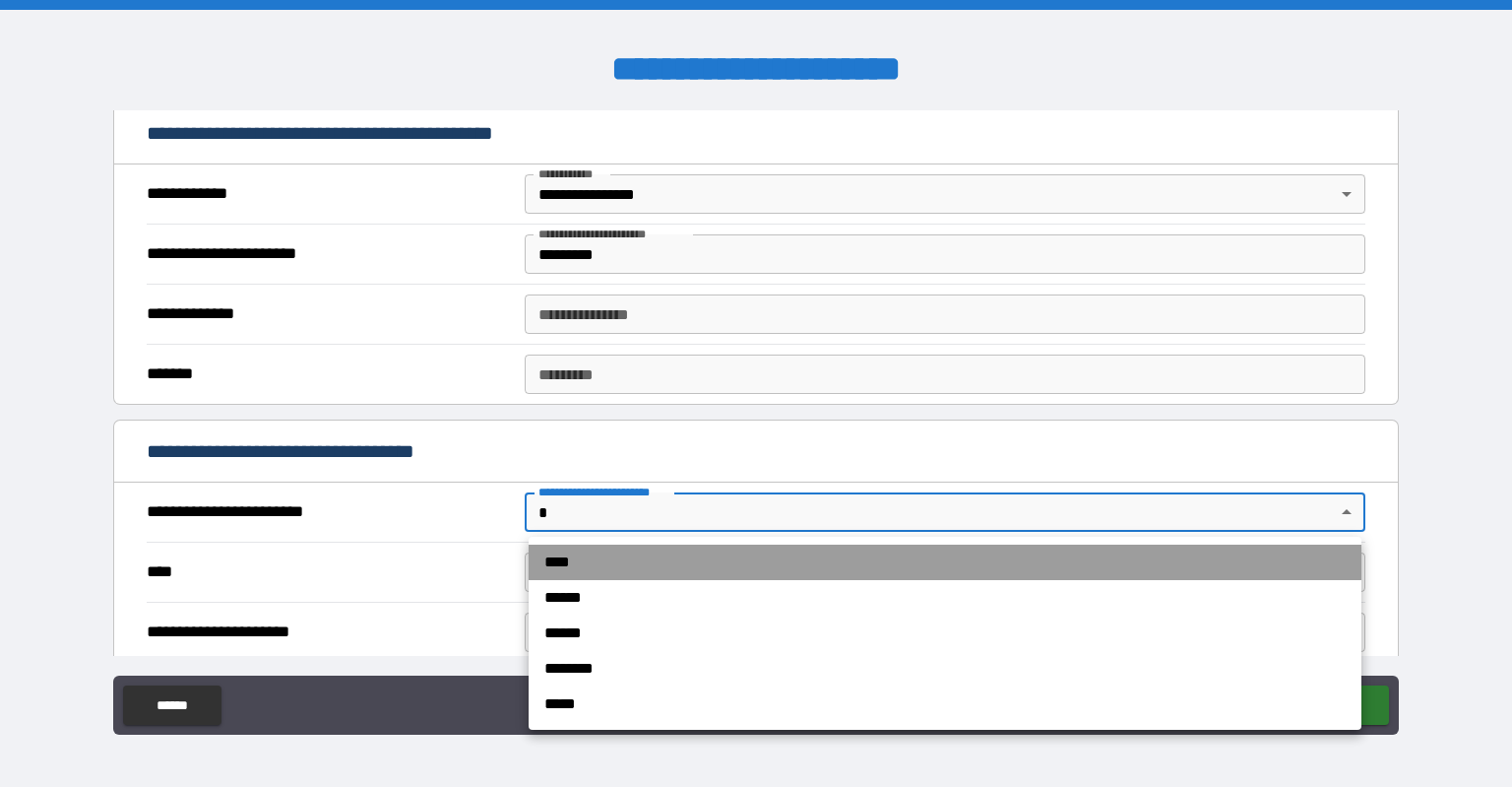 click on "****" at bounding box center (945, 562) 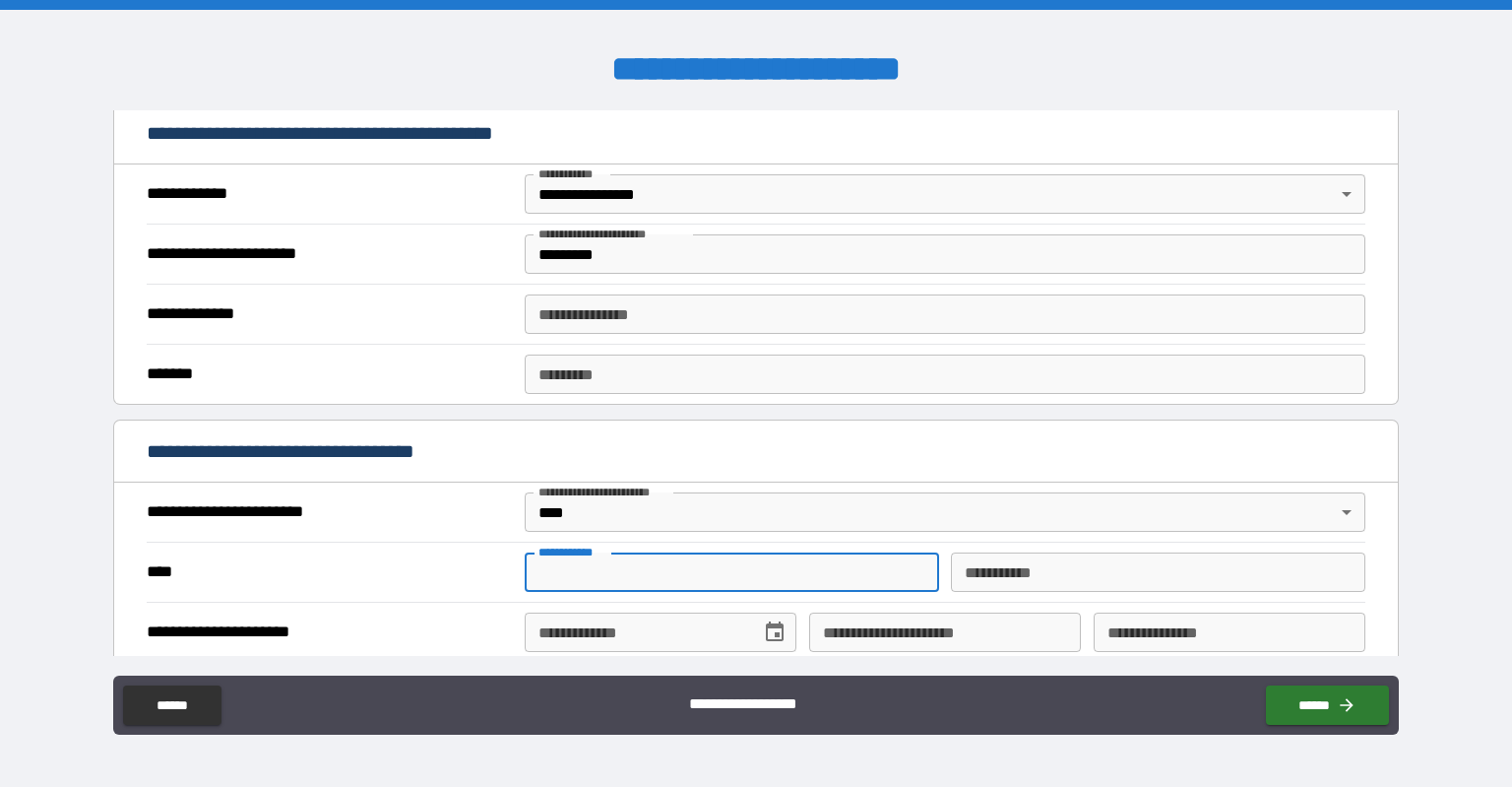 click on "**********" at bounding box center (731, 572) 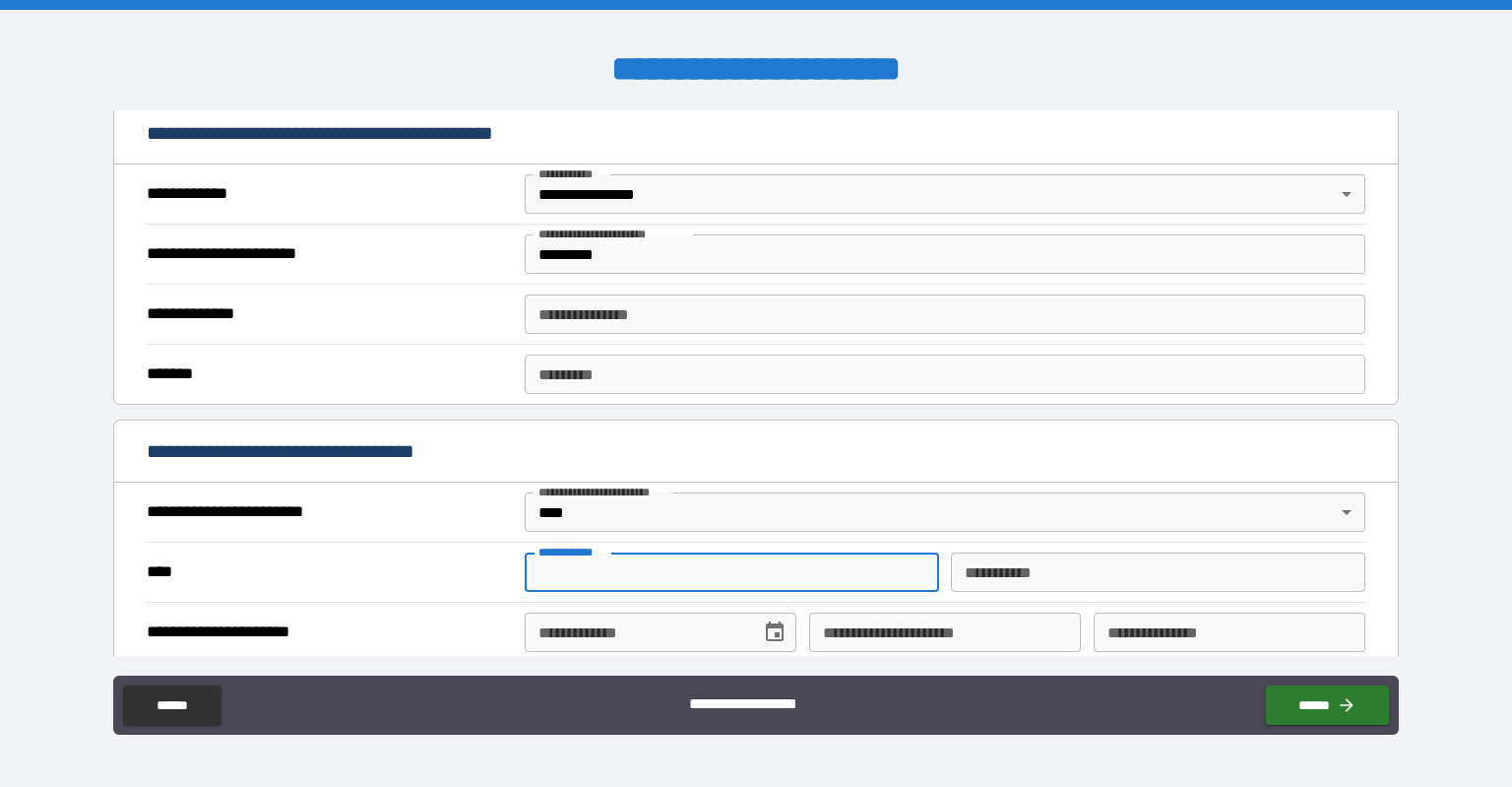 type on "*******" 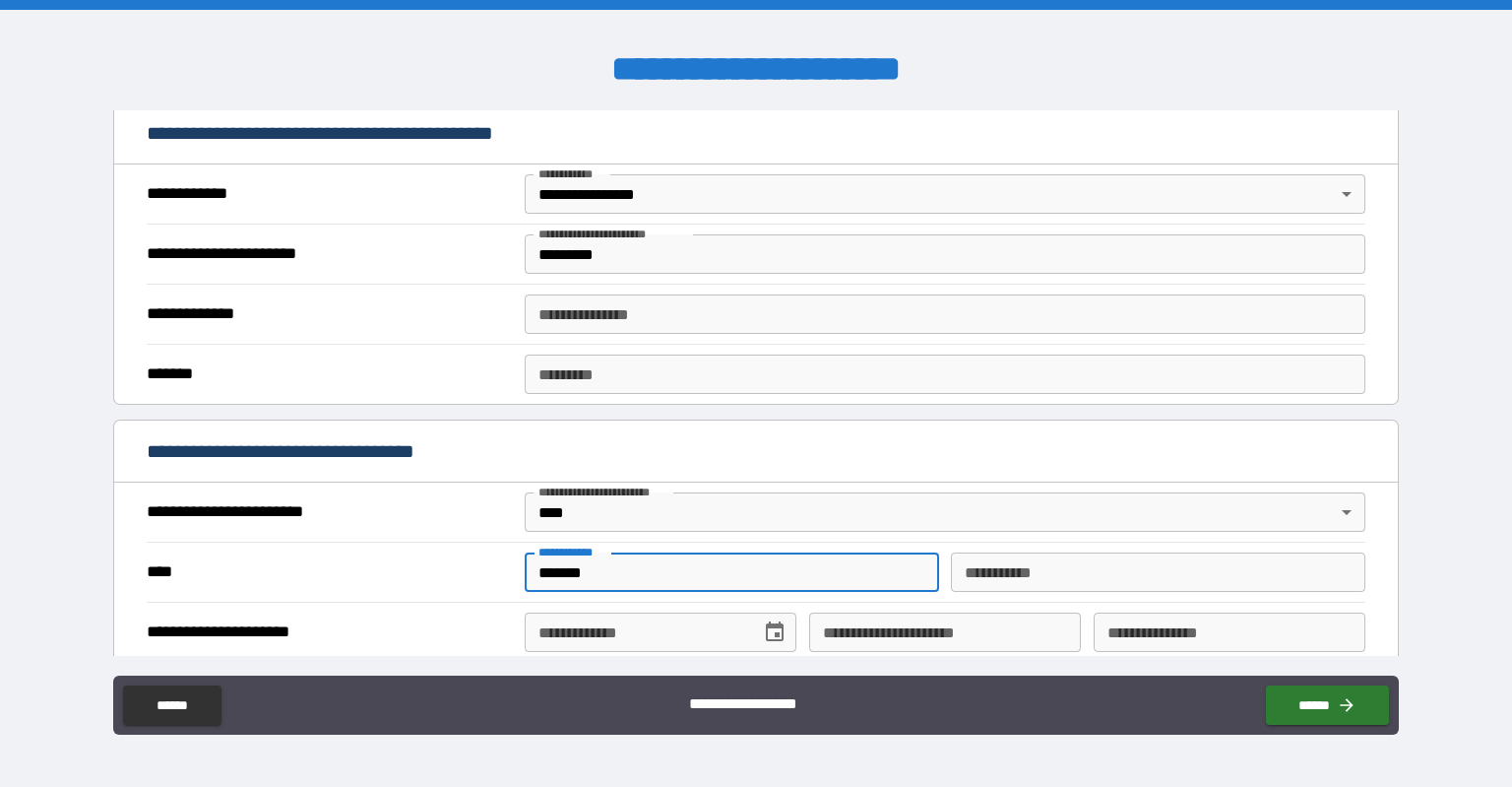 type on "******" 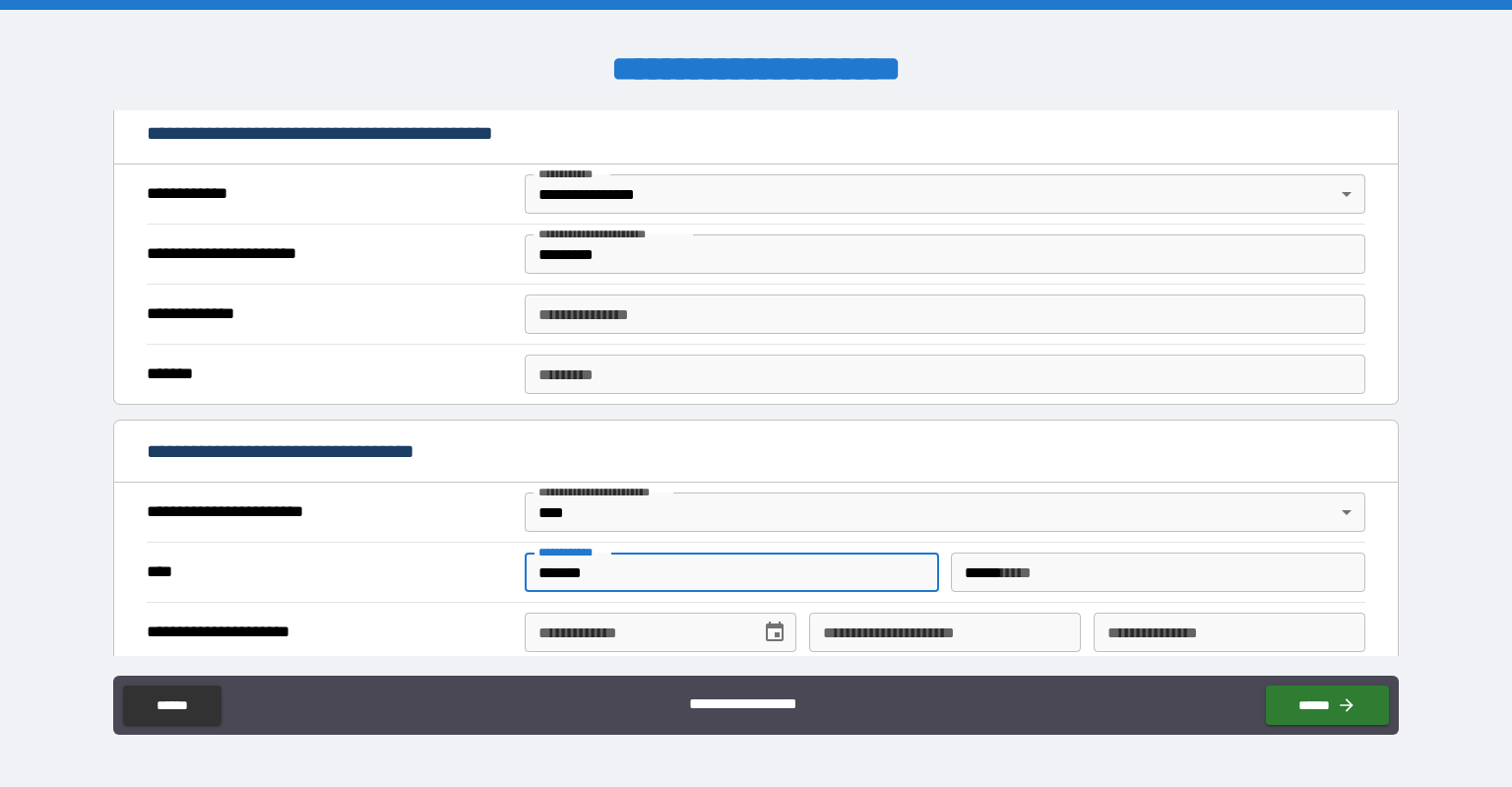 type on "**********" 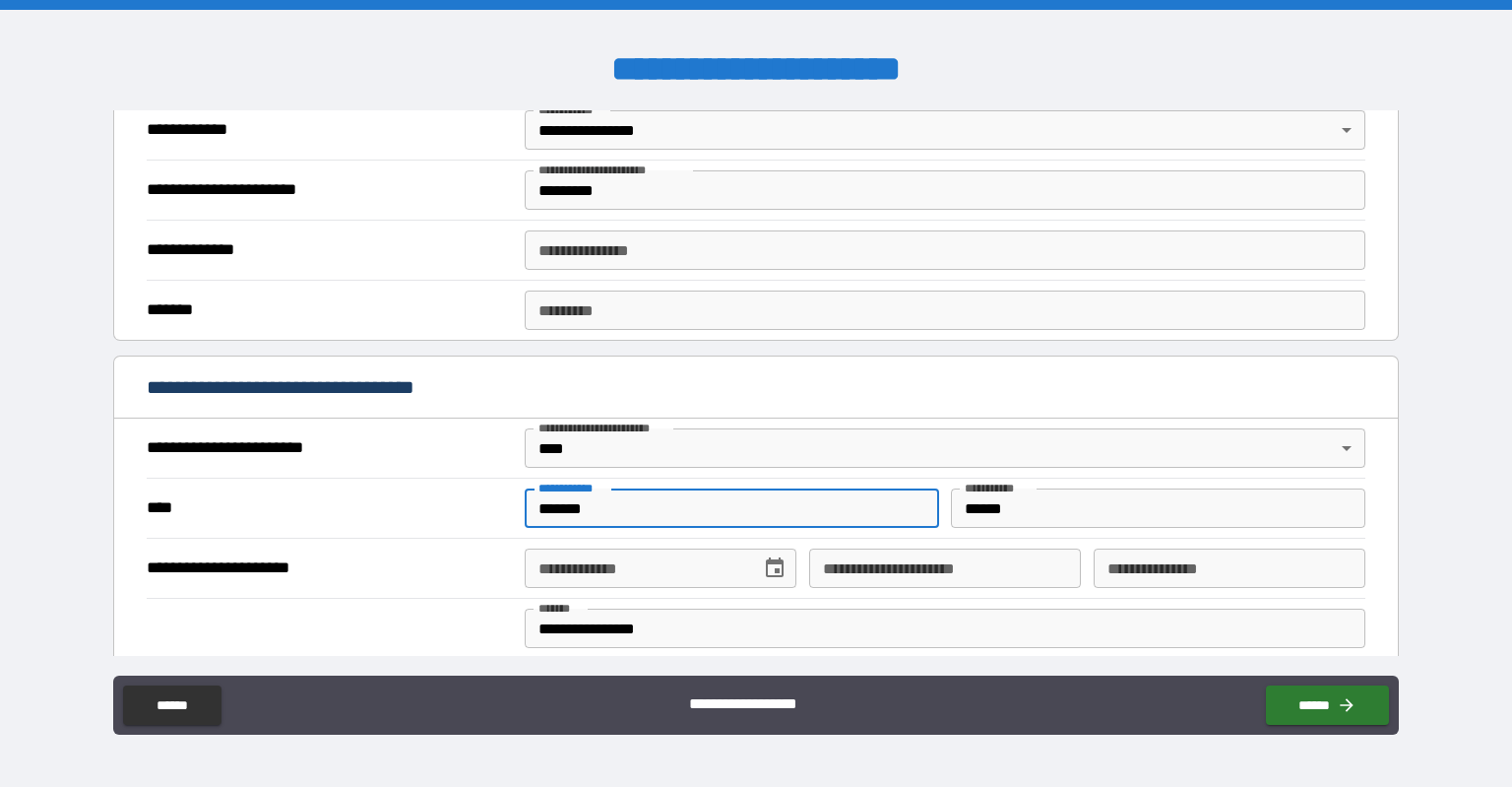 scroll, scrollTop: 492, scrollLeft: 0, axis: vertical 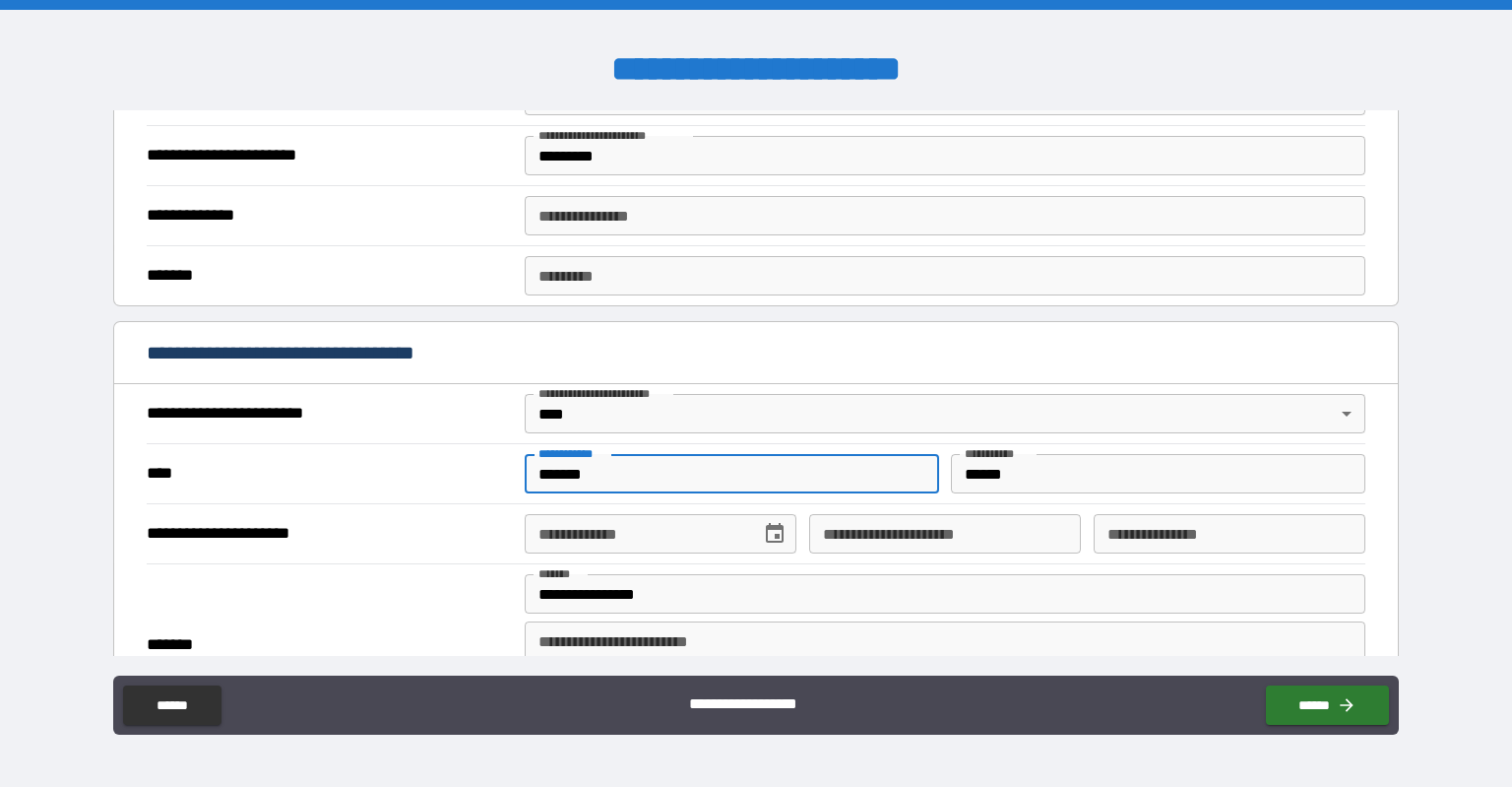 click on "**********" at bounding box center [636, 534] 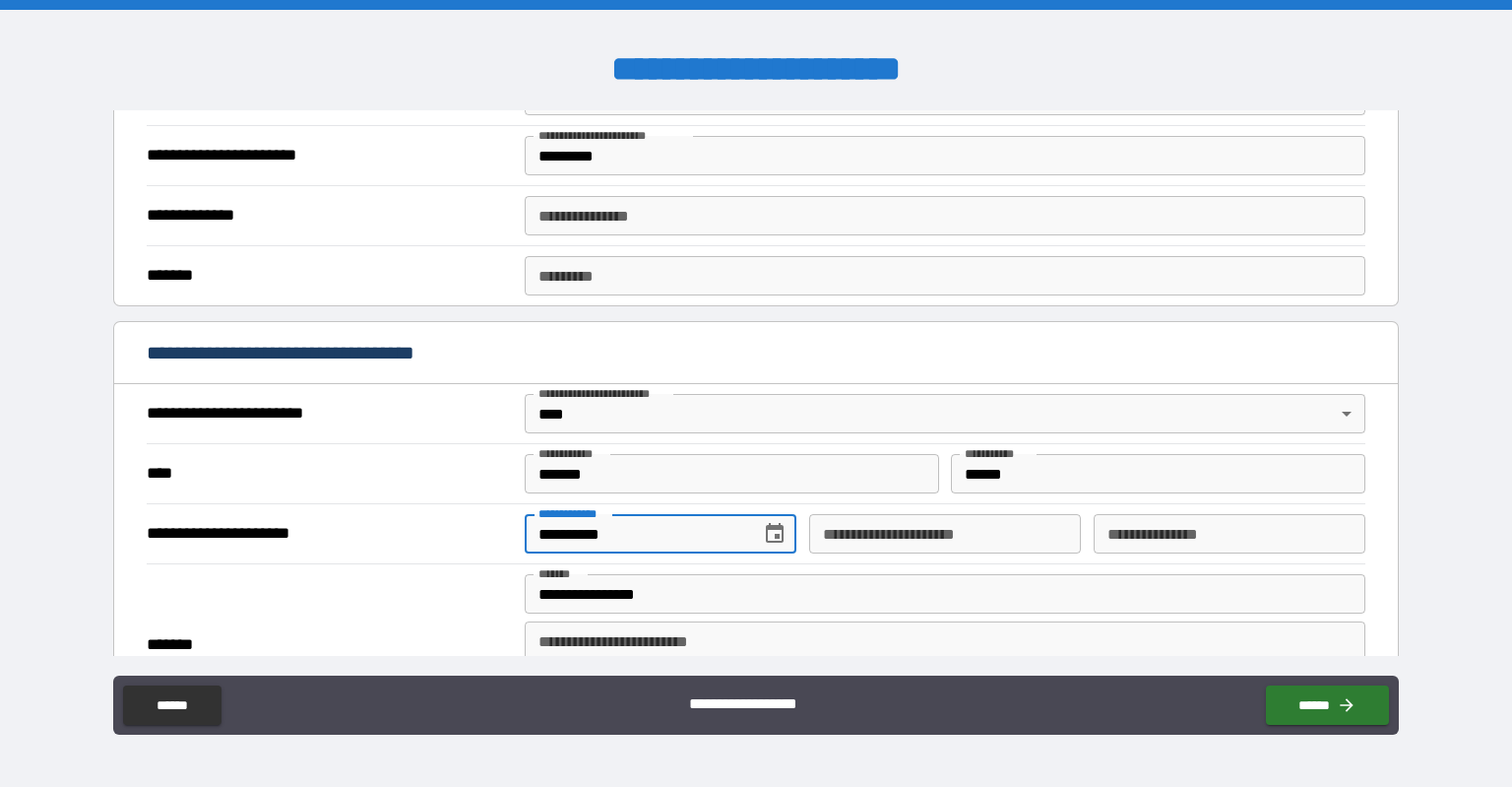 type on "**********" 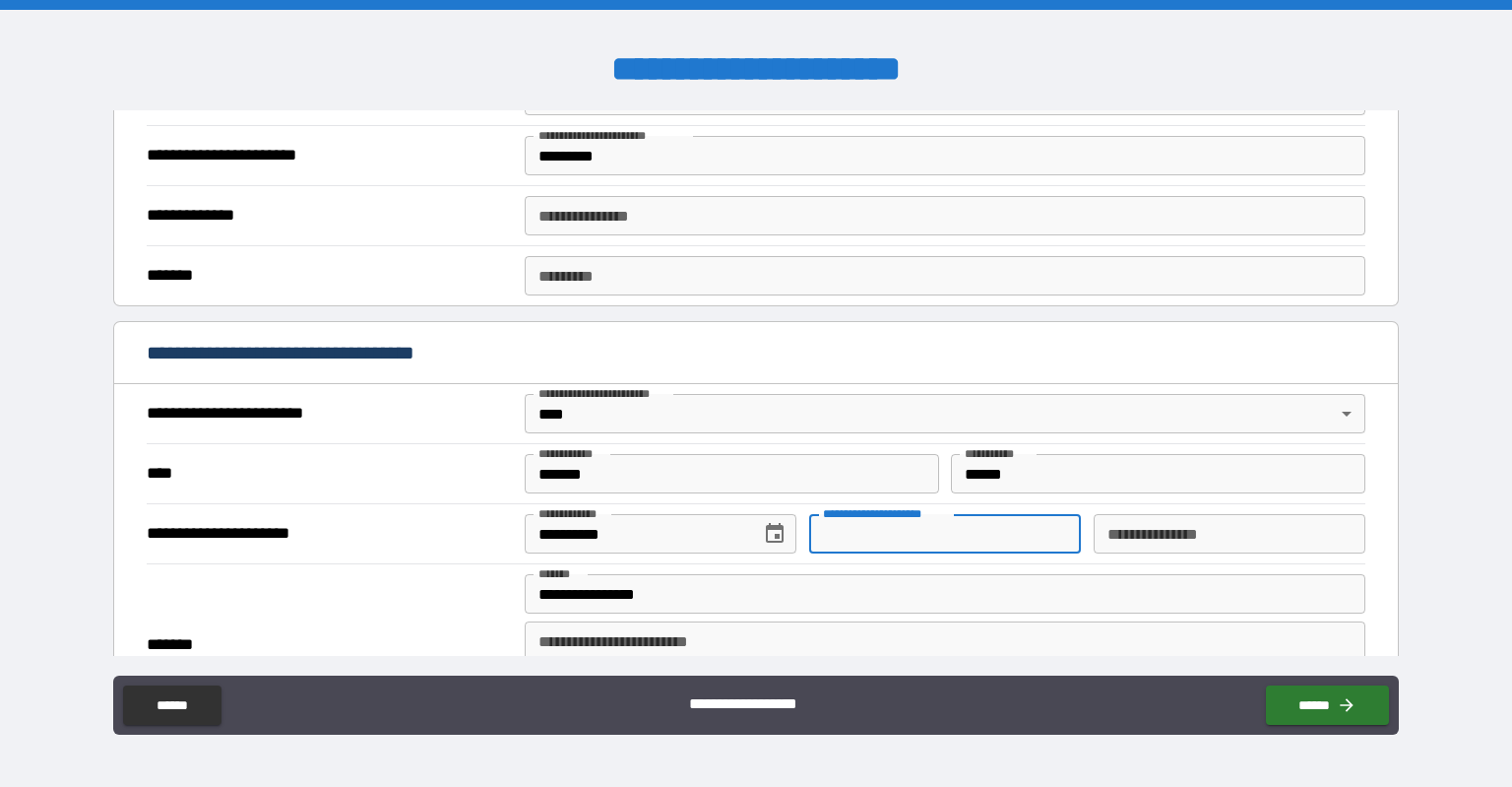 click on "**********" at bounding box center [945, 534] 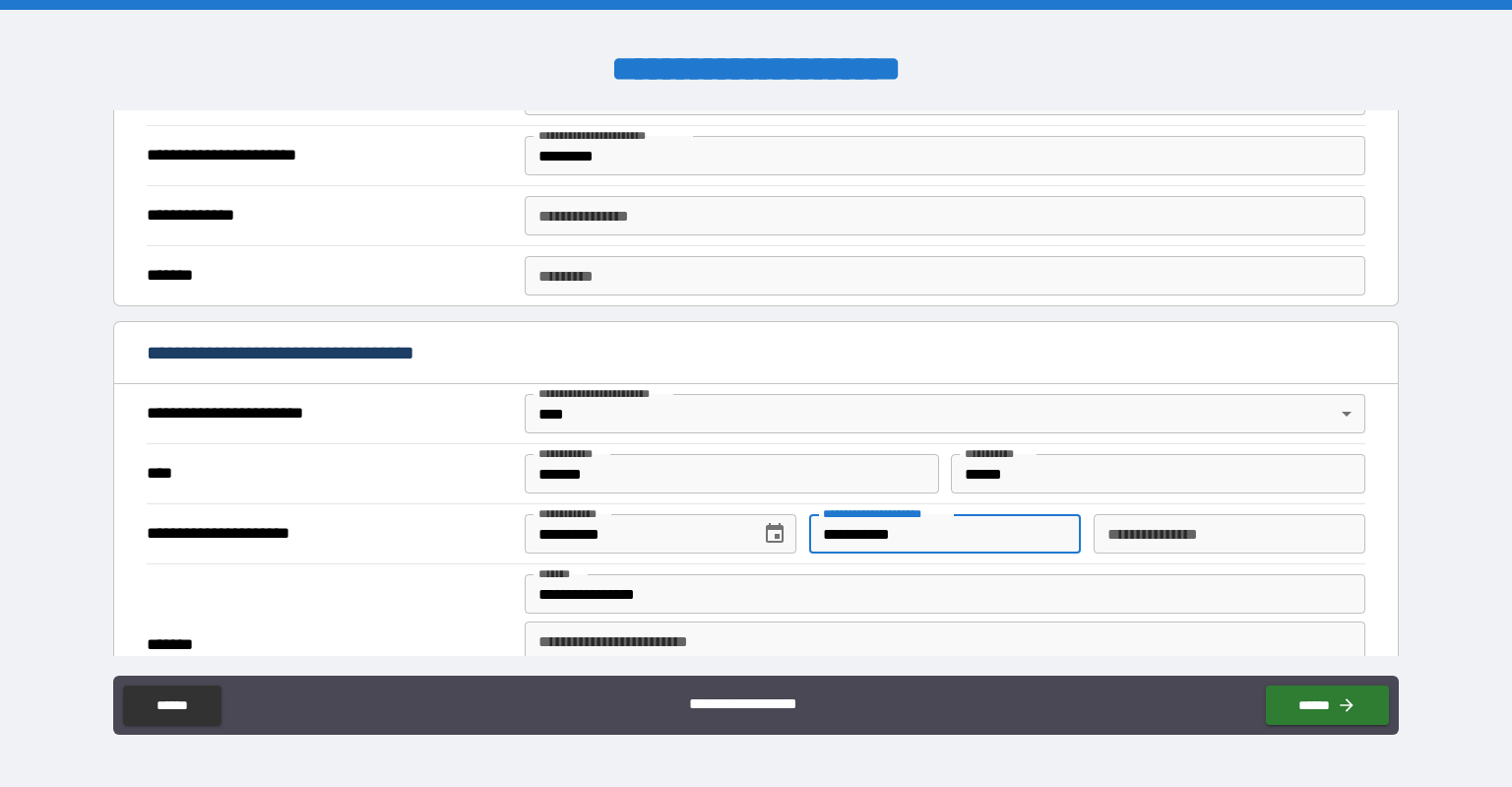 type on "**********" 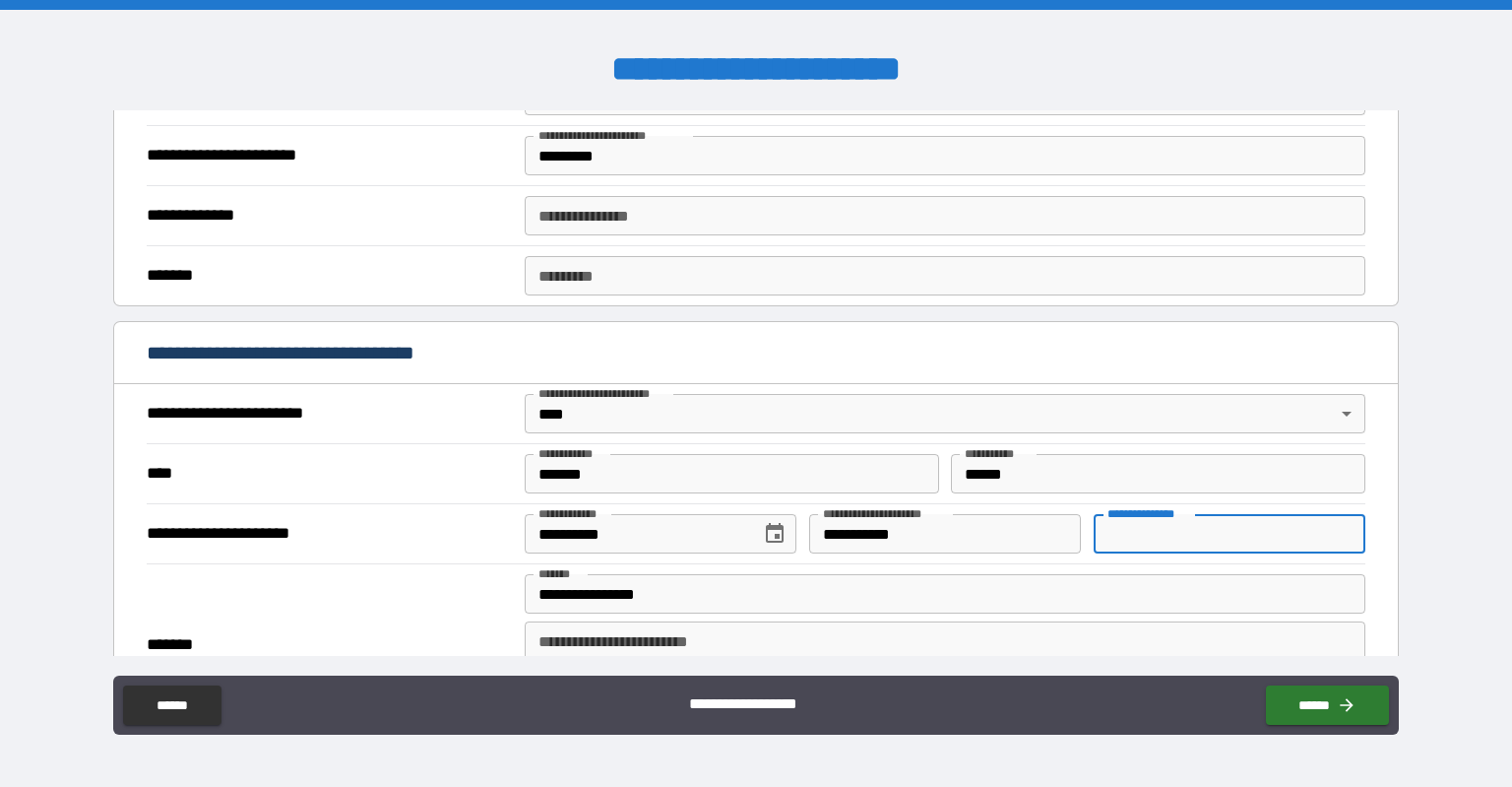 click on "**********" at bounding box center (1229, 534) 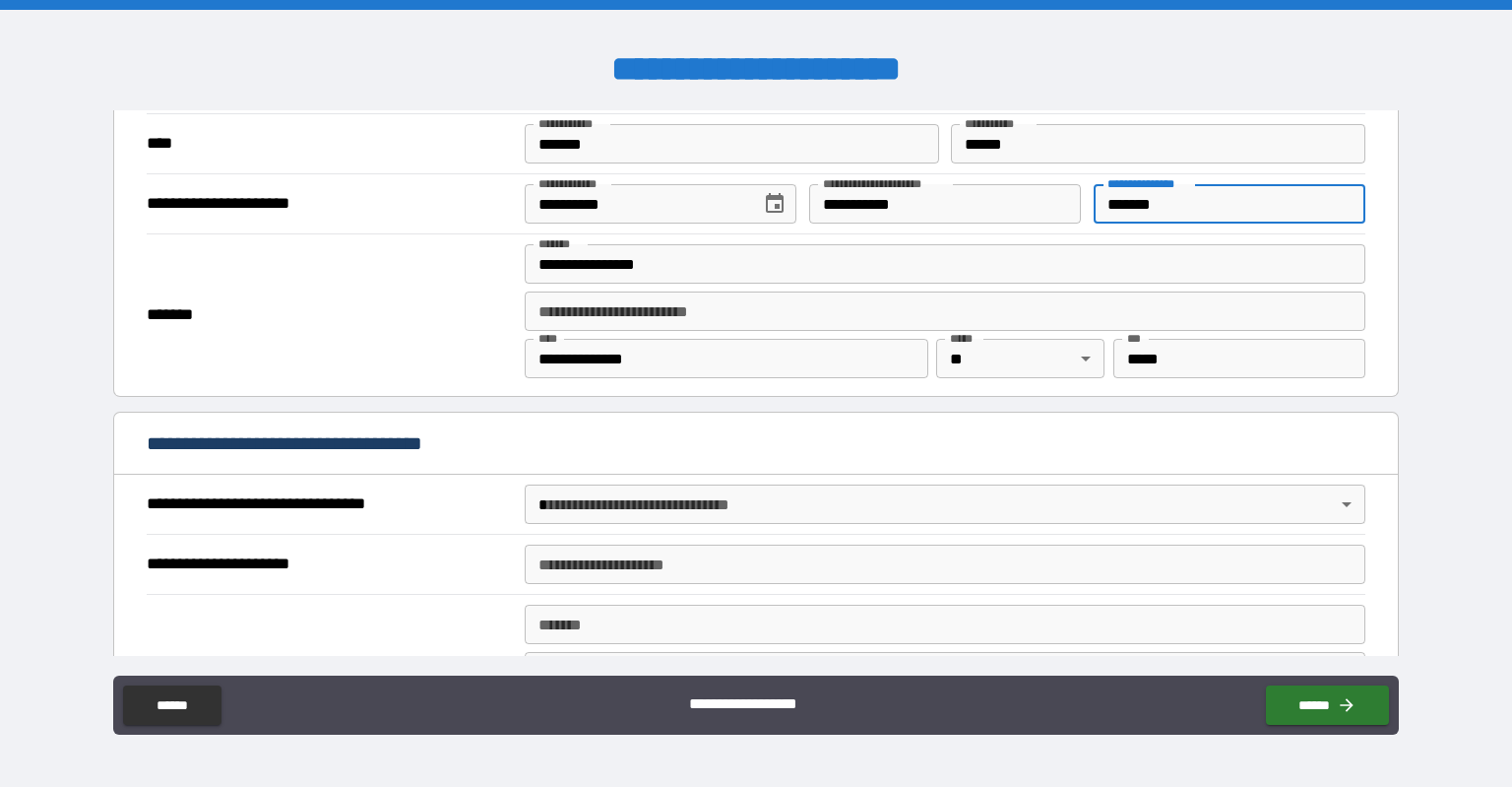 scroll, scrollTop: 886, scrollLeft: 0, axis: vertical 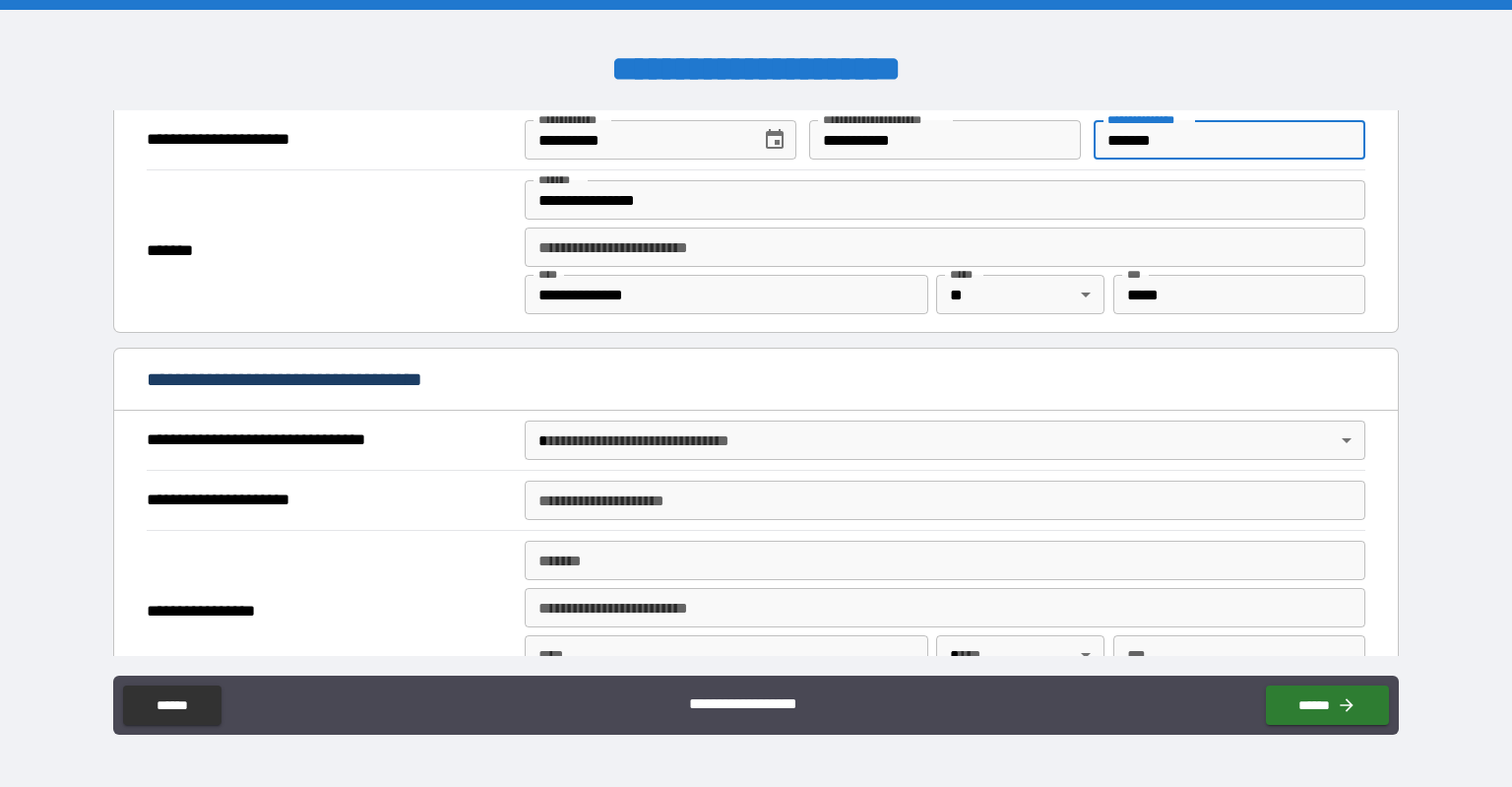 type on "*******" 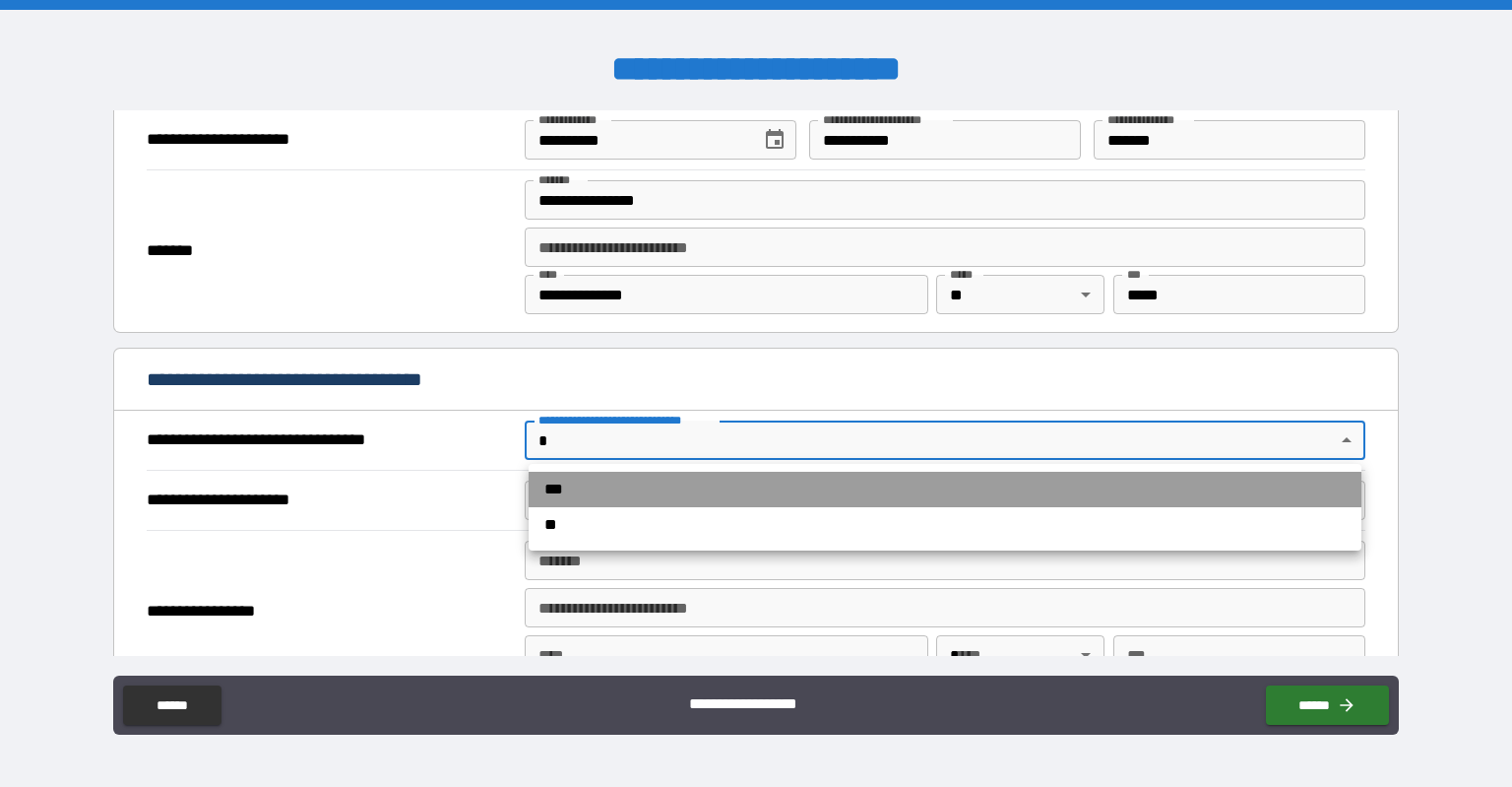click on "***" at bounding box center [945, 490] 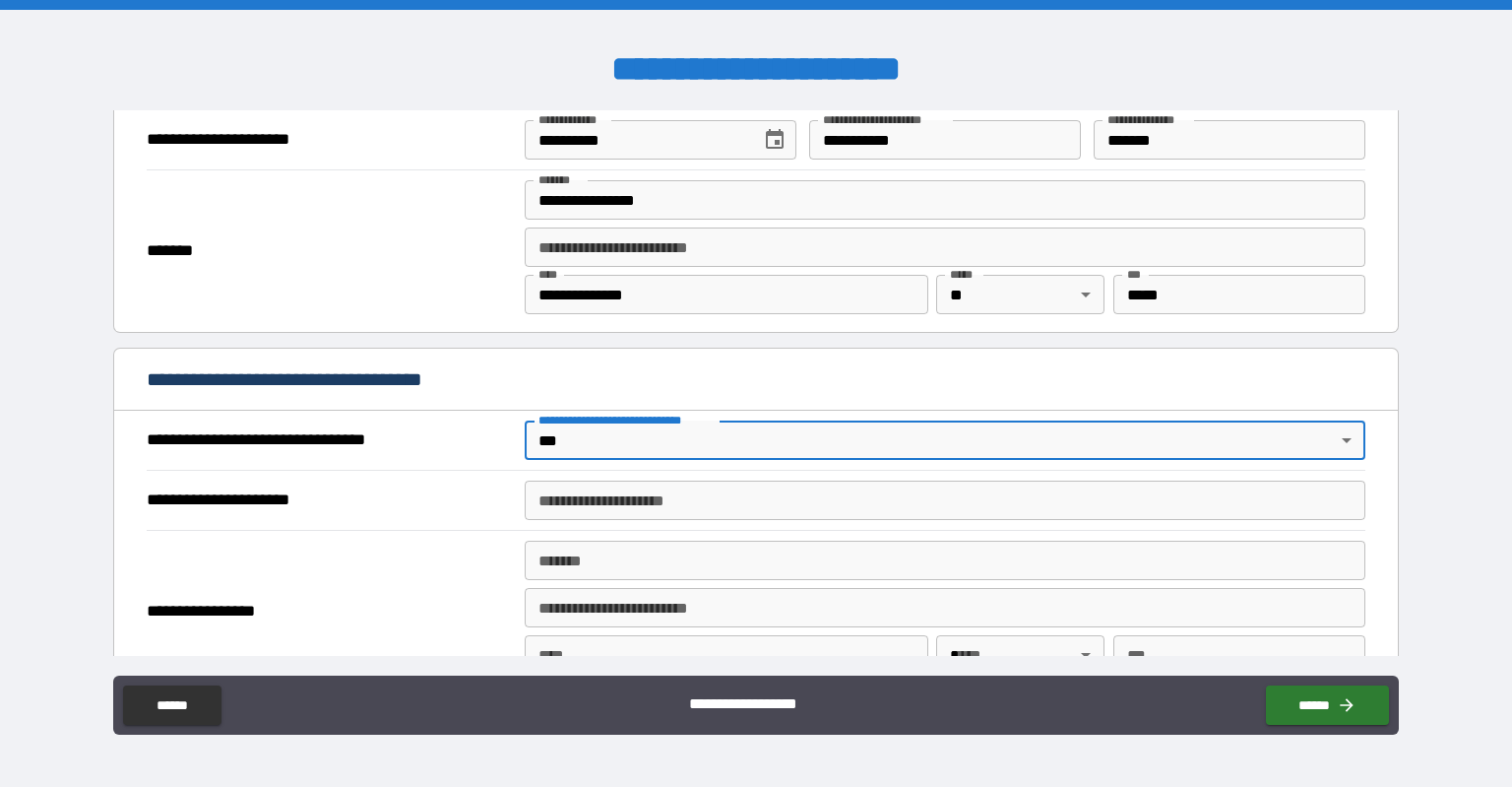 click on "**********" at bounding box center [945, 500] 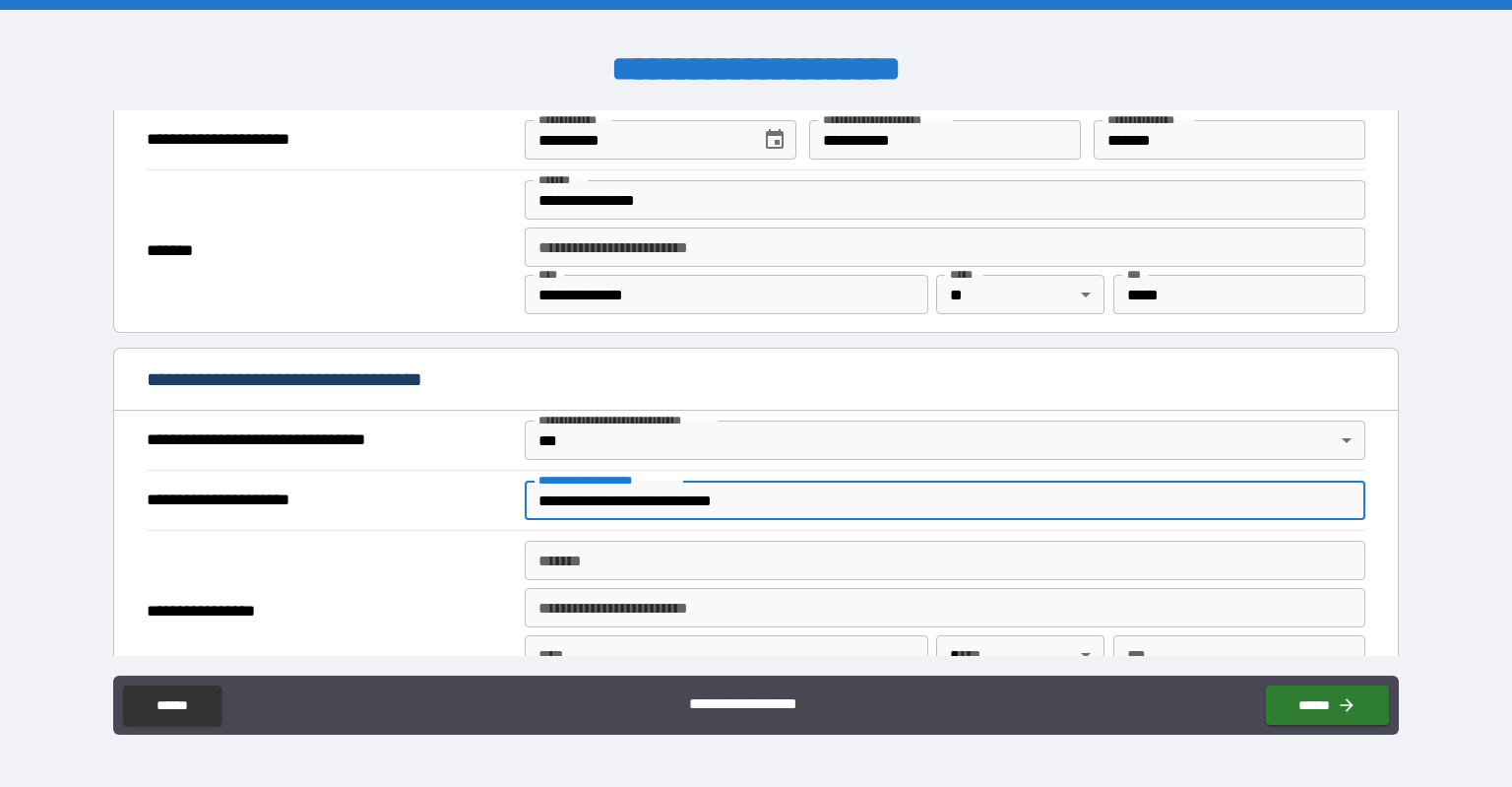 type on "**********" 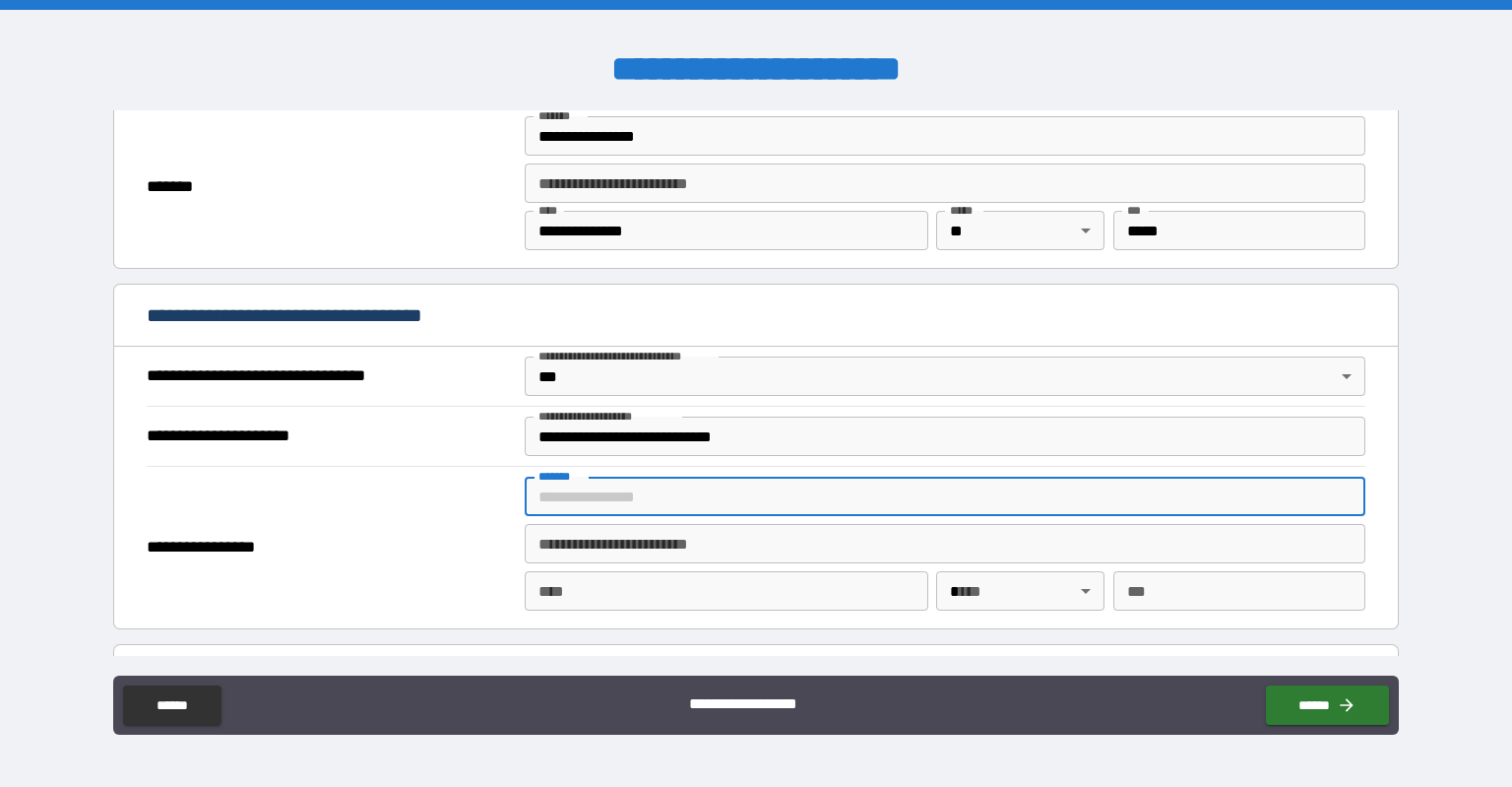 scroll, scrollTop: 985, scrollLeft: 0, axis: vertical 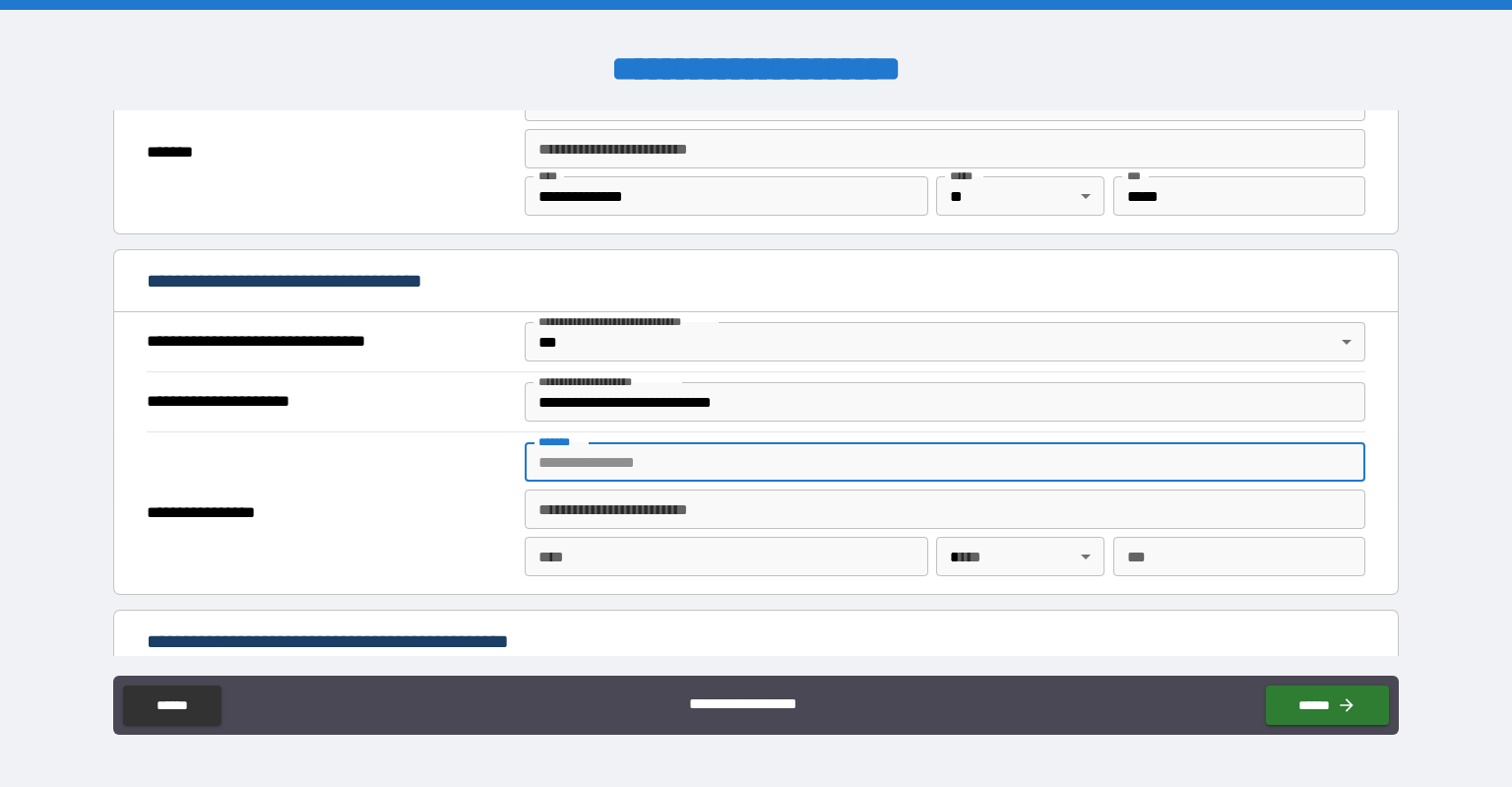click on "****" at bounding box center [726, 557] 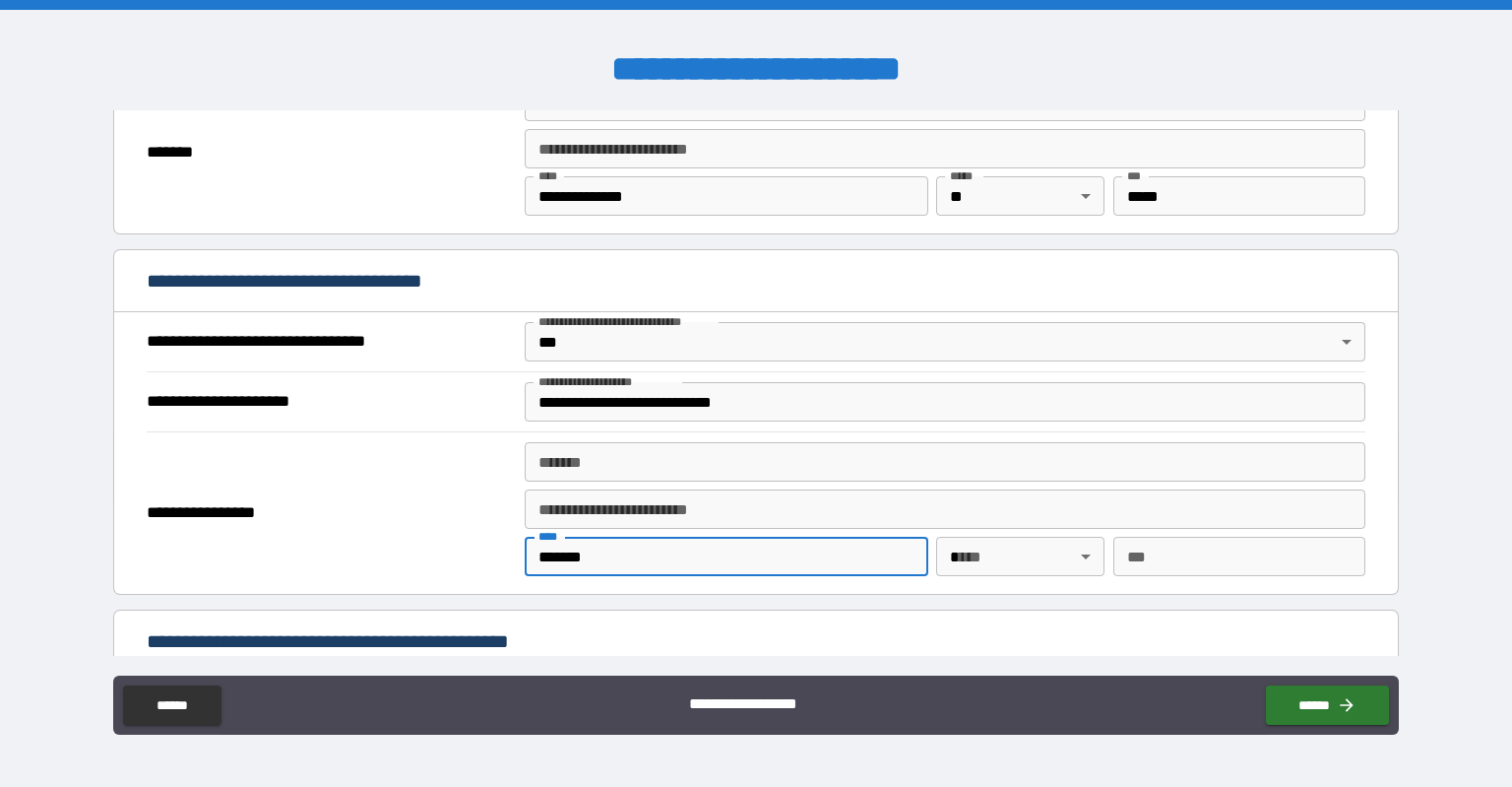 type on "*******" 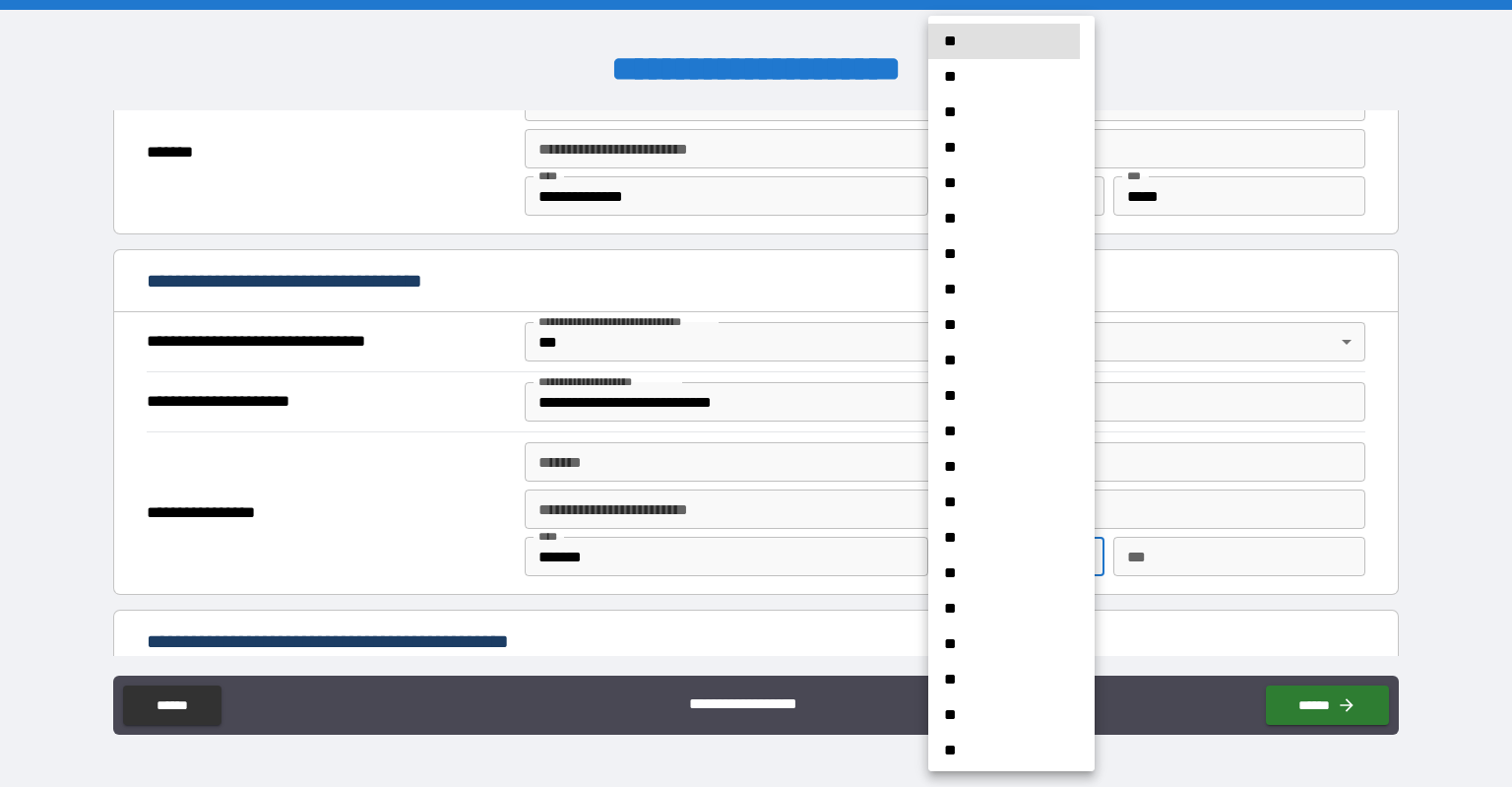 click on "**" at bounding box center (1004, 41) 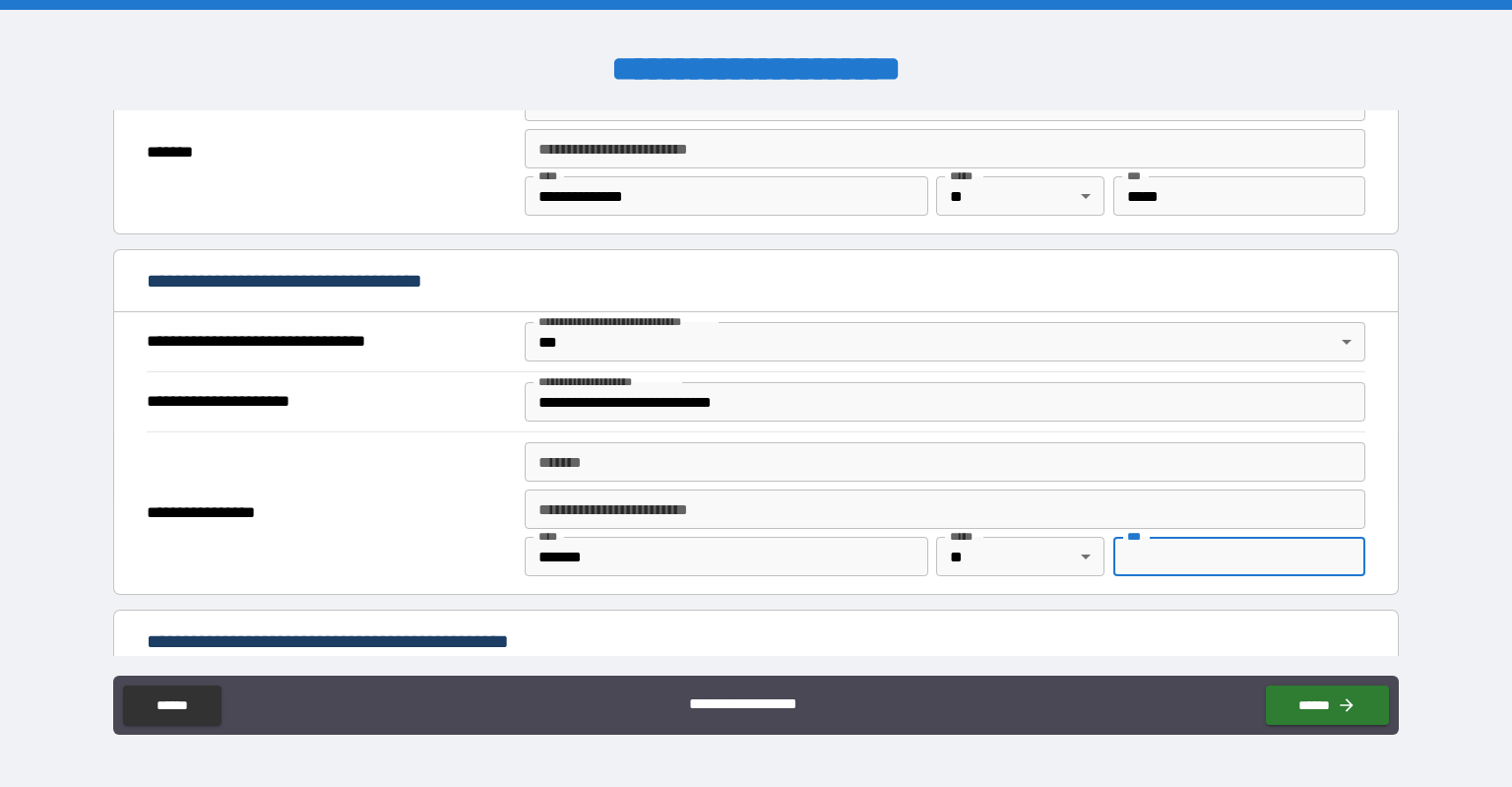 click on "***" at bounding box center (1239, 557) 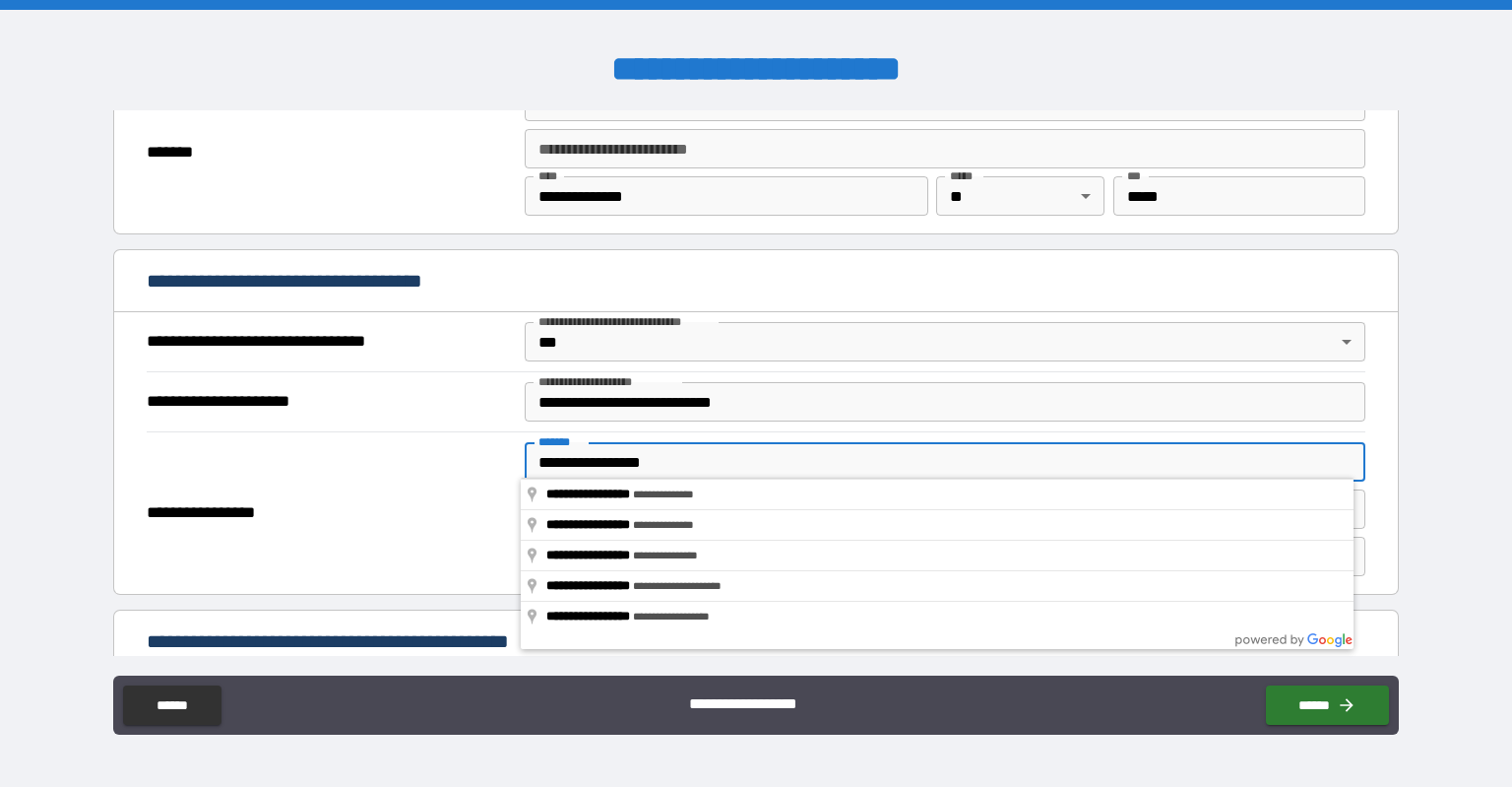 click on "**********" at bounding box center [945, 462] 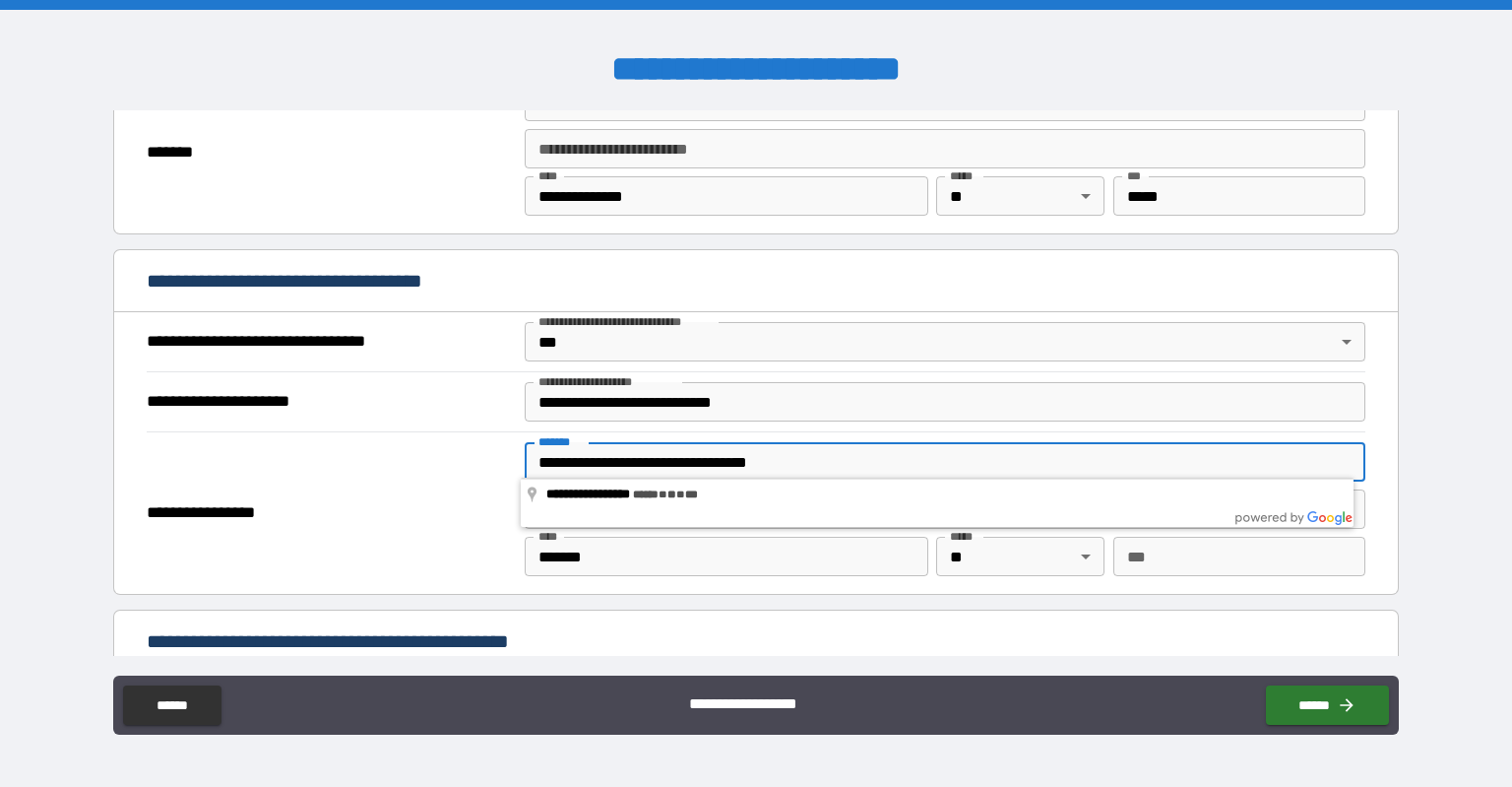 click on "**********" at bounding box center [945, 462] 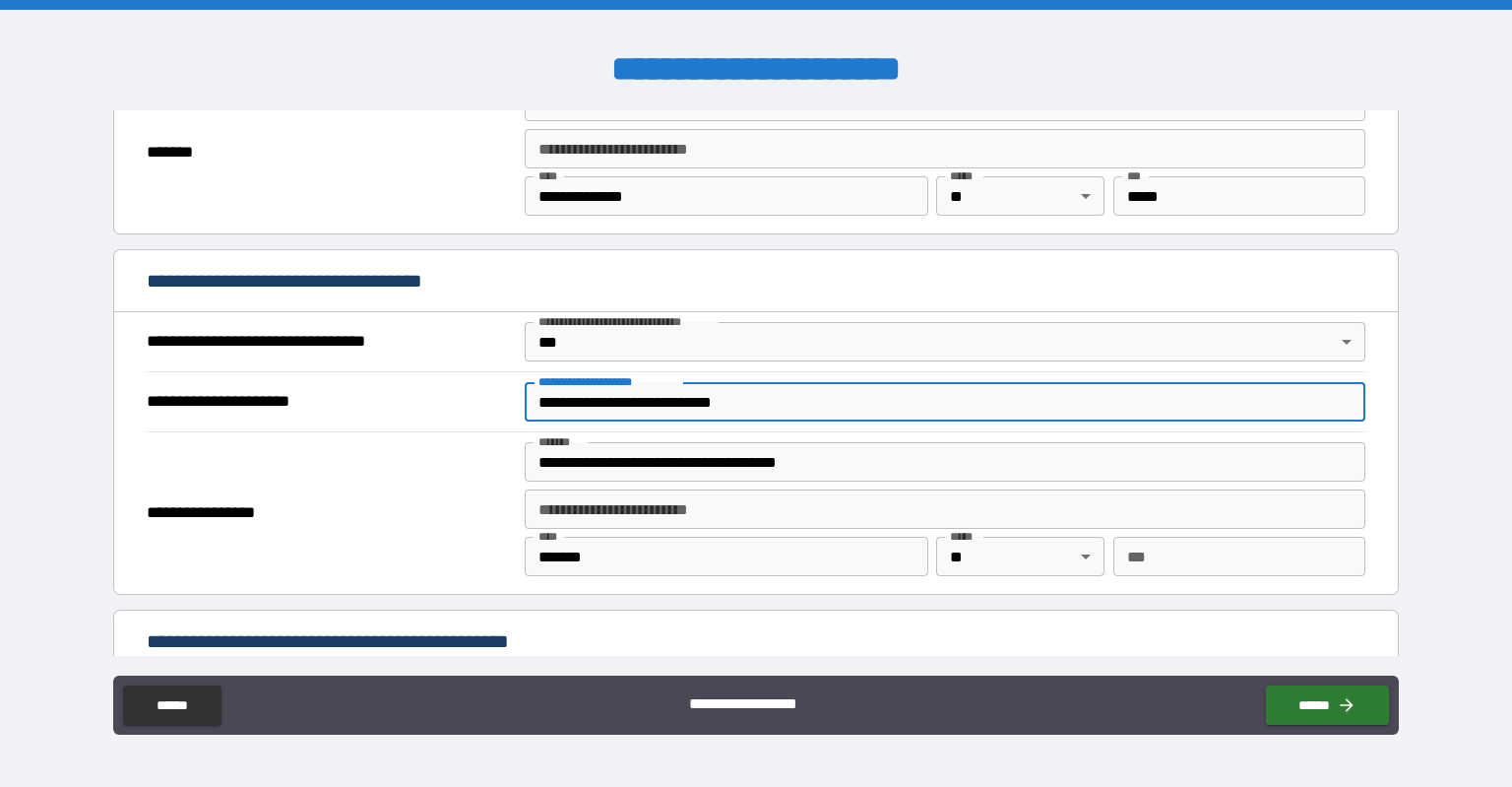 click on "**********" at bounding box center (945, 402) 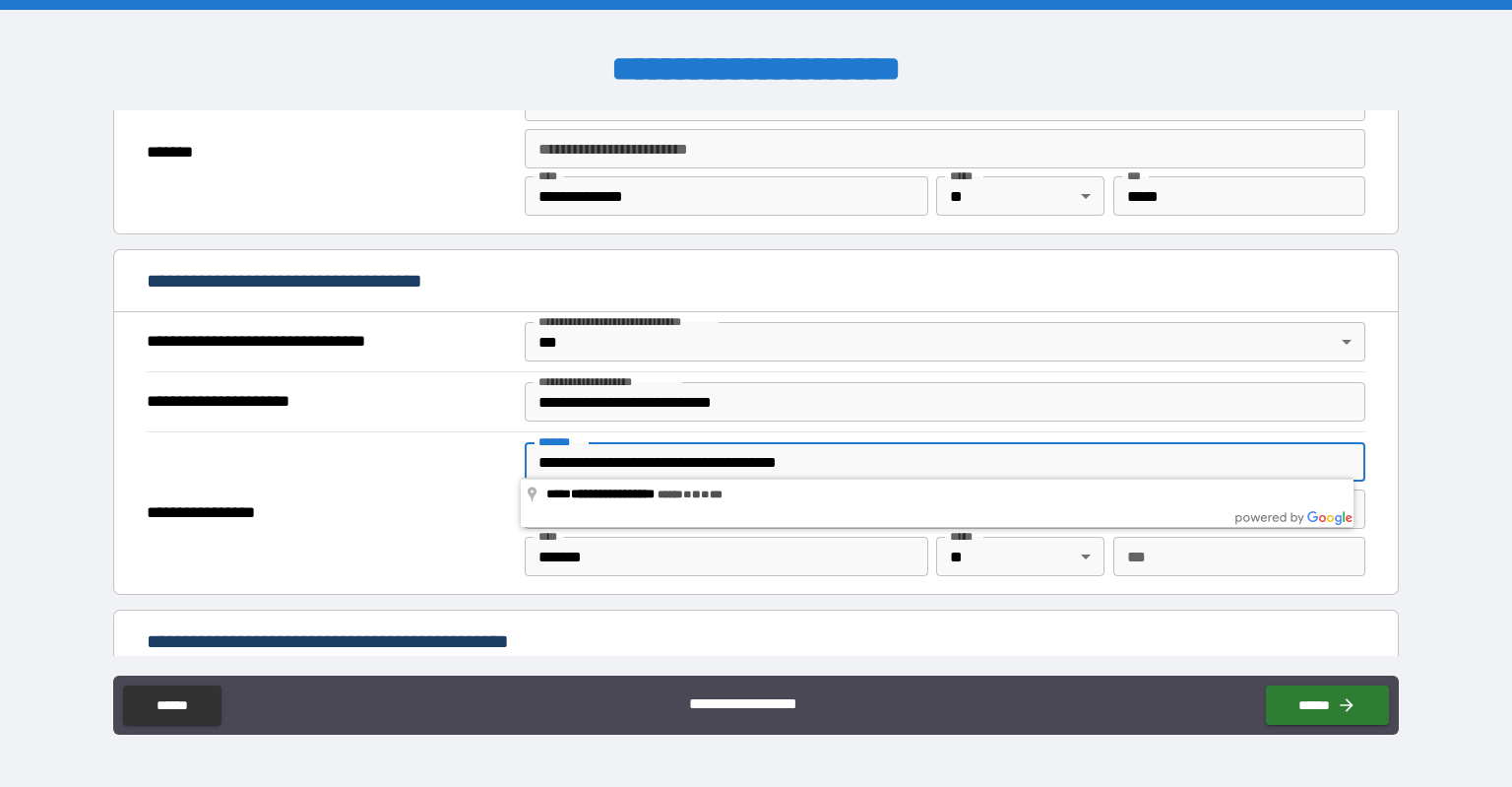 drag, startPoint x: 702, startPoint y: 450, endPoint x: 847, endPoint y: 464, distance: 145.67429 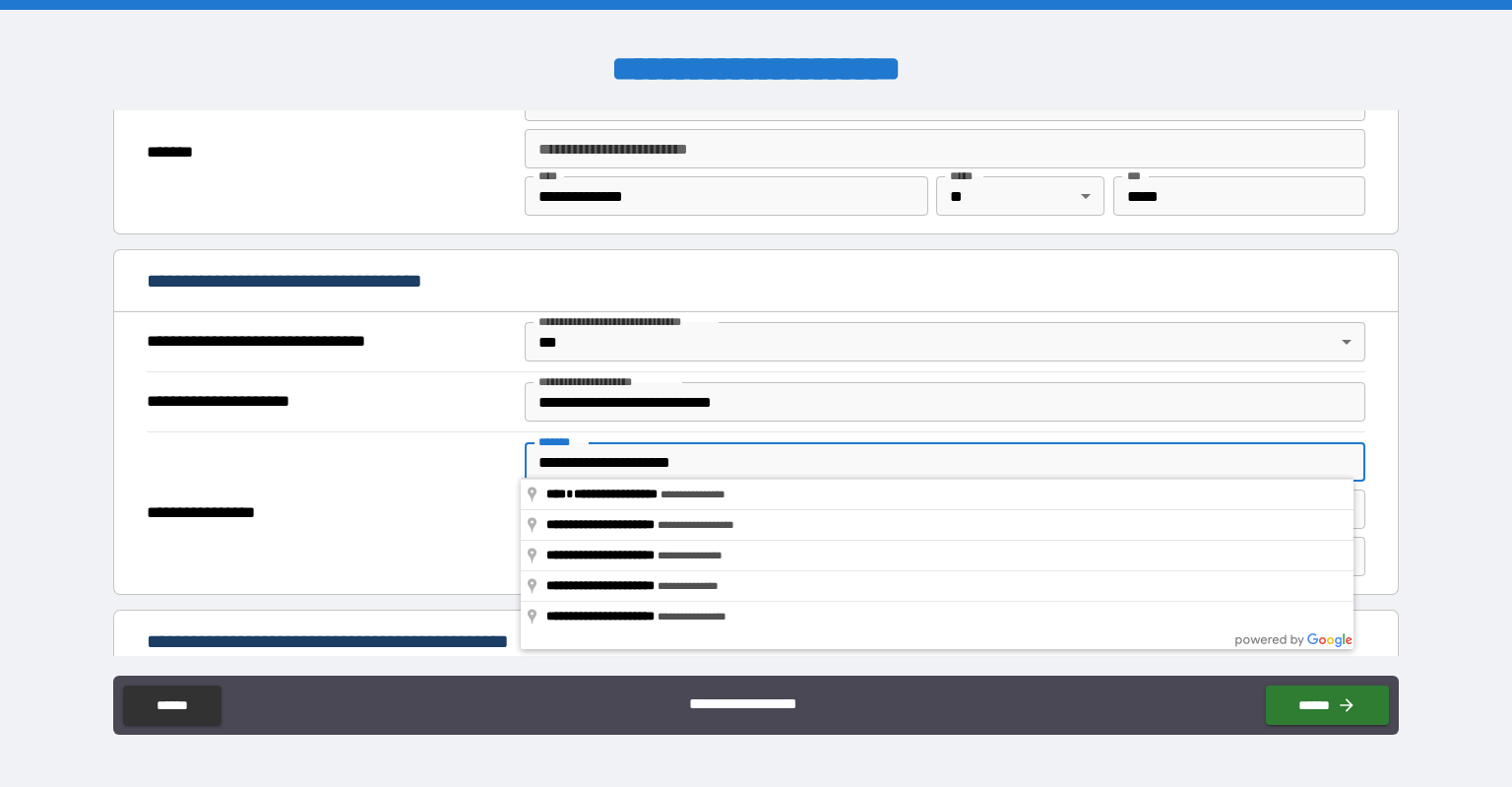 type on "**********" 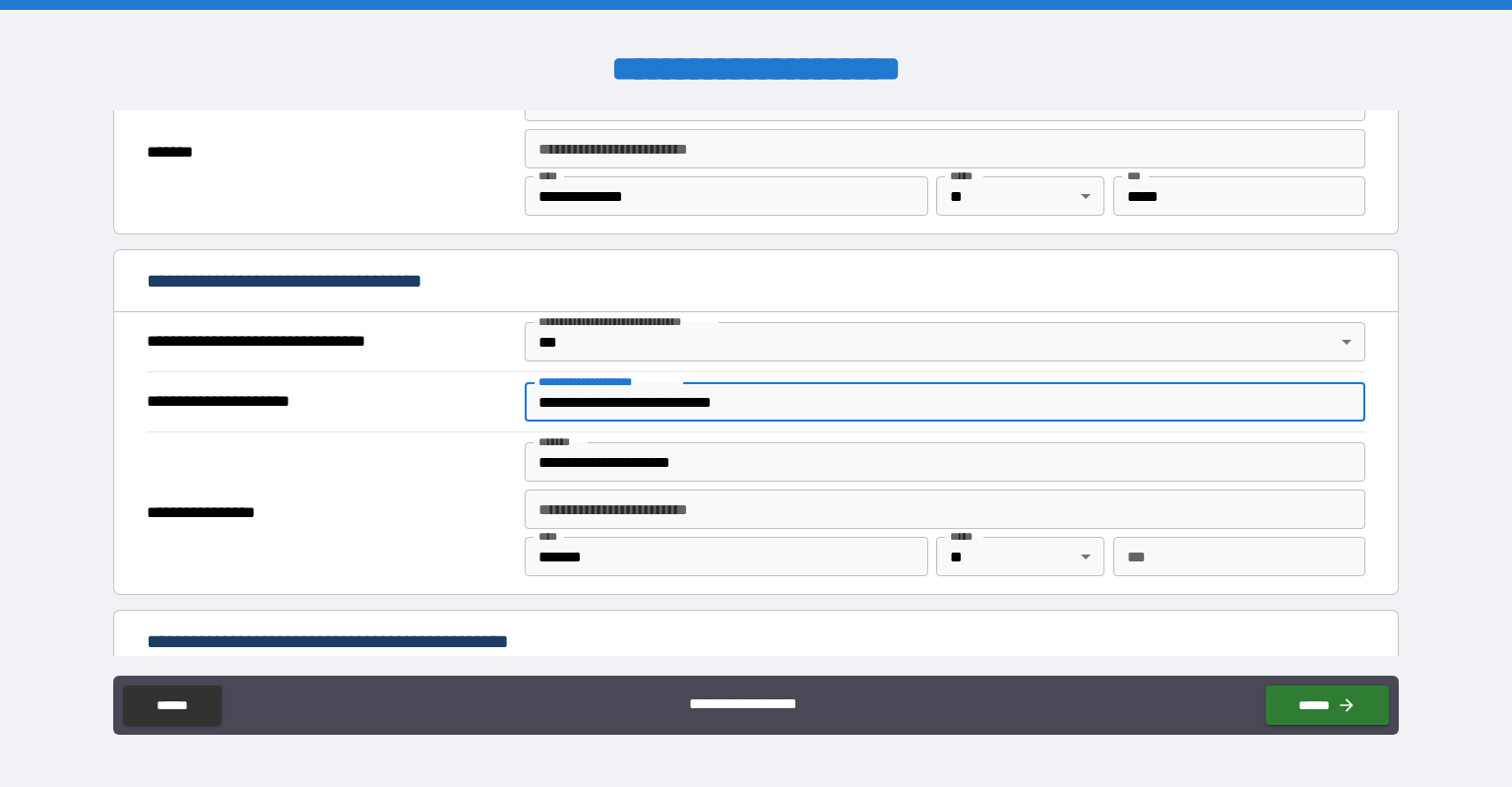 click on "**********" at bounding box center (945, 402) 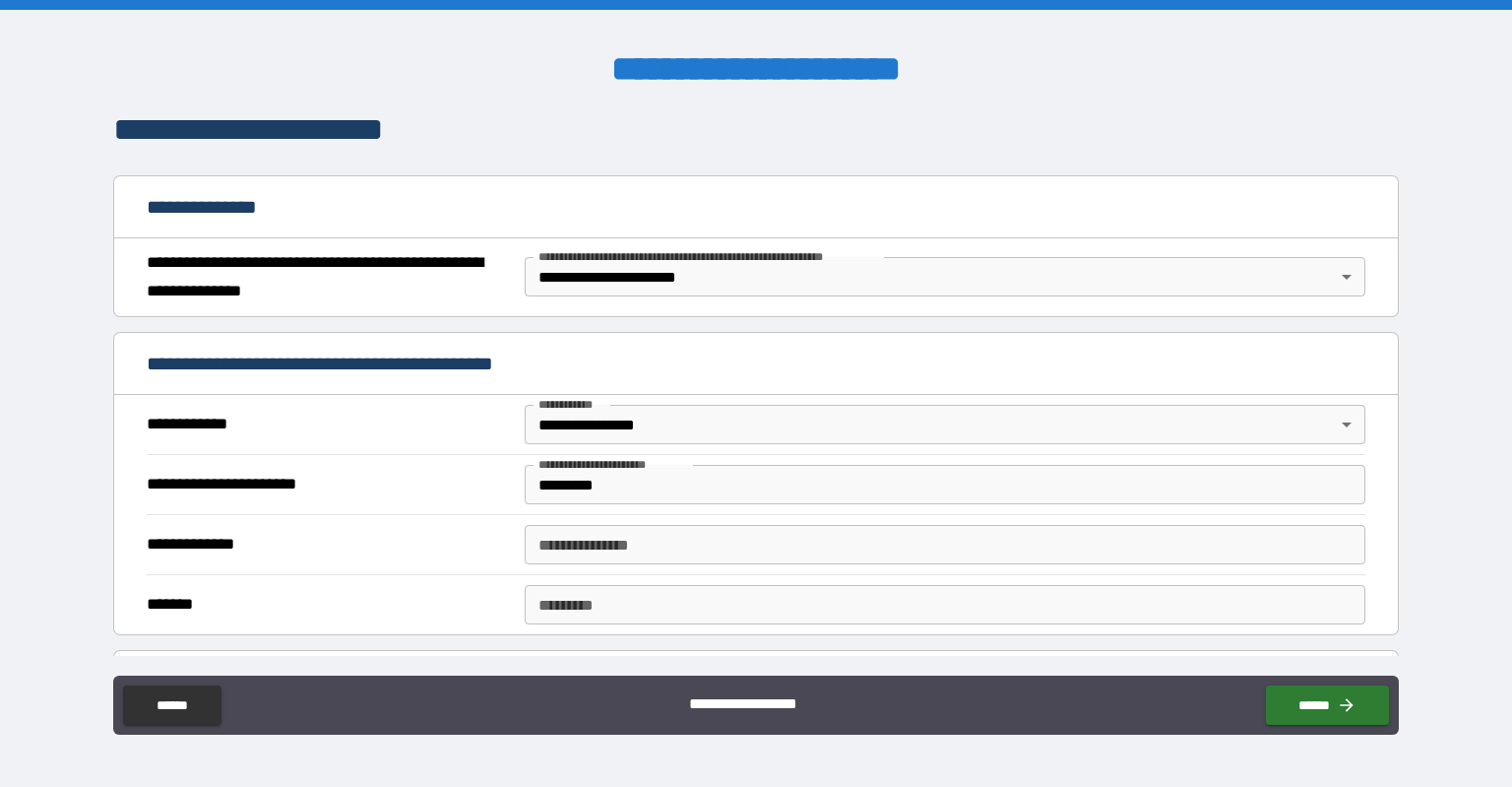 scroll, scrollTop: 158, scrollLeft: 0, axis: vertical 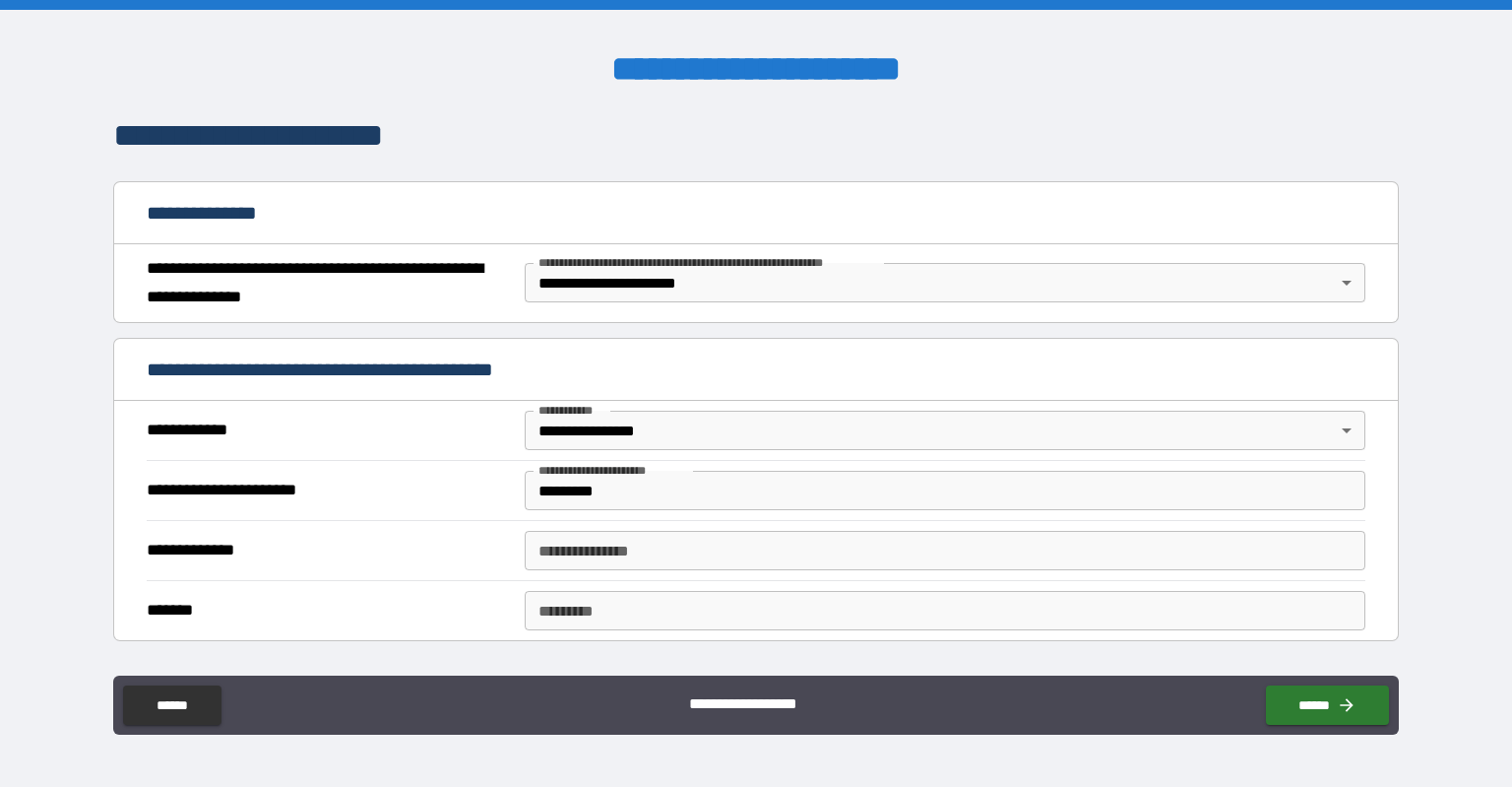 type on "*****" 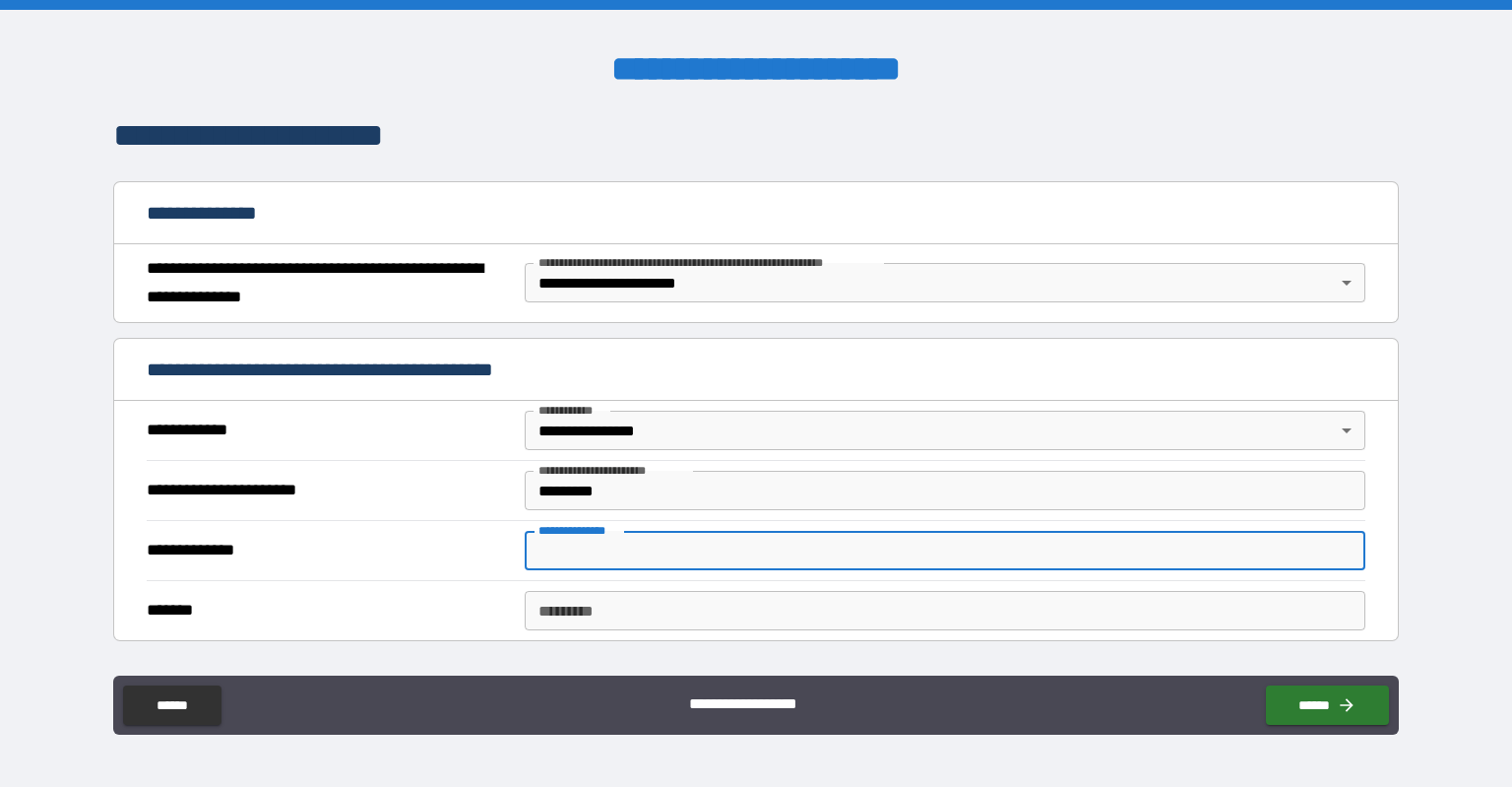 click on "*******   *" at bounding box center [945, 611] 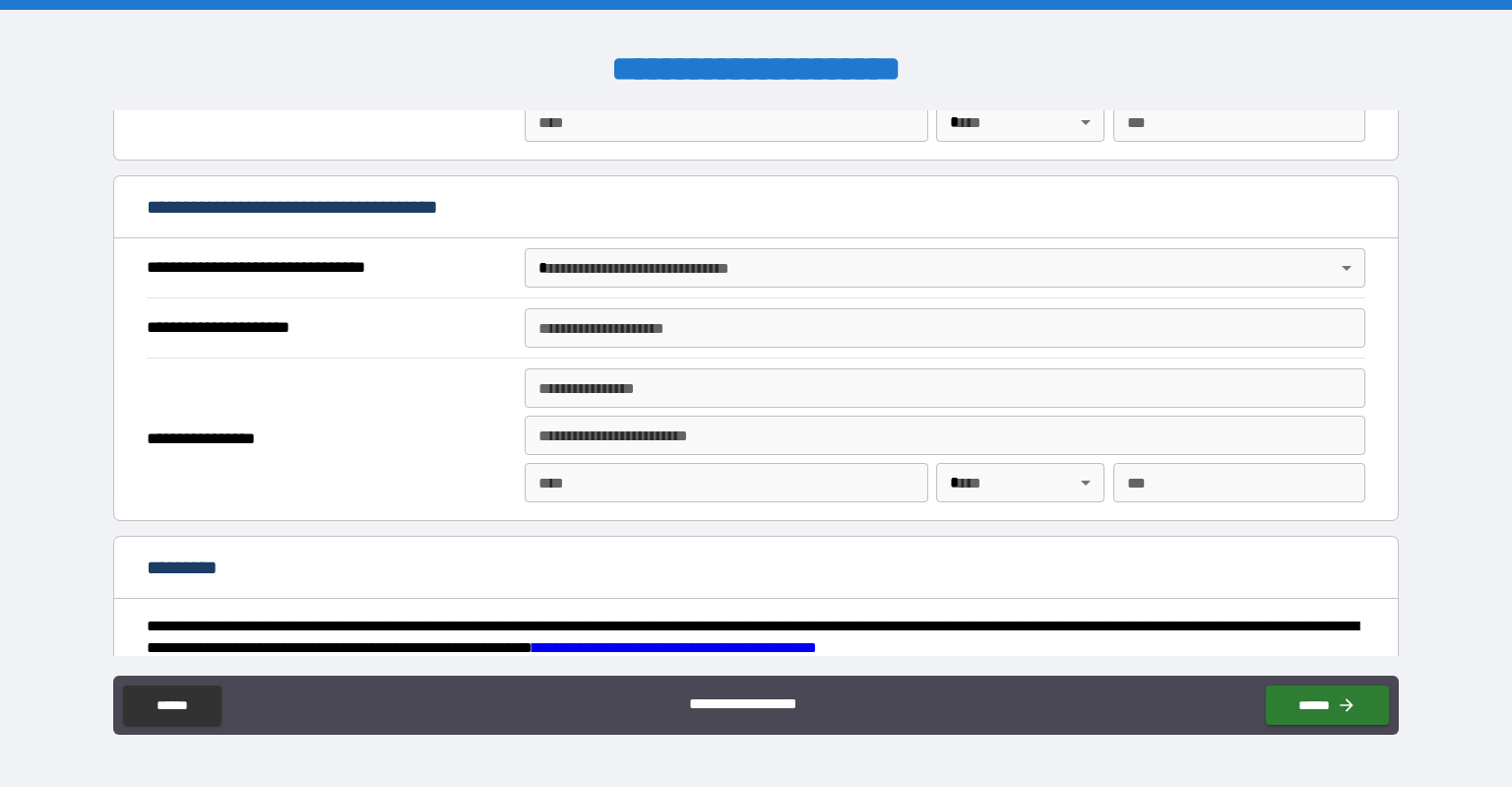 scroll, scrollTop: 2423, scrollLeft: 0, axis: vertical 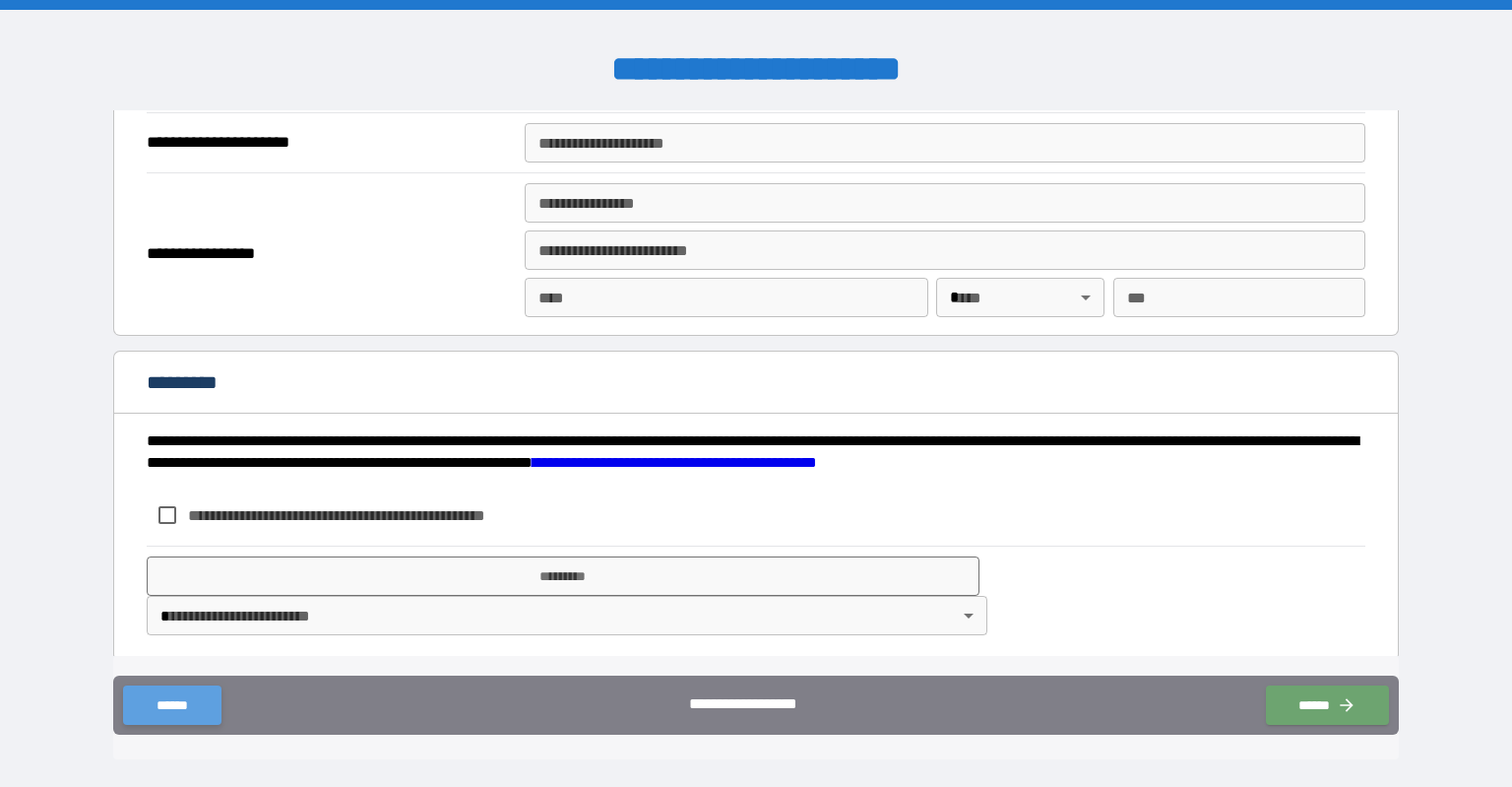 click on "******" at bounding box center [171, 705] 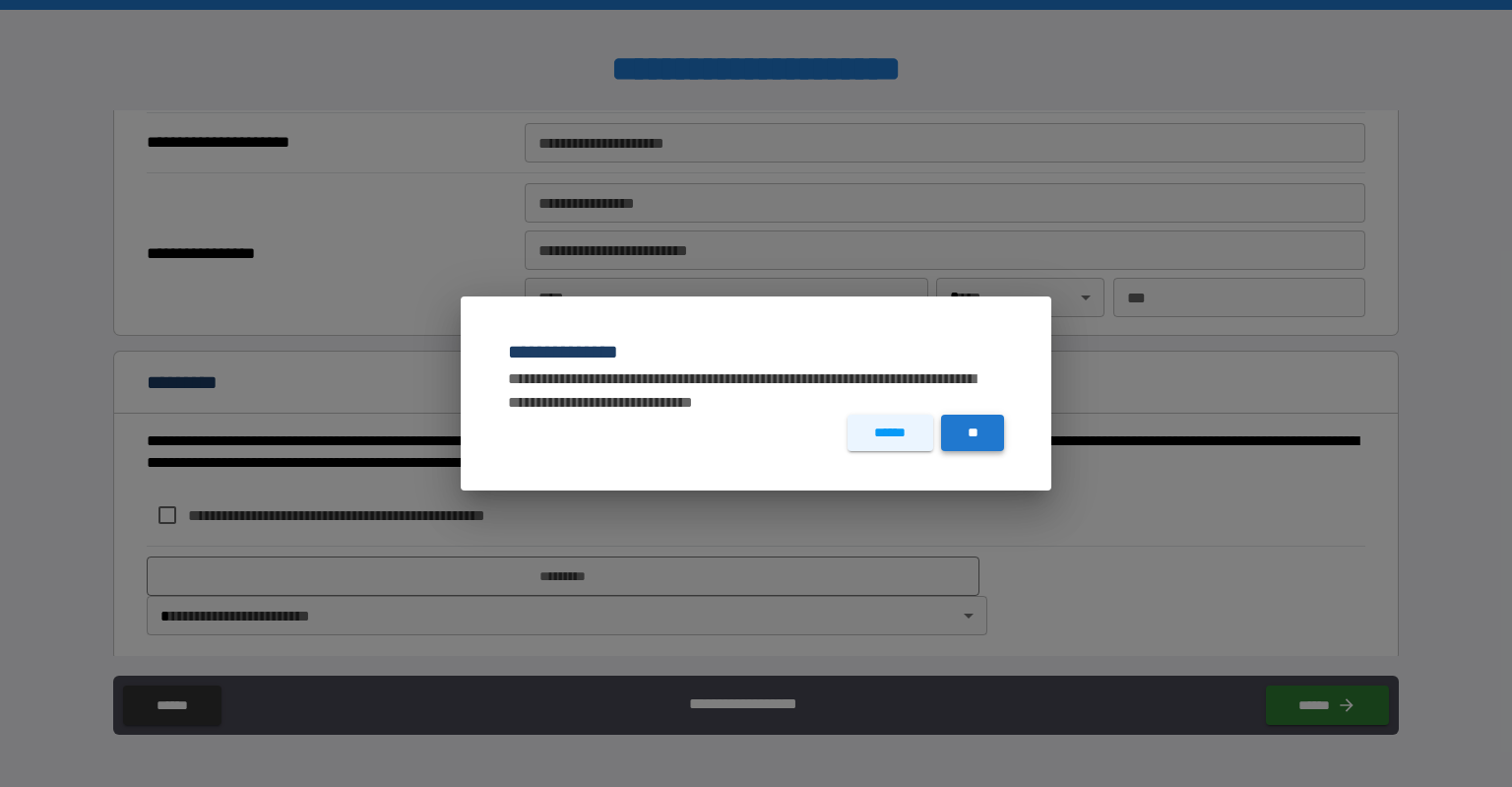 click on "**" at bounding box center [973, 432] 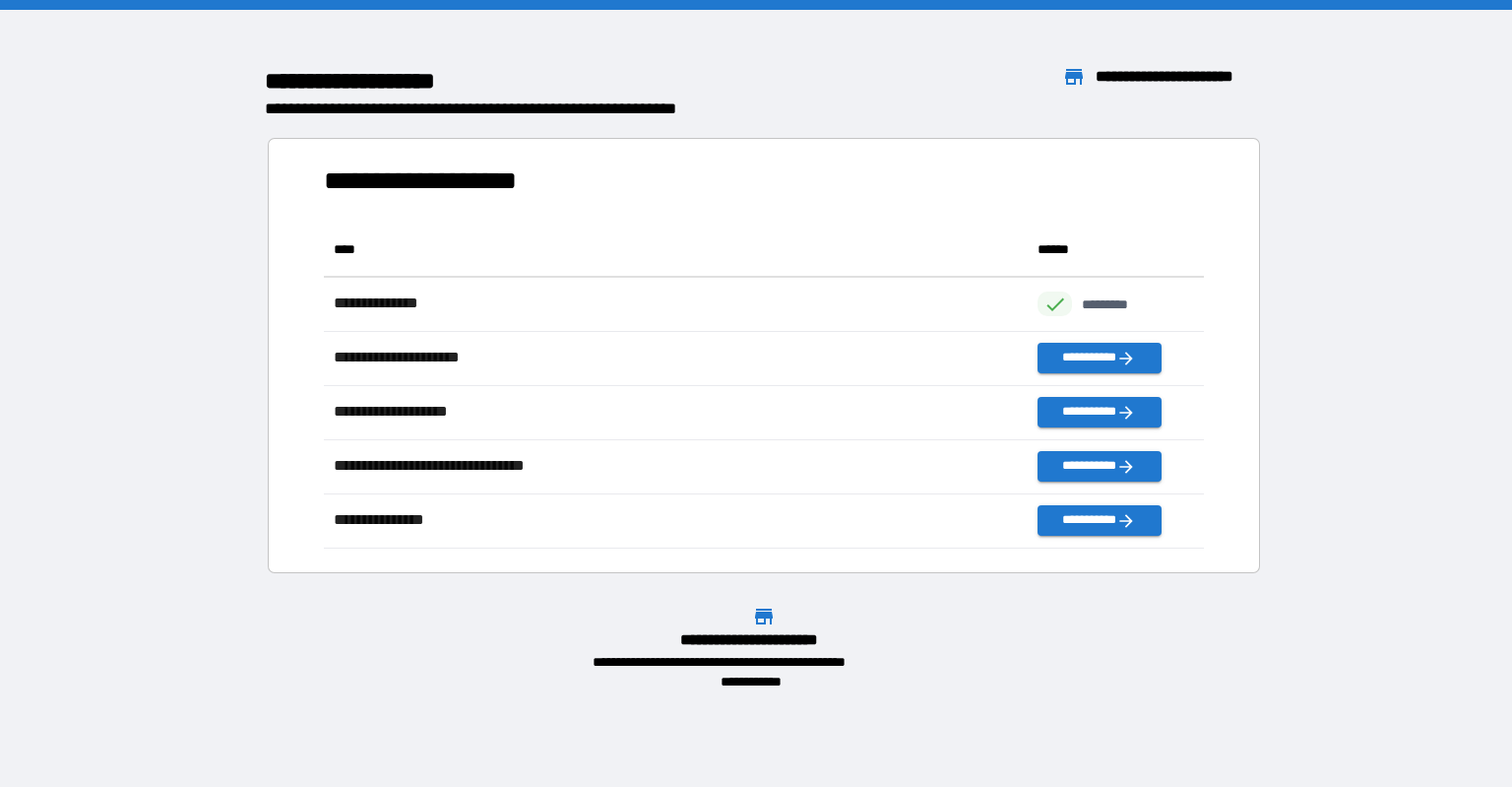 scroll, scrollTop: 16, scrollLeft: 16, axis: both 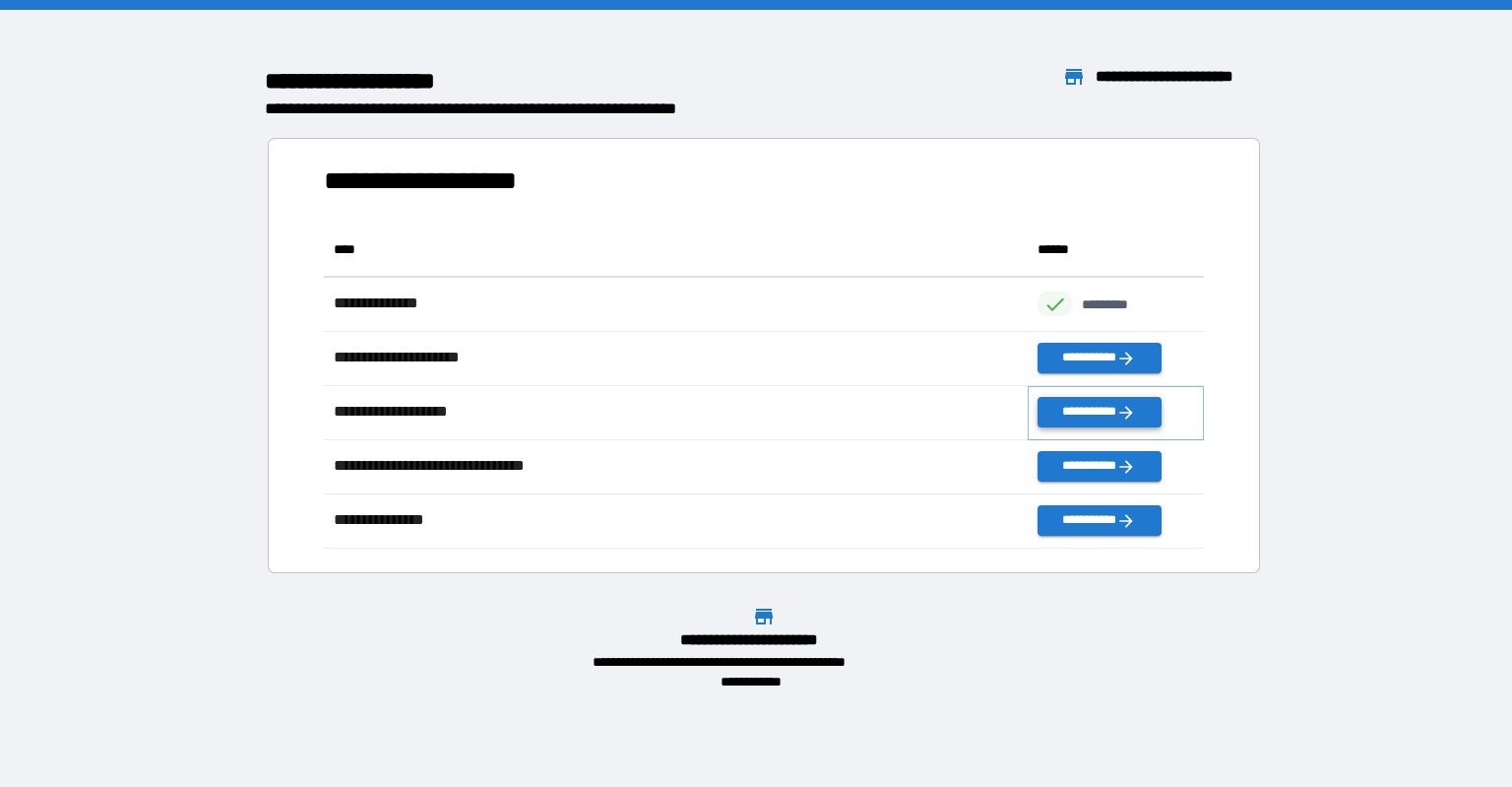 click on "**********" at bounding box center [1099, 412] 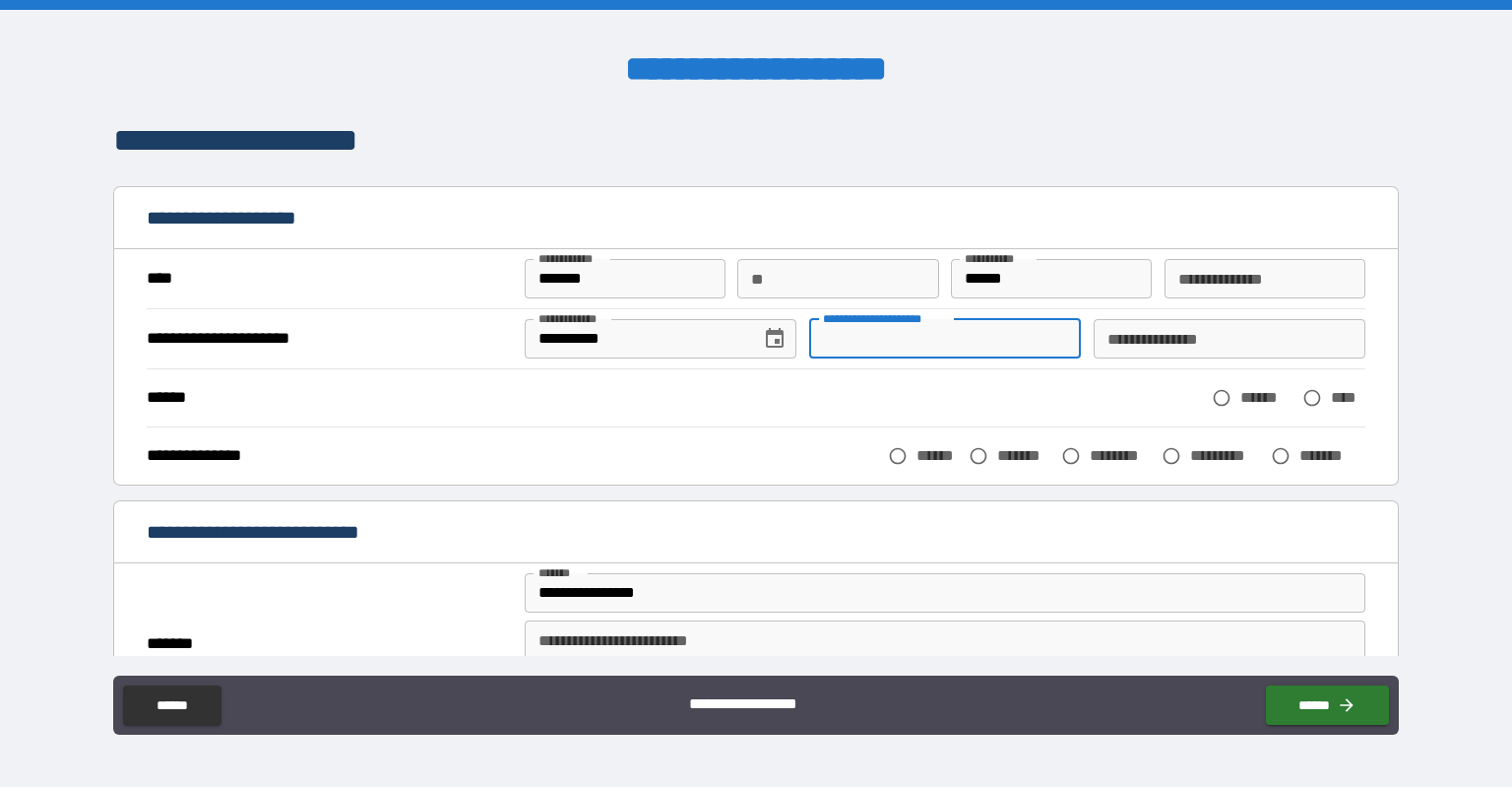click on "**********" at bounding box center (945, 339) 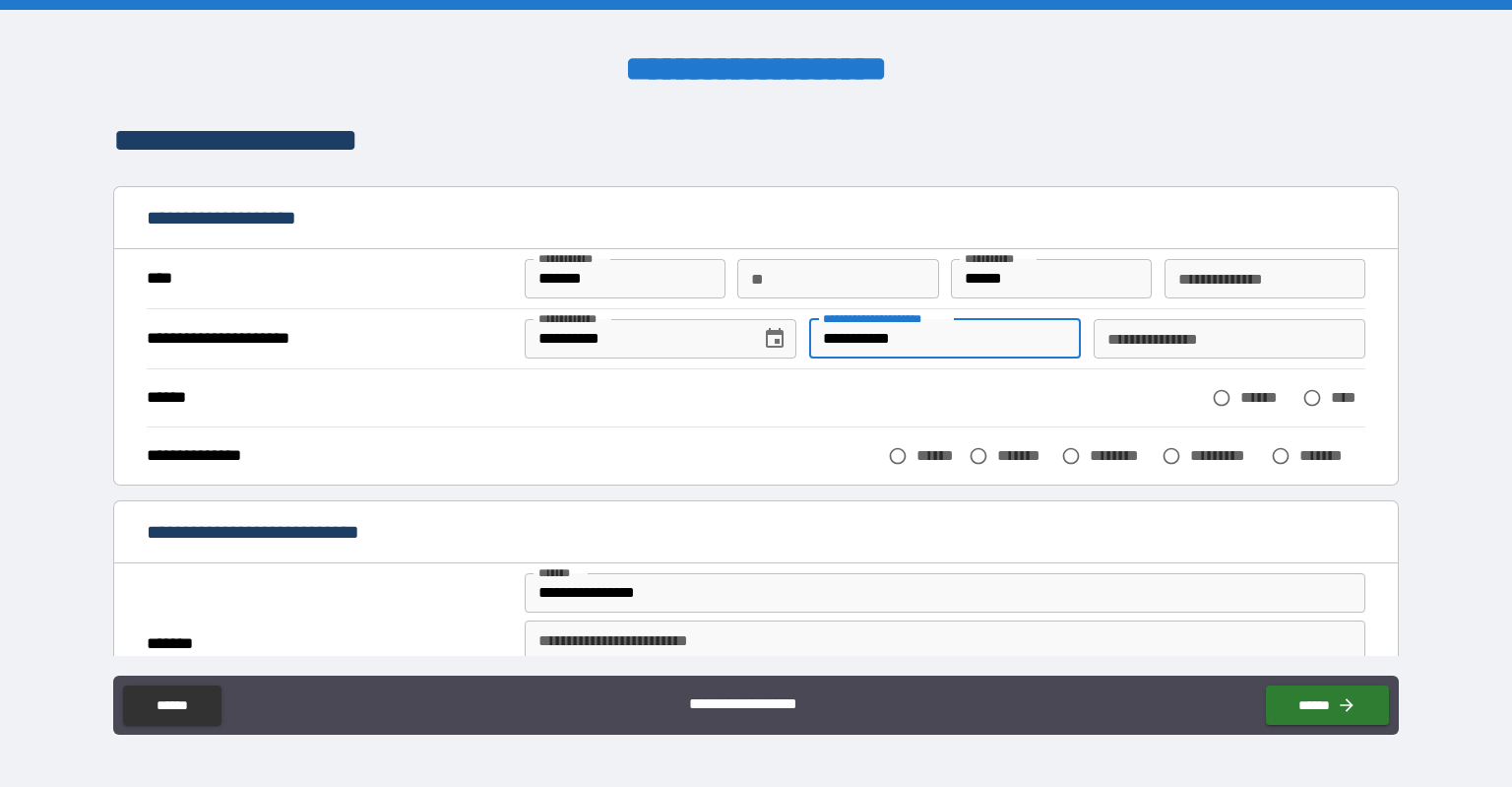 type on "**********" 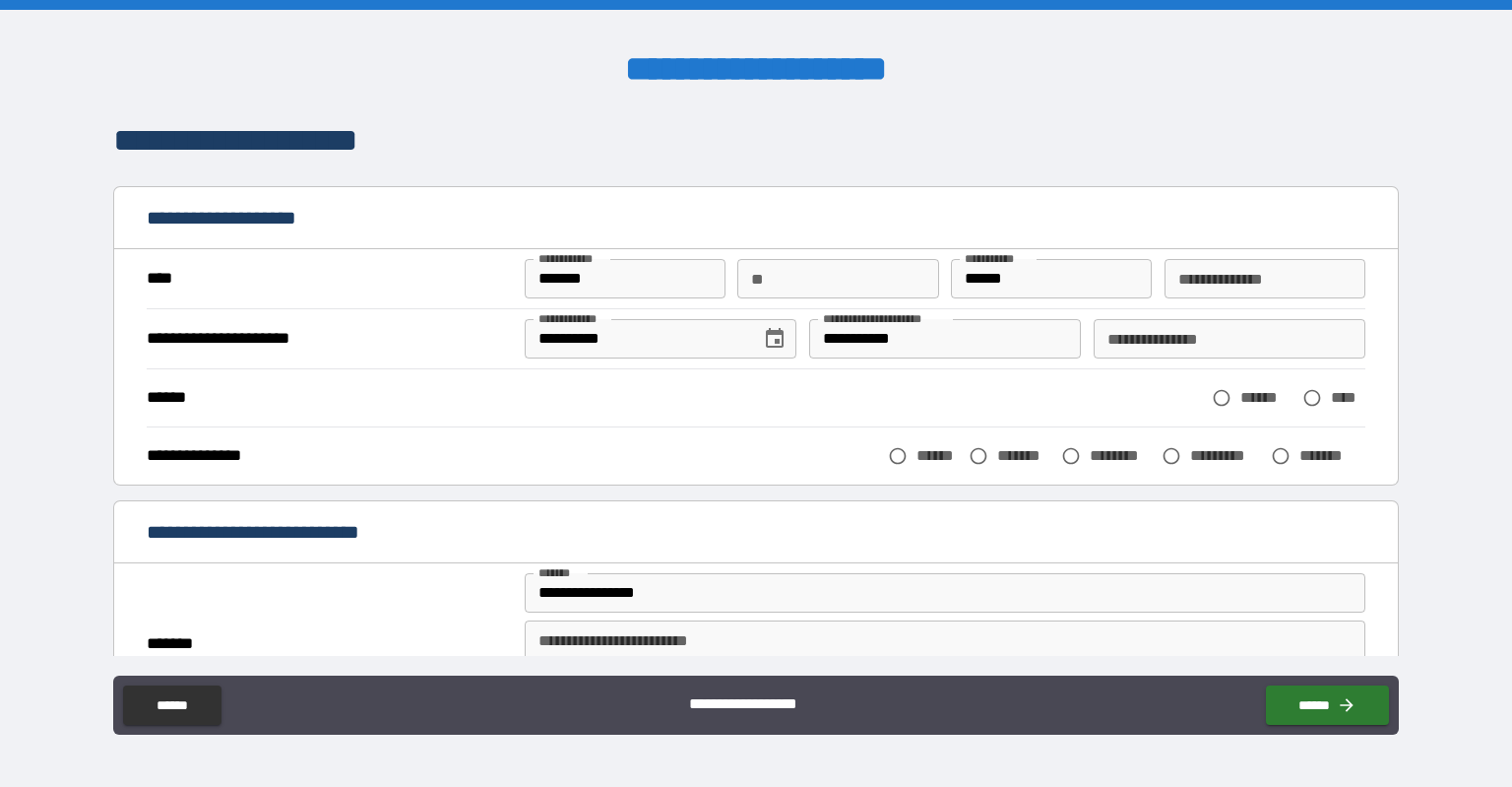 click on "**********" at bounding box center (1229, 339) 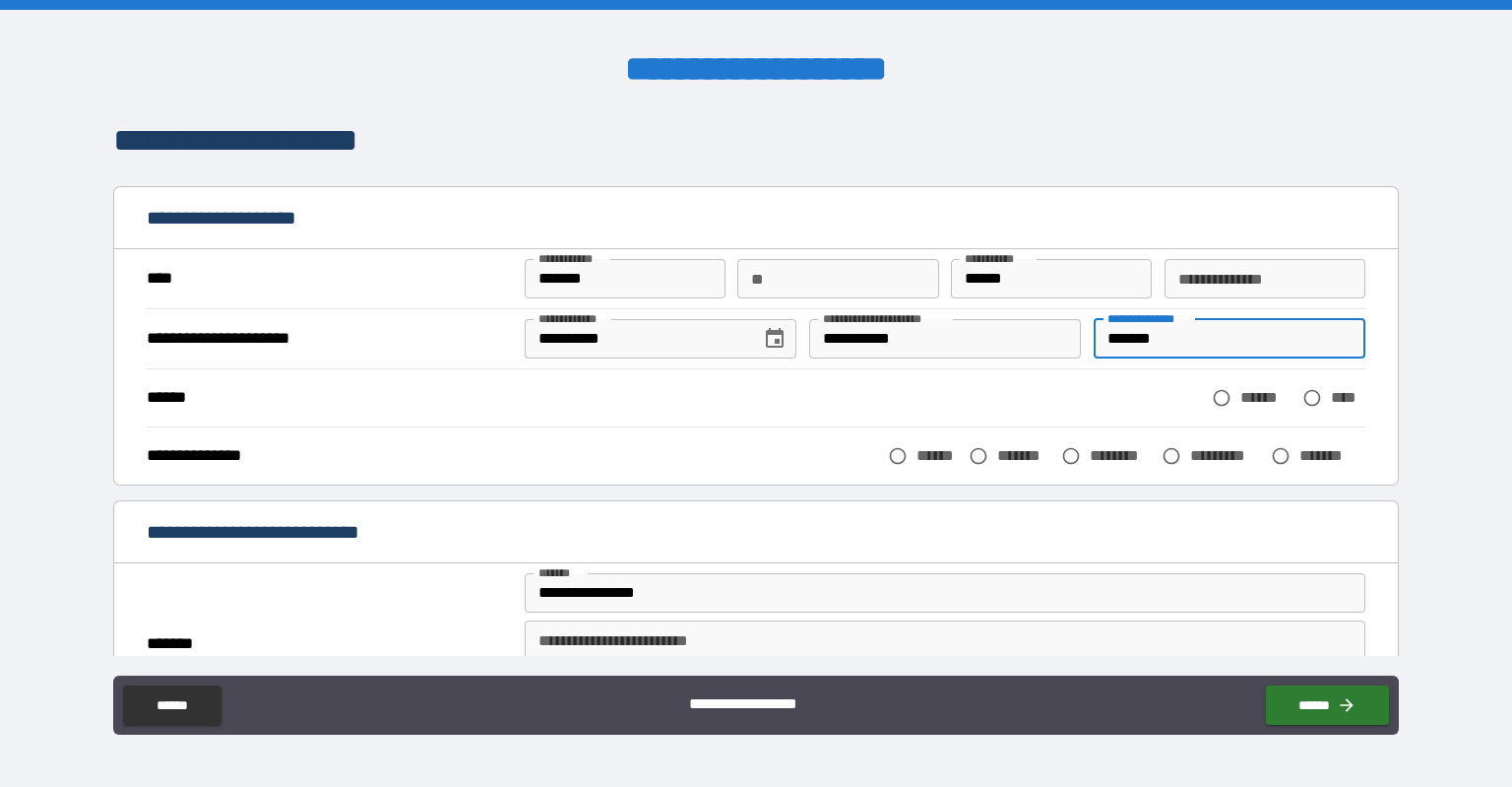 type on "*******" 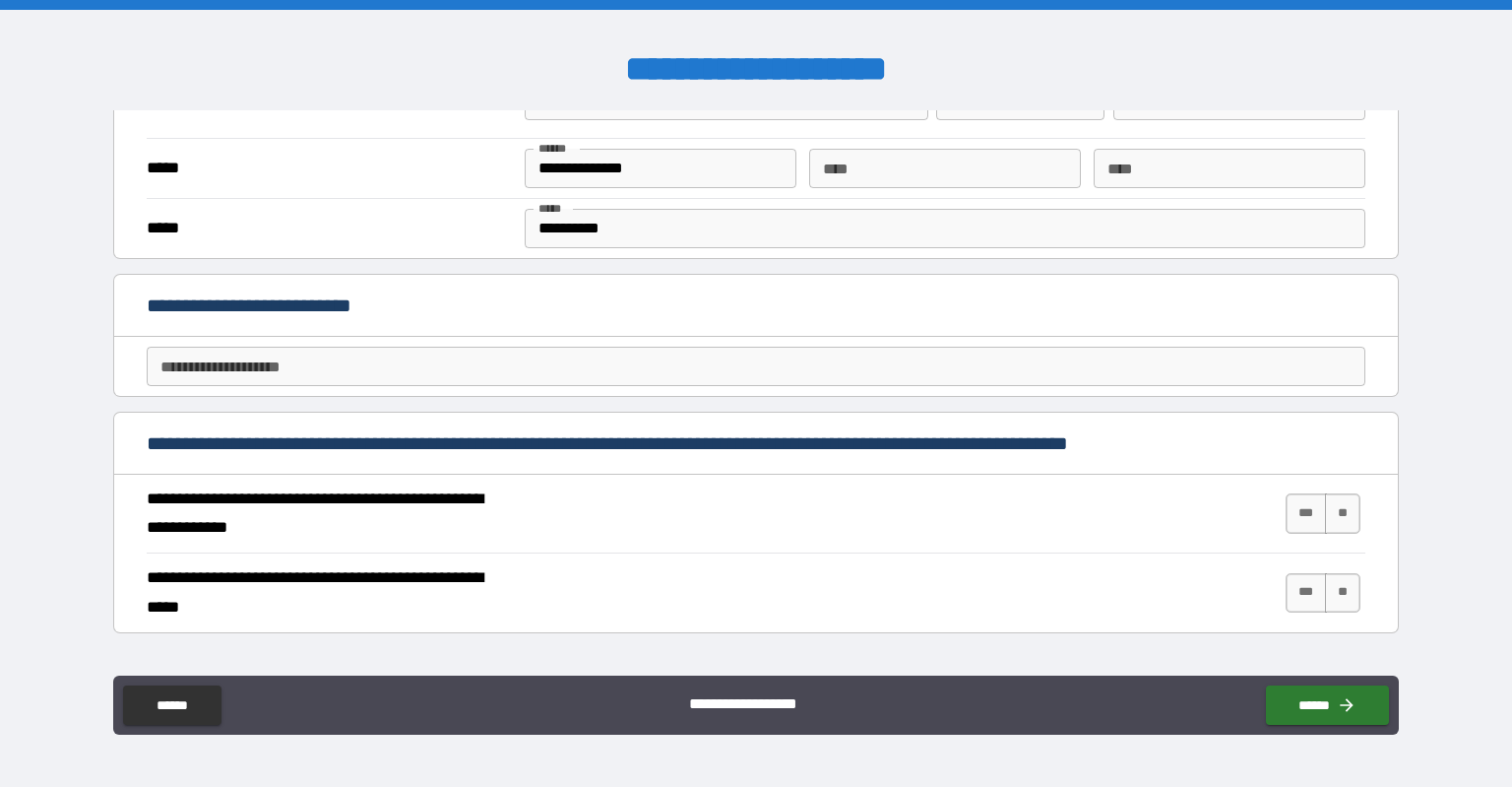 scroll, scrollTop: 591, scrollLeft: 0, axis: vertical 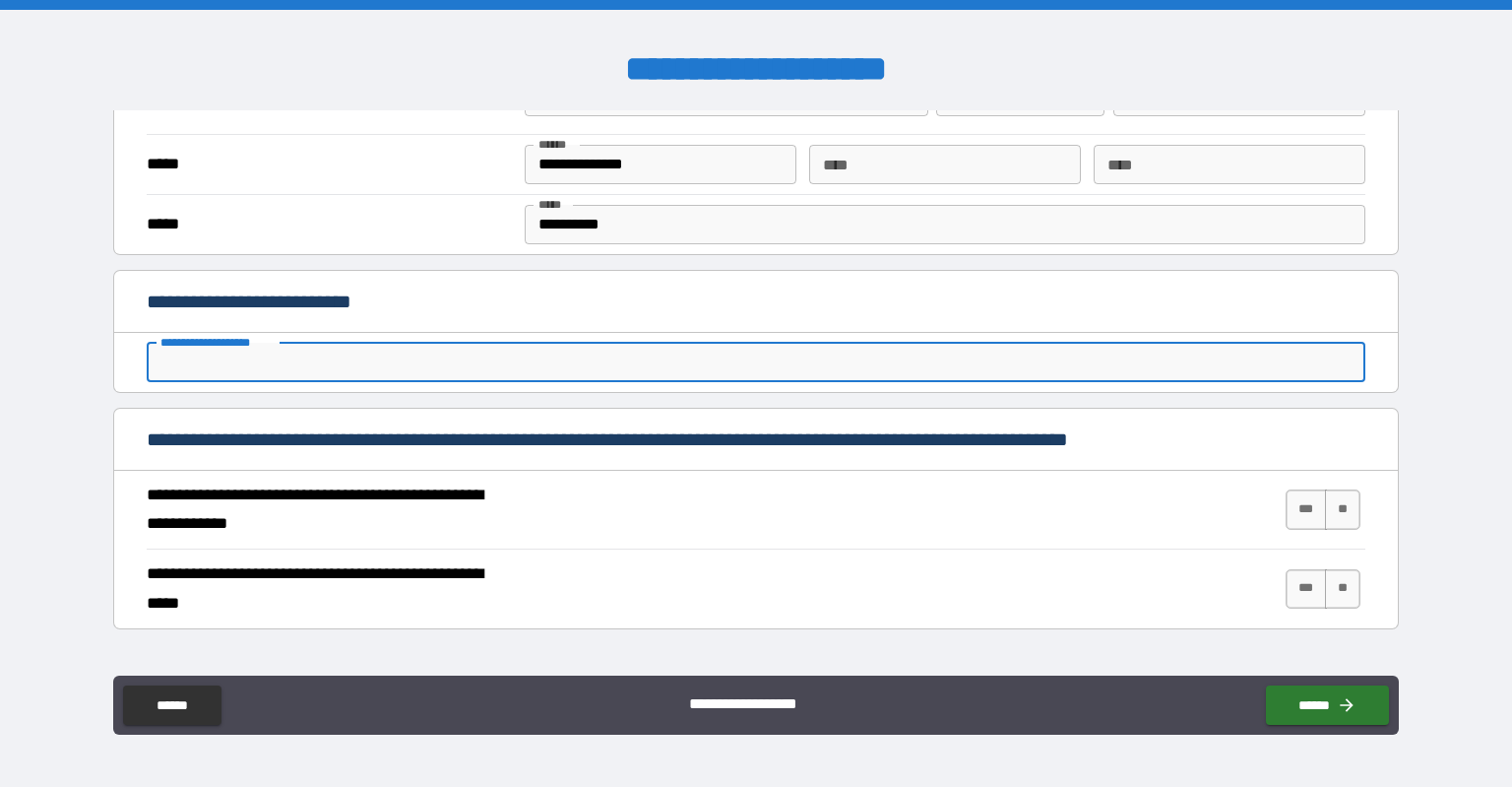 click on "**********" at bounding box center [756, 362] 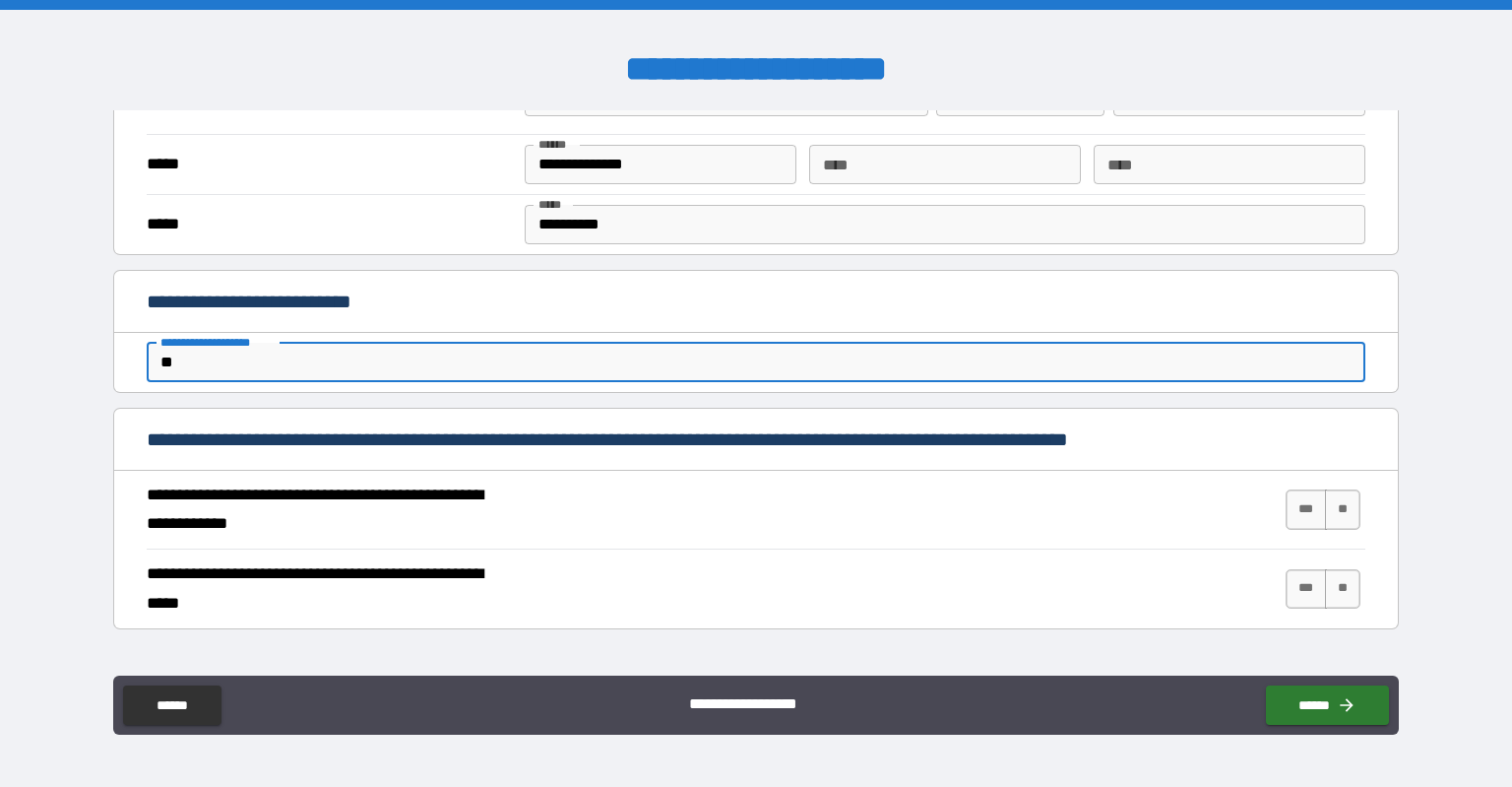 type on "*" 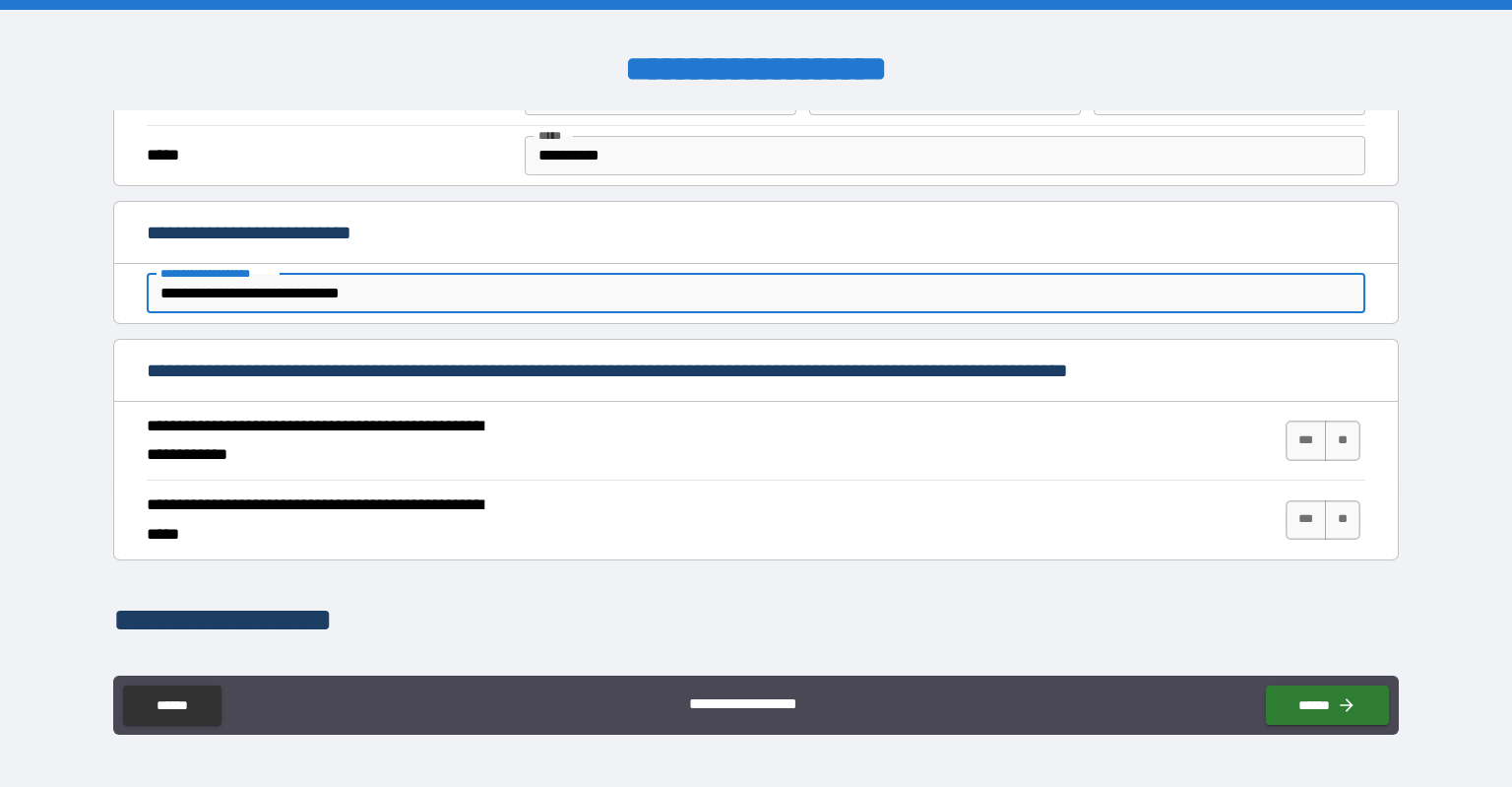 scroll, scrollTop: 689, scrollLeft: 0, axis: vertical 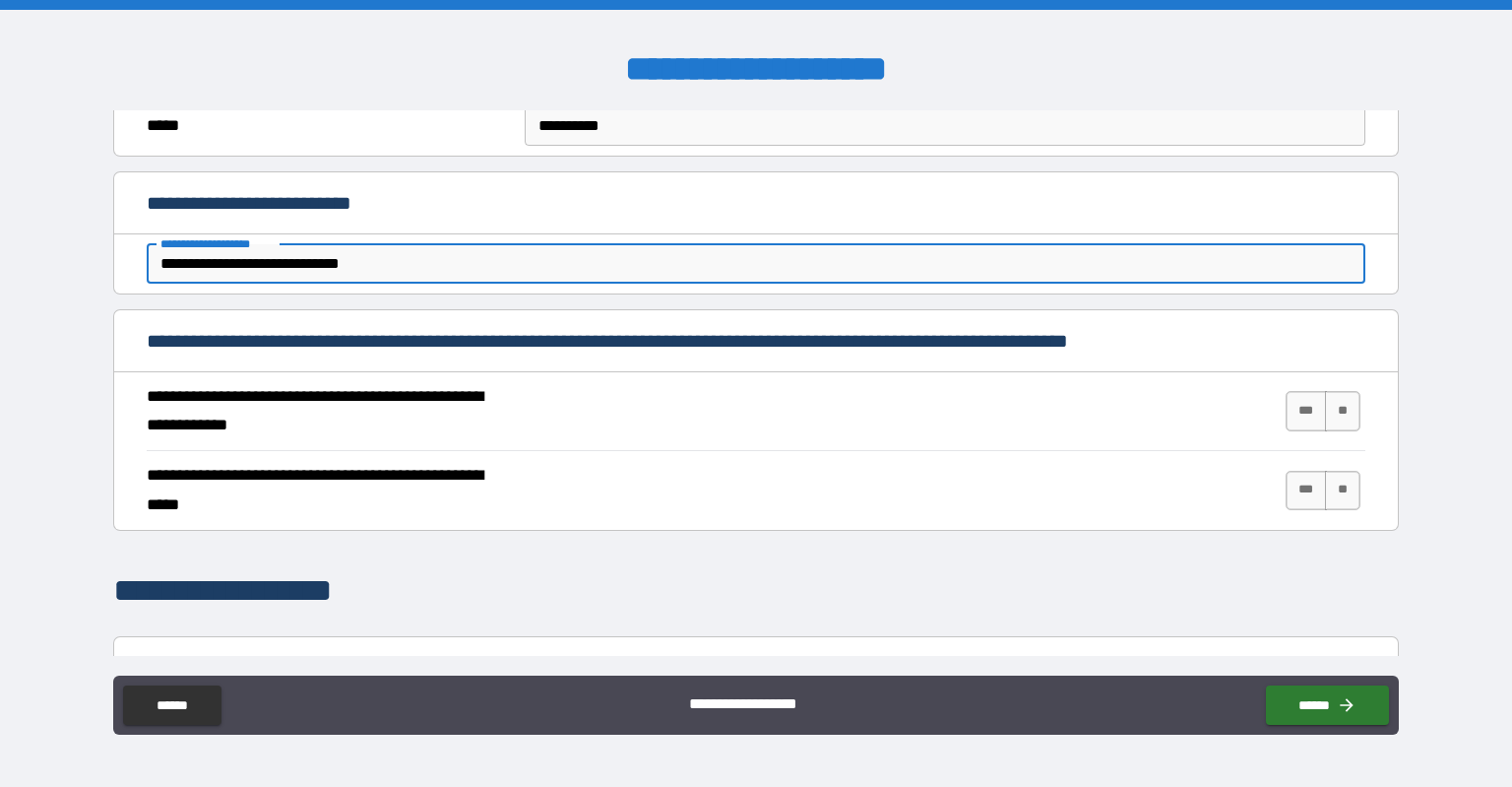 drag, startPoint x: 155, startPoint y: 262, endPoint x: 449, endPoint y: 271, distance: 294.1377 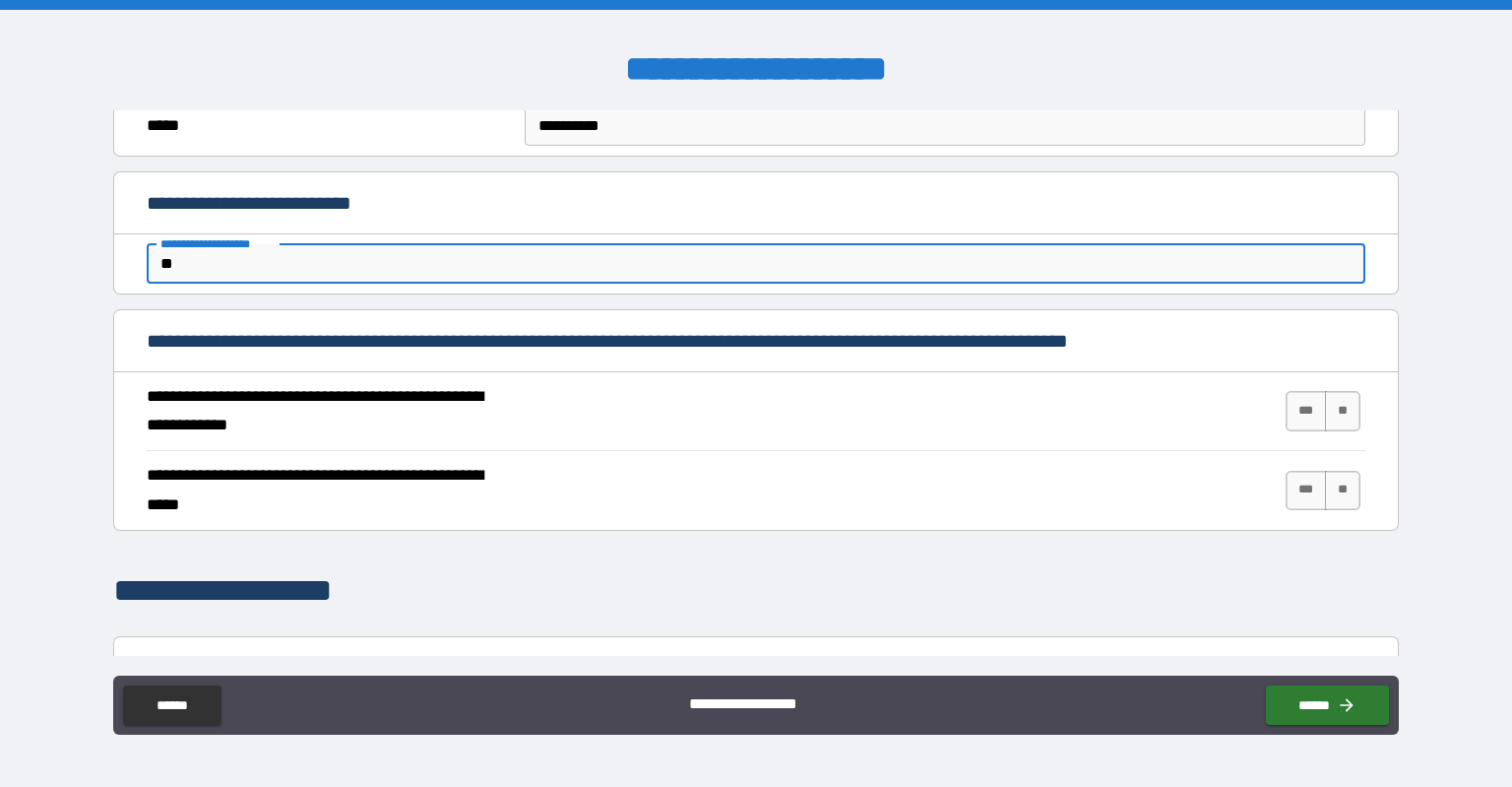 type on "*" 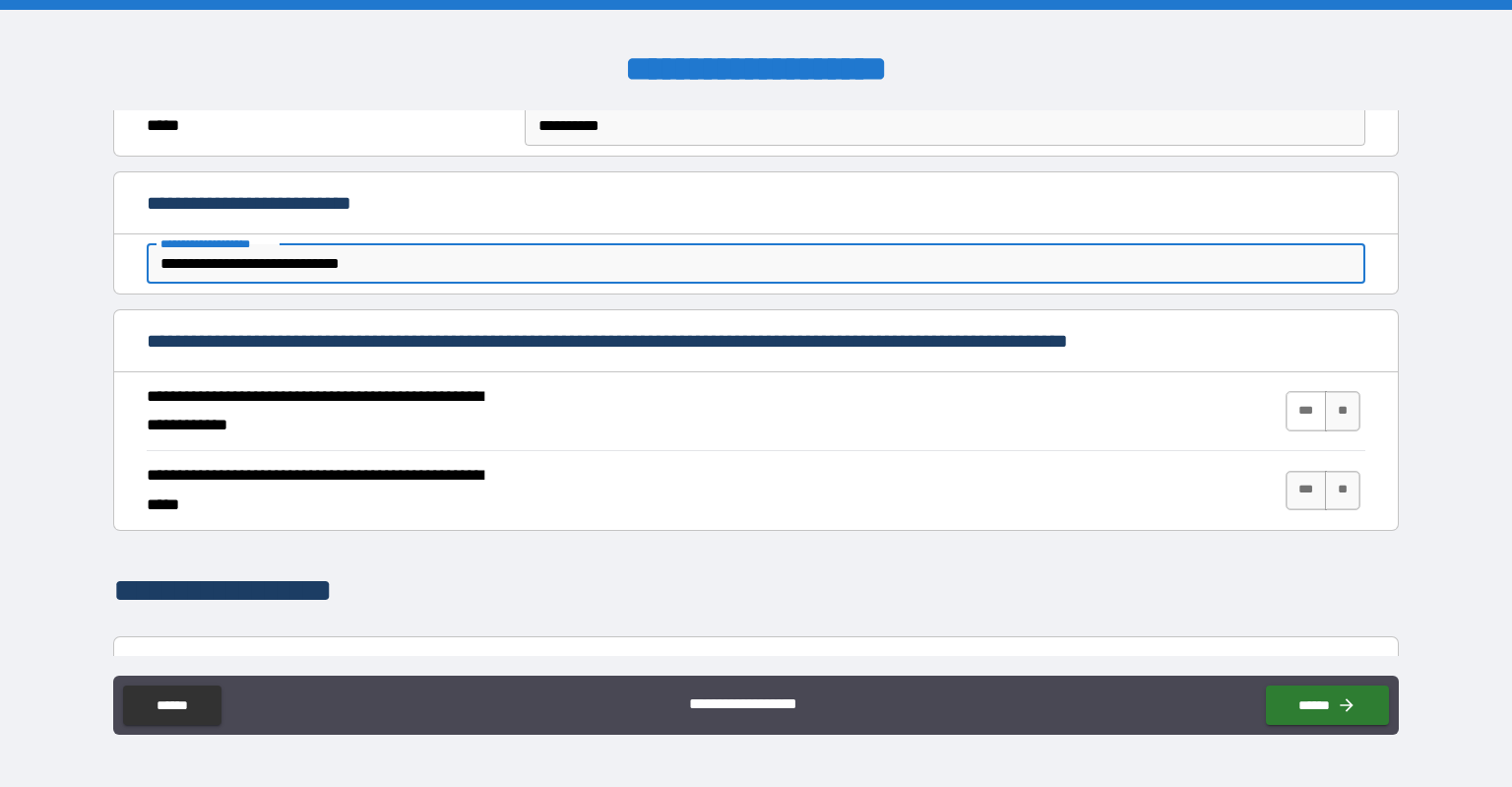 type on "**********" 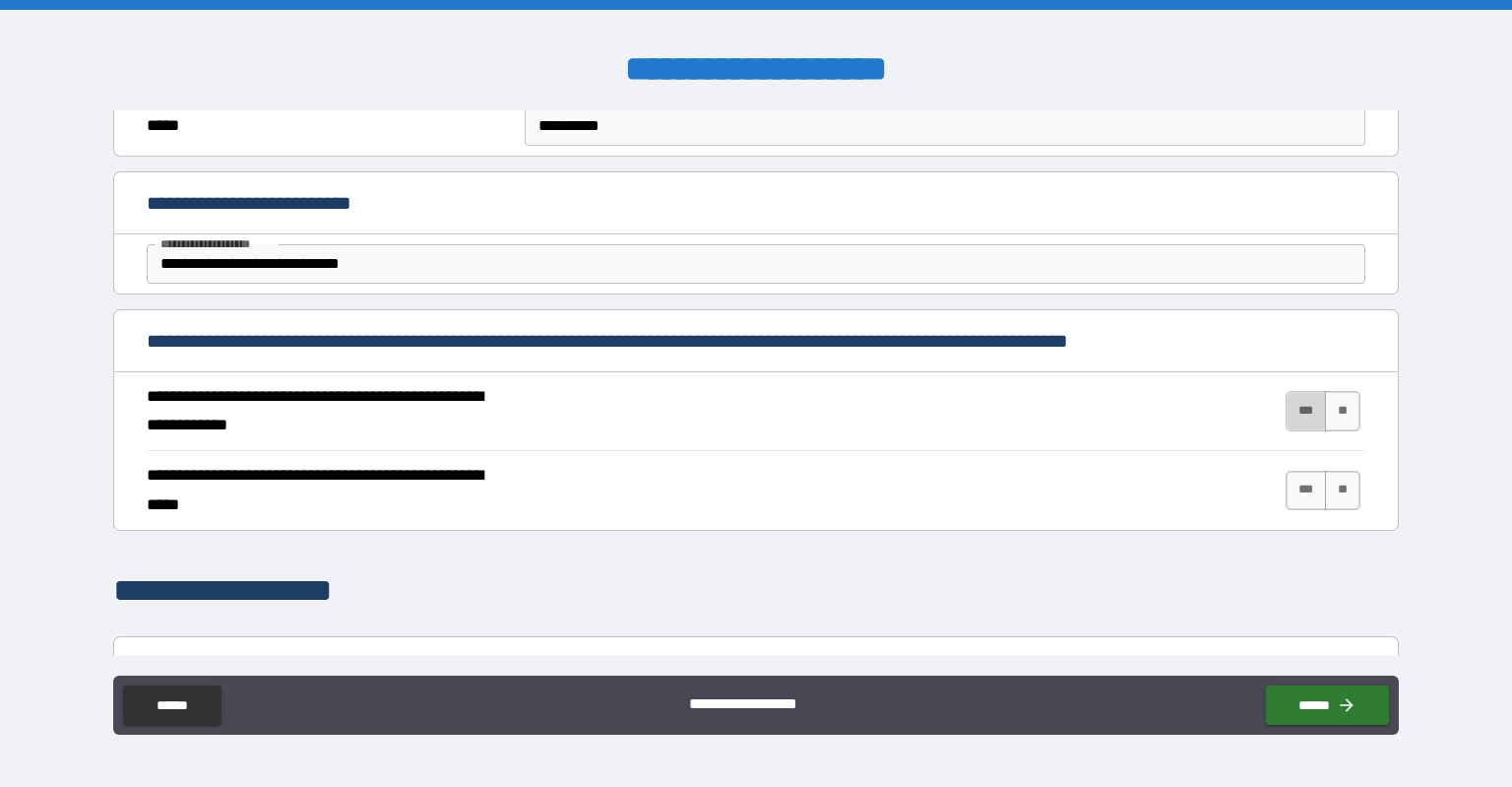 click on "***" at bounding box center [1306, 411] 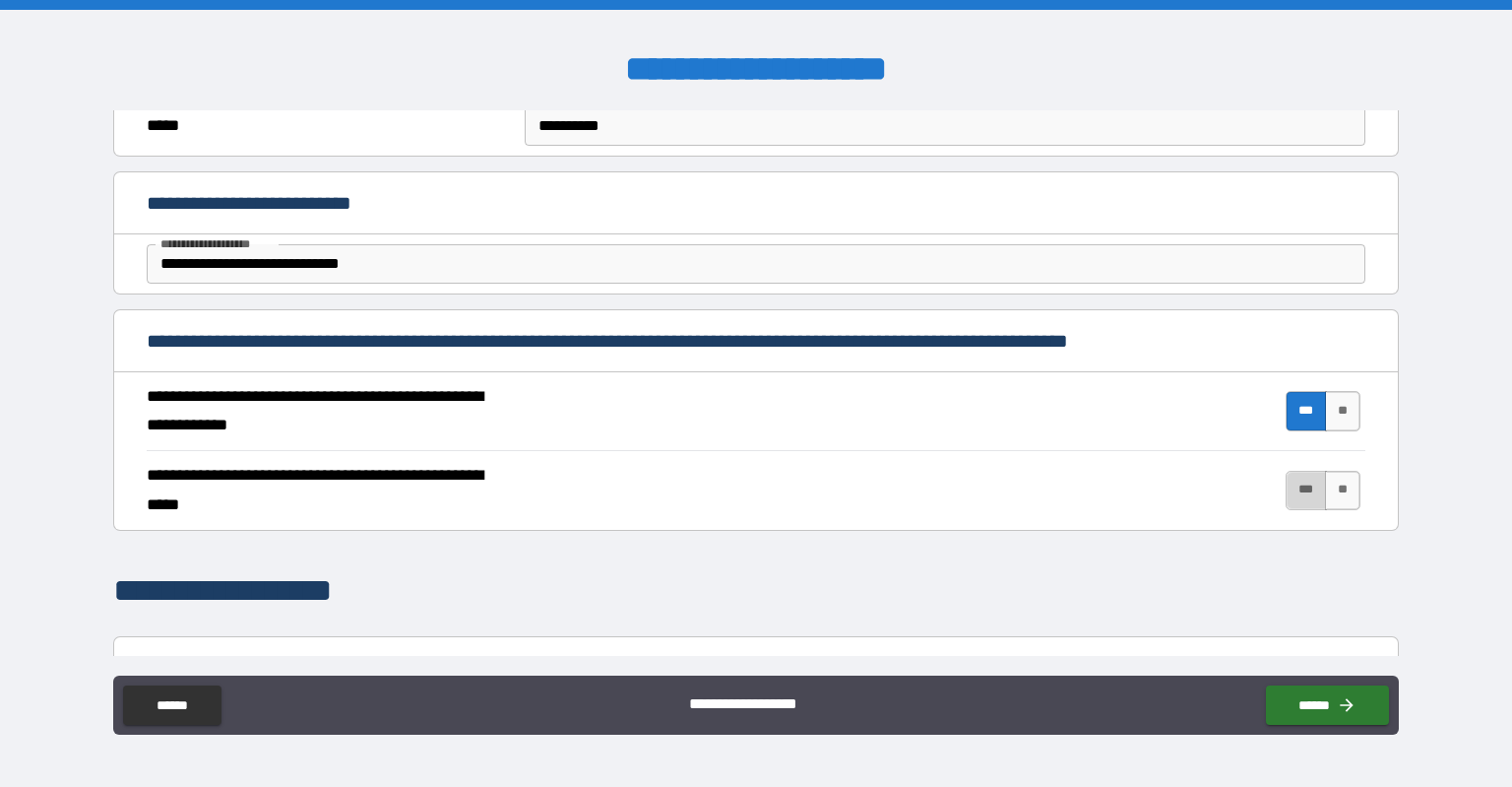 click on "***" at bounding box center [1306, 491] 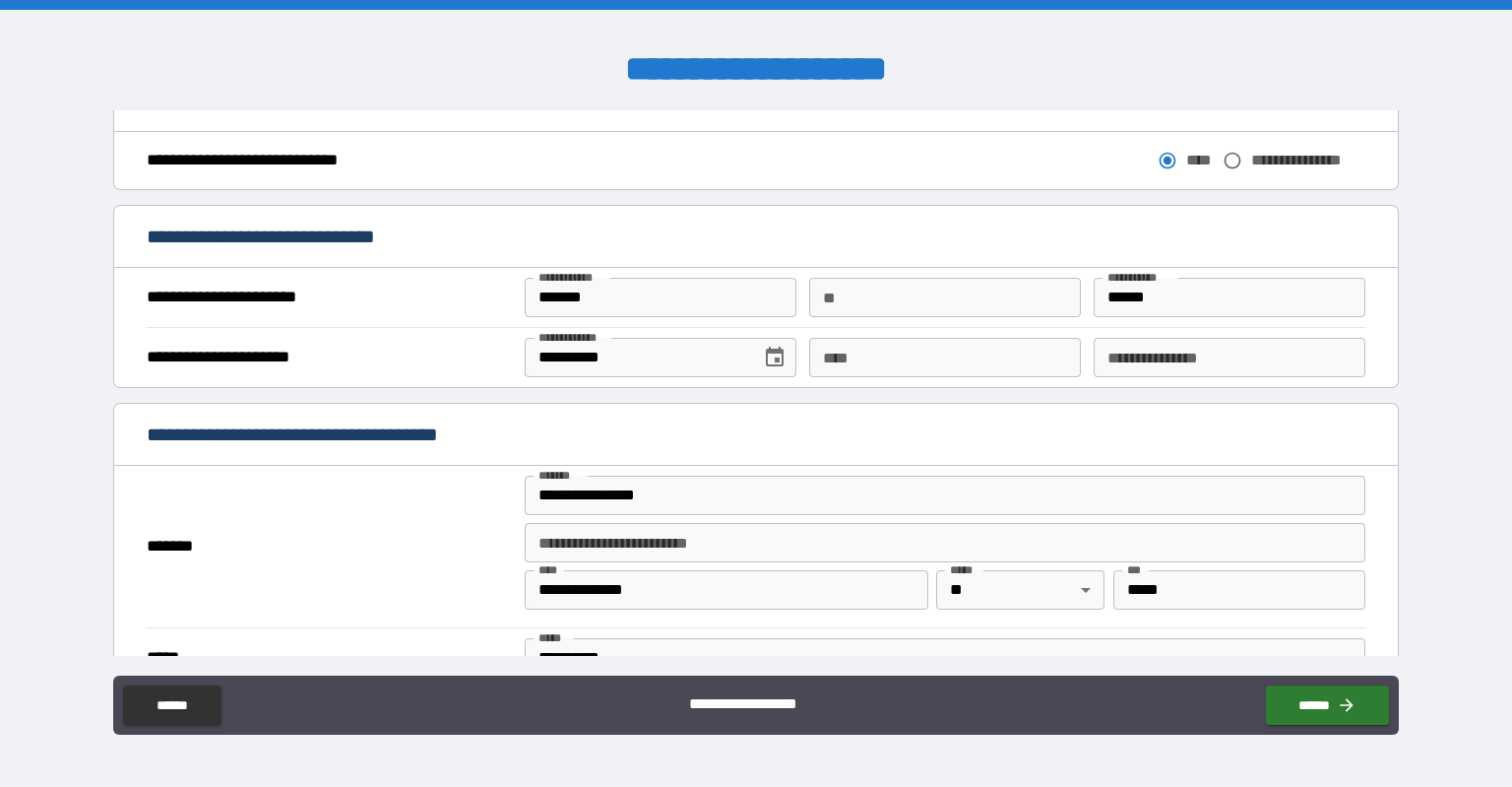 scroll, scrollTop: 1280, scrollLeft: 0, axis: vertical 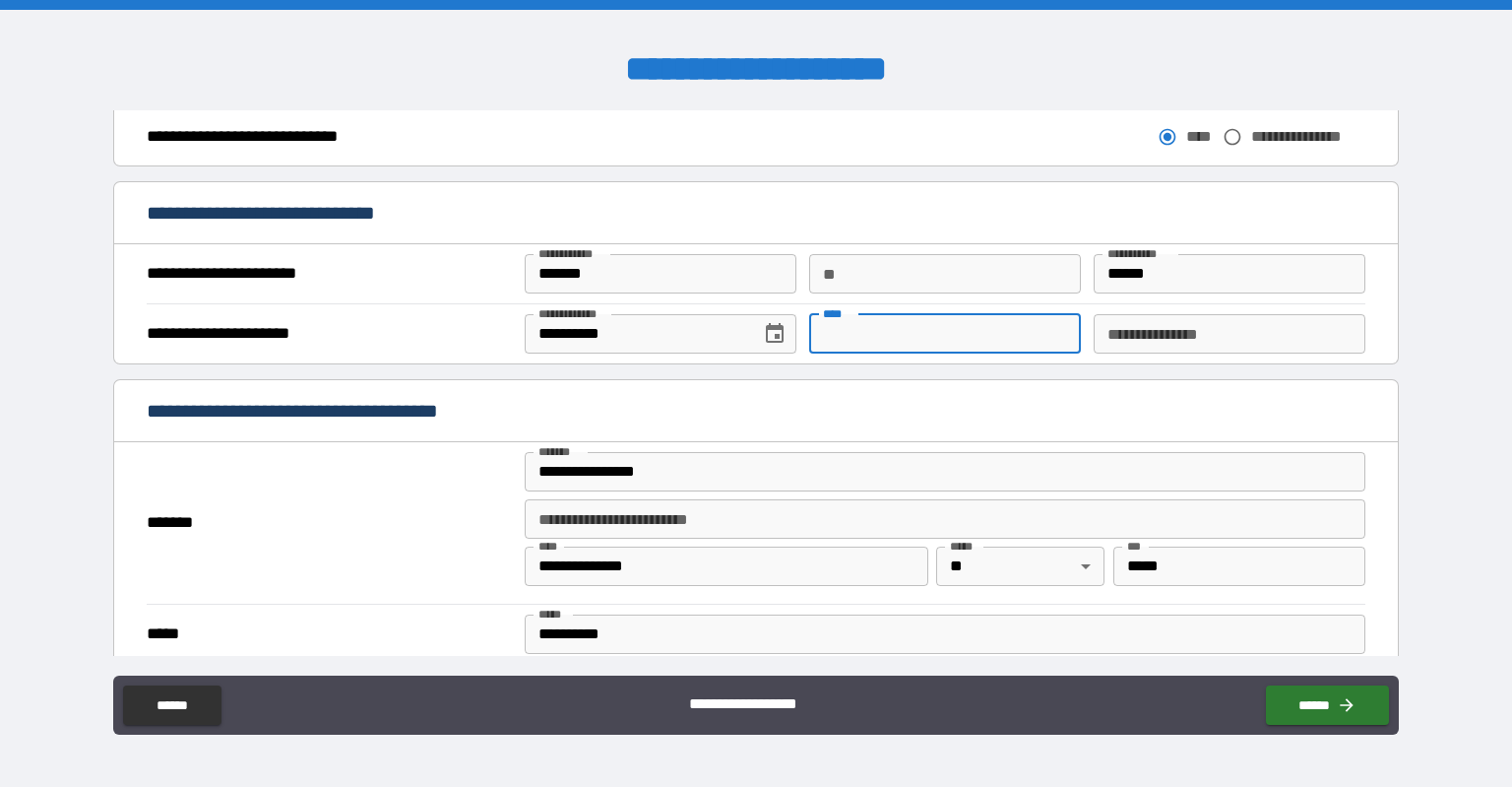 click on "****" at bounding box center [945, 334] 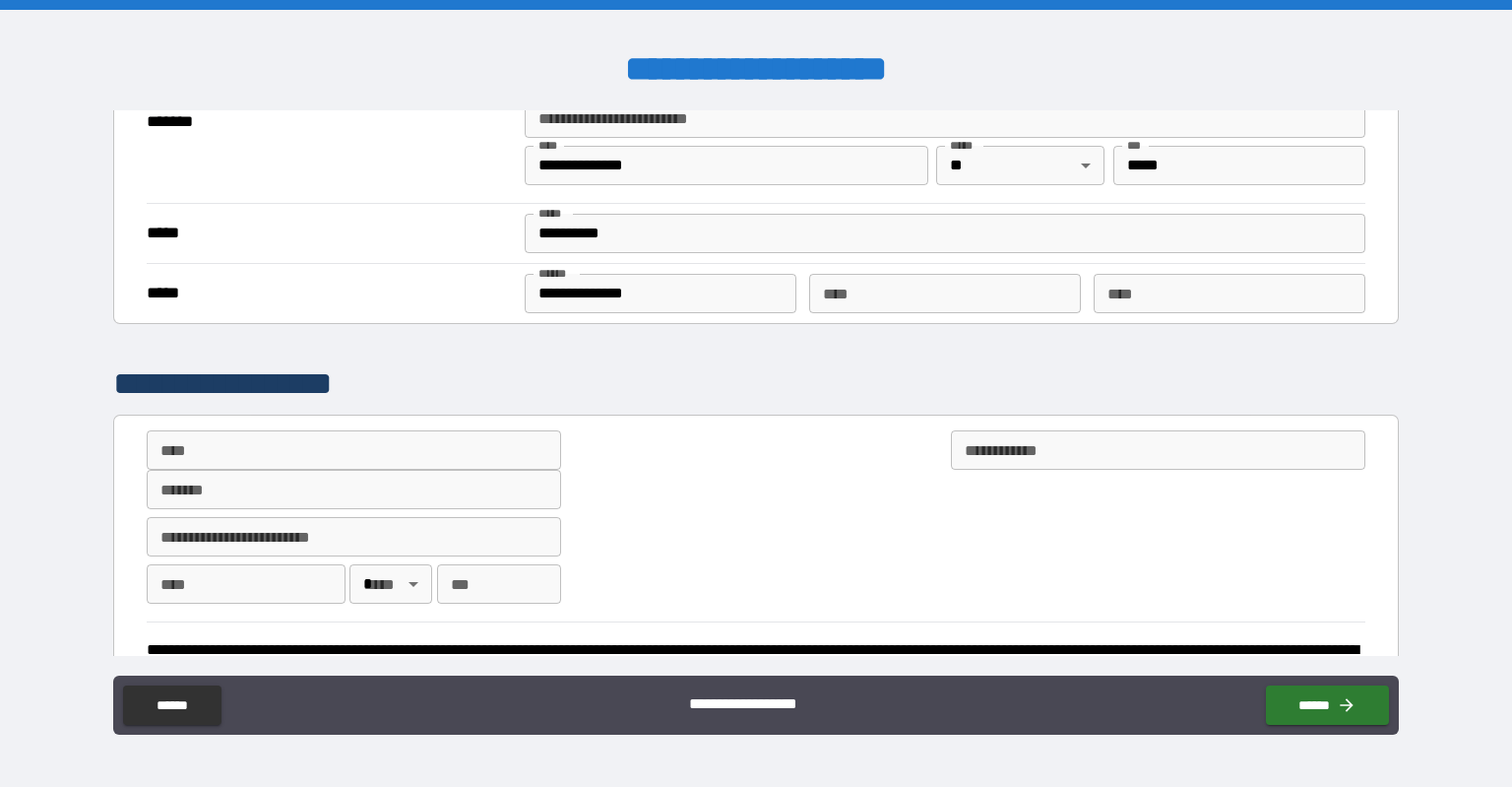 scroll, scrollTop: 1871, scrollLeft: 0, axis: vertical 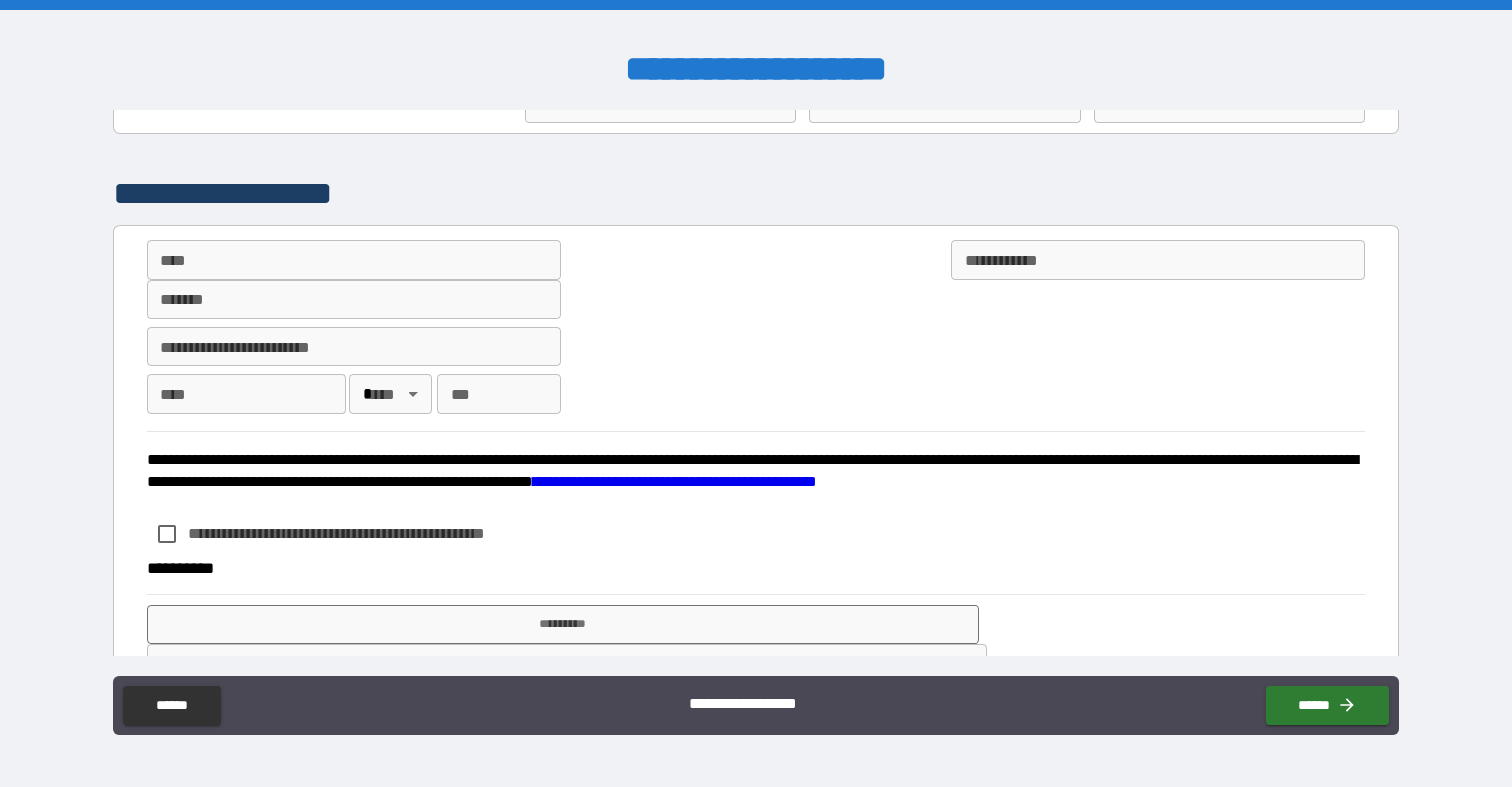 click on "****" at bounding box center [353, 260] 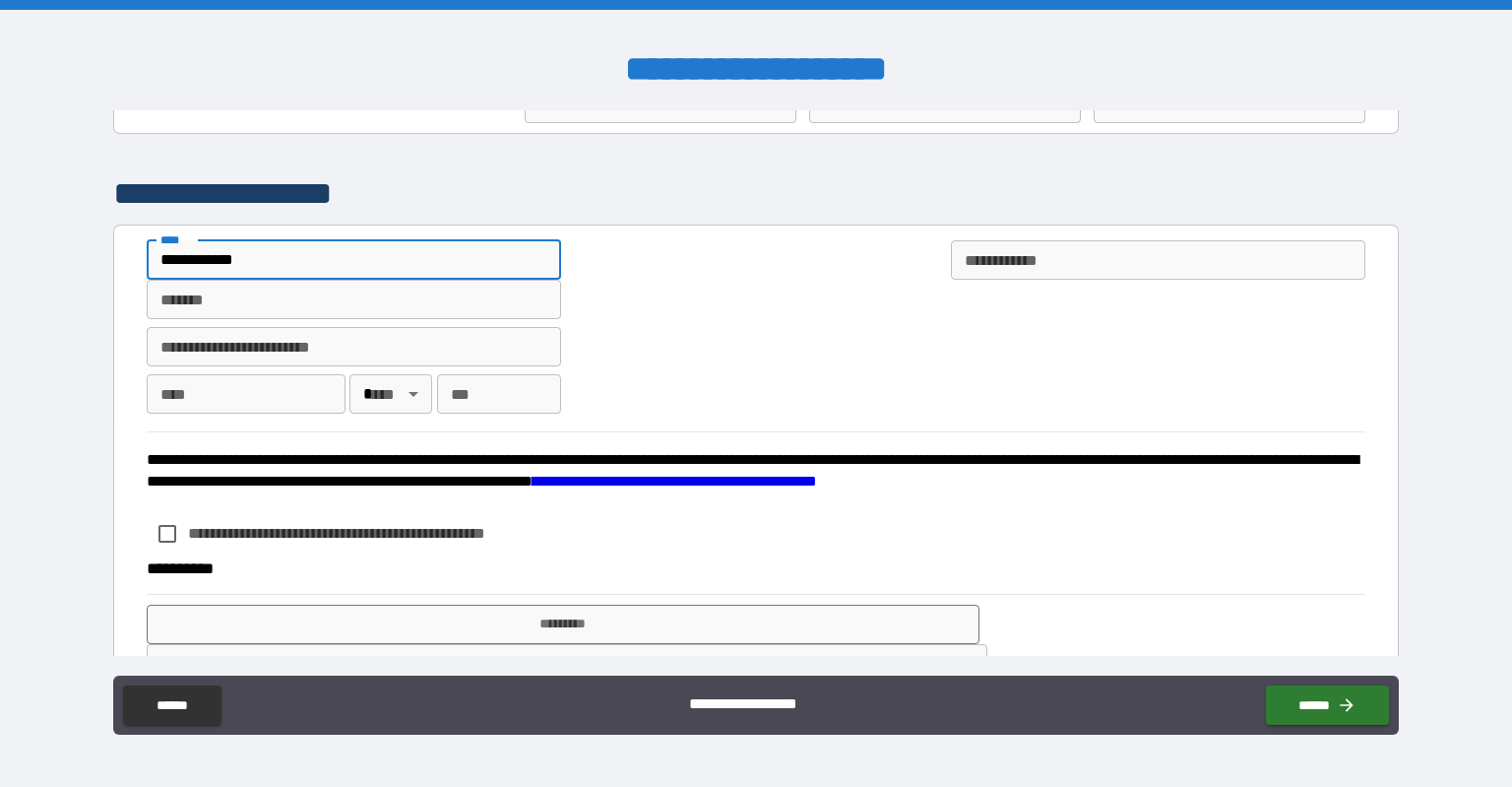 type on "**********" 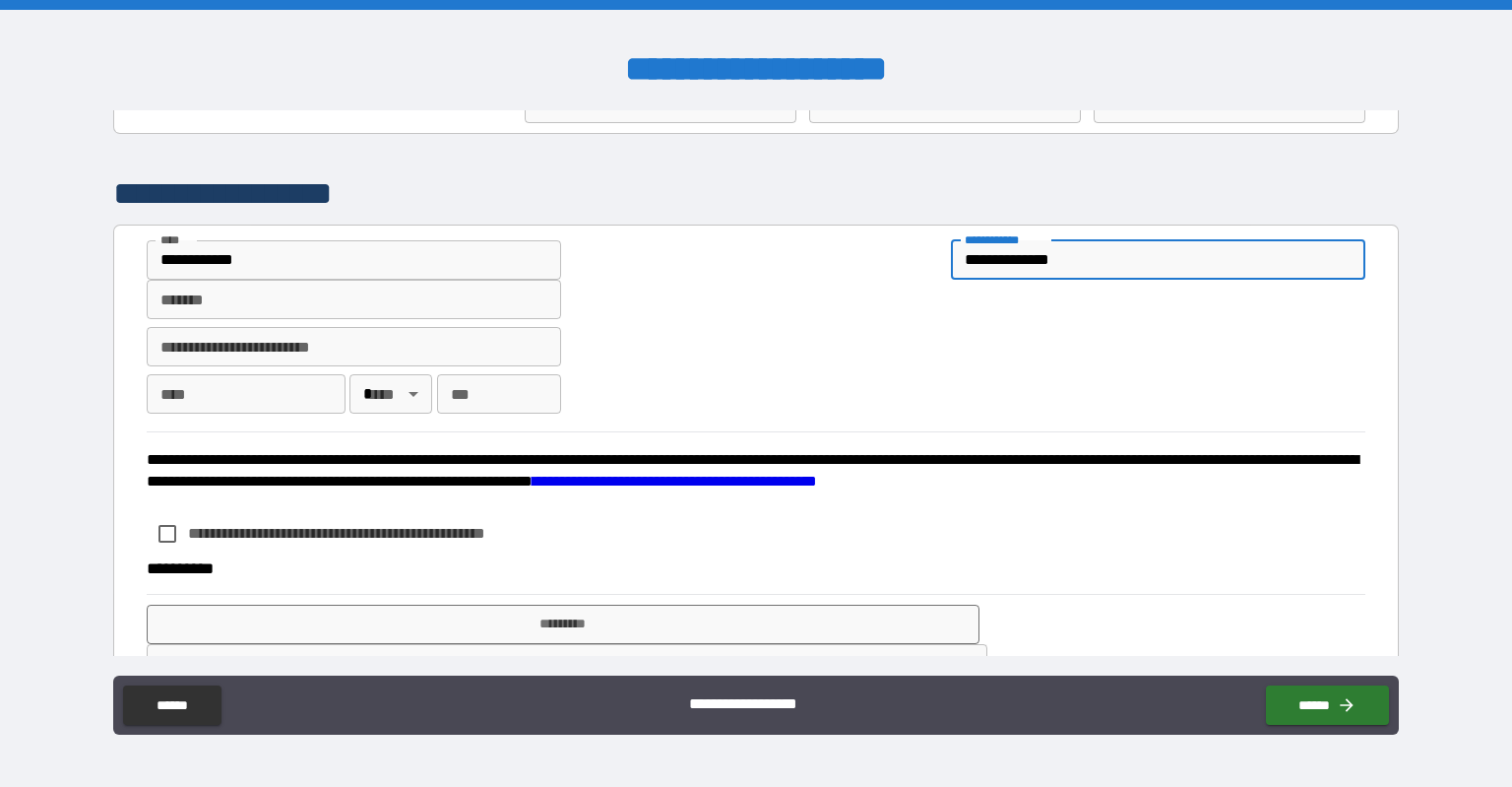 type on "**********" 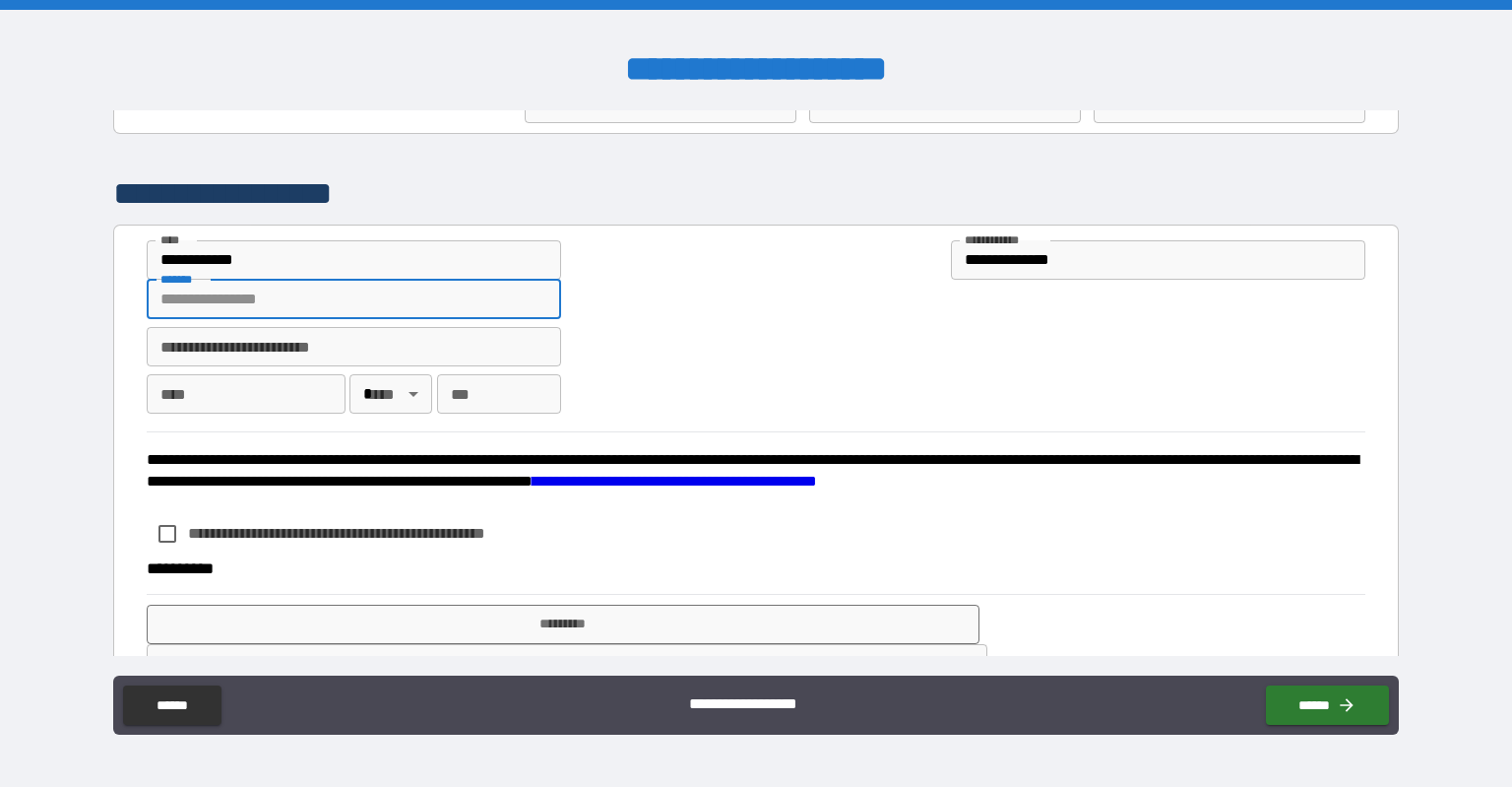 click on "*******" at bounding box center [353, 299] 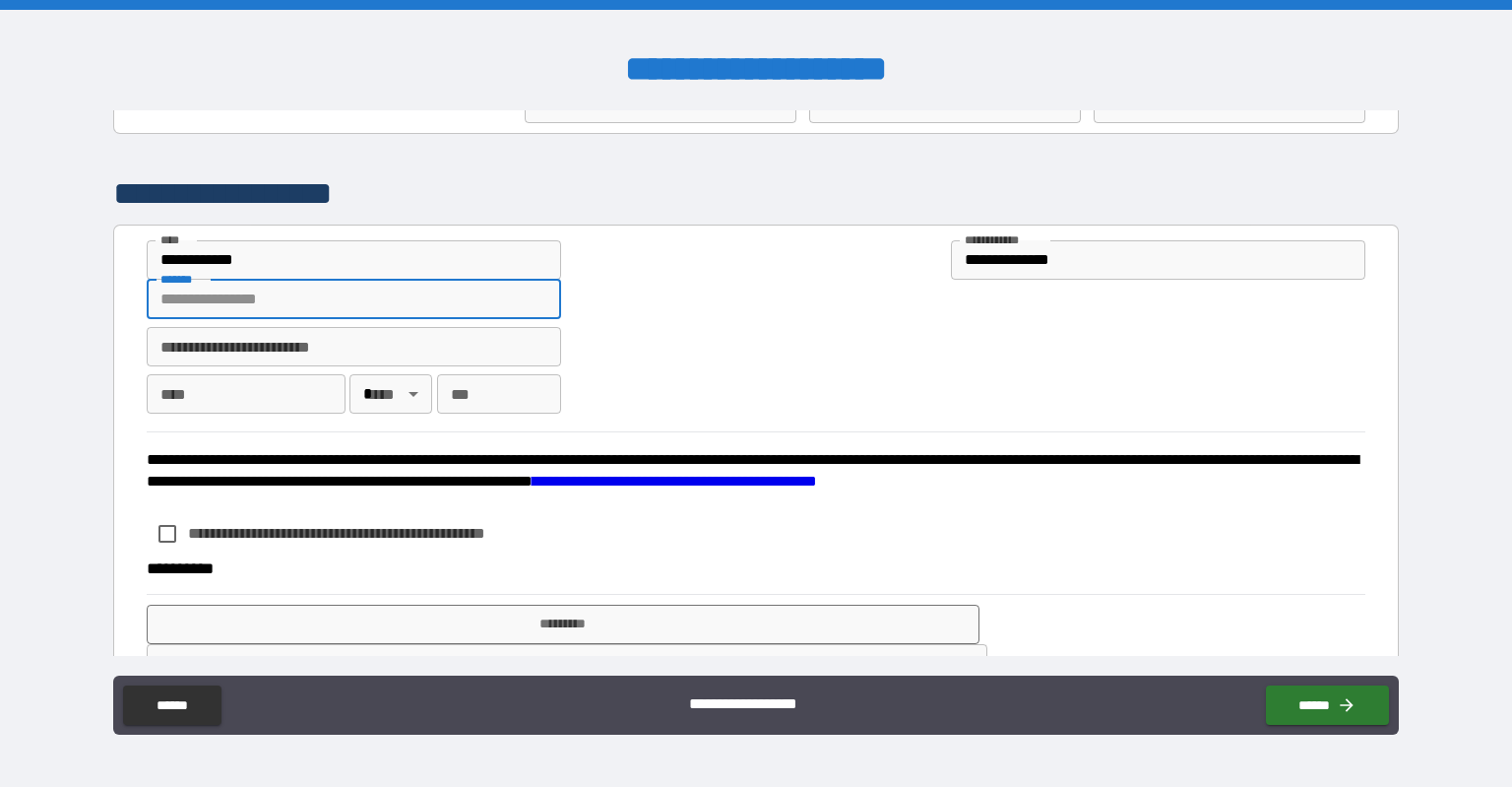 type on "**********" 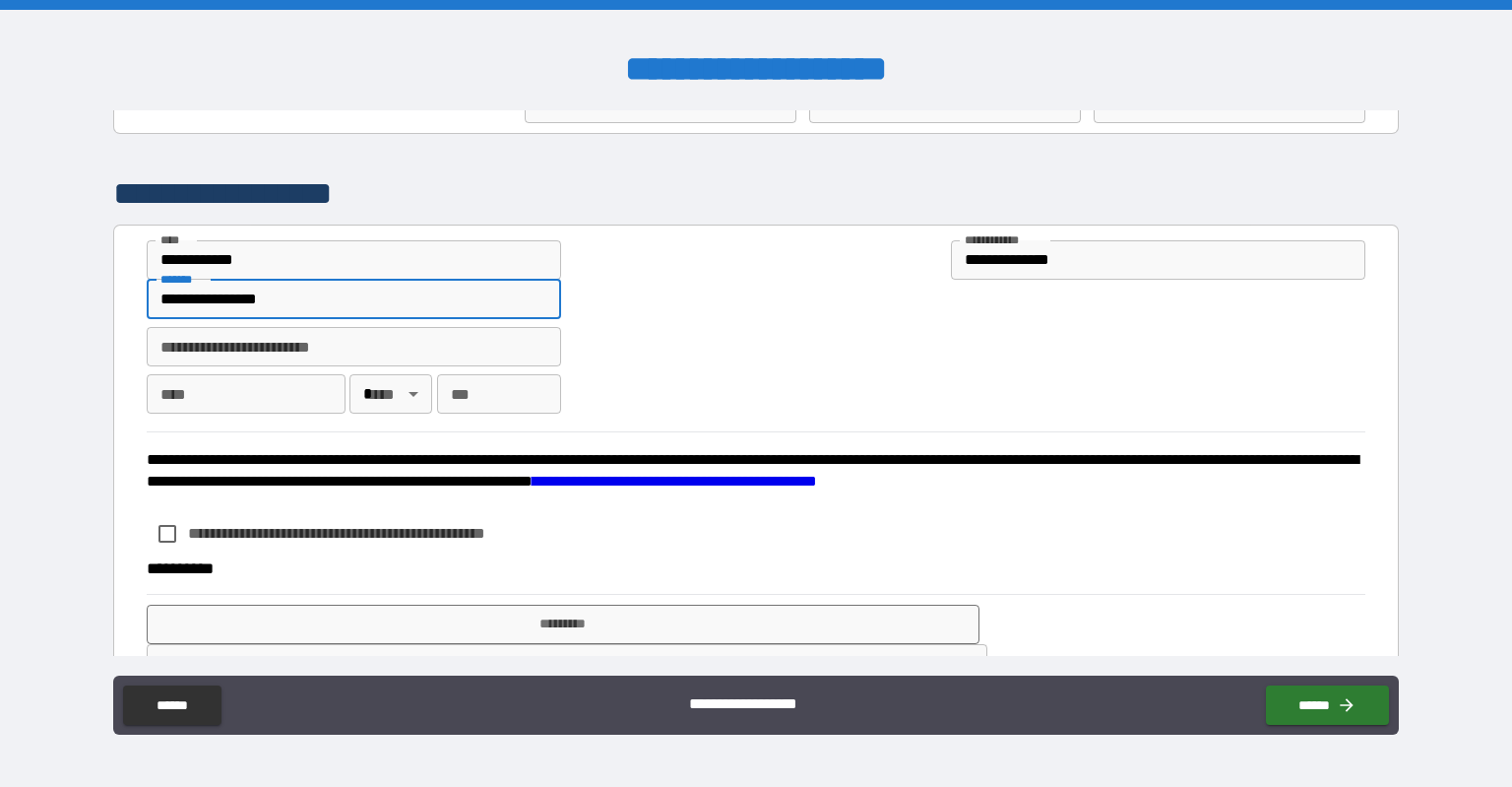 type on "**********" 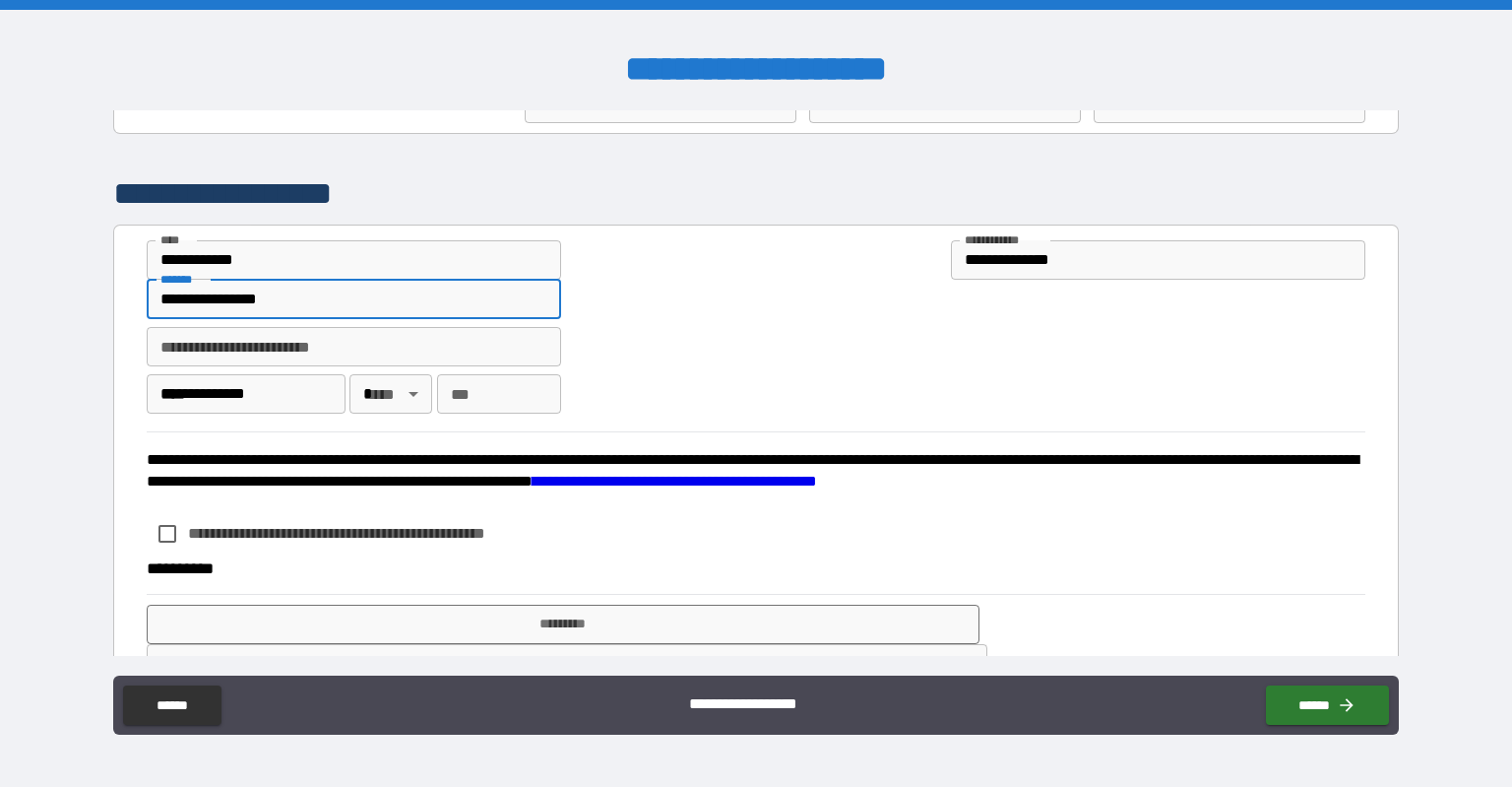 type on "**" 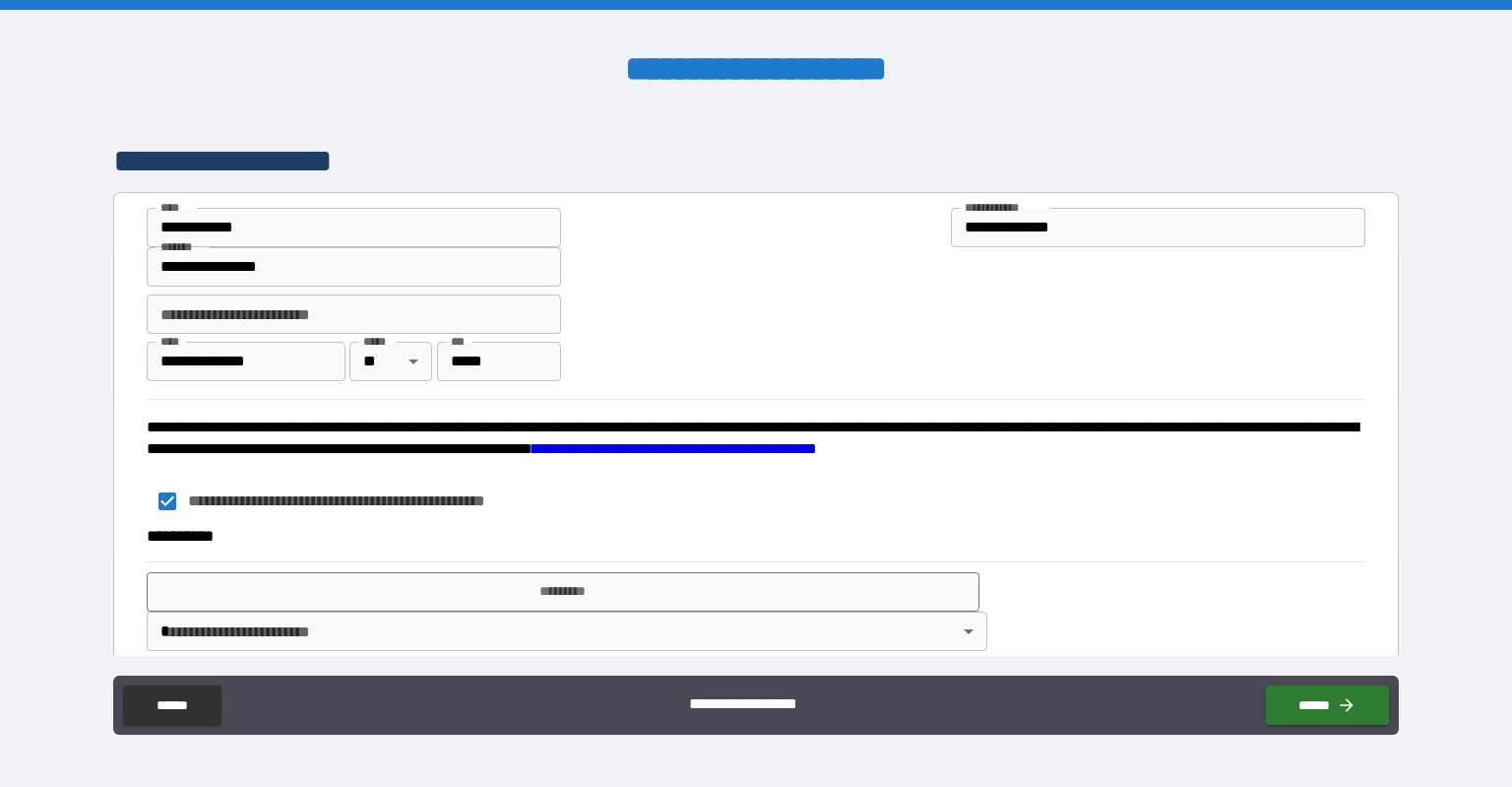 scroll, scrollTop: 1923, scrollLeft: 0, axis: vertical 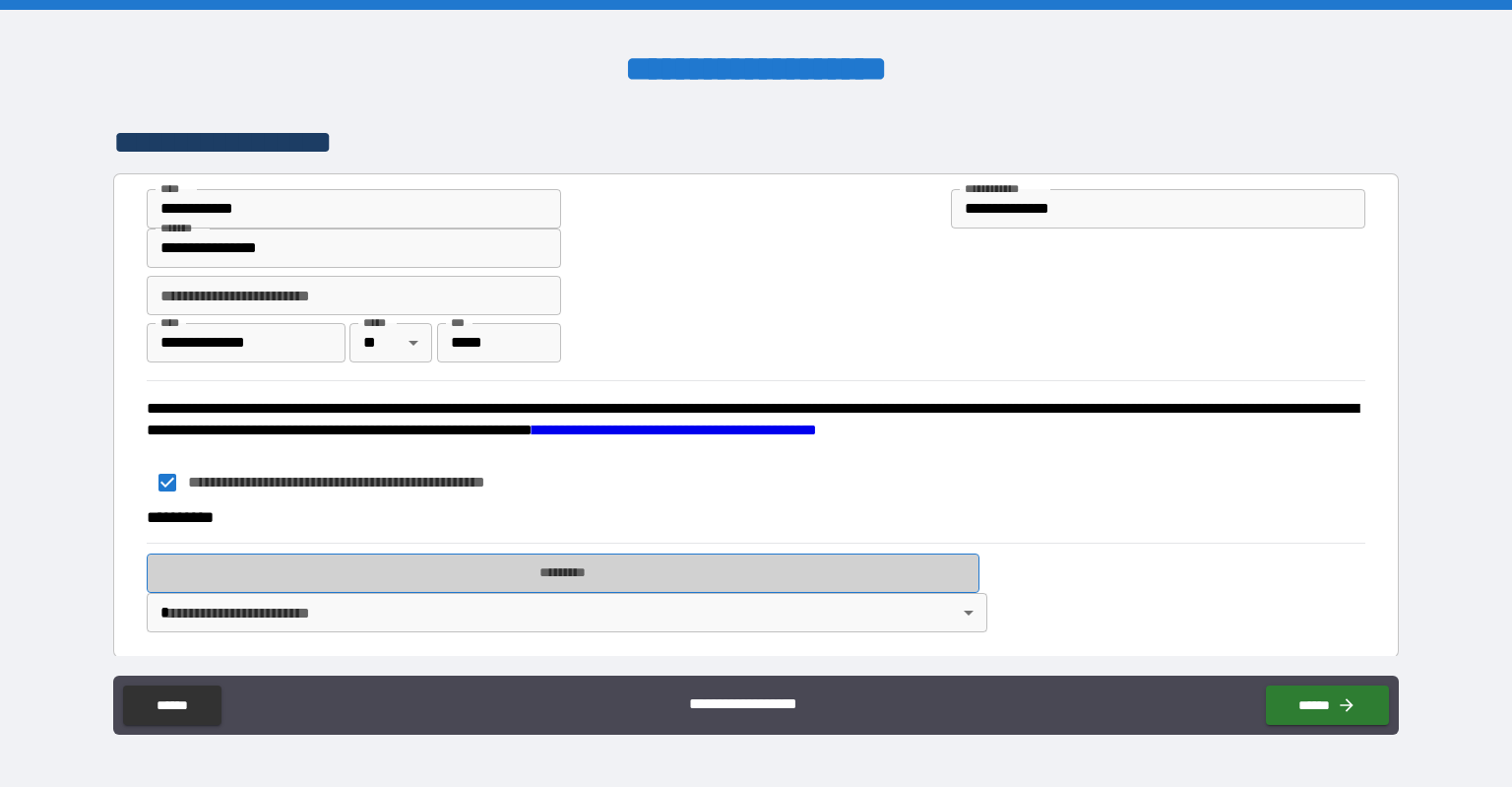 click on "*********" at bounding box center [563, 573] 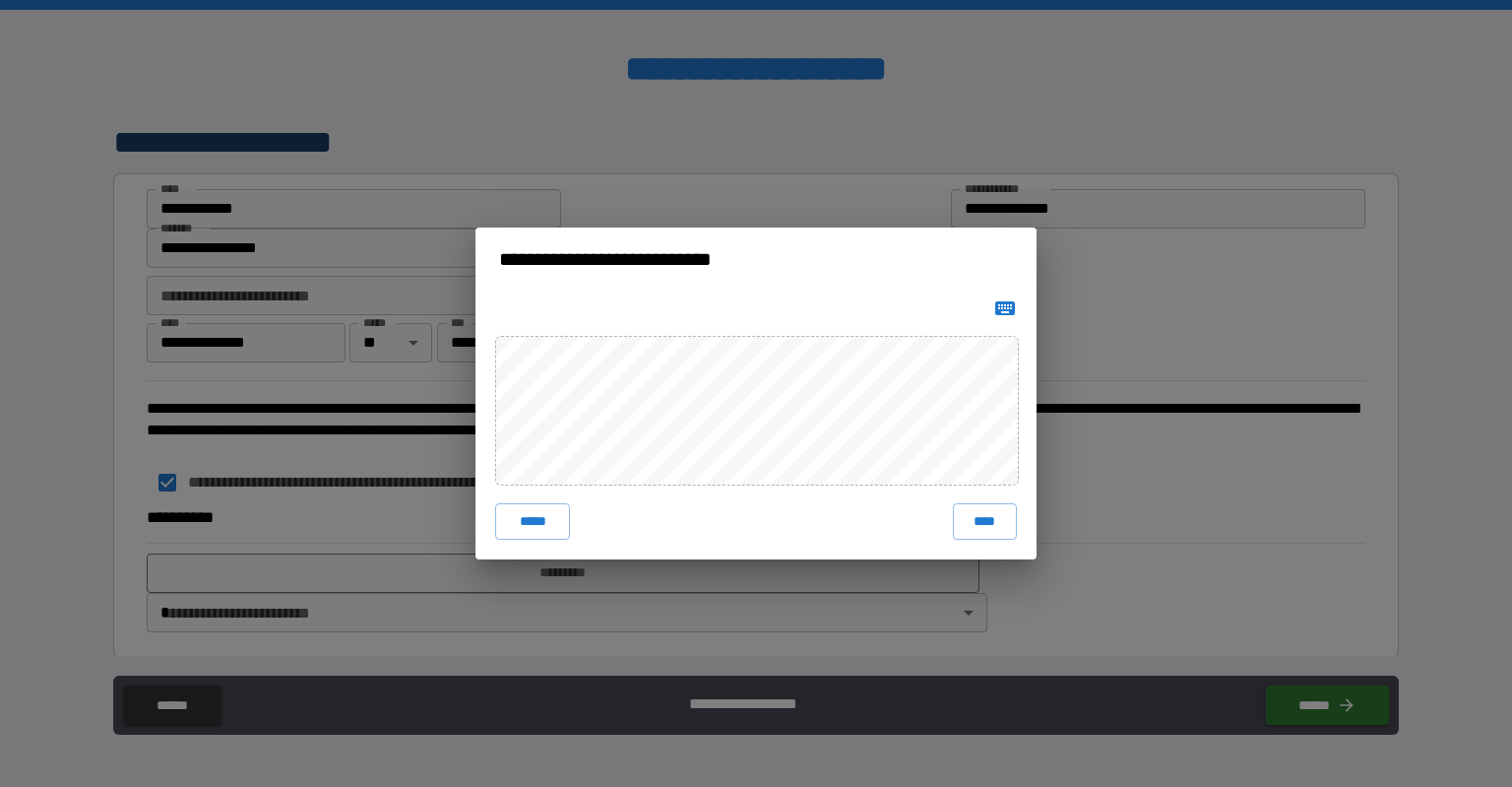 click on "****" at bounding box center (984, 521) 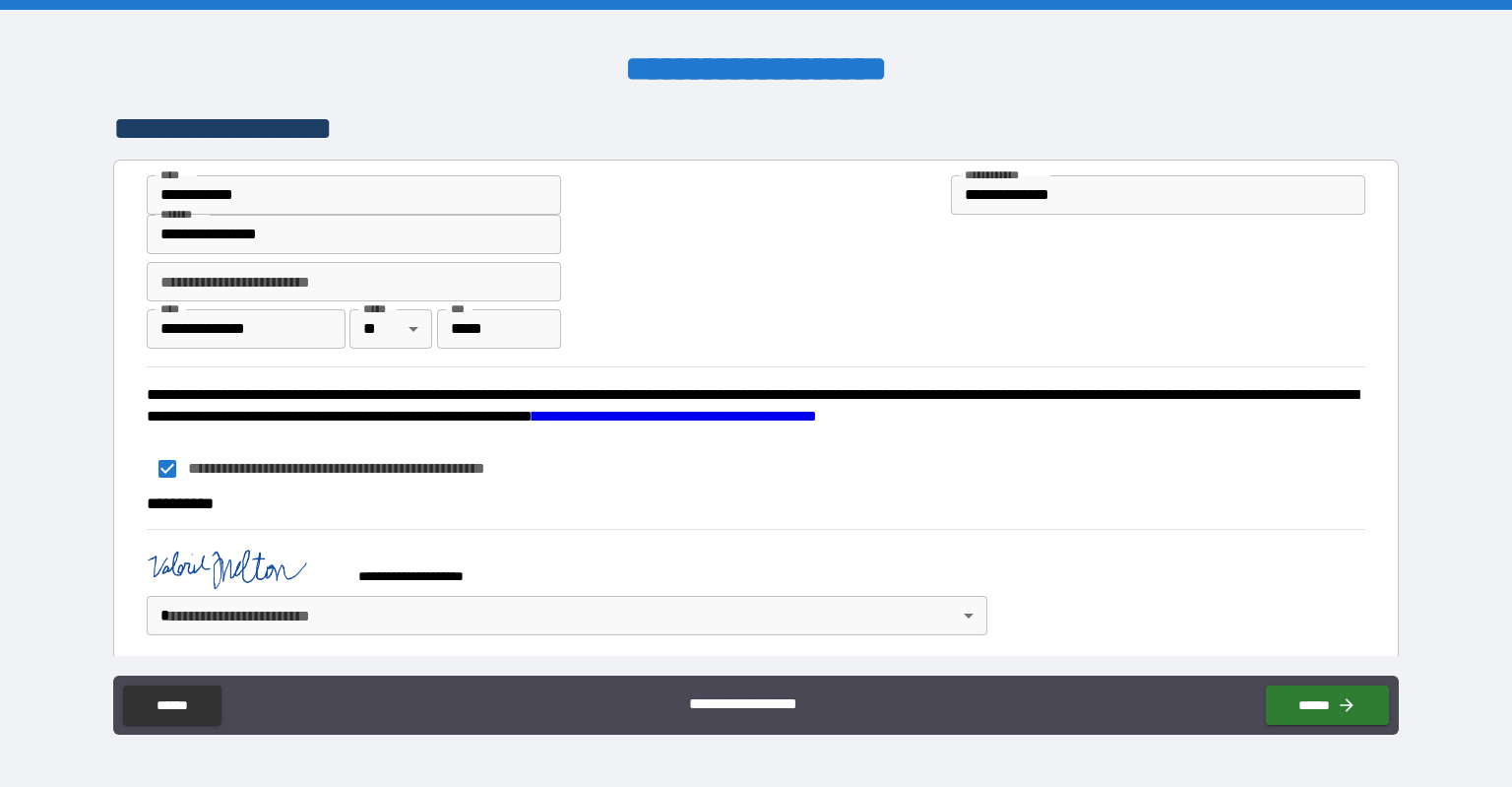 scroll, scrollTop: 1938, scrollLeft: 0, axis: vertical 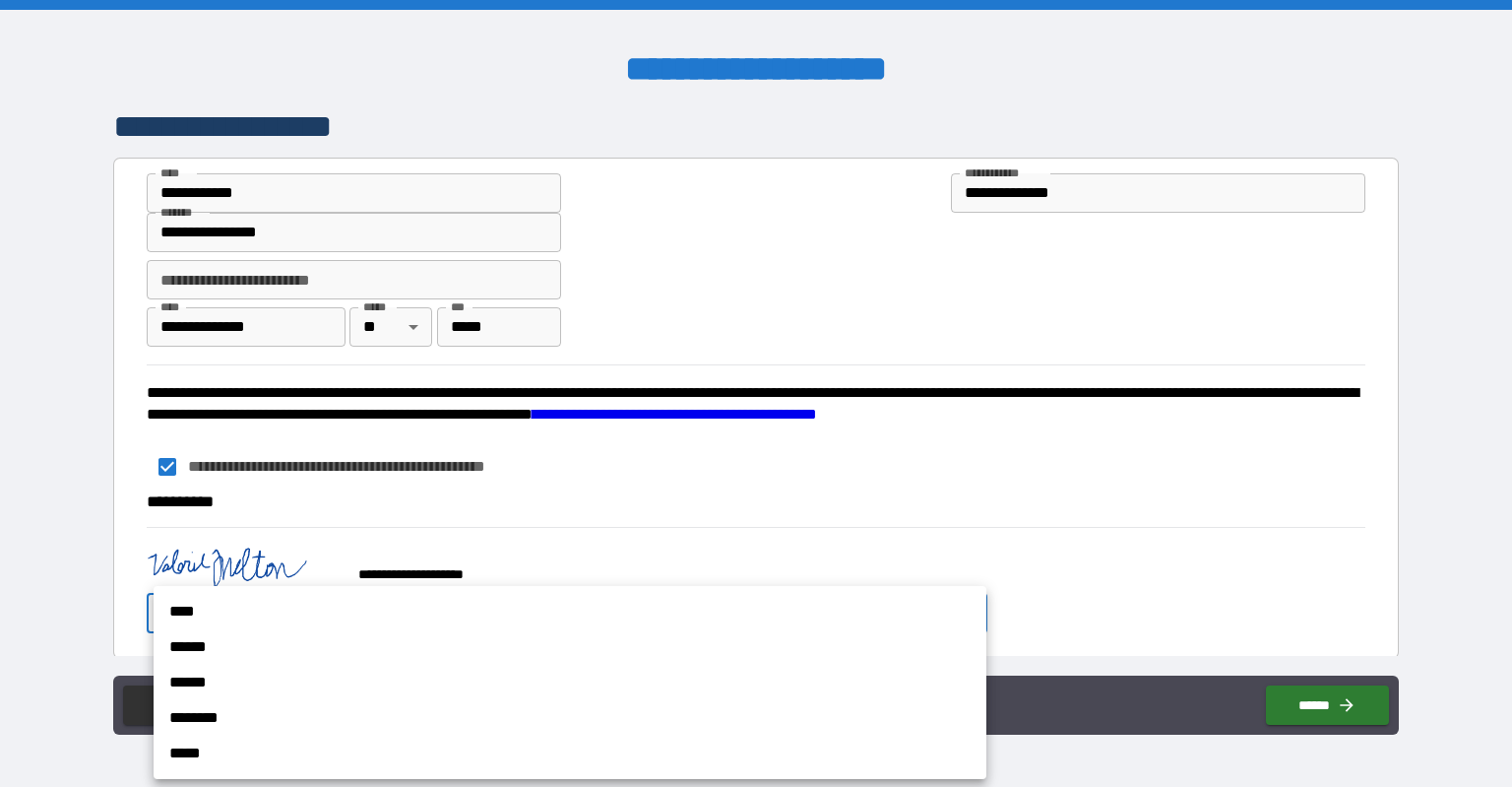 click on "**********" at bounding box center [756, 393] 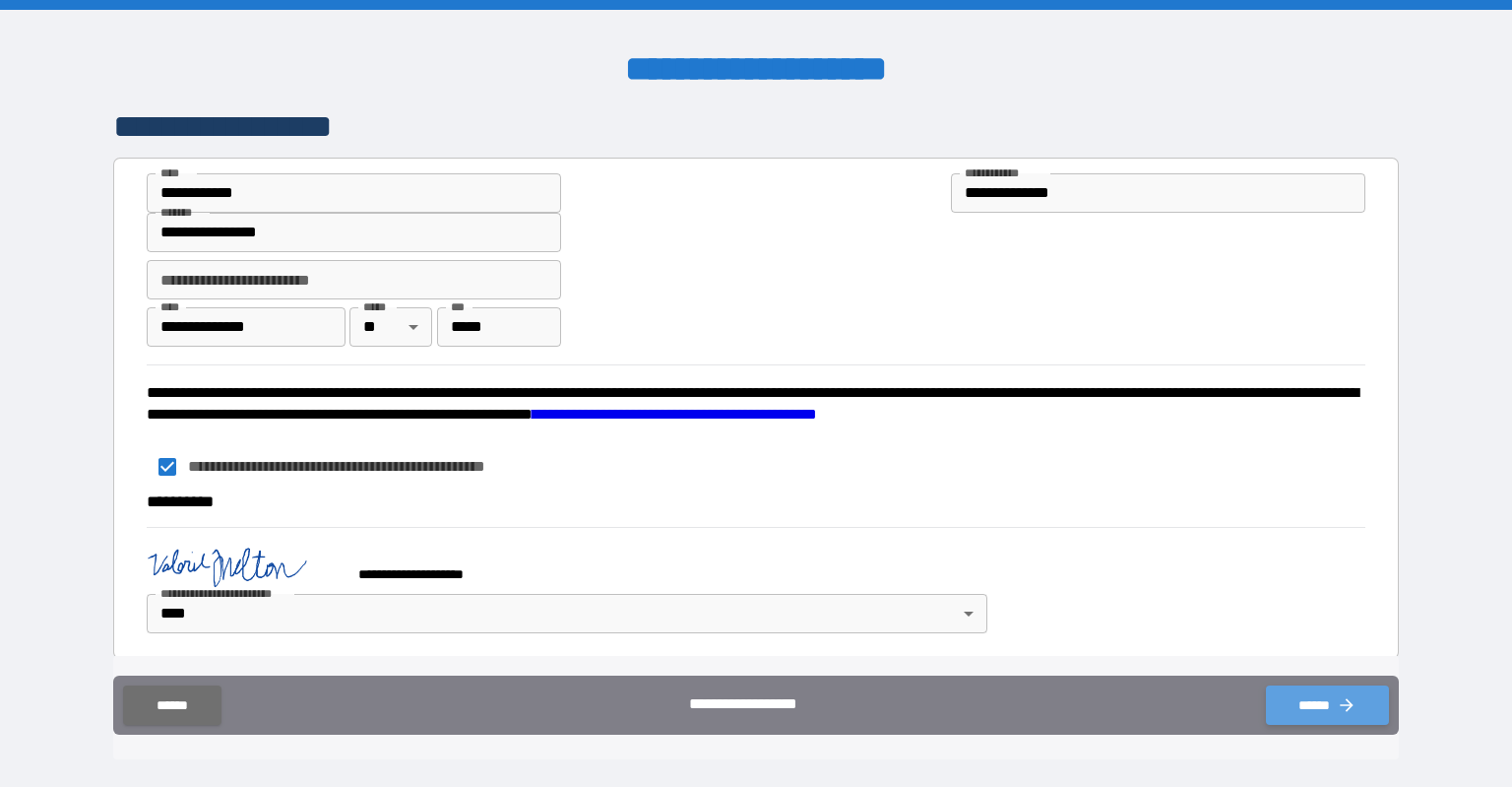 click 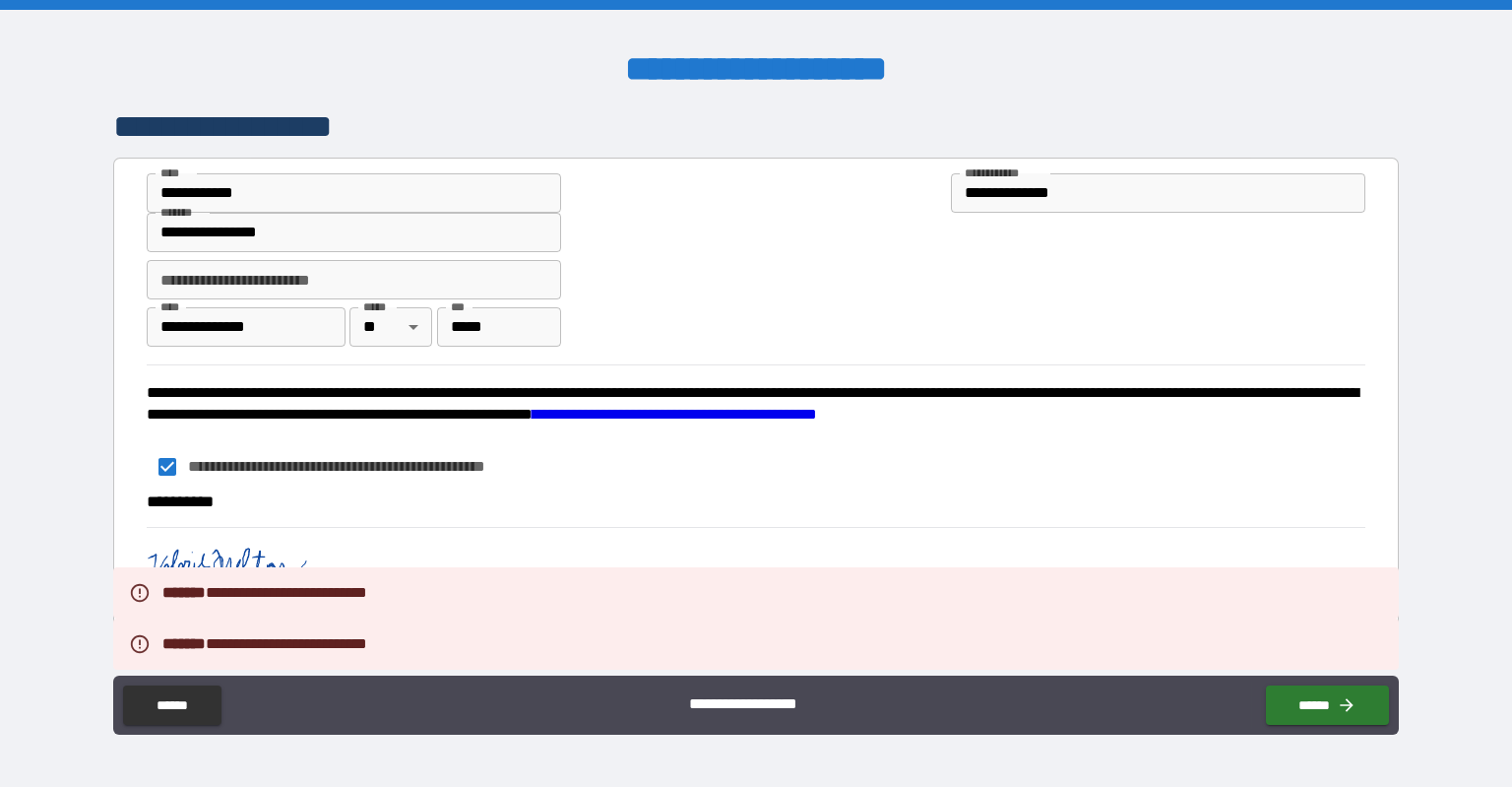 click on "**********" at bounding box center [563, 565] 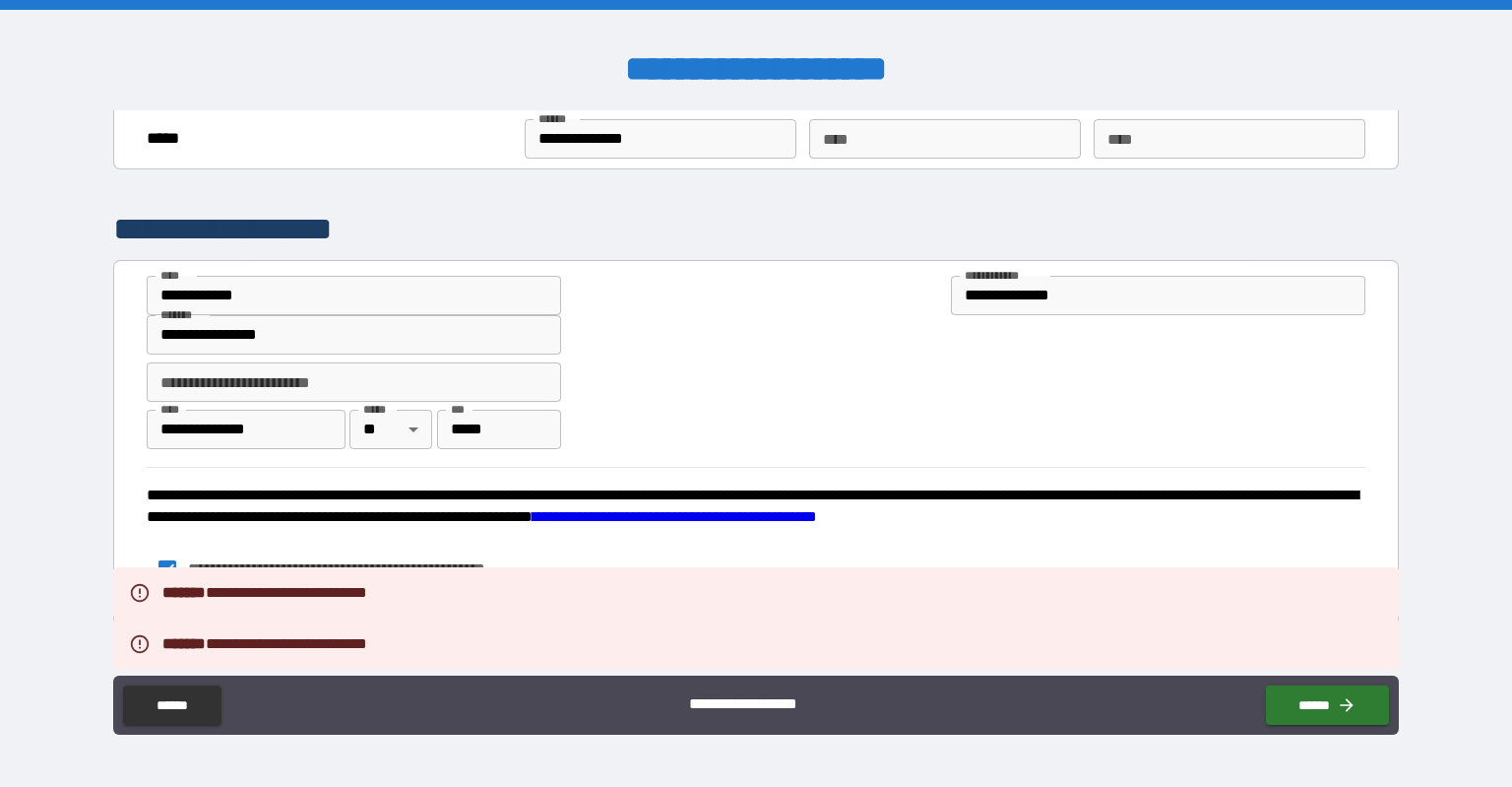 scroll, scrollTop: 1643, scrollLeft: 0, axis: vertical 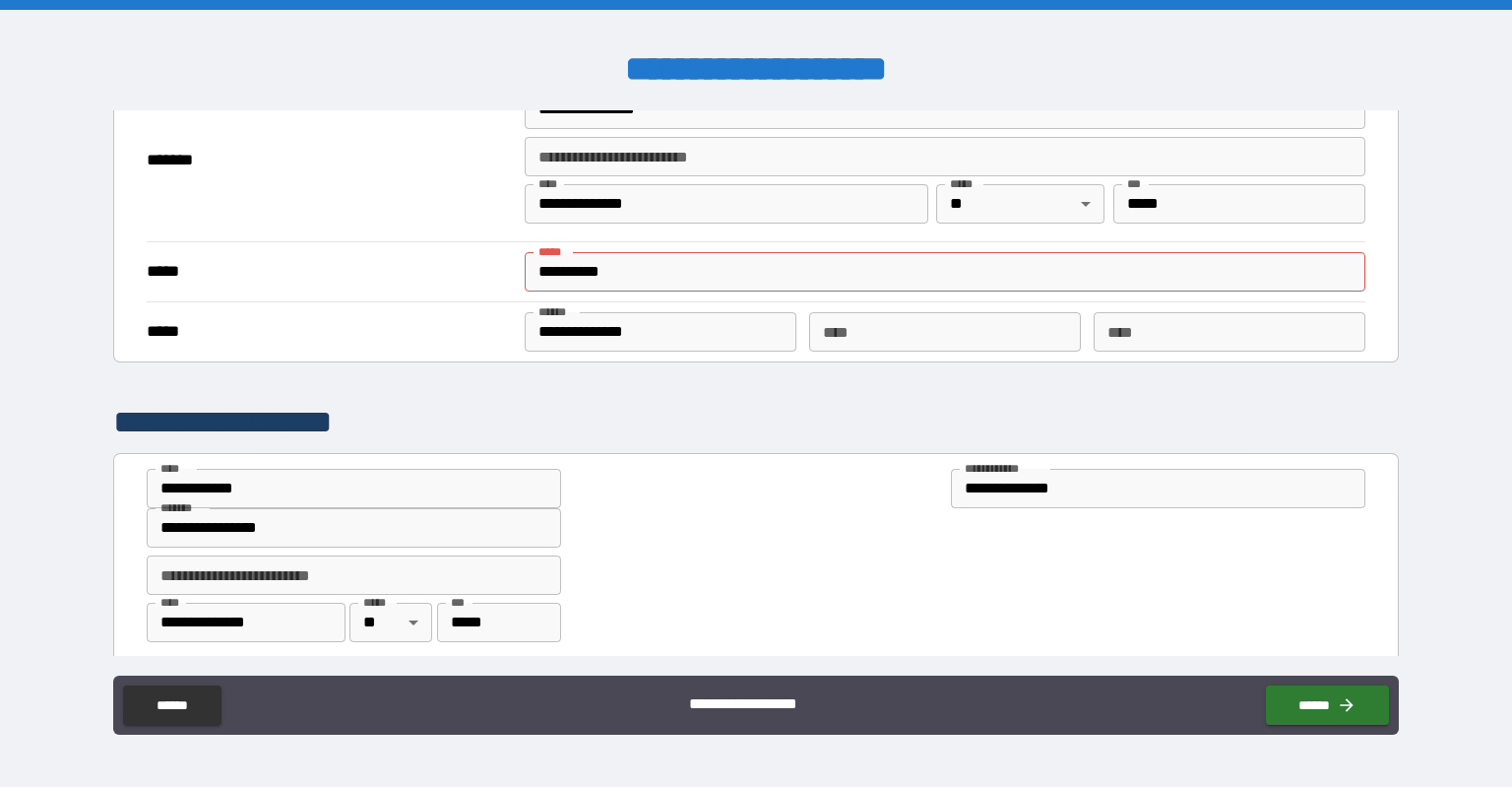 click on "**********" at bounding box center [945, 272] 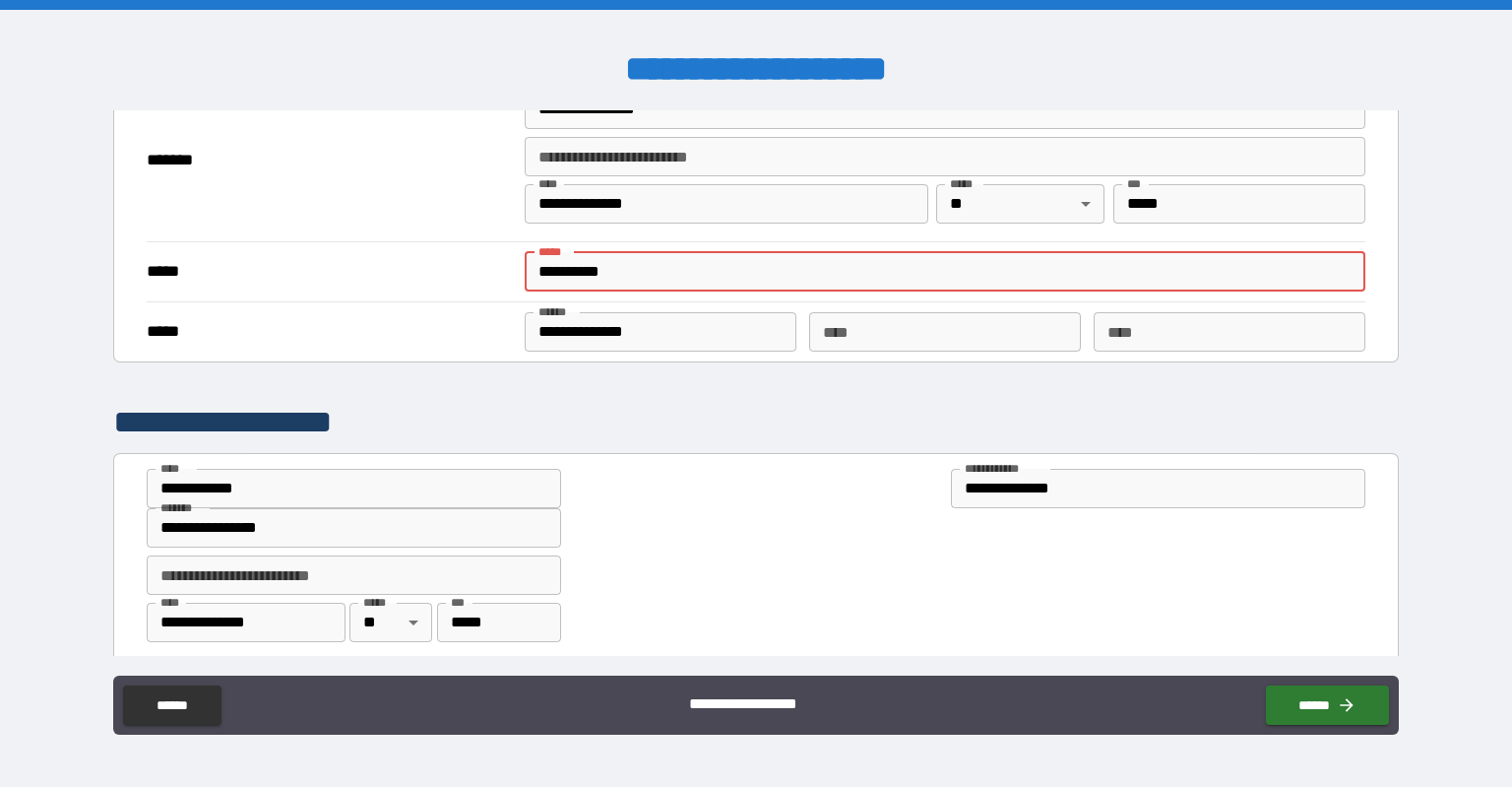 click on "**********" at bounding box center [945, 272] 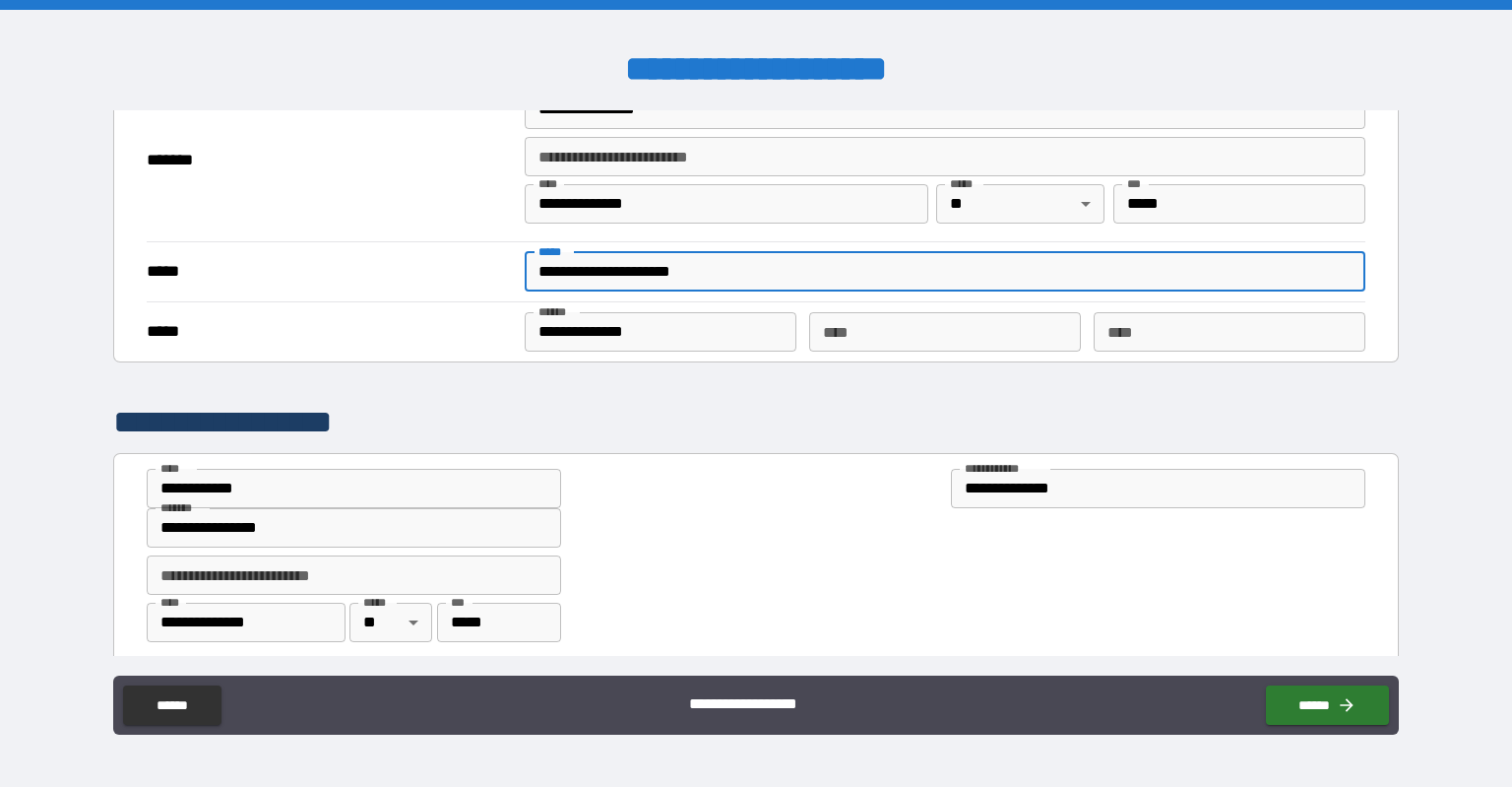 scroll, scrollTop: 1938, scrollLeft: 0, axis: vertical 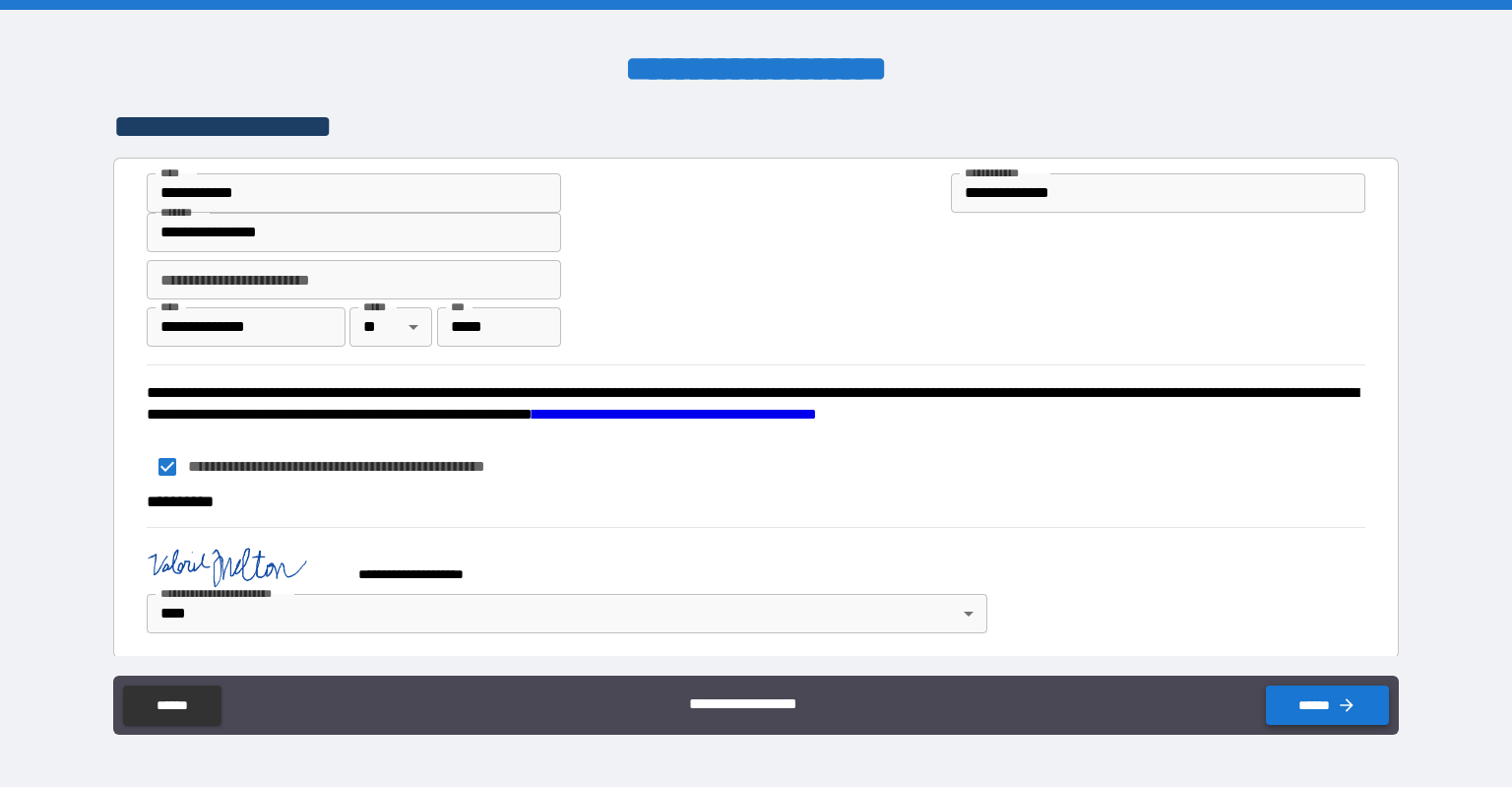 type on "**********" 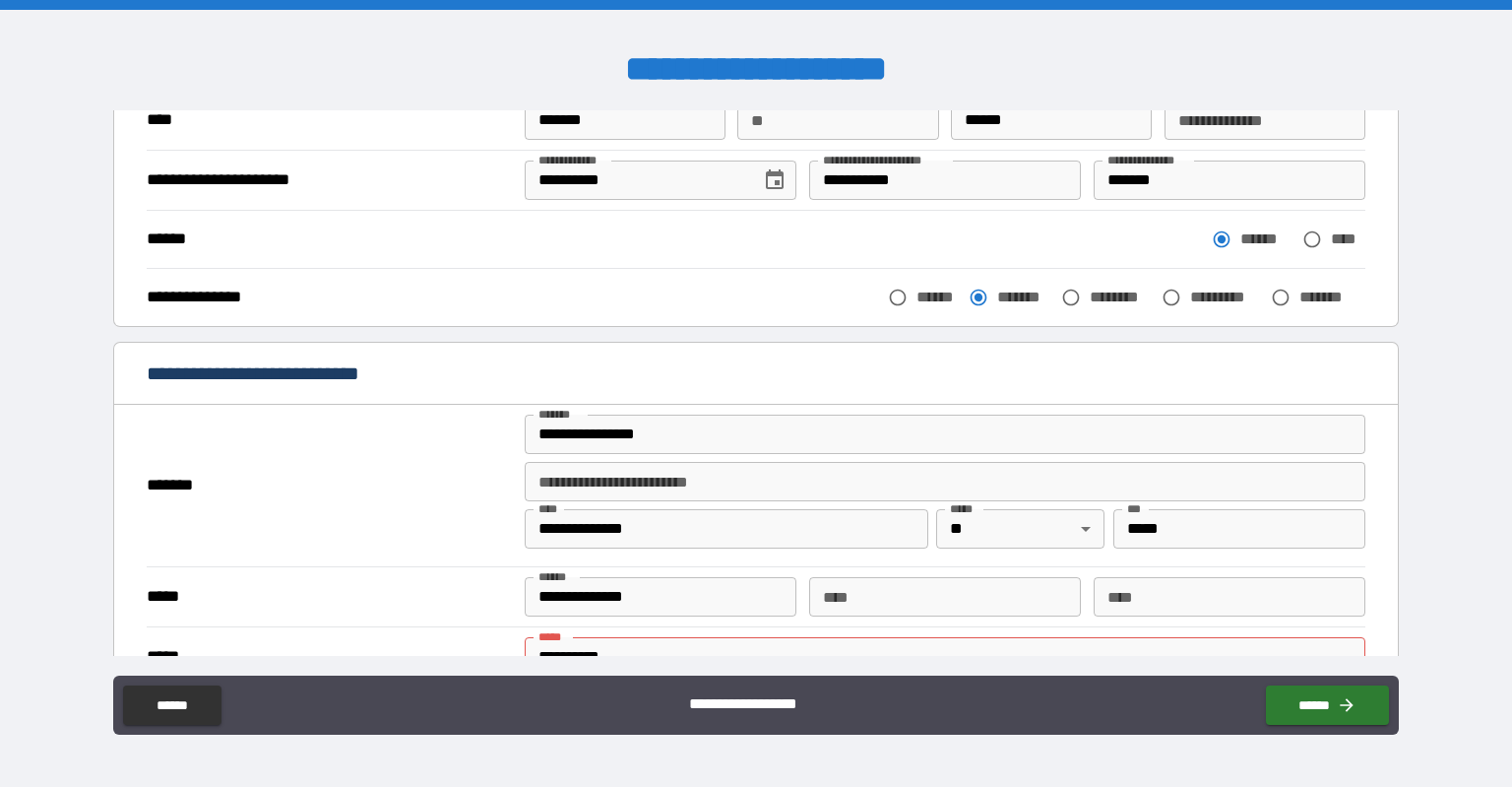 scroll, scrollTop: 264, scrollLeft: 0, axis: vertical 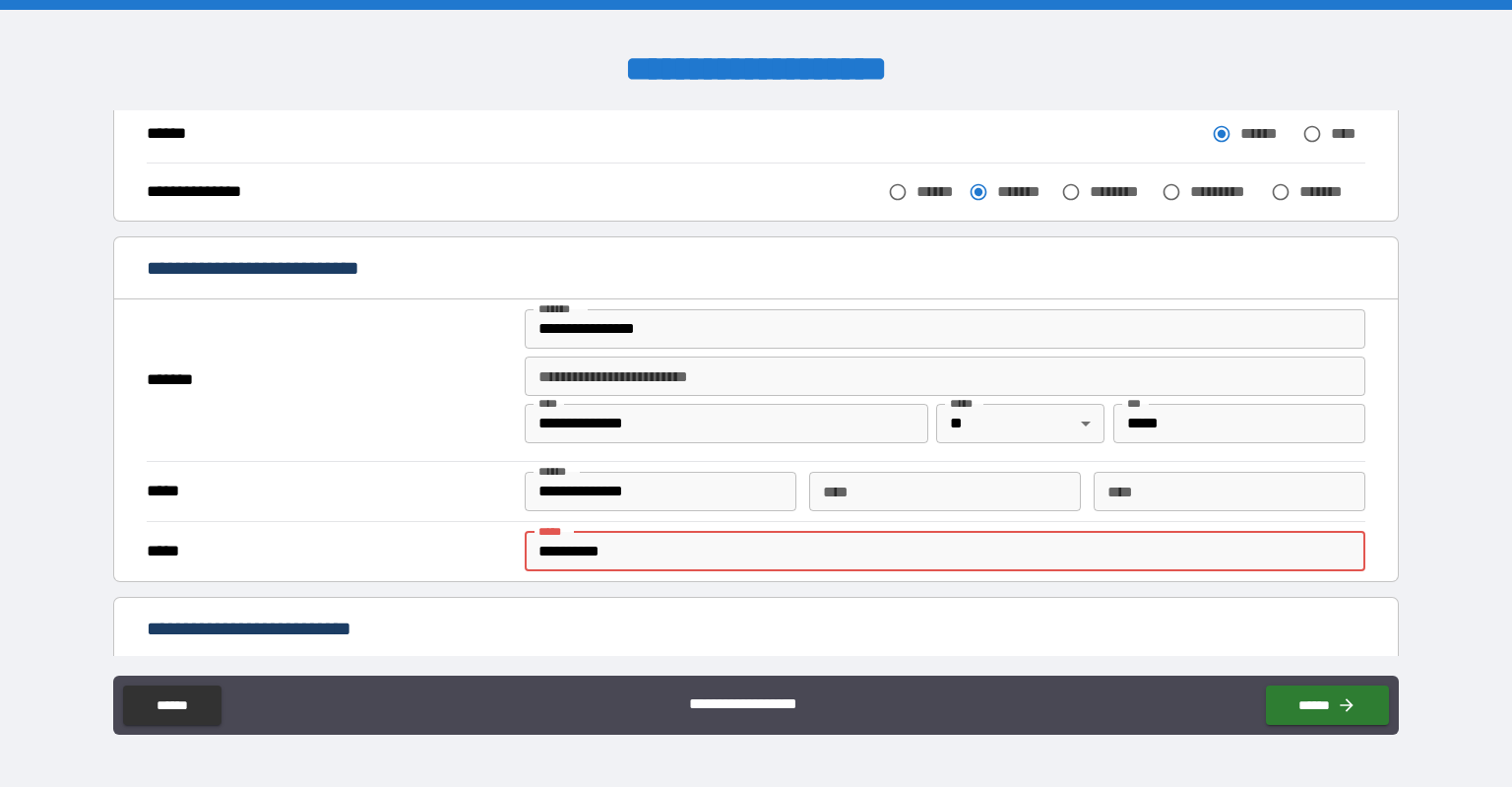 drag, startPoint x: 648, startPoint y: 557, endPoint x: 523, endPoint y: 547, distance: 125.39936 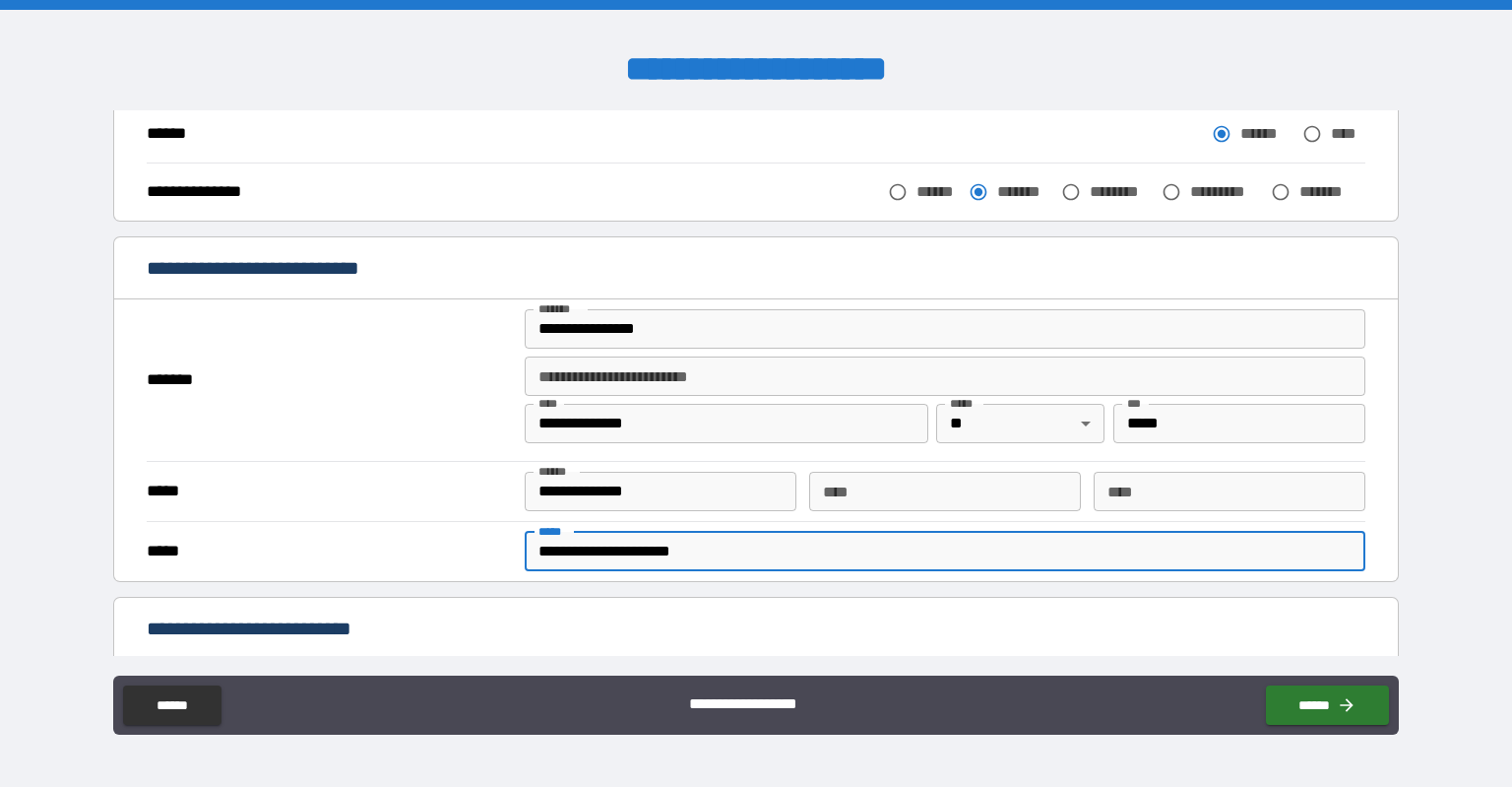 type on "**********" 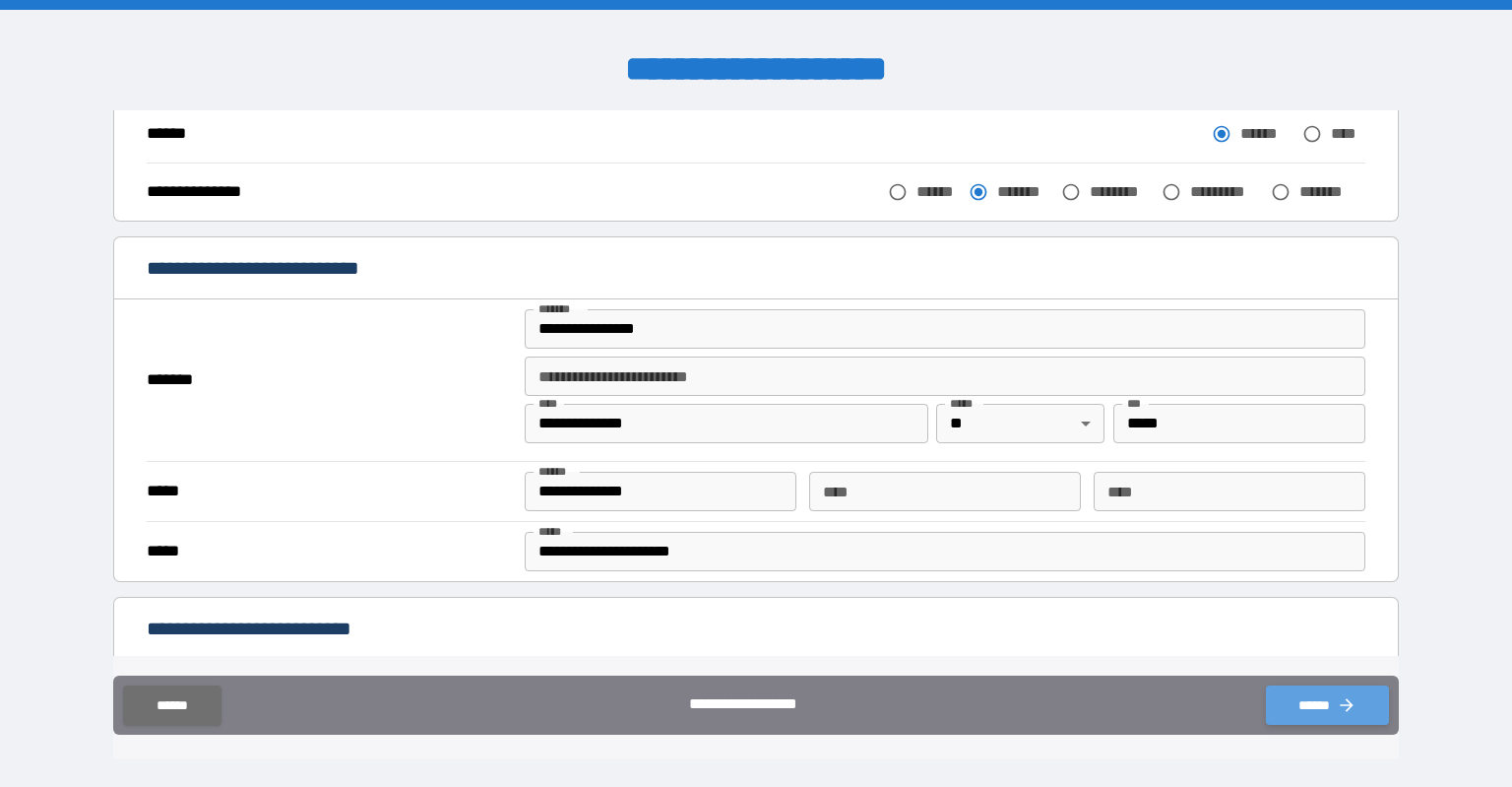 click on "******" at bounding box center [1327, 705] 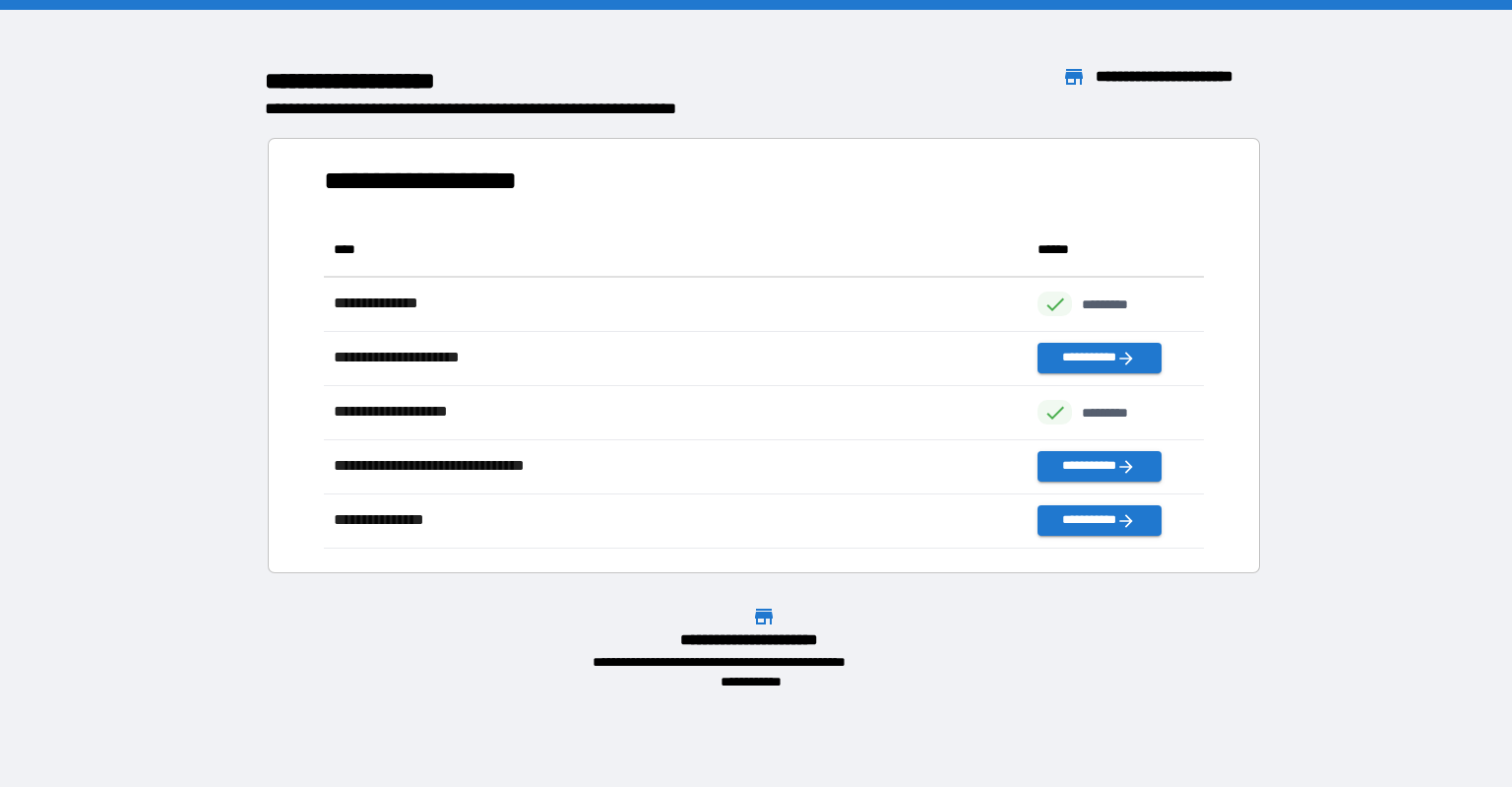 scroll, scrollTop: 16, scrollLeft: 16, axis: both 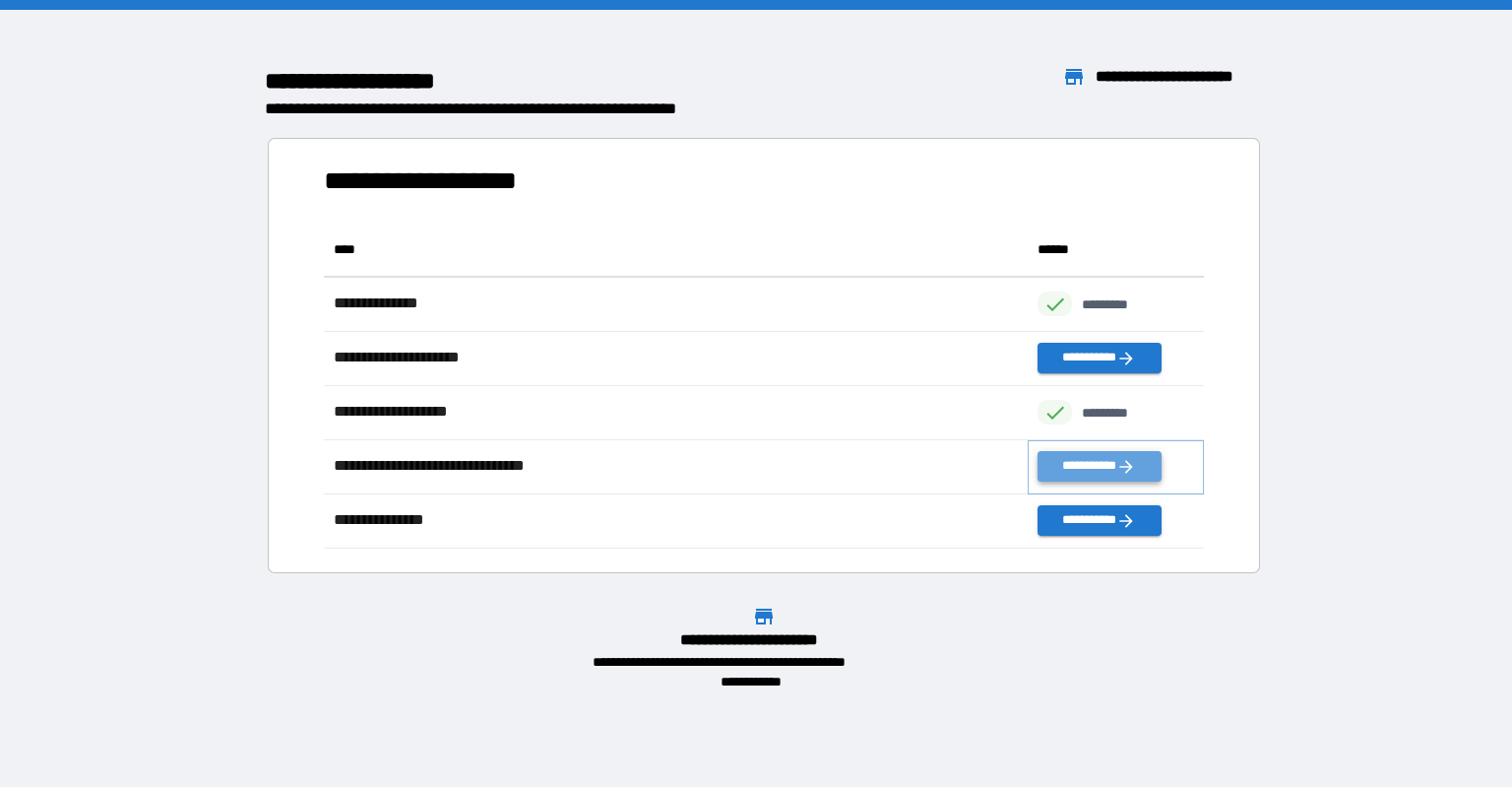 click on "**********" at bounding box center (1099, 466) 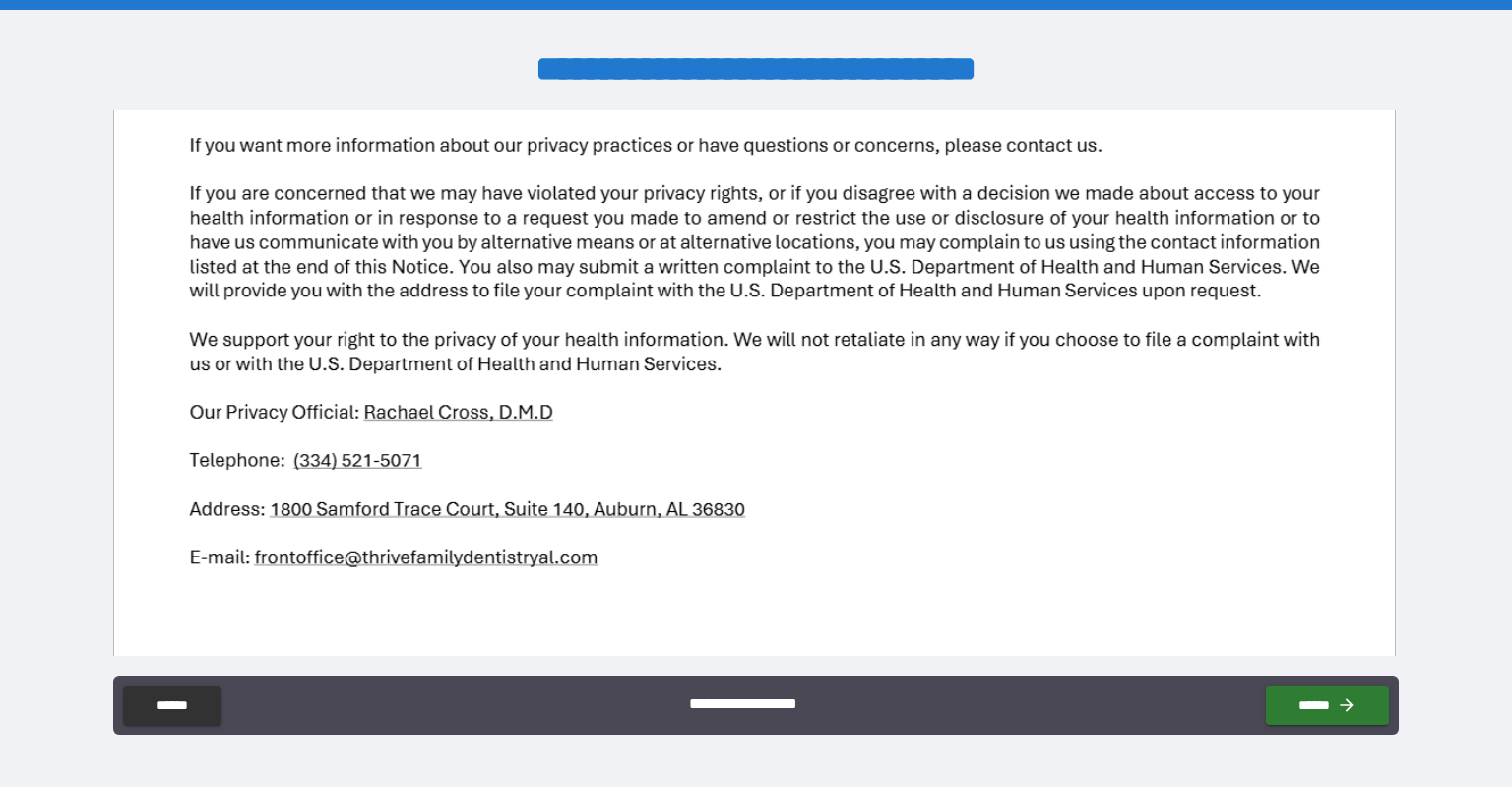 scroll, scrollTop: 4826, scrollLeft: 0, axis: vertical 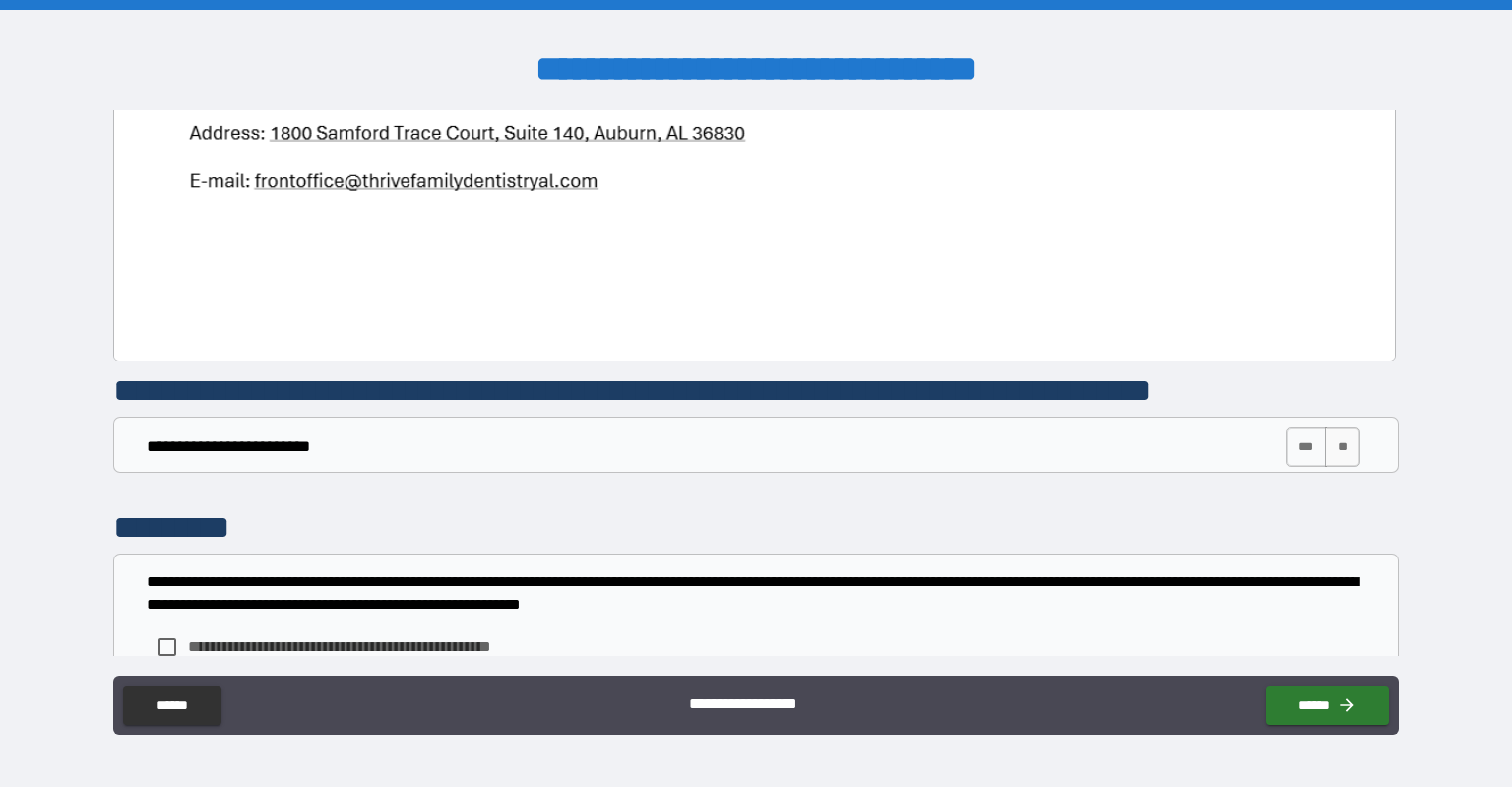 click on "***" at bounding box center (1306, 447) 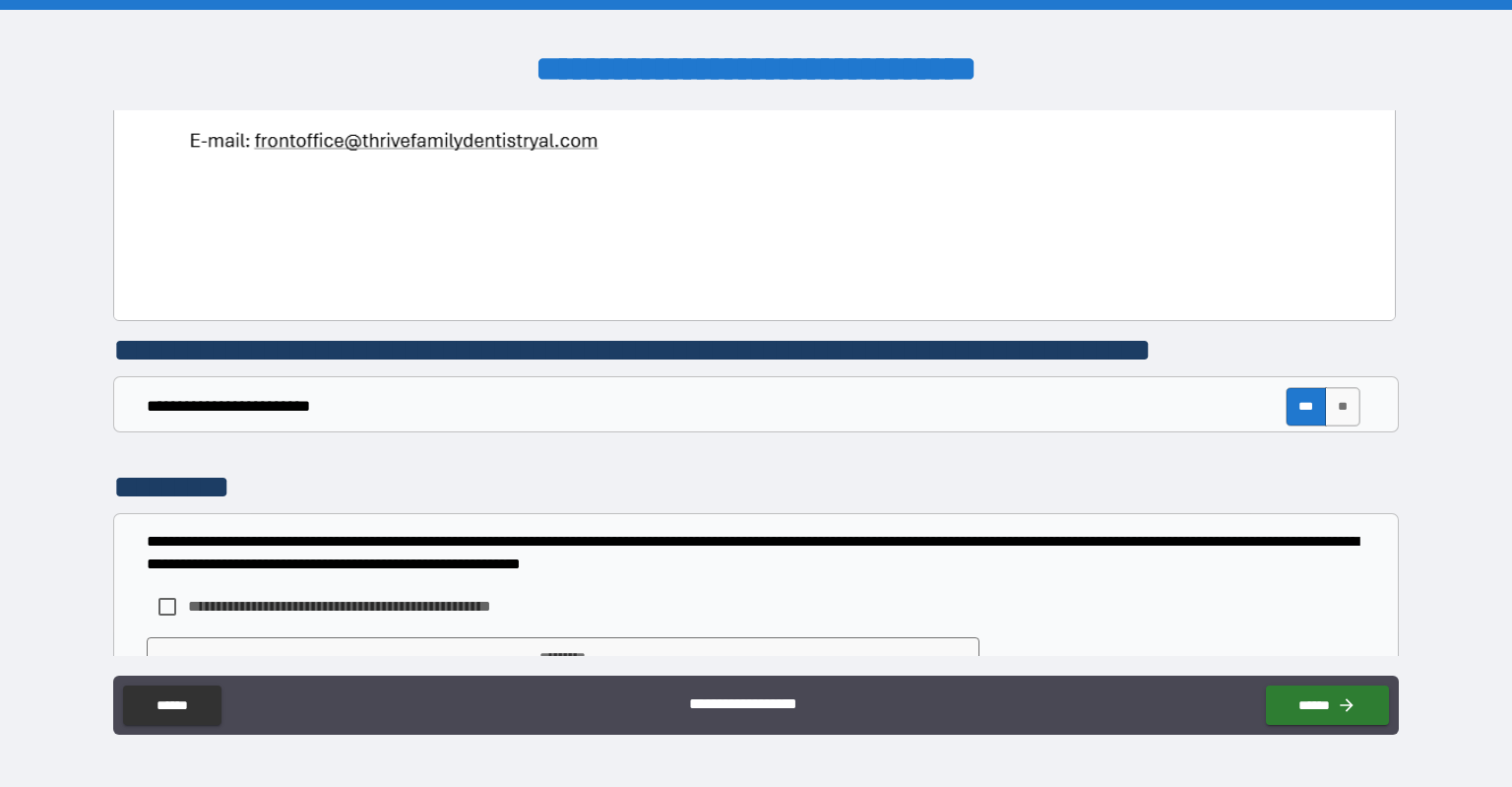 scroll, scrollTop: 4901, scrollLeft: 0, axis: vertical 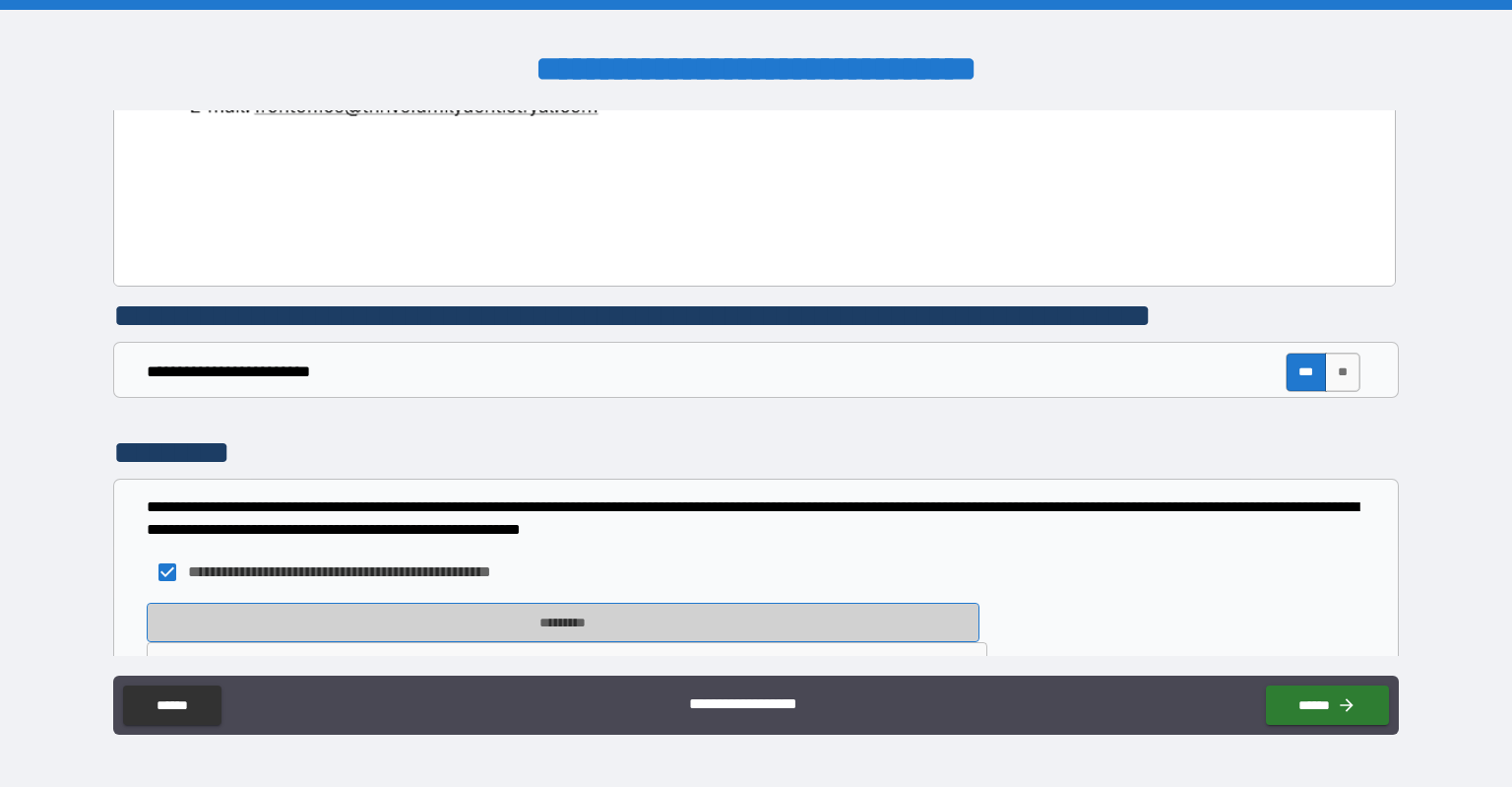 click on "*********" at bounding box center [563, 623] 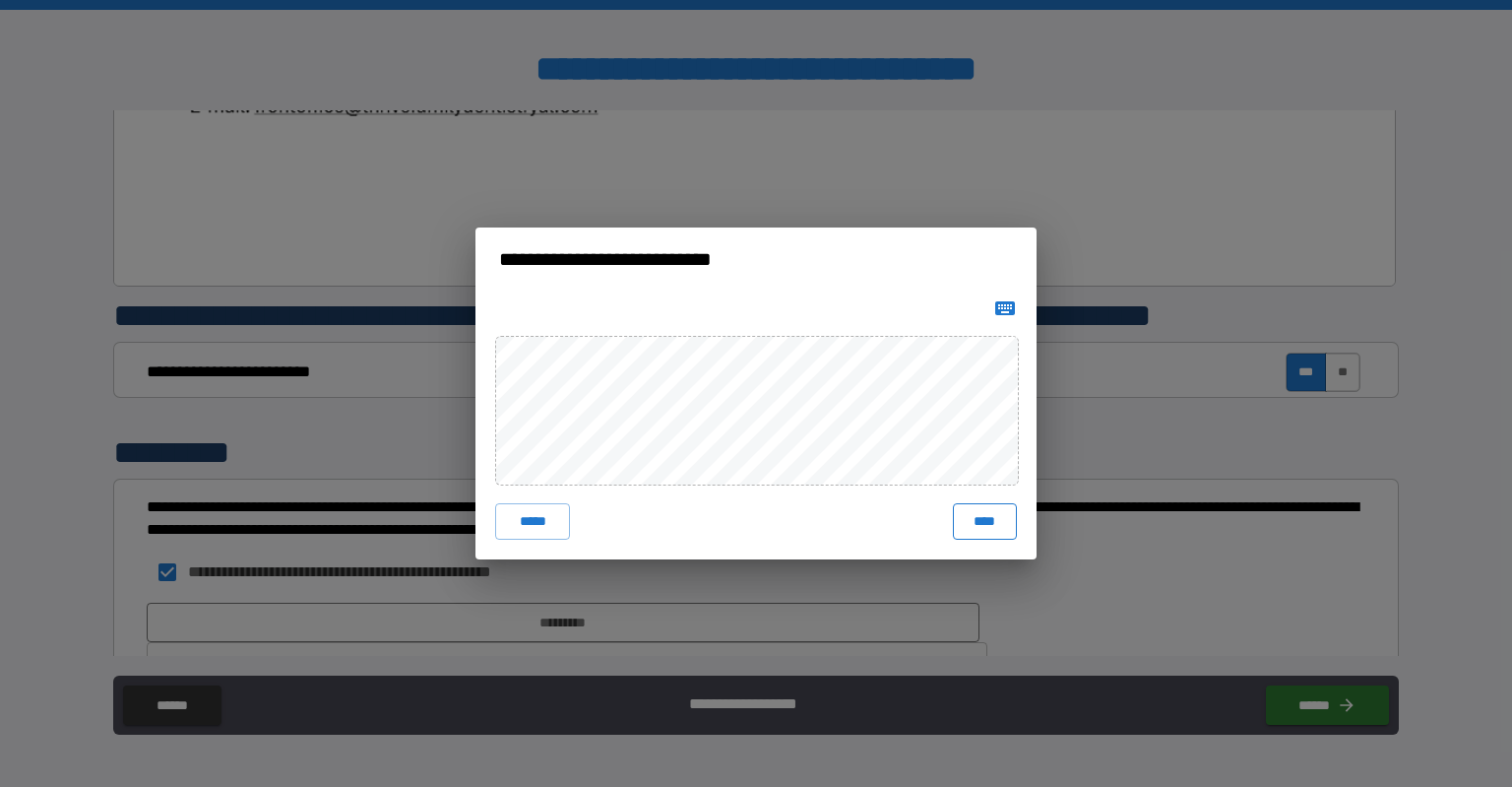 click on "****" at bounding box center [984, 521] 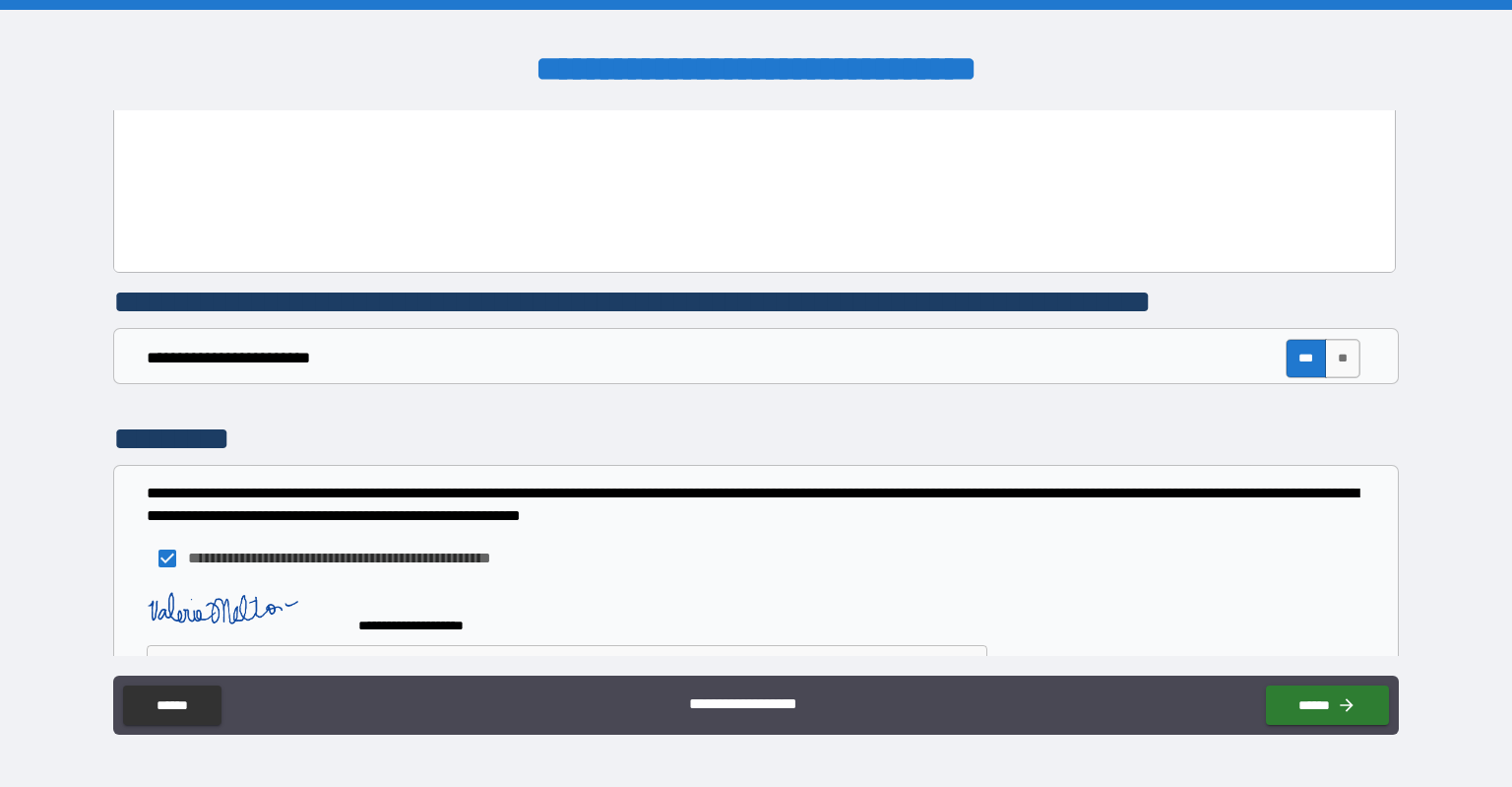 scroll, scrollTop: 4918, scrollLeft: 0, axis: vertical 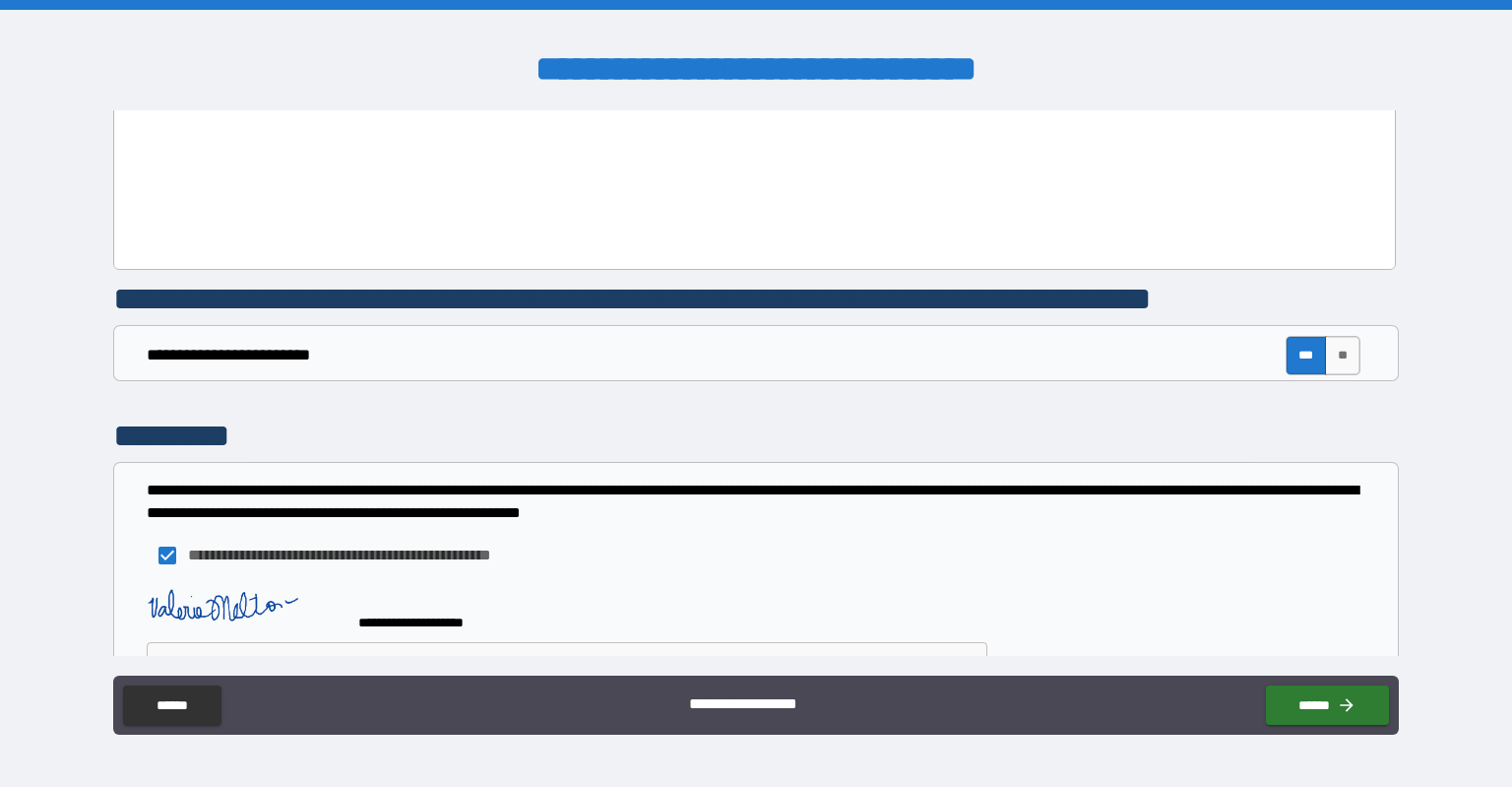 click on "**********" at bounding box center [756, 393] 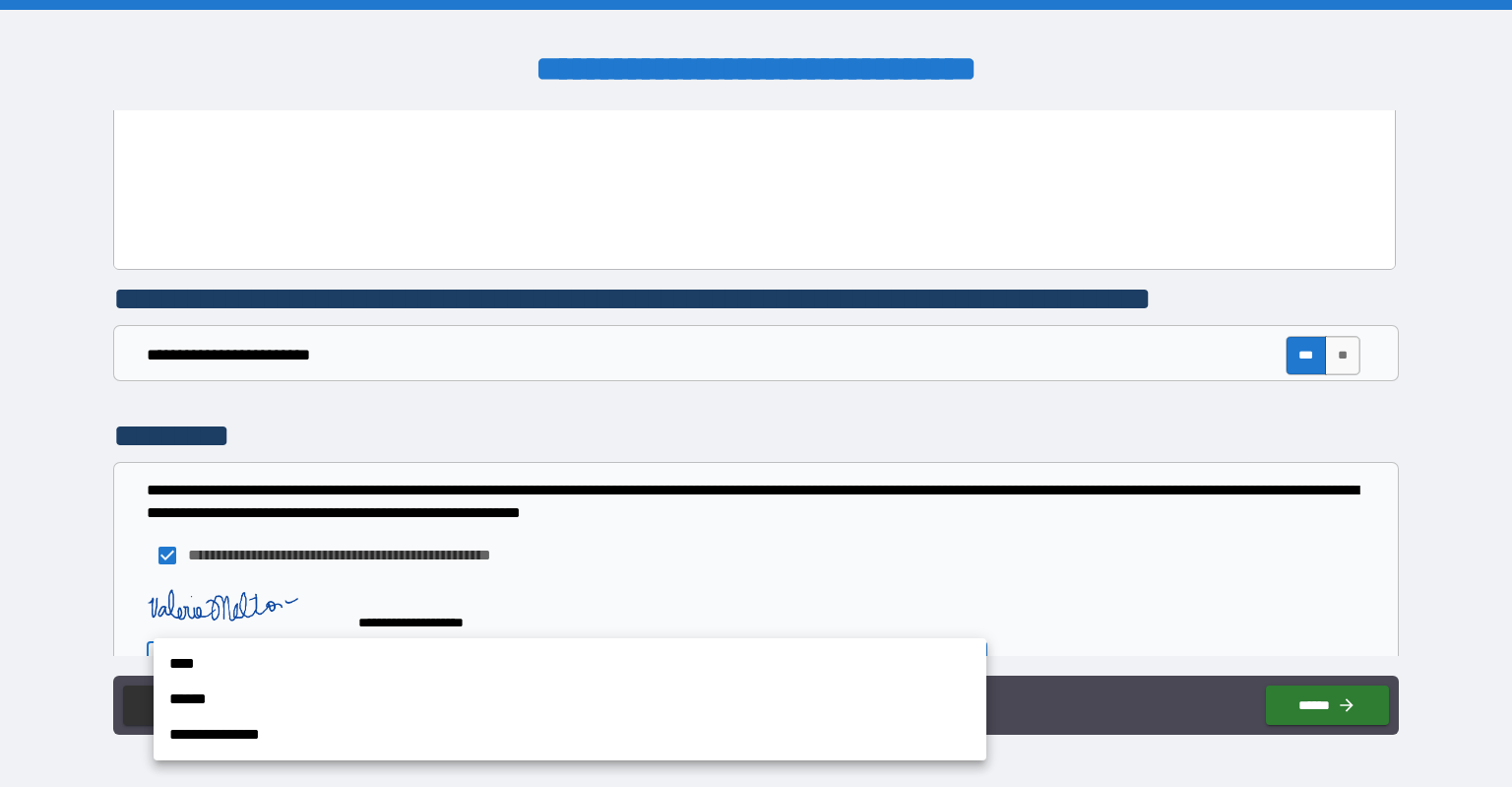 click on "****" at bounding box center [570, 664] 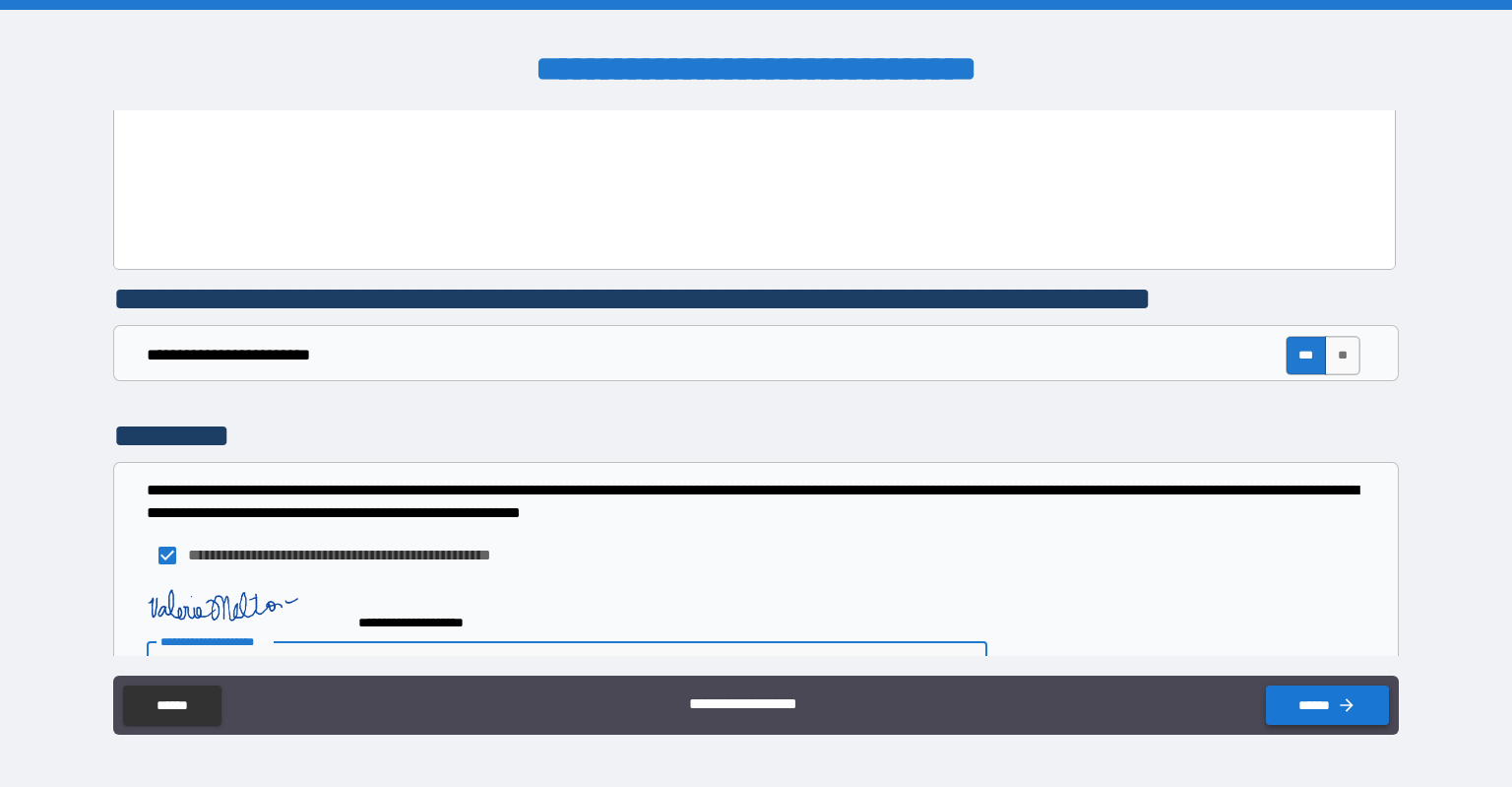 click on "******" at bounding box center [1327, 705] 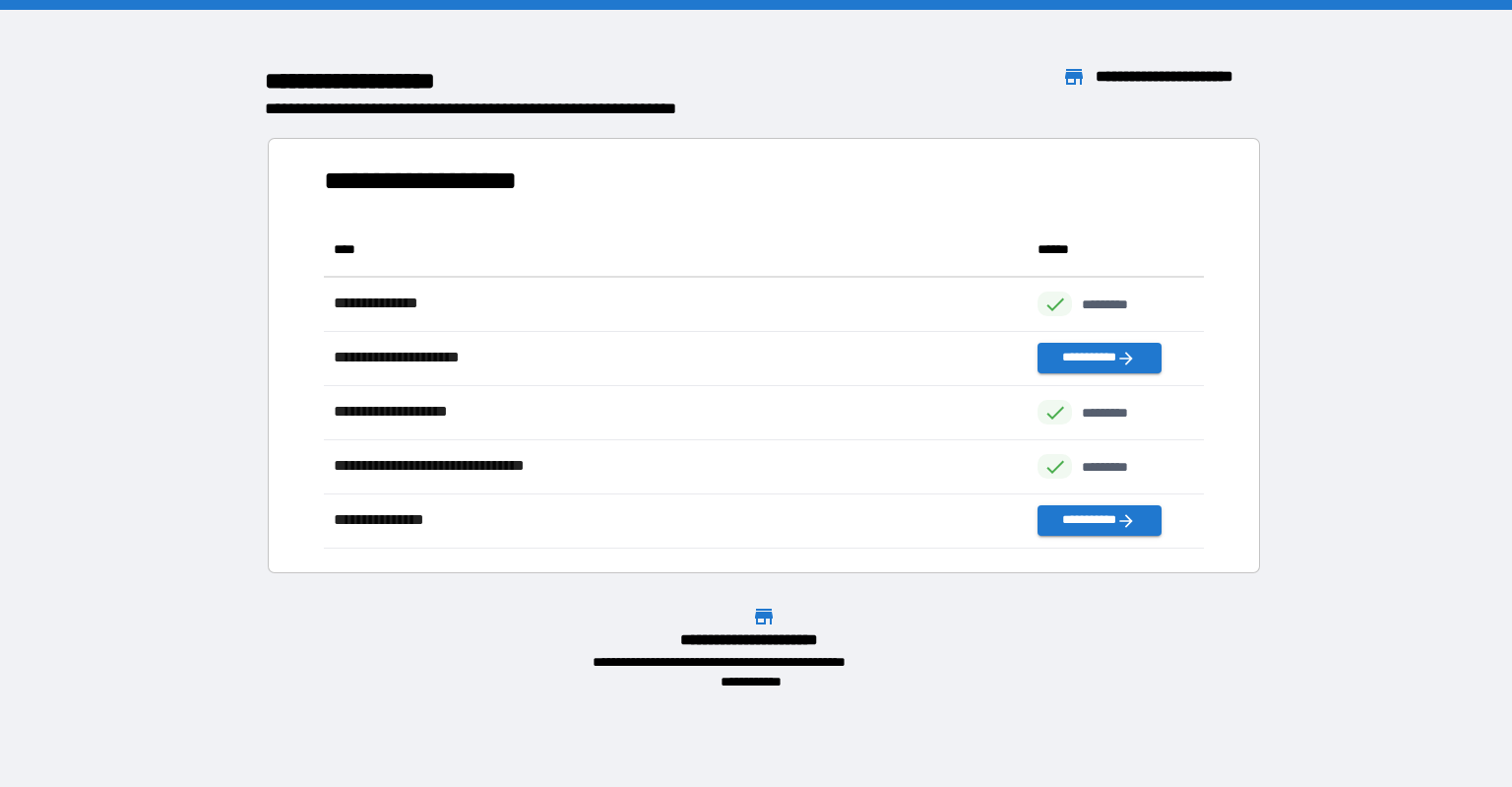 scroll, scrollTop: 16, scrollLeft: 16, axis: both 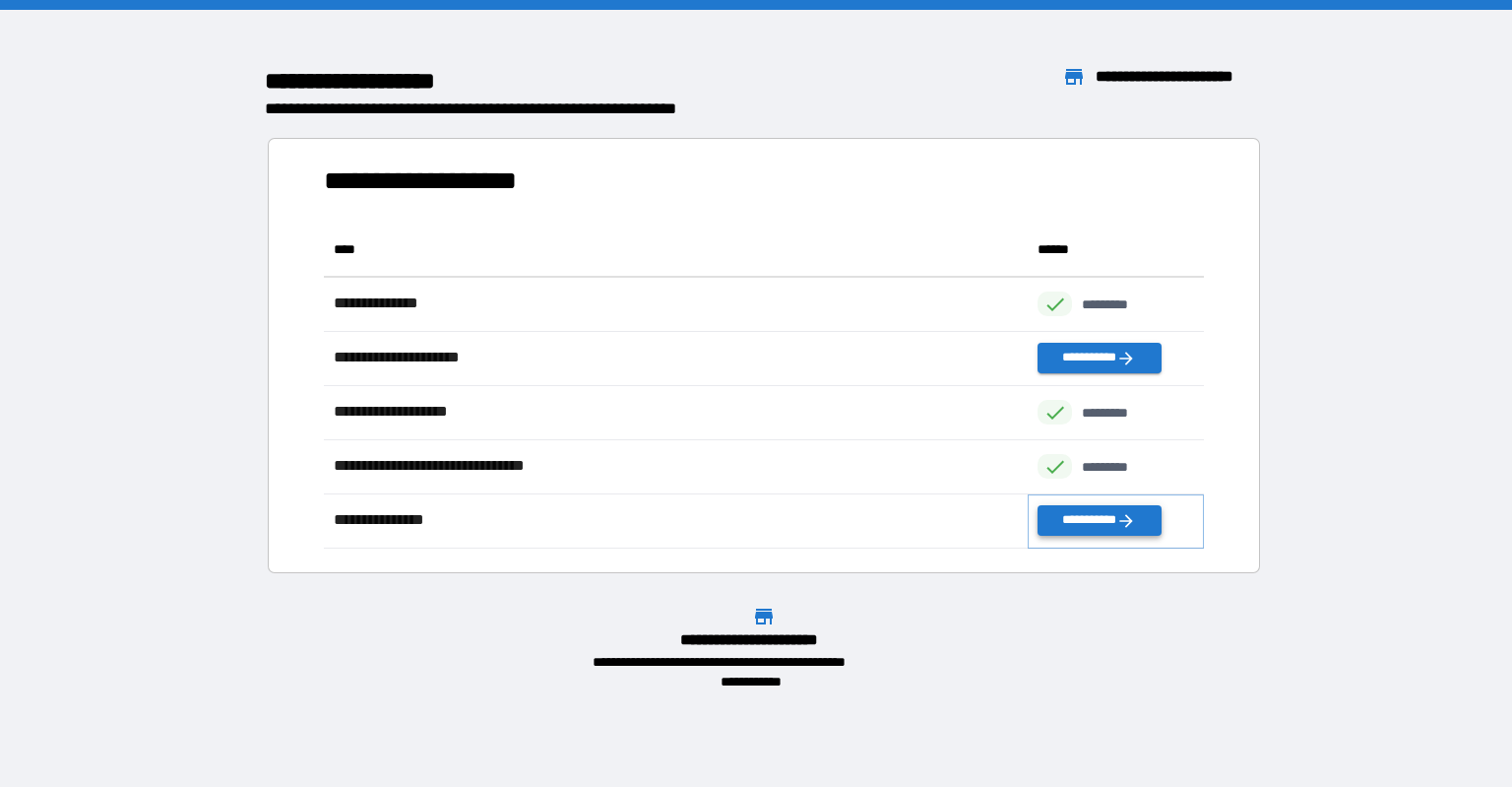 click on "**********" at bounding box center (1099, 520) 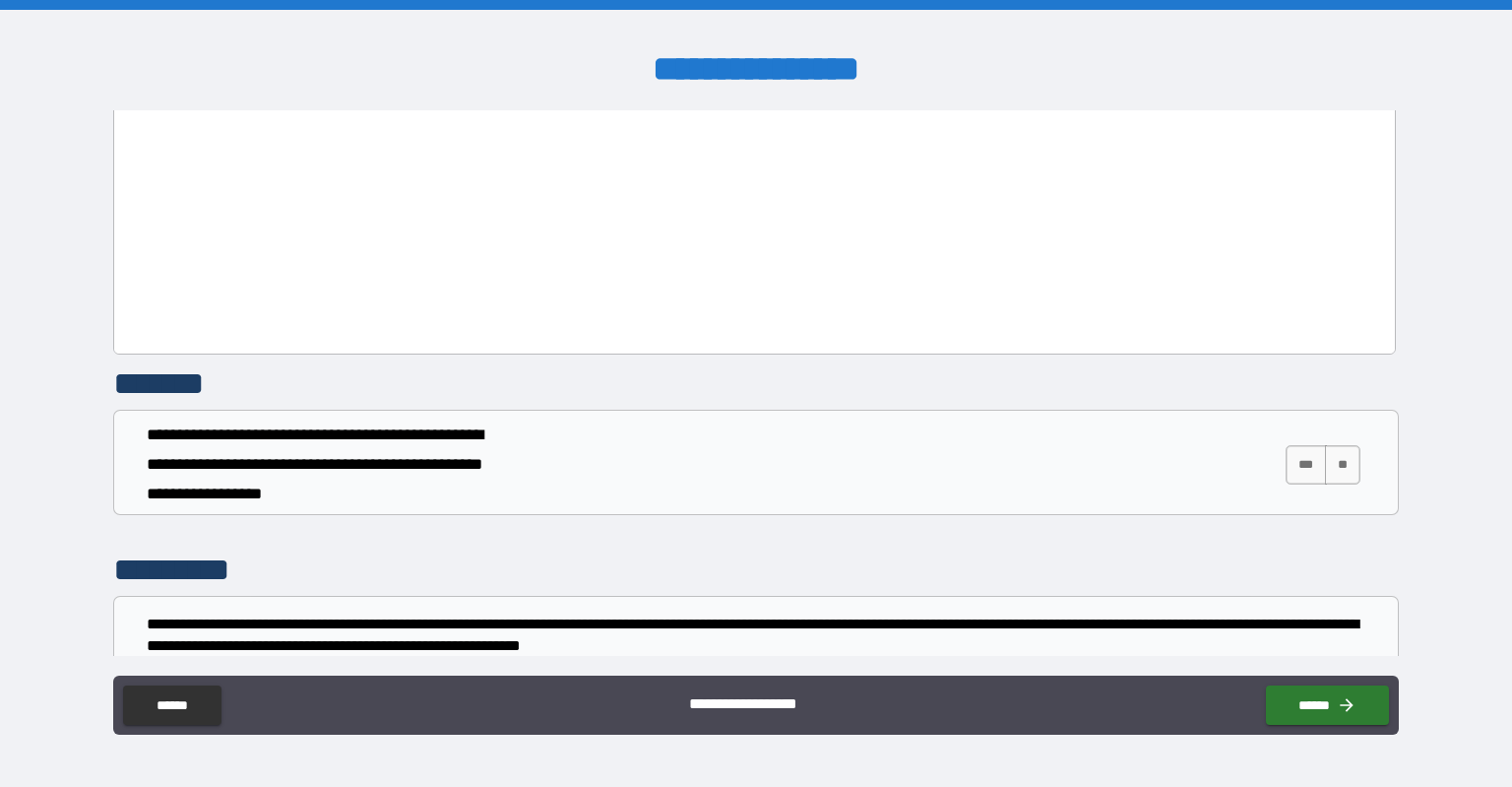 scroll, scrollTop: 1477, scrollLeft: 0, axis: vertical 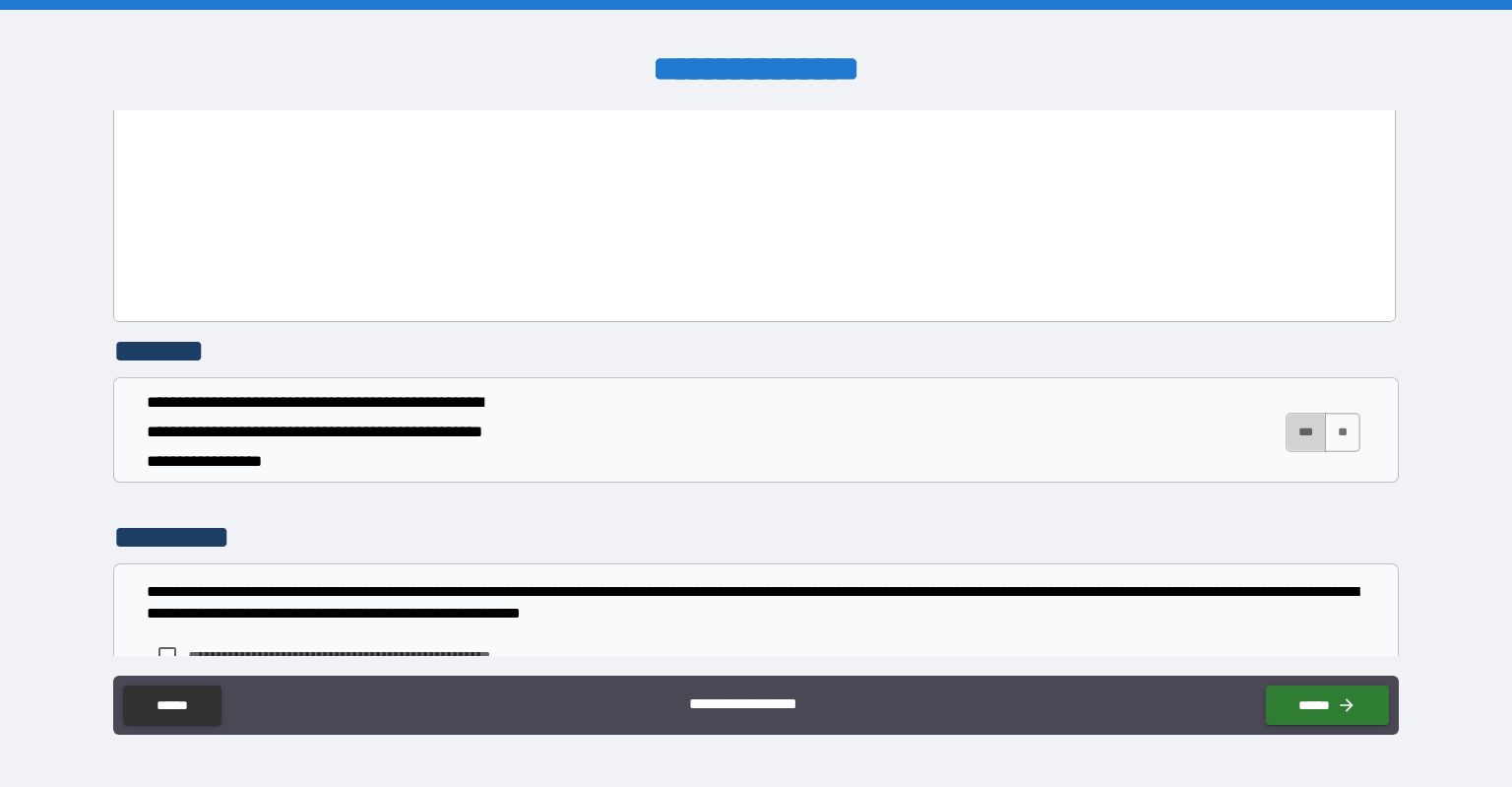 click on "***" at bounding box center [1306, 432] 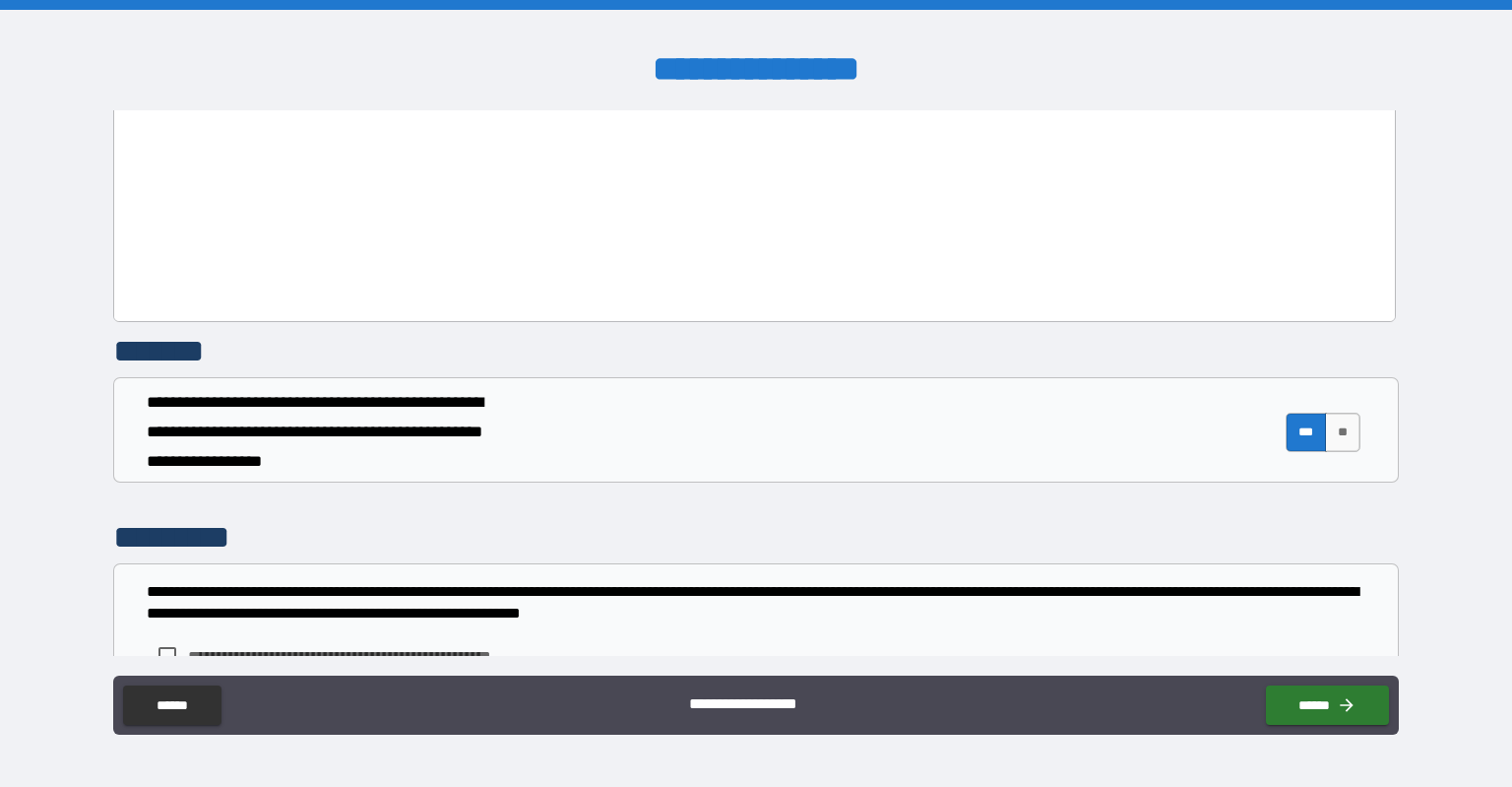 scroll, scrollTop: 1576, scrollLeft: 0, axis: vertical 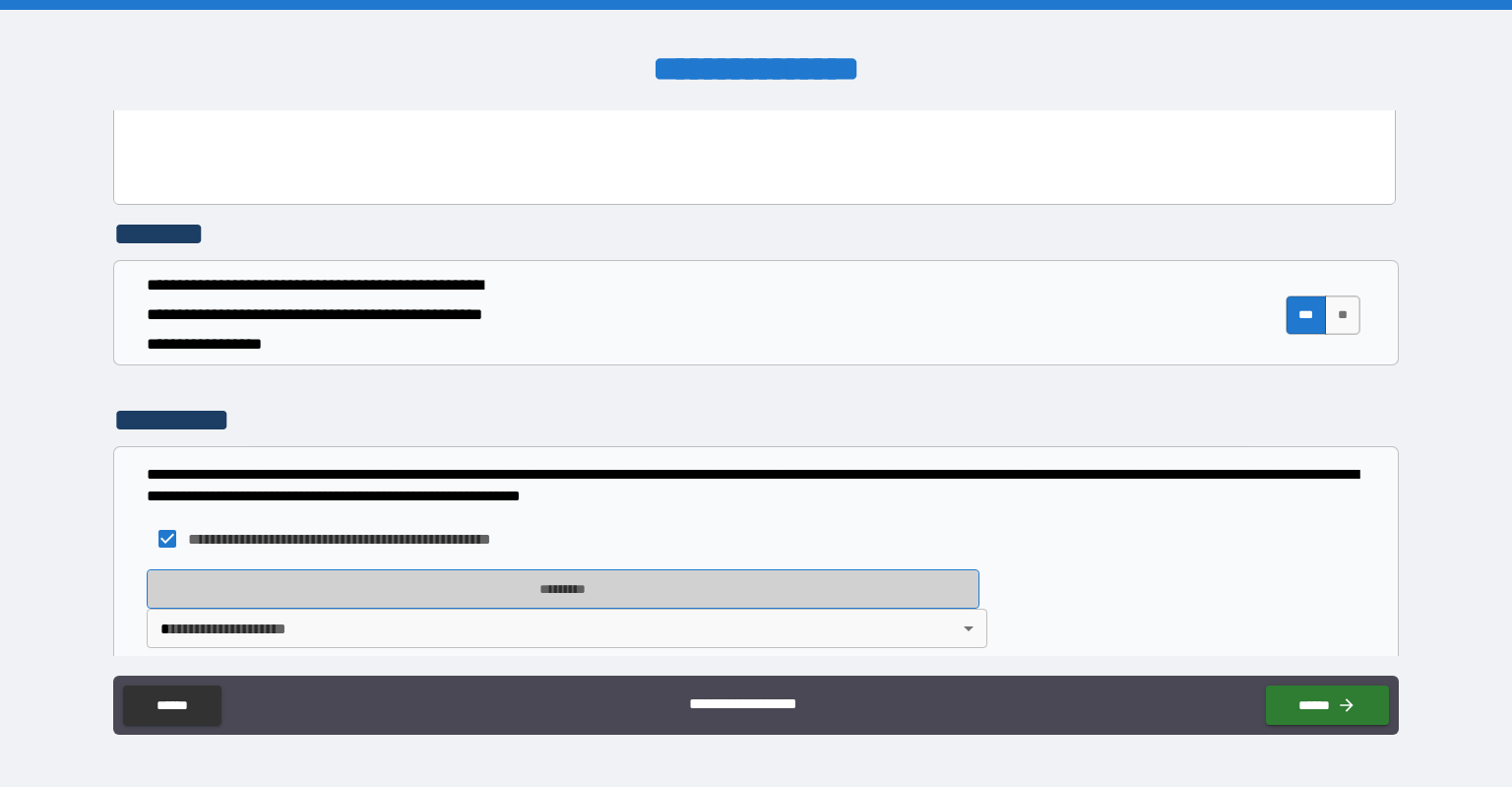 click on "*********" at bounding box center [563, 589] 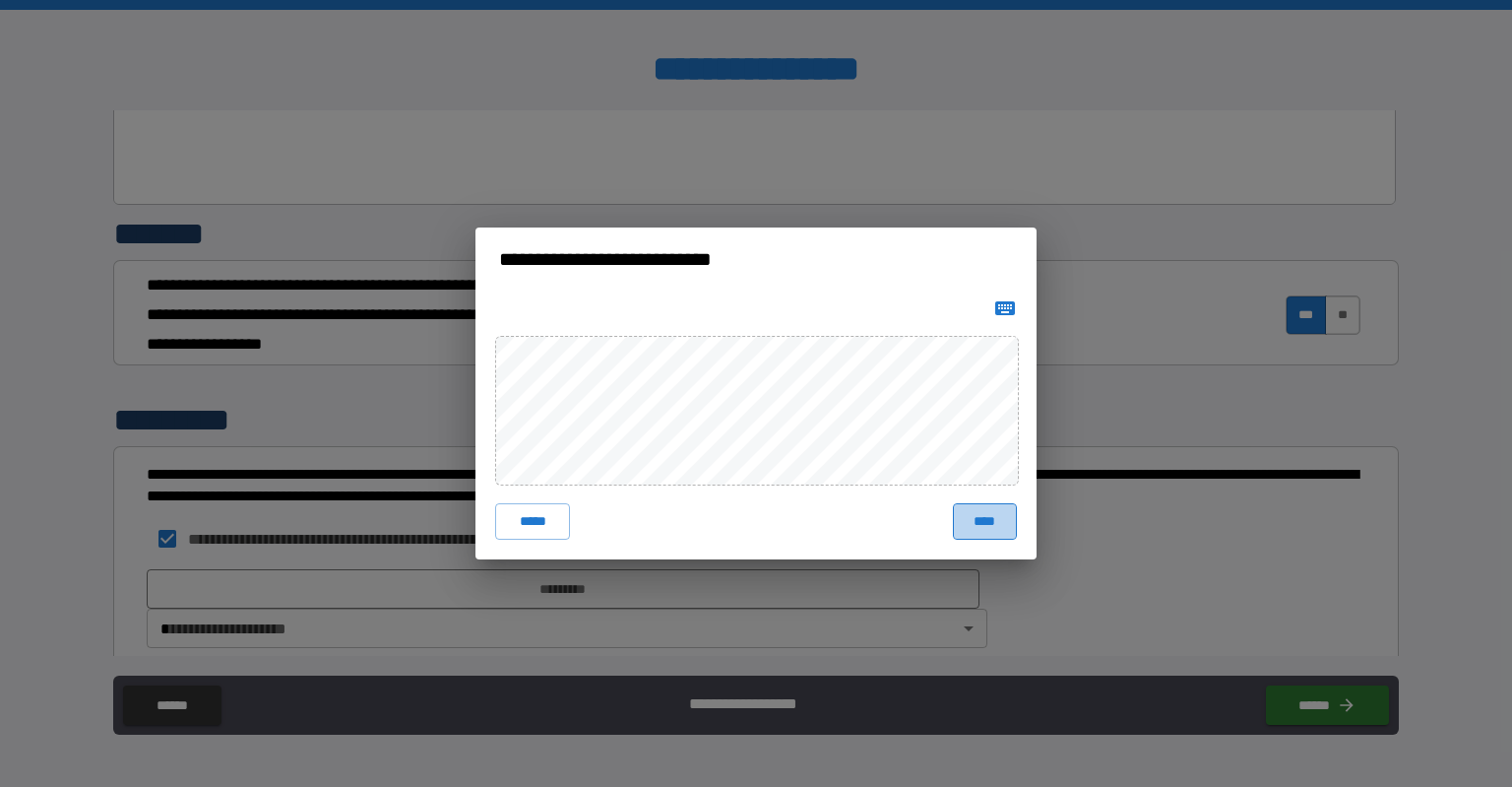 click on "****" at bounding box center (984, 521) 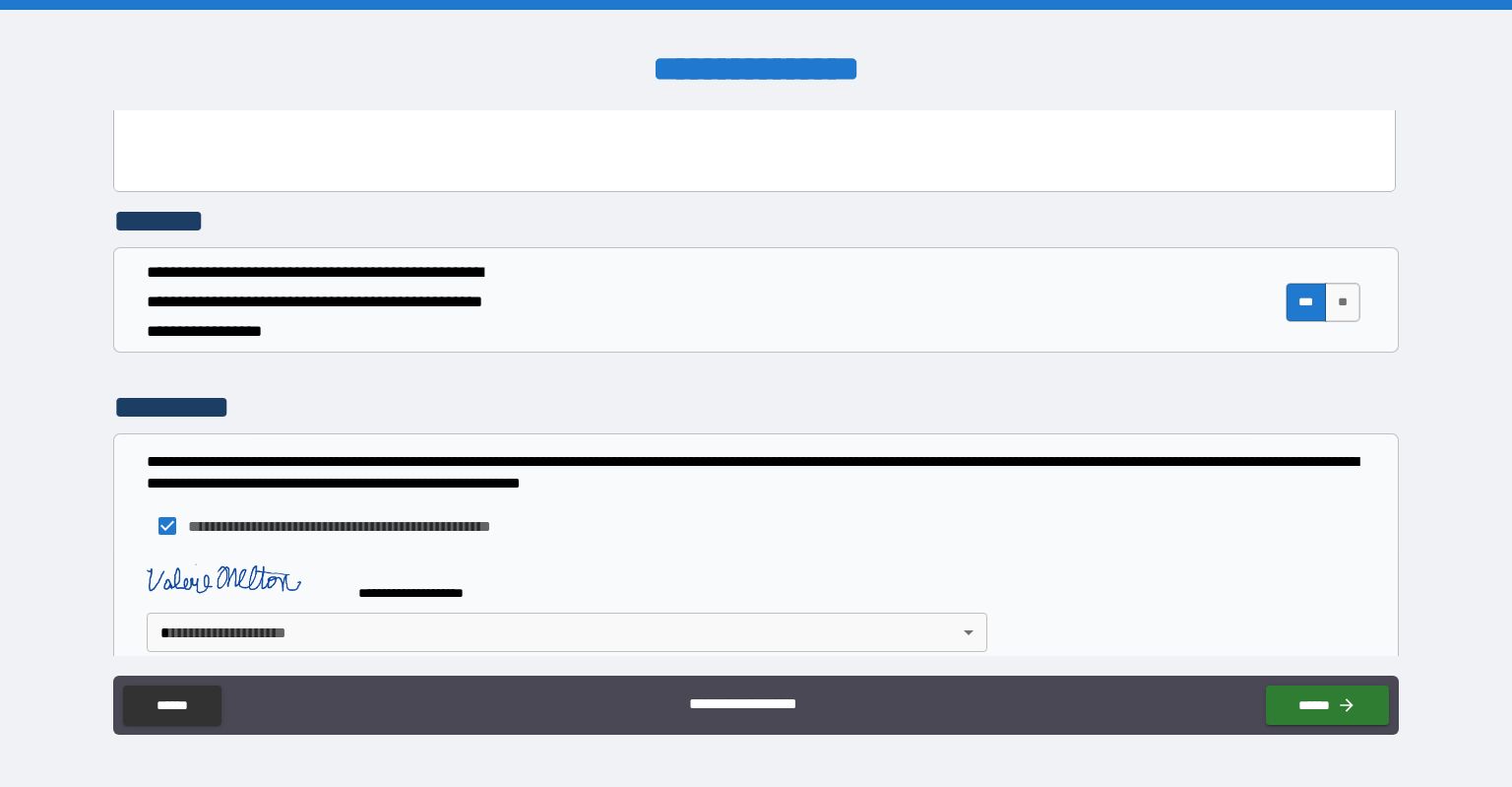 scroll, scrollTop: 1611, scrollLeft: 0, axis: vertical 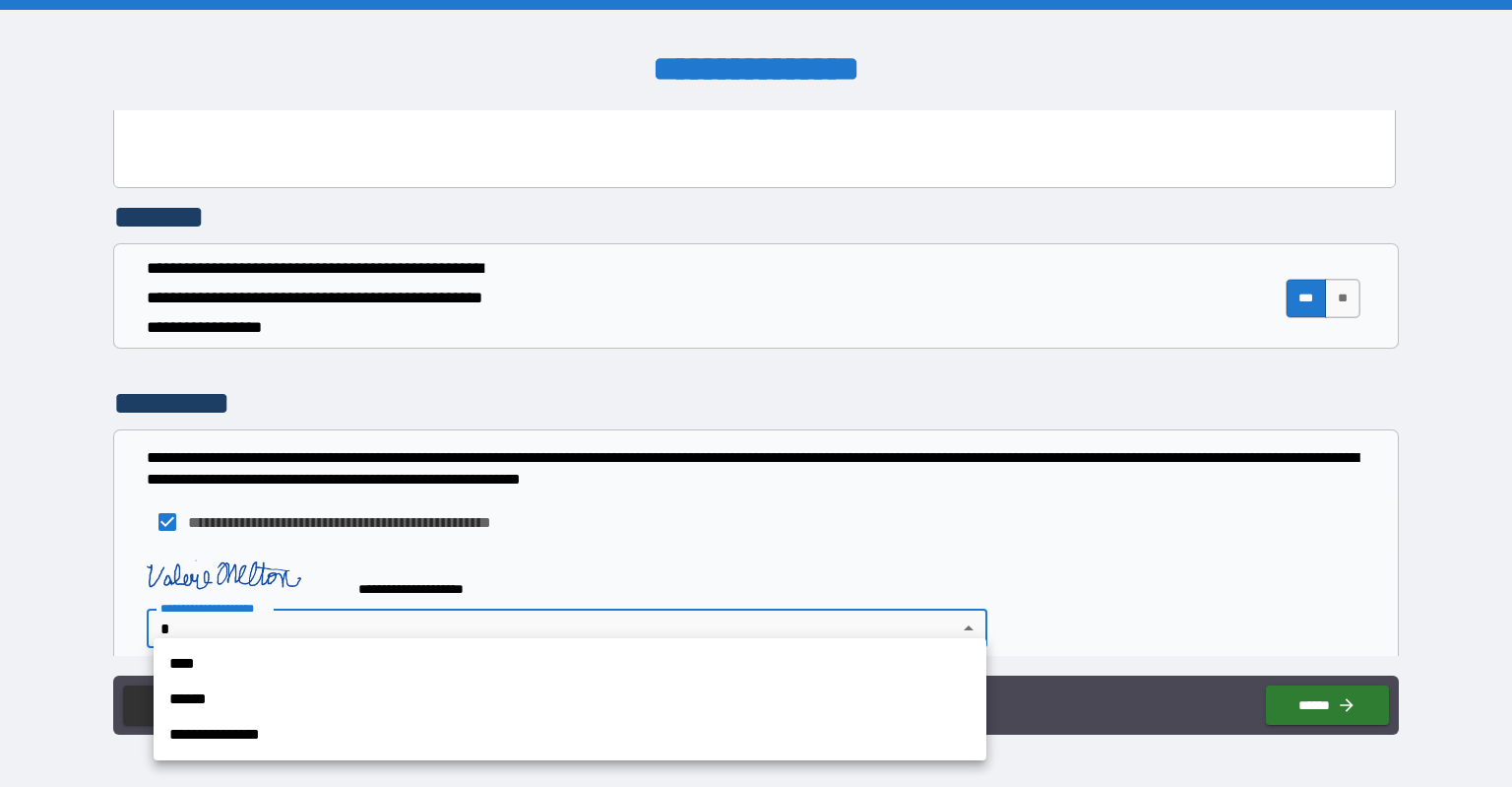 click on "**********" at bounding box center (756, 393) 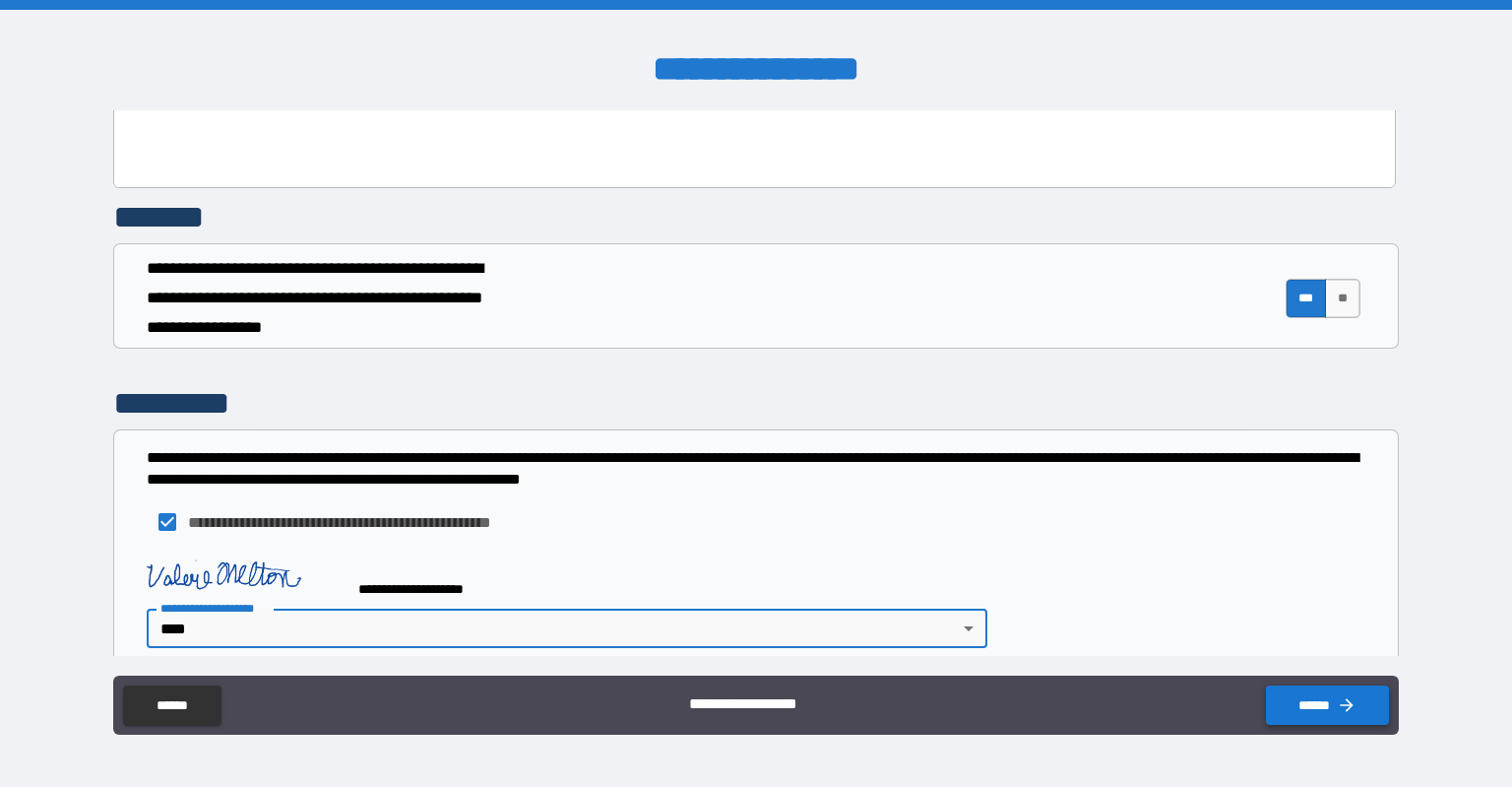 click on "******" at bounding box center [1327, 705] 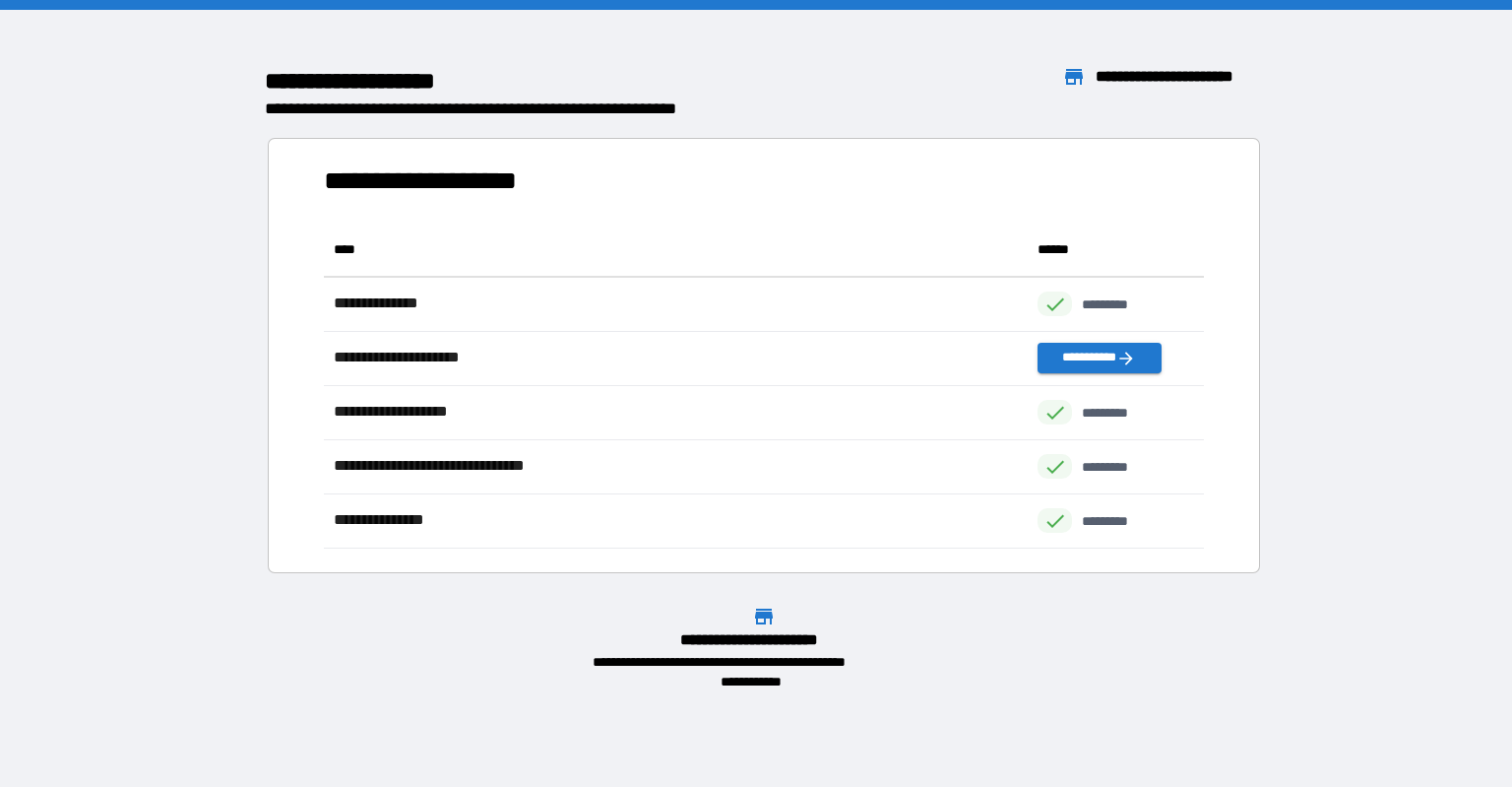 scroll, scrollTop: 16, scrollLeft: 16, axis: both 